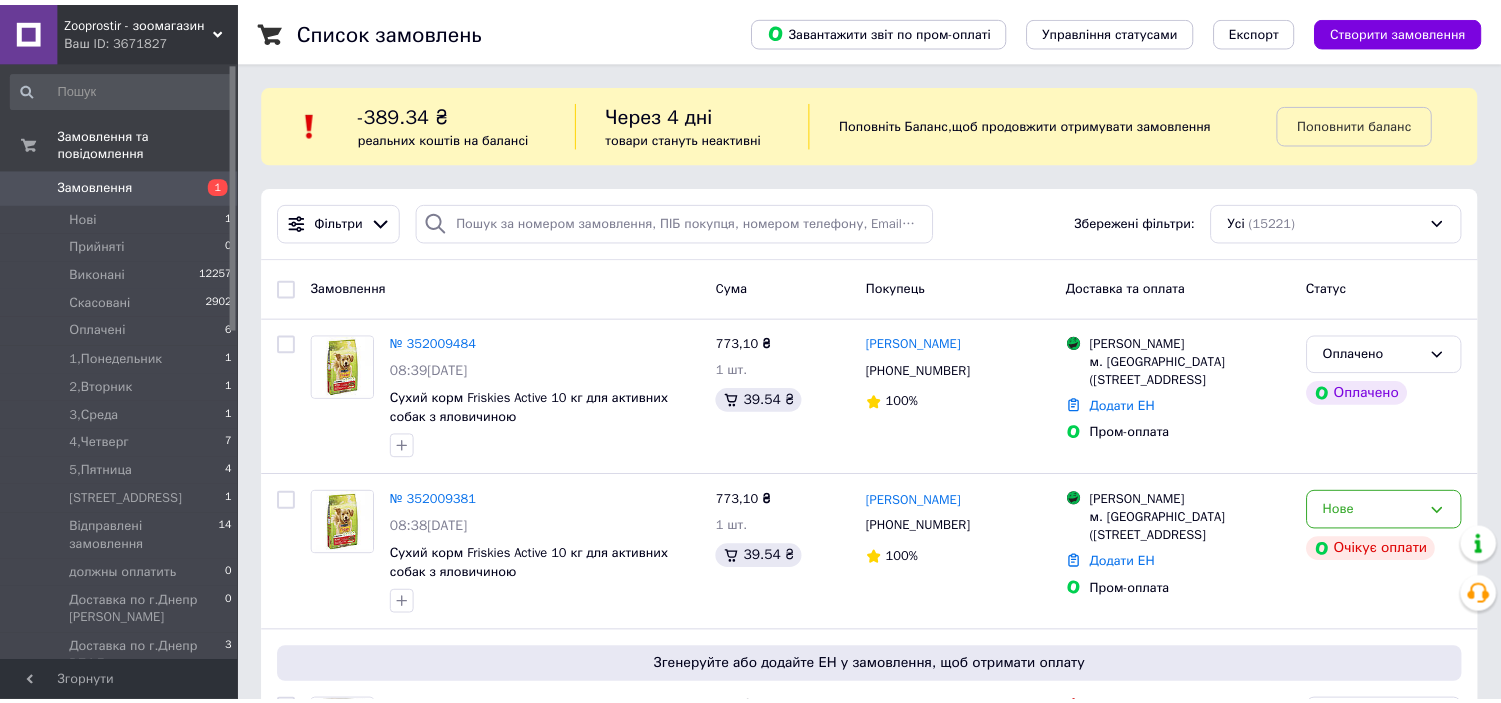 scroll, scrollTop: 0, scrollLeft: 0, axis: both 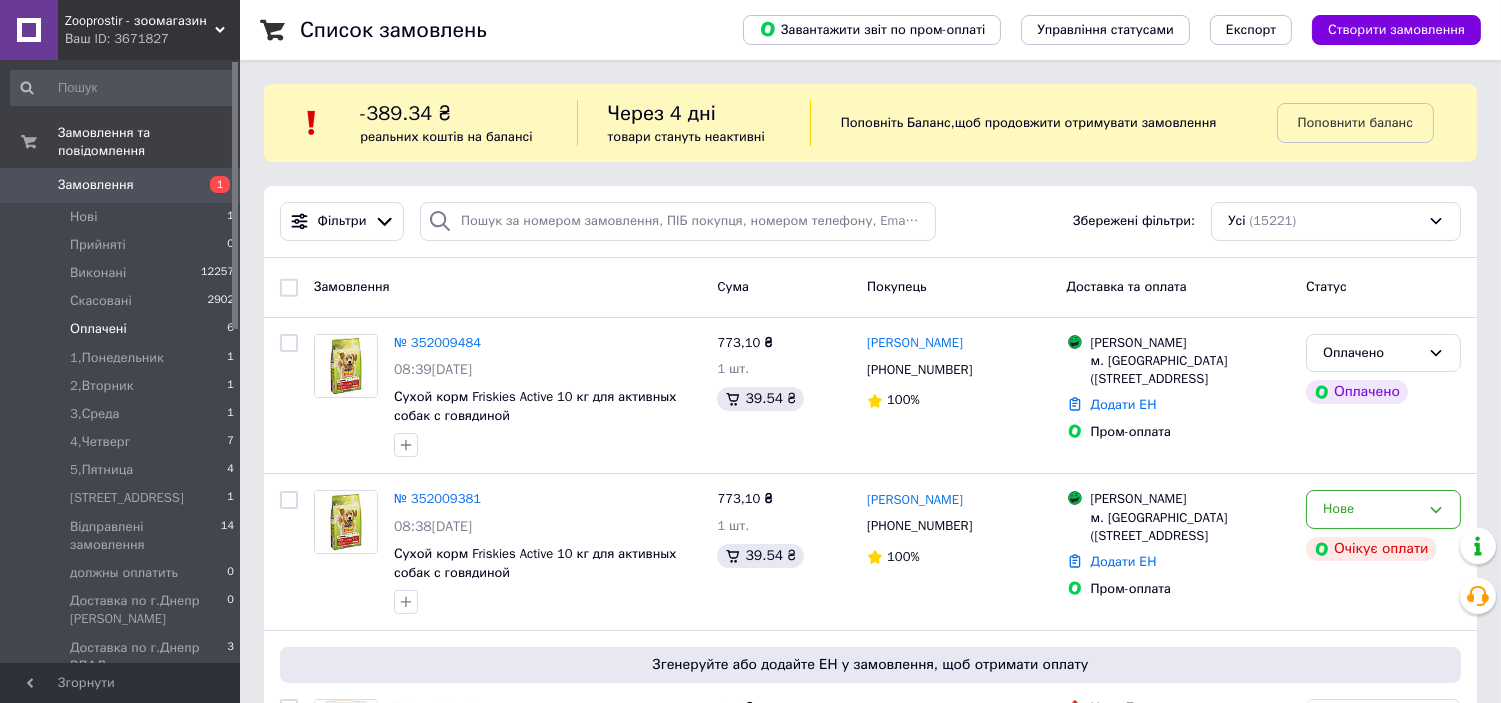 click on "Оплачені" at bounding box center [98, 329] 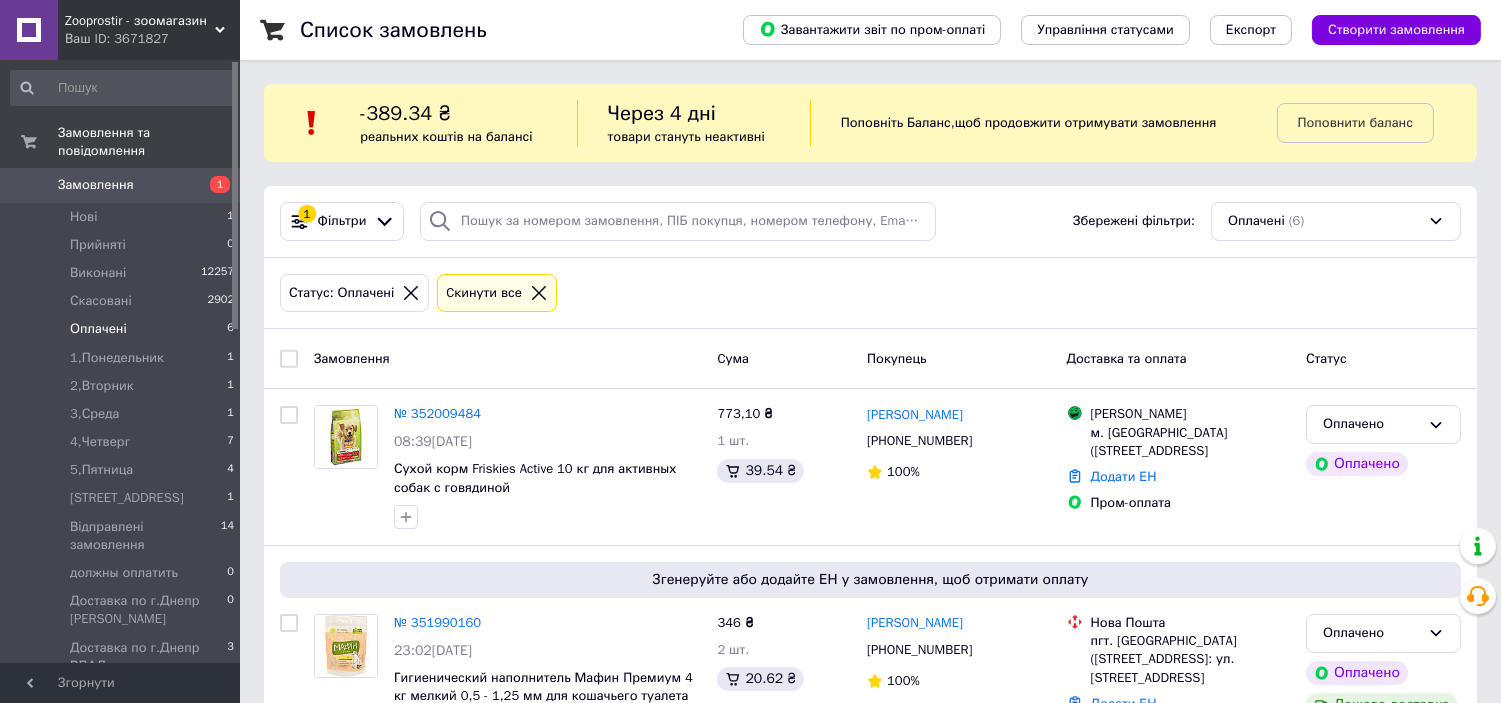 click on "Оплачені" at bounding box center (98, 329) 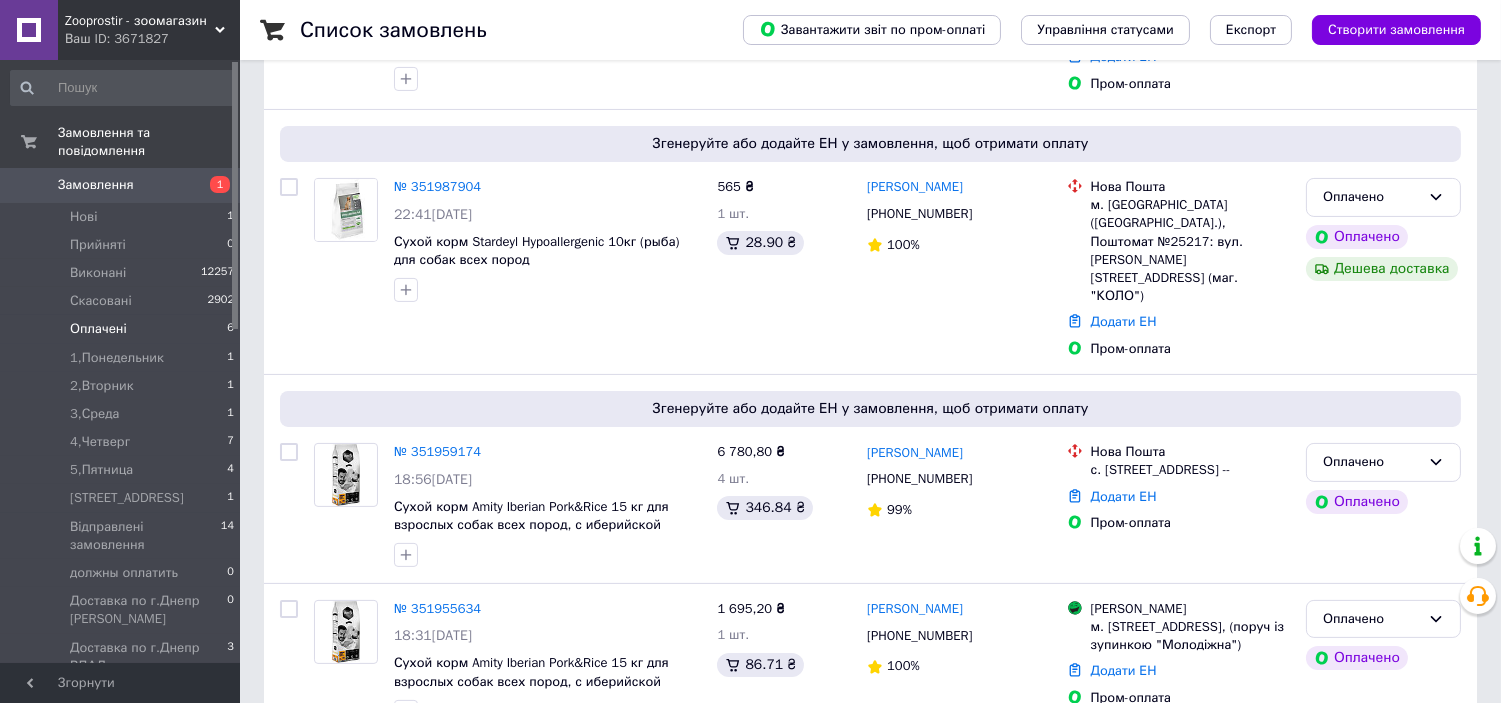 scroll, scrollTop: 811, scrollLeft: 0, axis: vertical 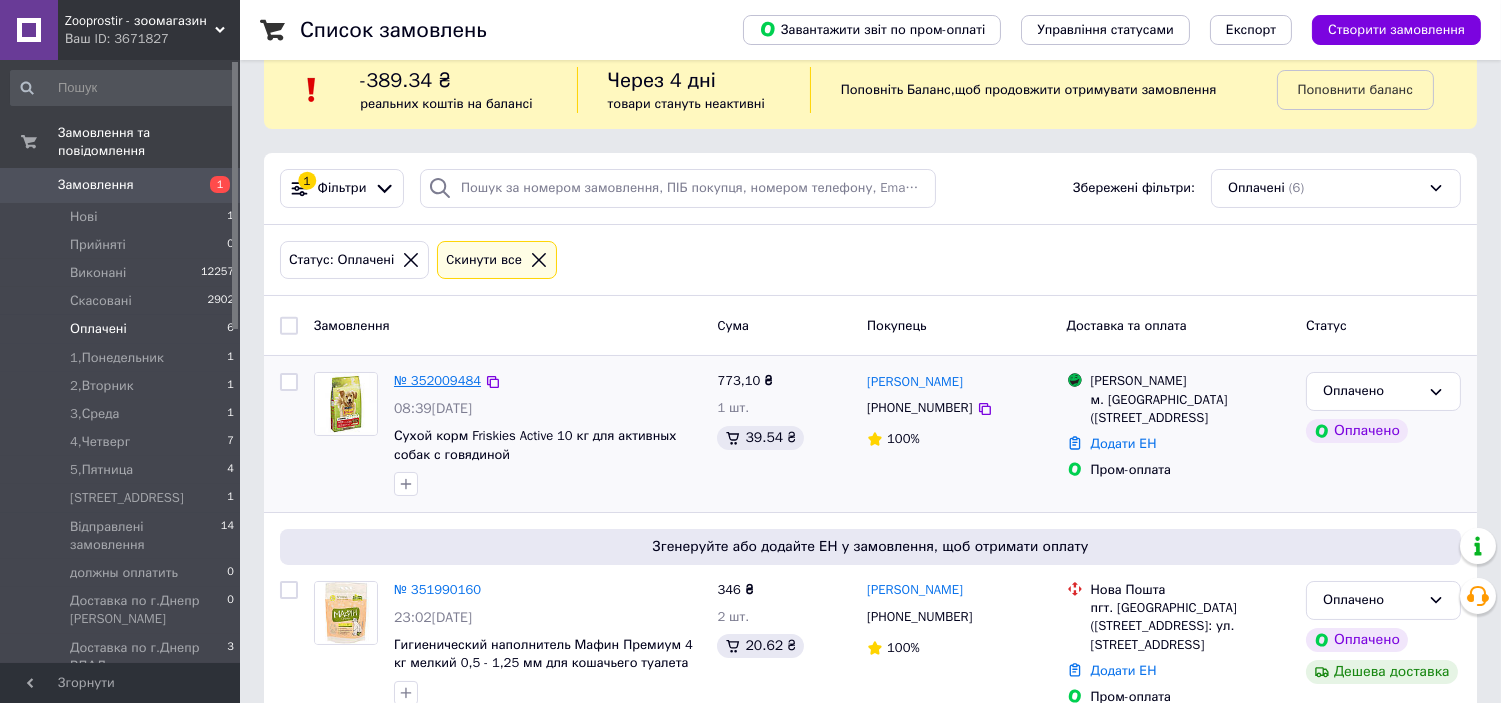 click on "№ 352009484" at bounding box center (437, 380) 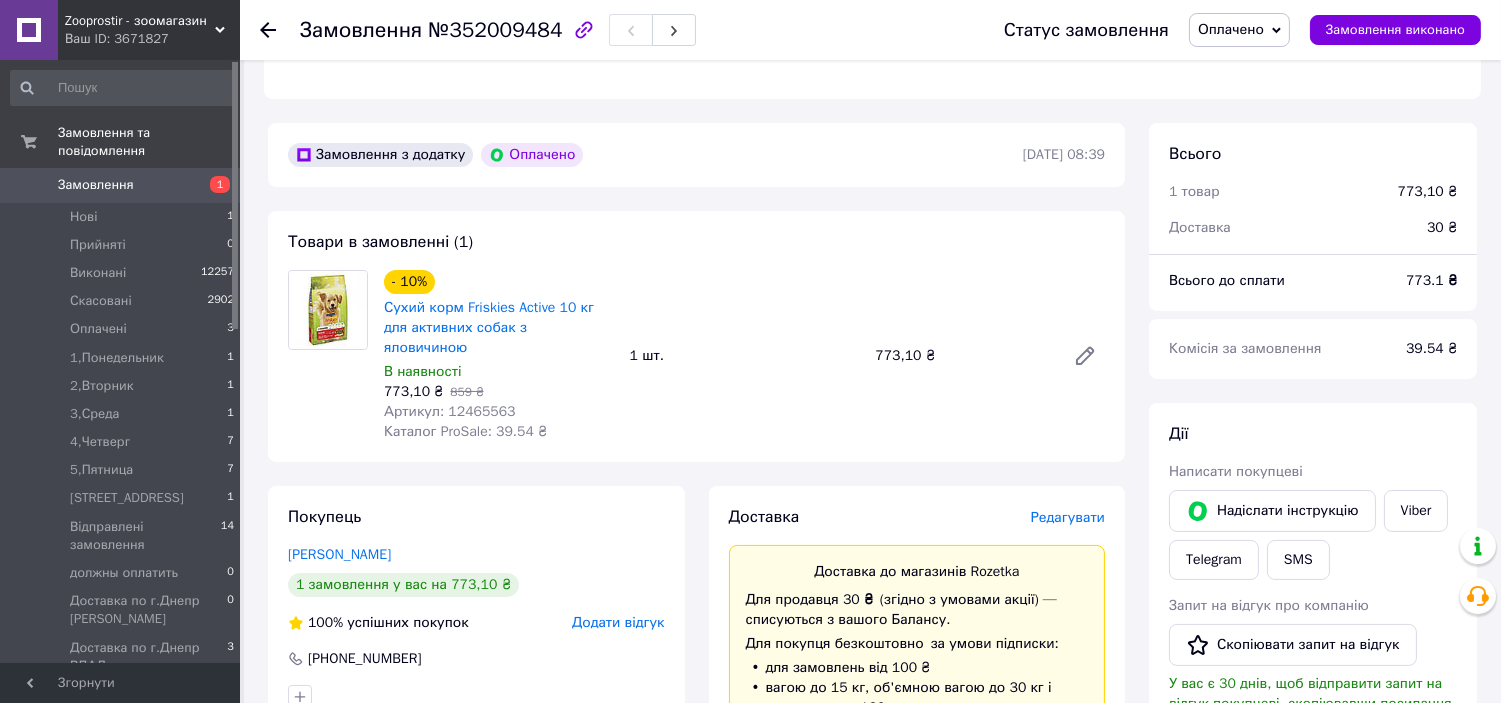 scroll, scrollTop: 1036, scrollLeft: 0, axis: vertical 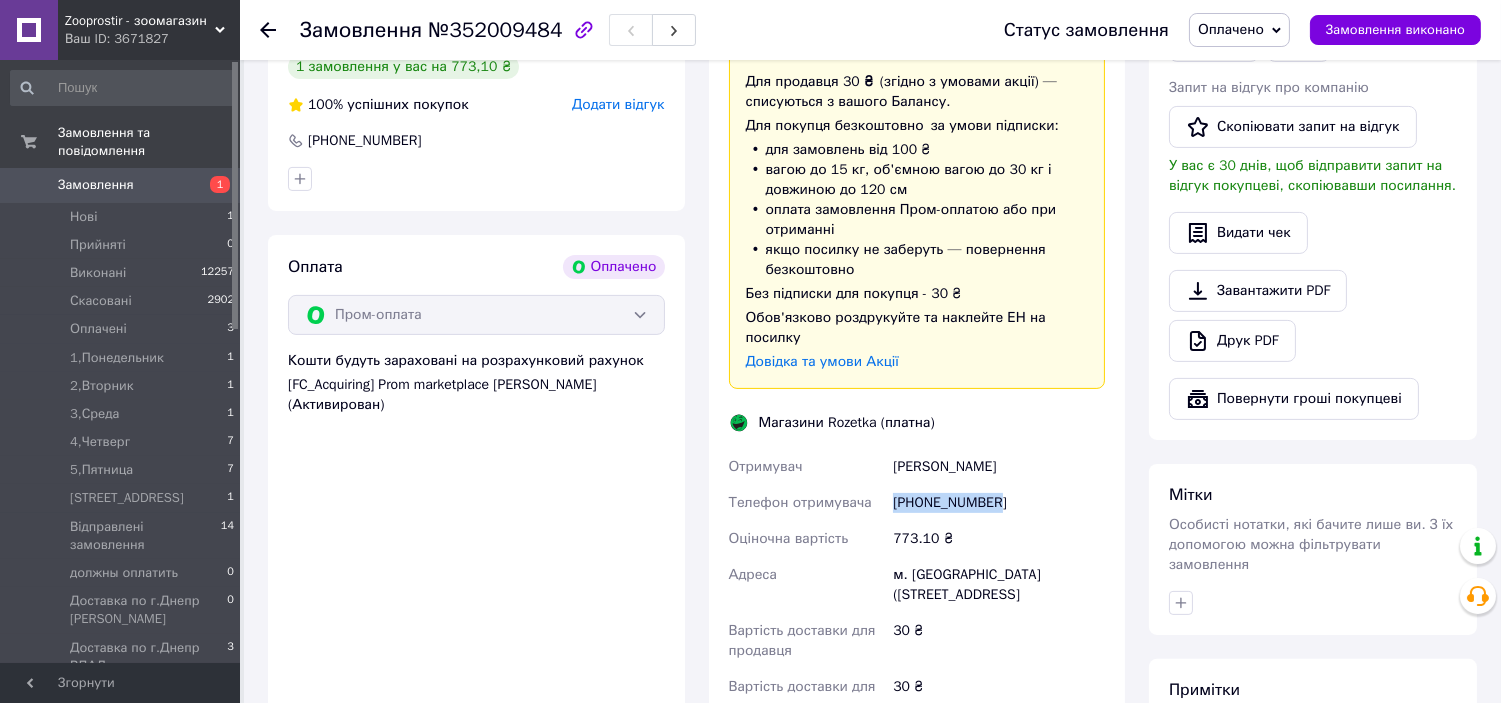 drag, startPoint x: 895, startPoint y: 464, endPoint x: 1037, endPoint y: 464, distance: 142 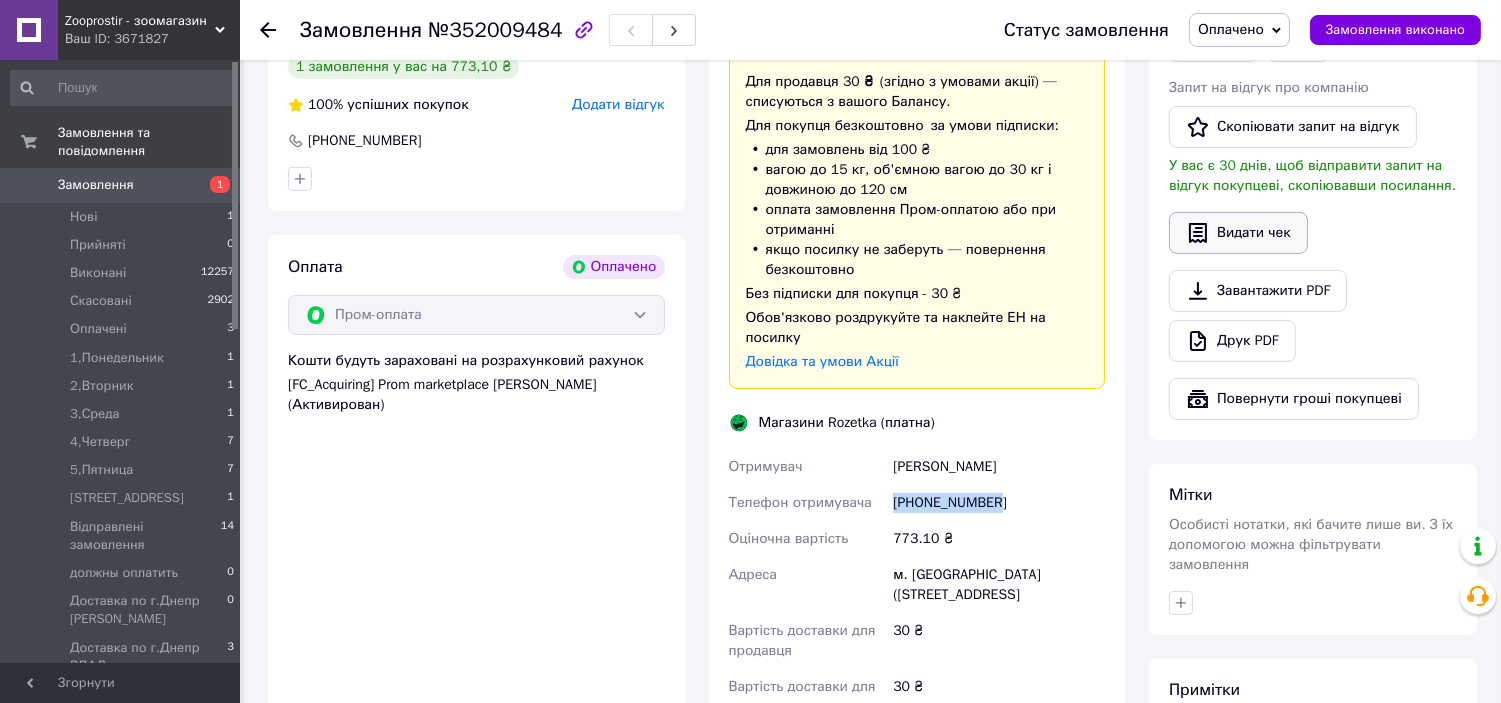 scroll, scrollTop: 777, scrollLeft: 0, axis: vertical 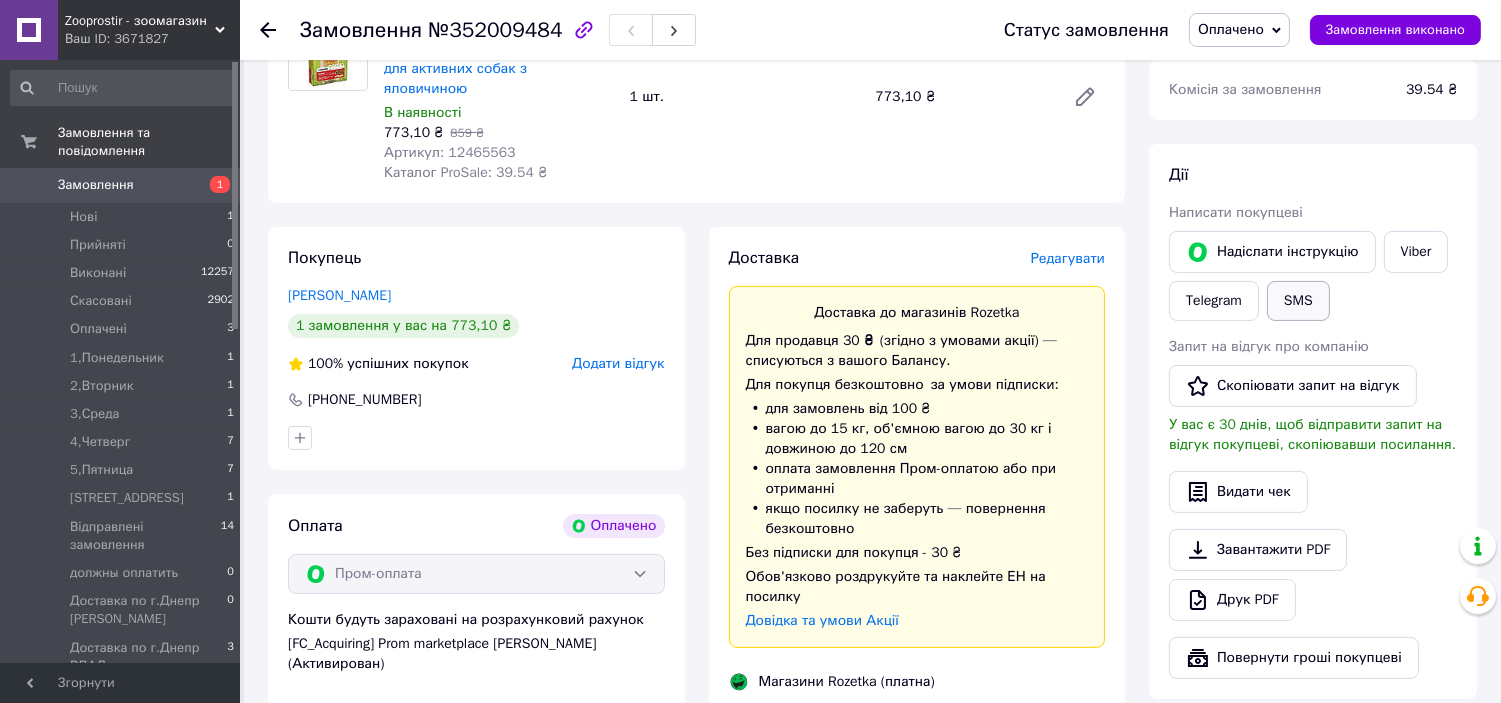 click on "SMS" at bounding box center (1298, 301) 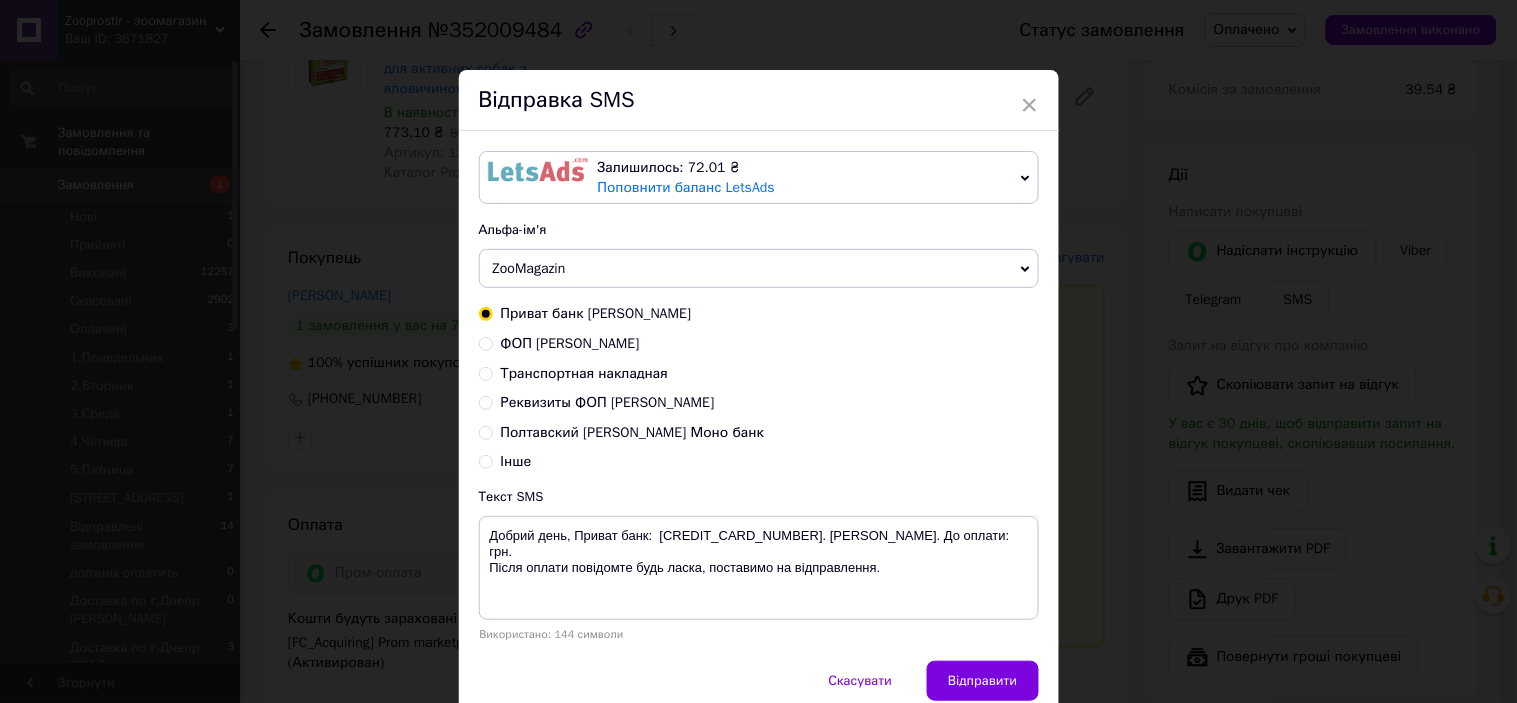 click on "Транспортная накладная" at bounding box center [585, 373] 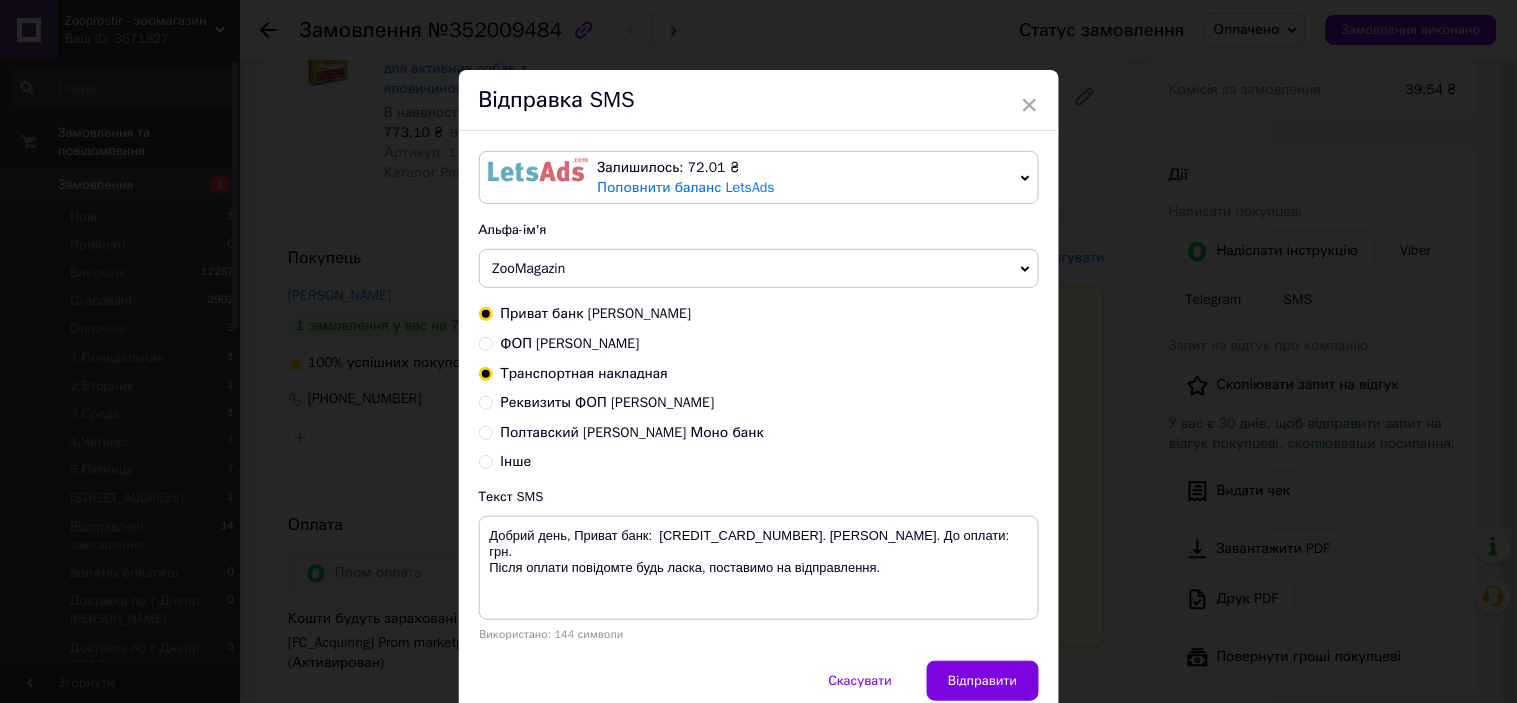 radio on "true" 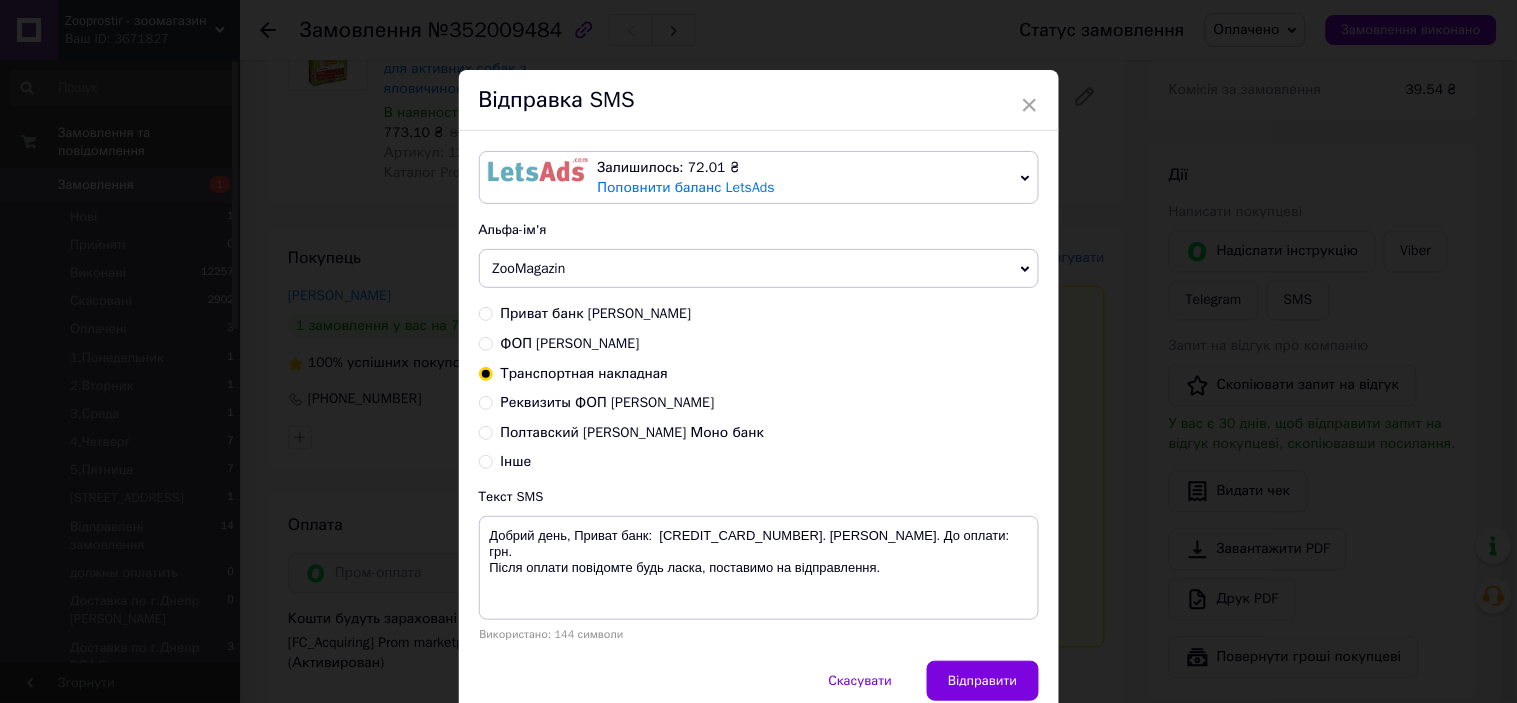 type on "Добрий день, Ваше замовлення відправлене. ТТН . Інтернет-зоомагазин zooprostir.in.ua" 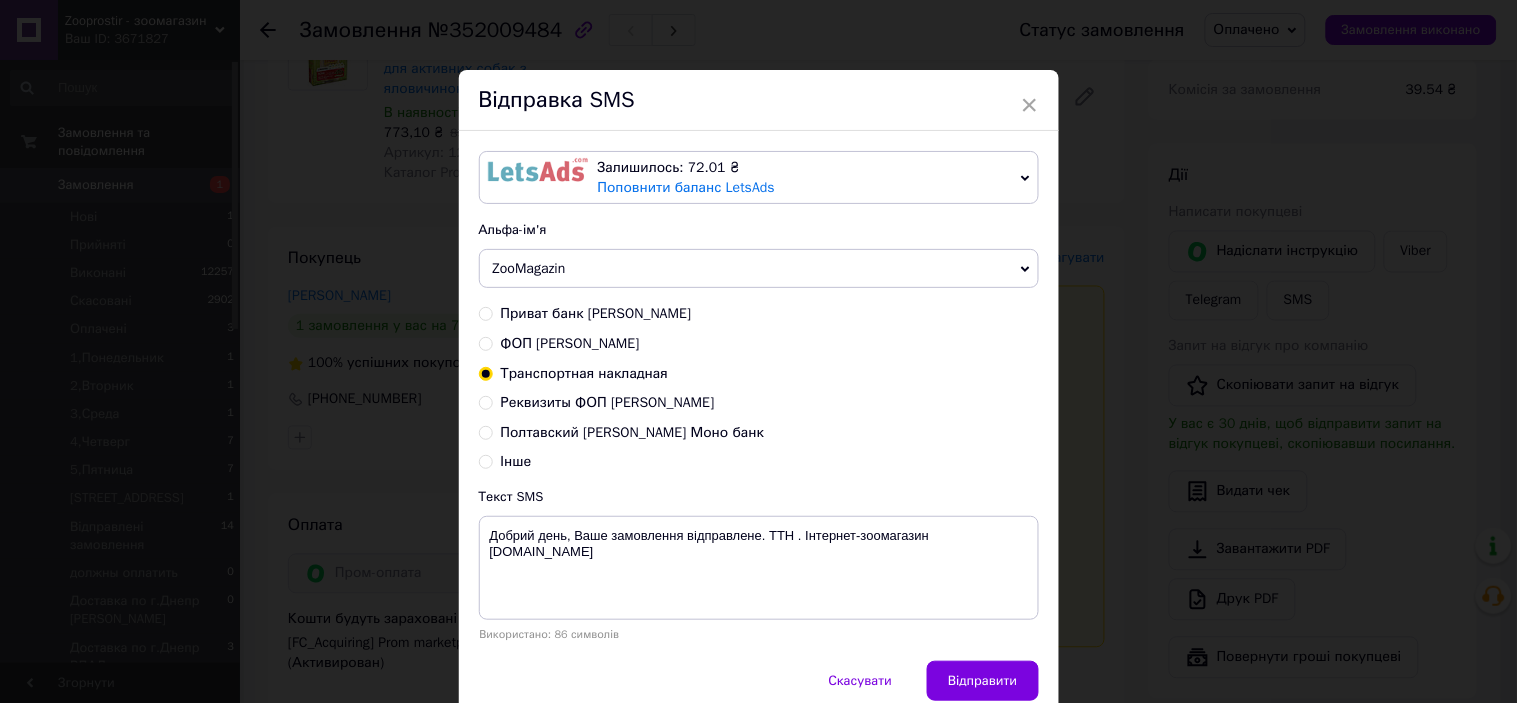 click on "Інше" at bounding box center [516, 461] 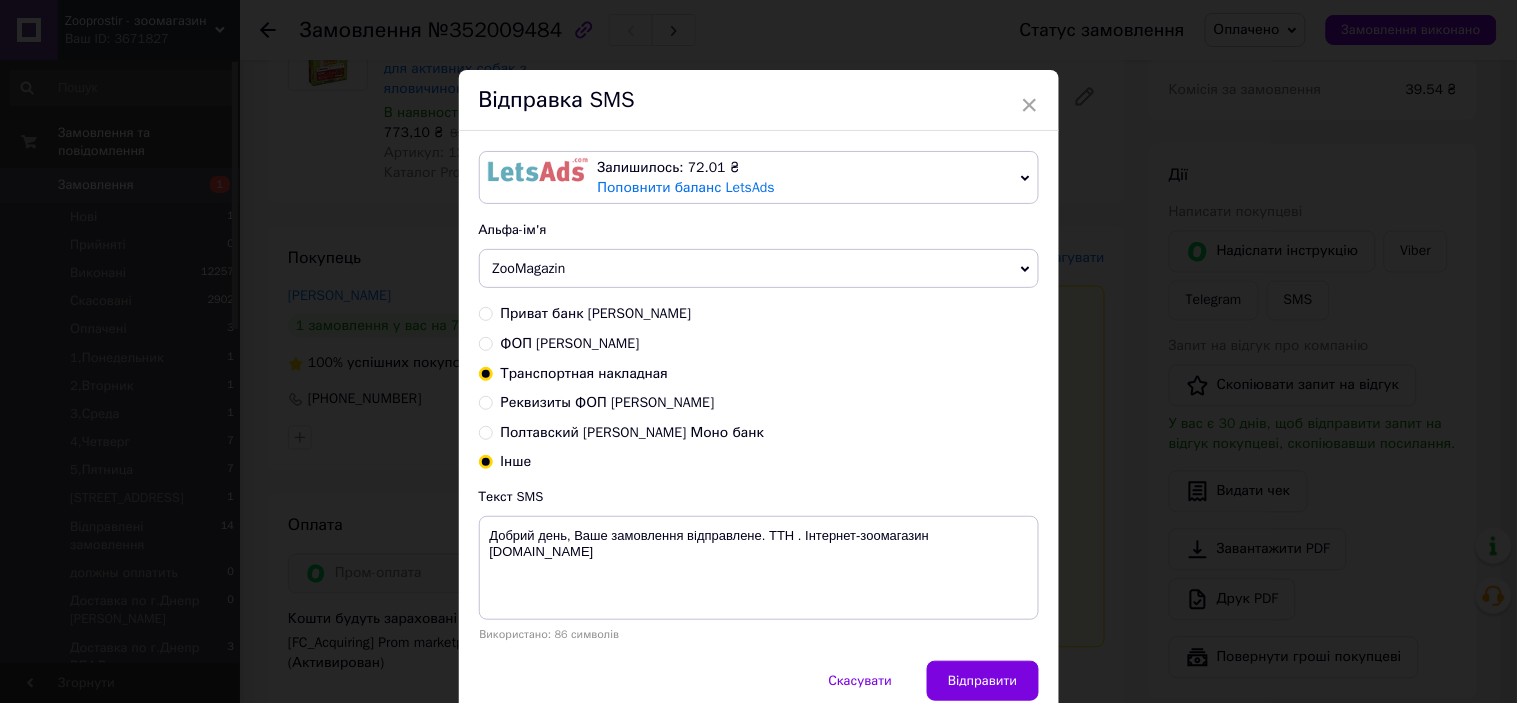 radio on "true" 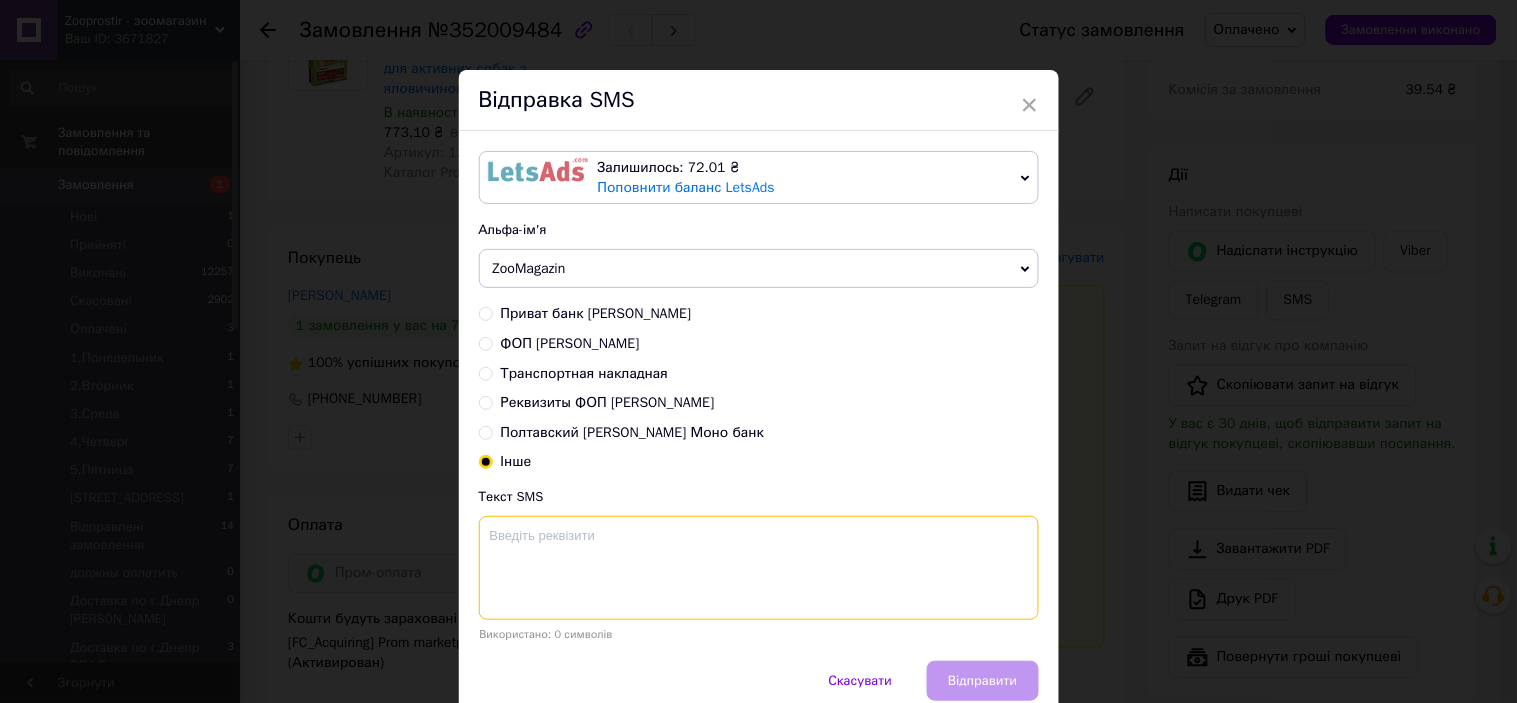 click at bounding box center (759, 568) 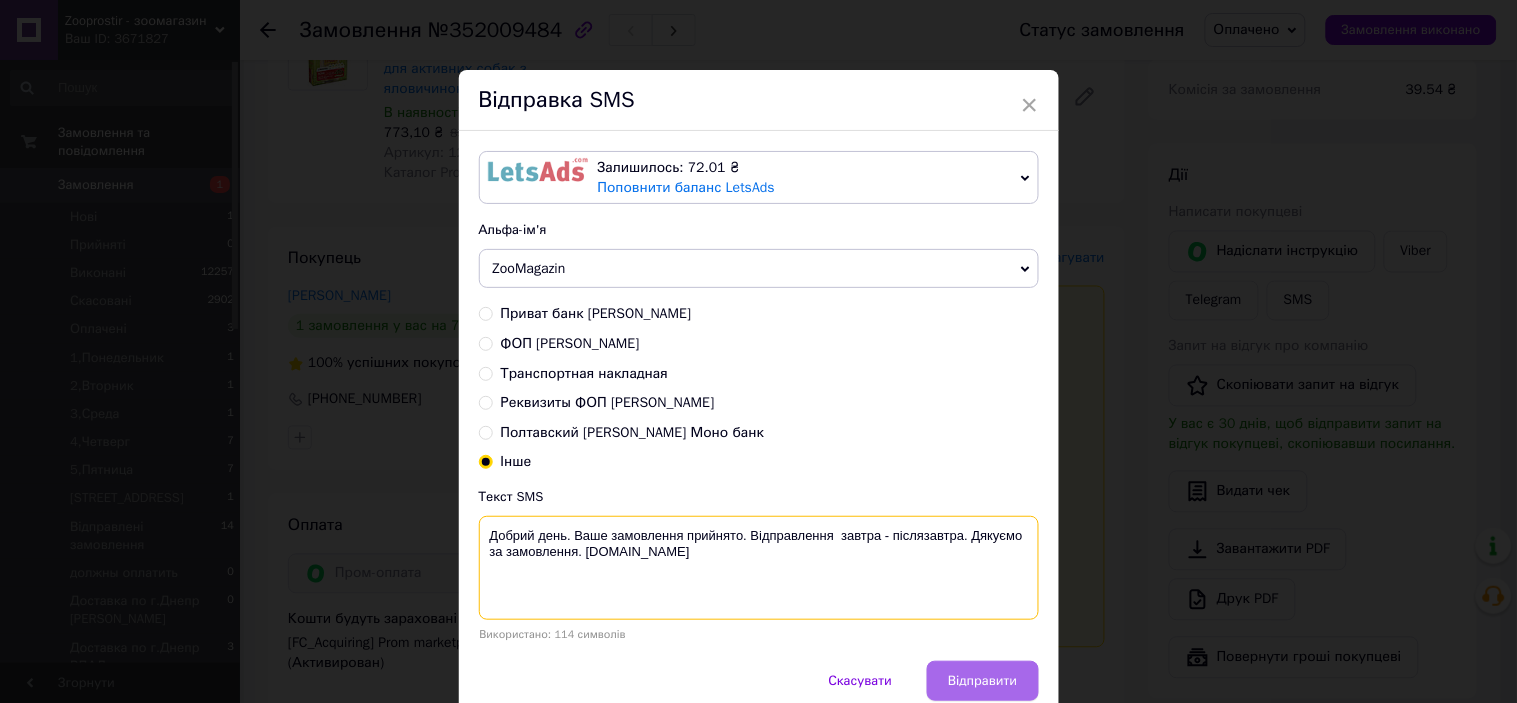 type on "Добрий день. Ваше замовлення прийнято. Відправлення  завтра - післязавтра. Дякуємо за замовлення. zooprostir.in.ua" 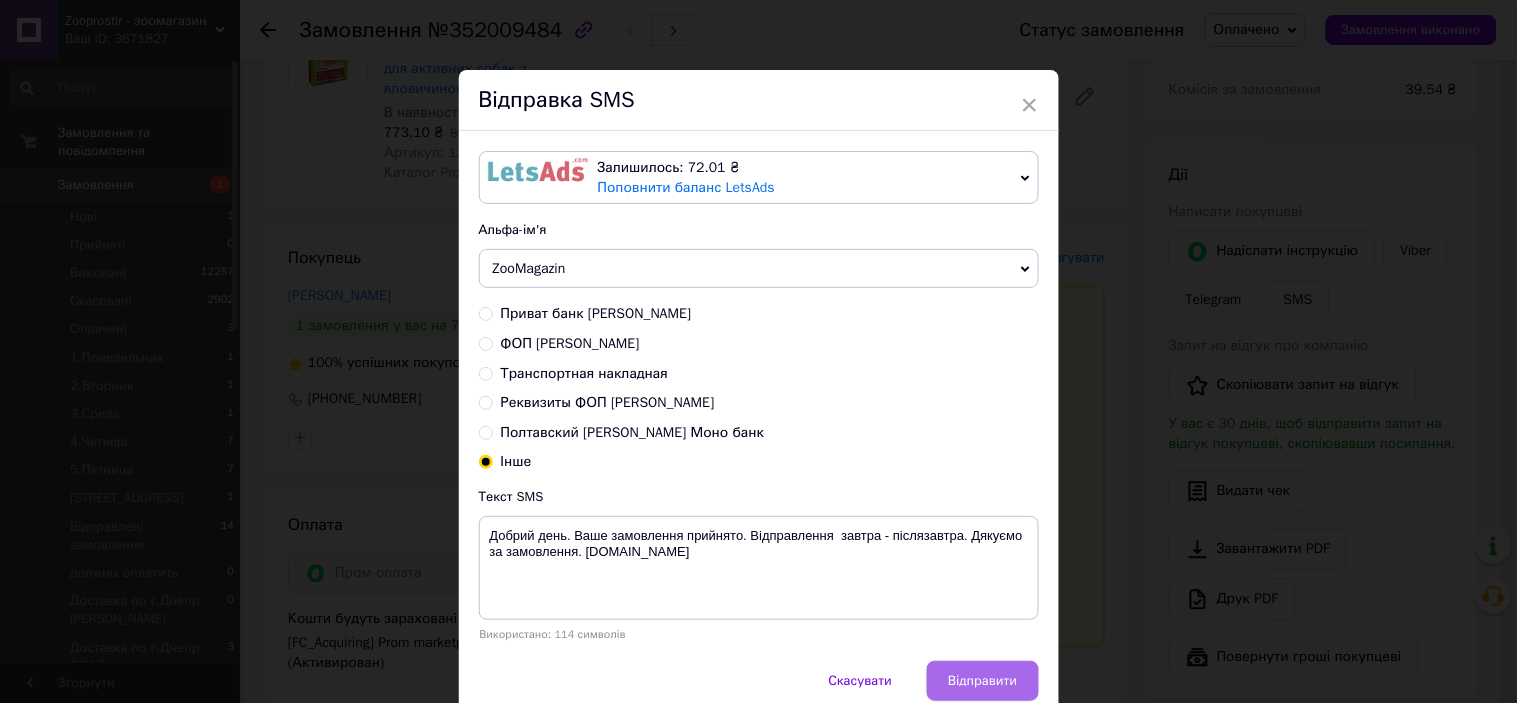 click on "Відправити" at bounding box center [982, 681] 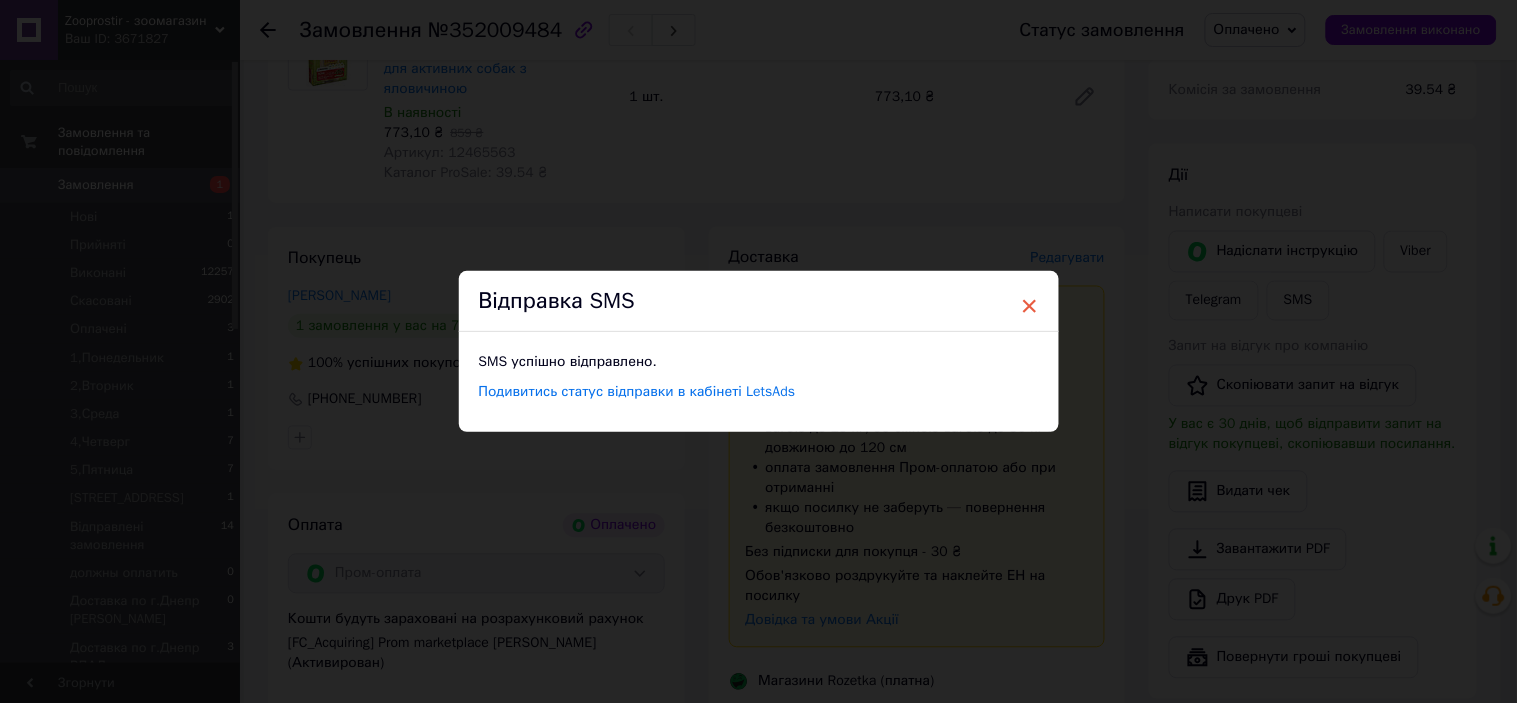 click on "×" at bounding box center (1030, 306) 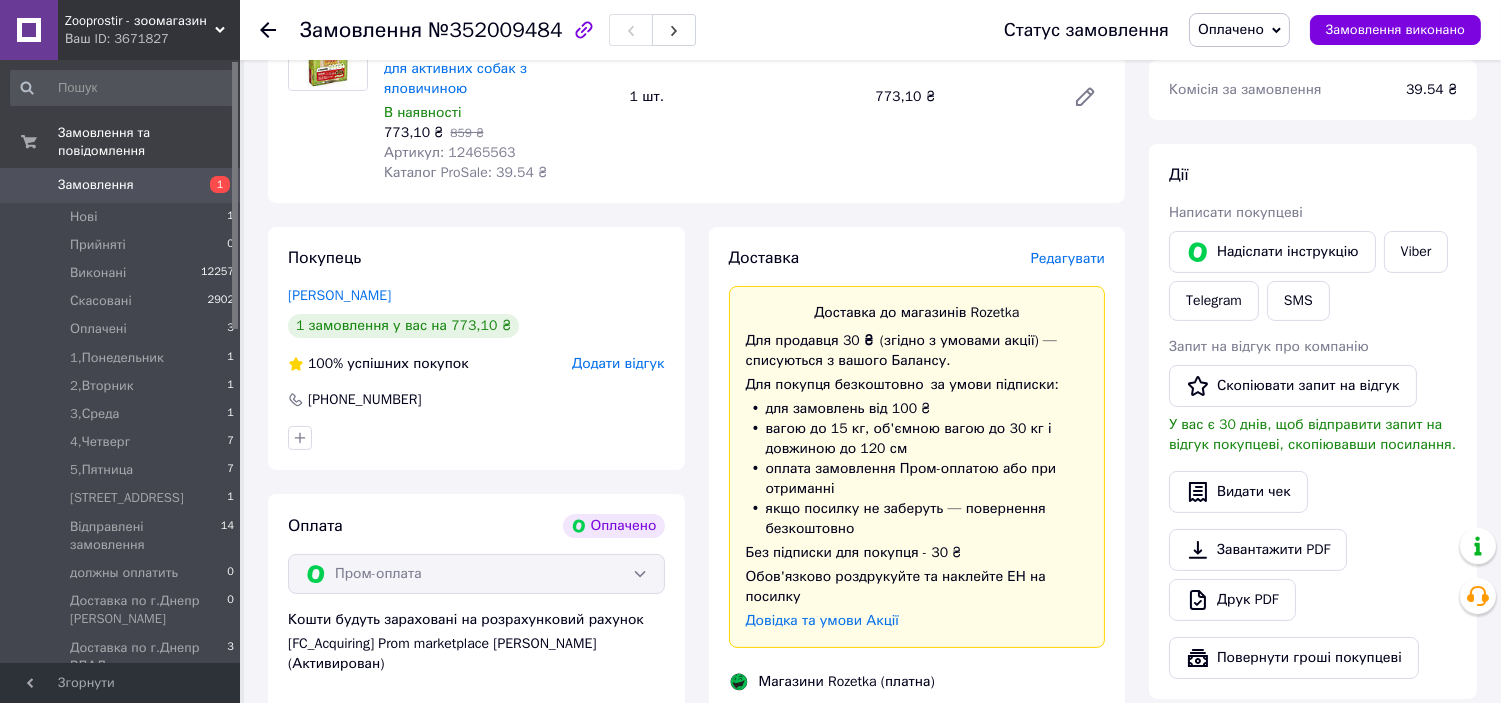 click on "Оплачено" at bounding box center (1239, 30) 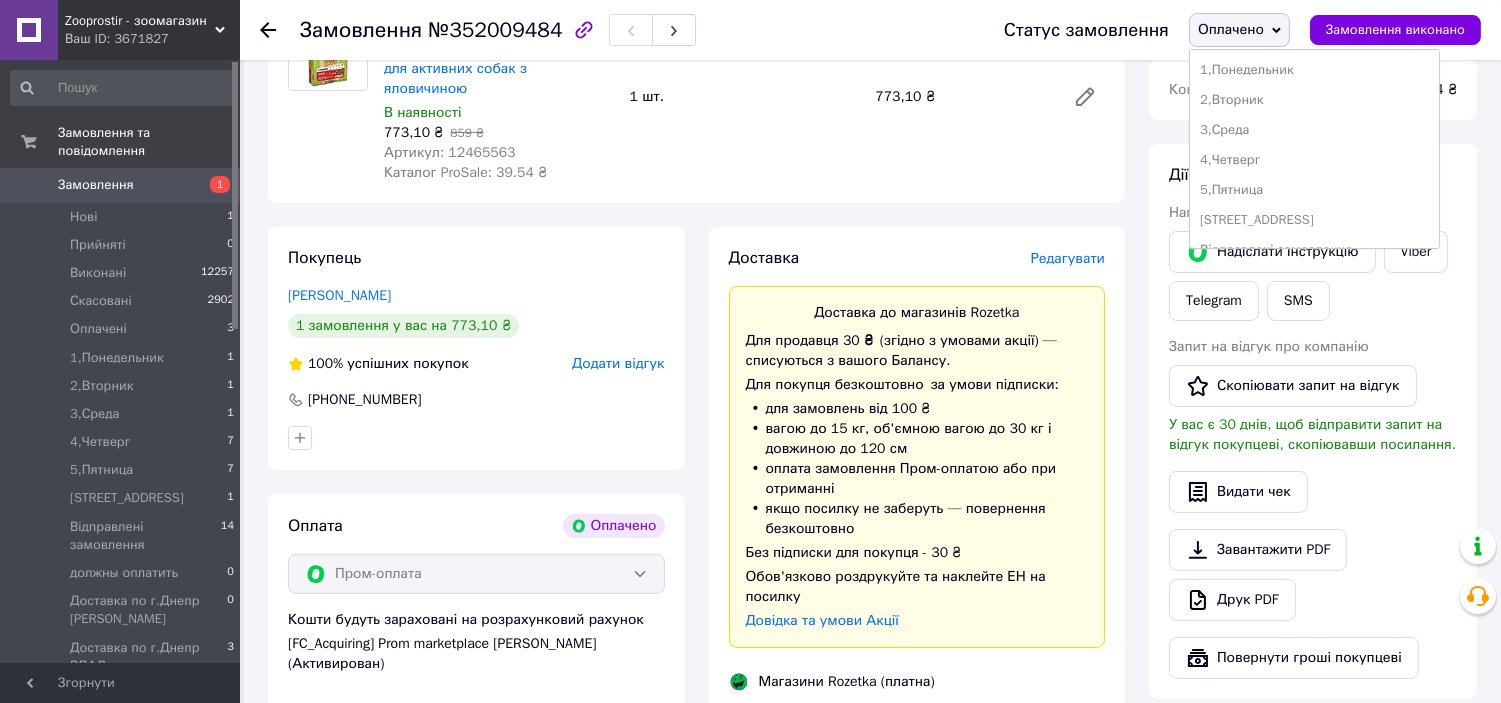 scroll, scrollTop: 133, scrollLeft: 0, axis: vertical 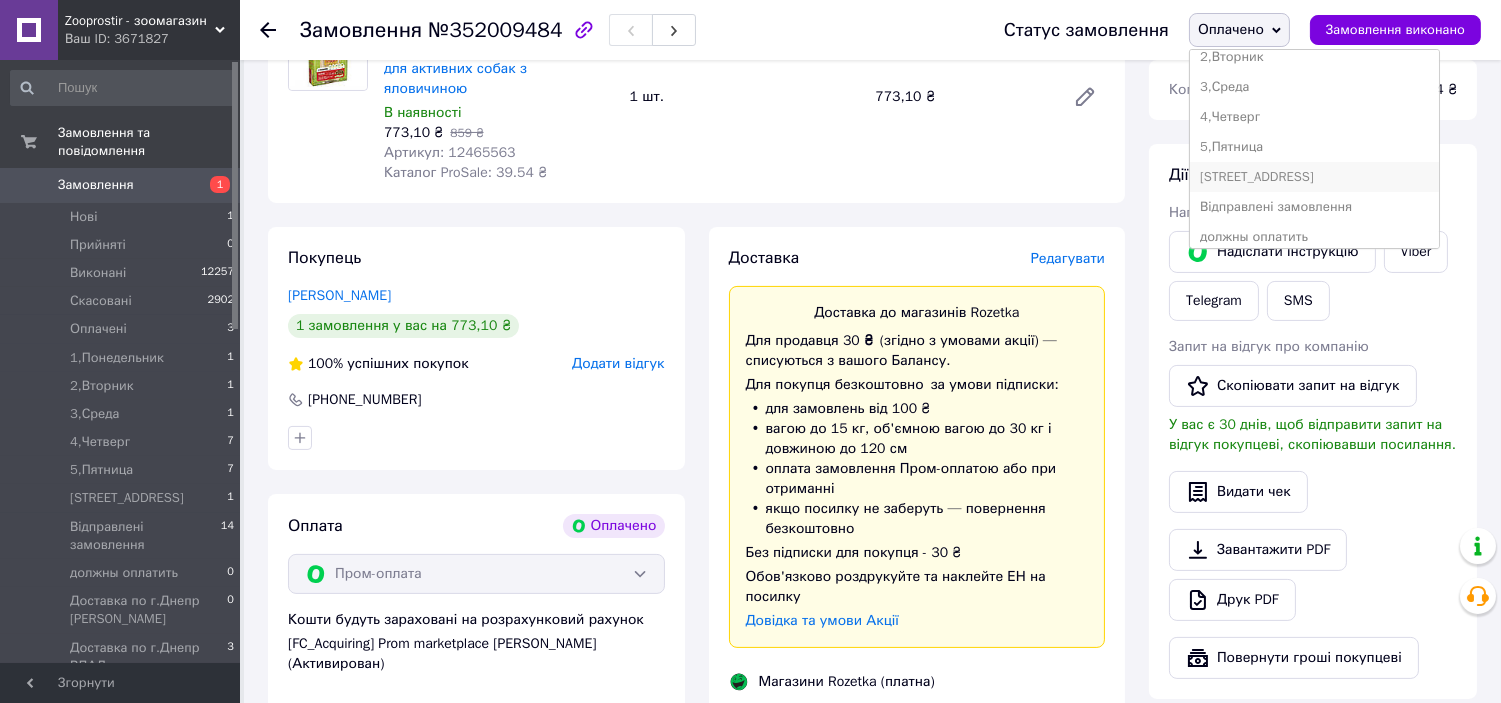 click on "[STREET_ADDRESS]" at bounding box center [1314, 177] 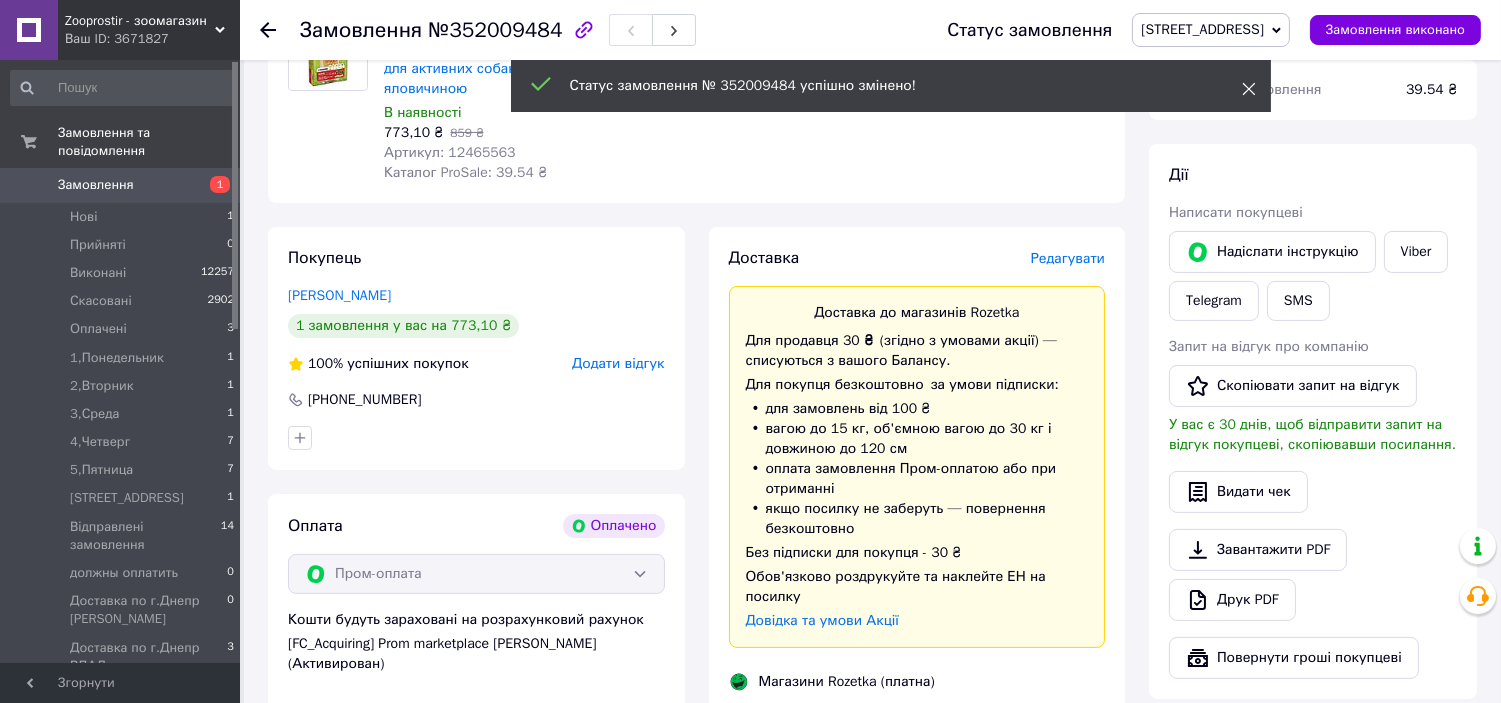 click 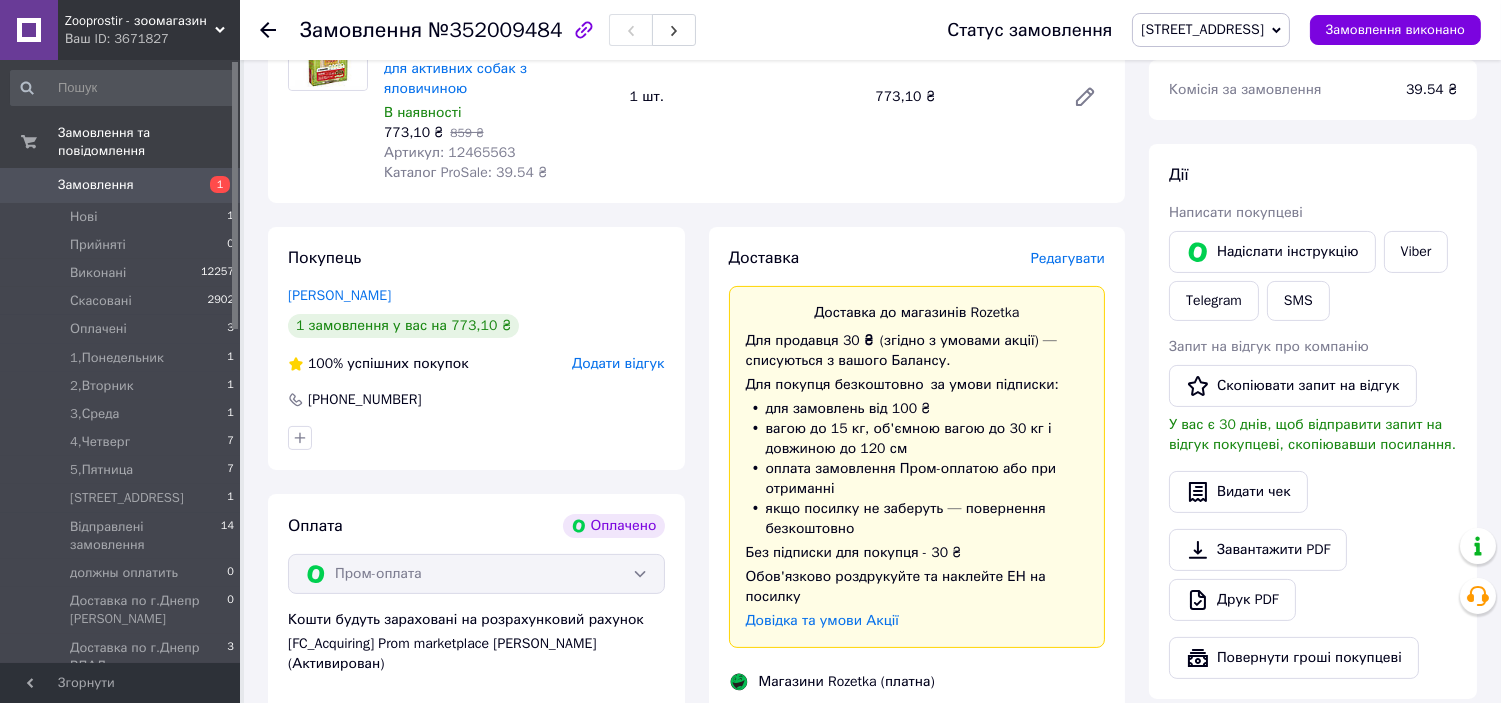 click 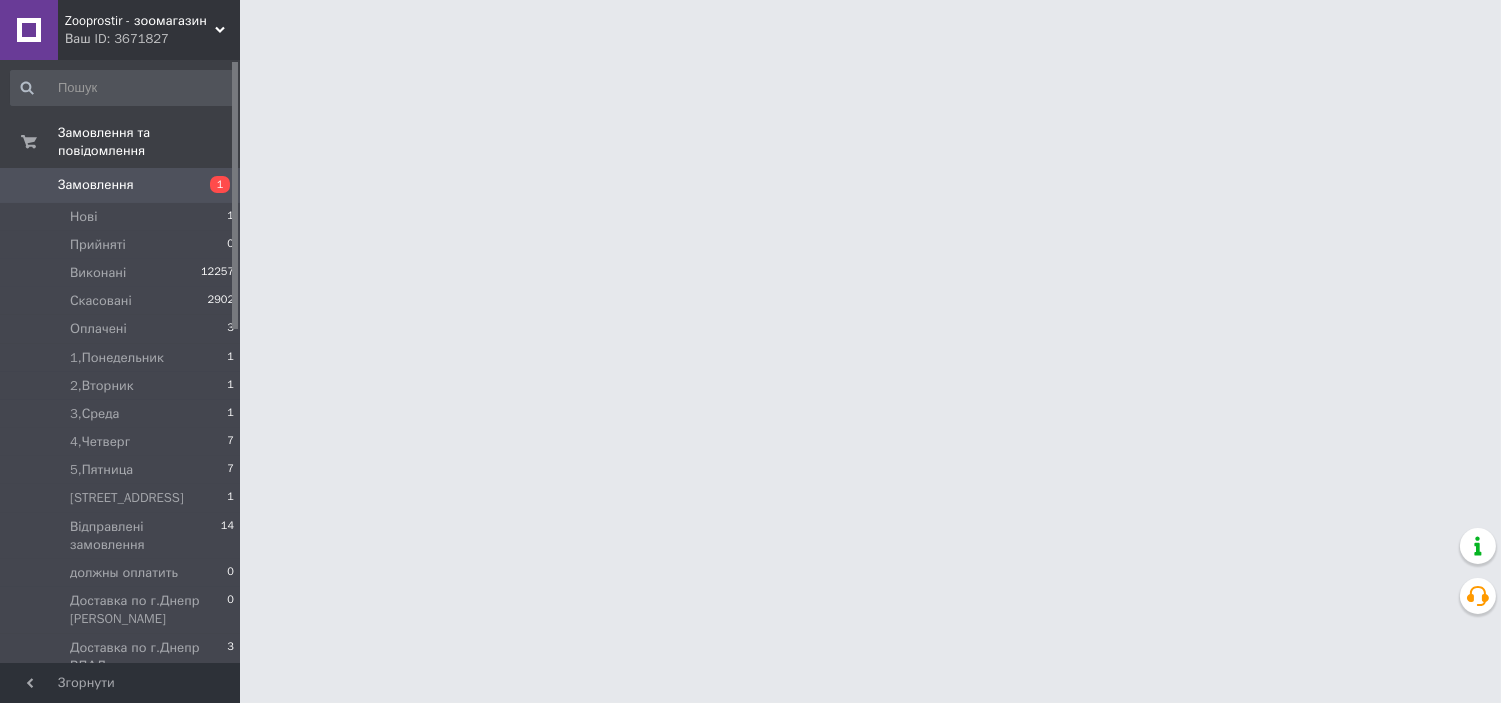 scroll, scrollTop: 0, scrollLeft: 0, axis: both 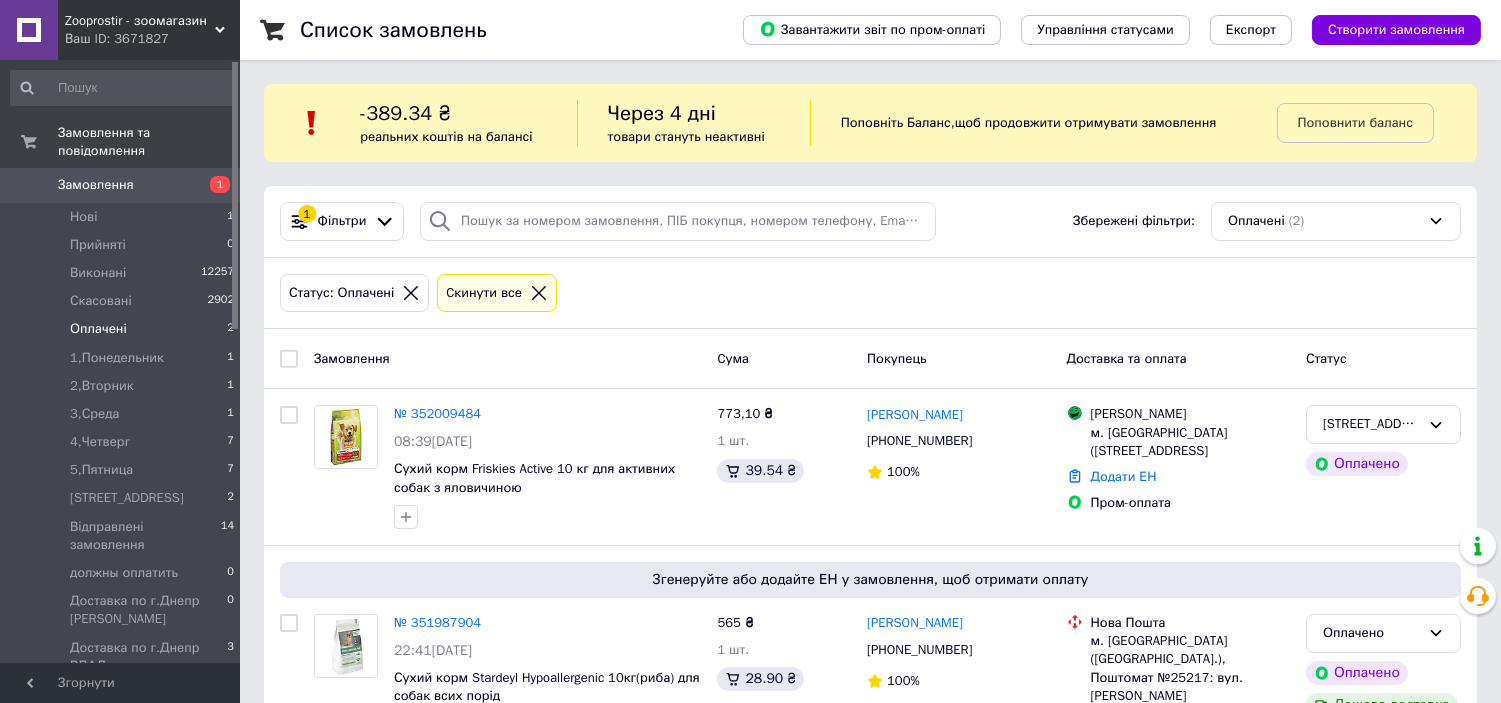click 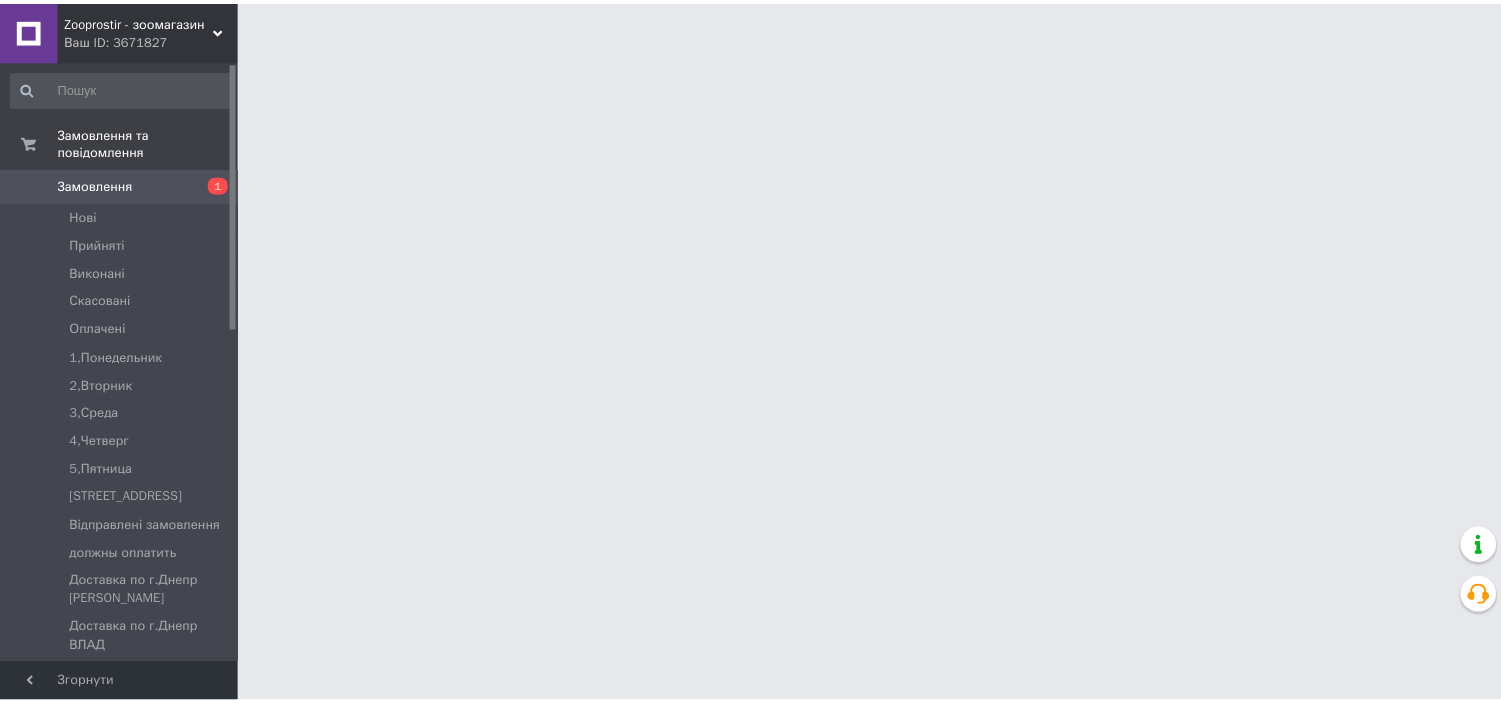 scroll, scrollTop: 0, scrollLeft: 0, axis: both 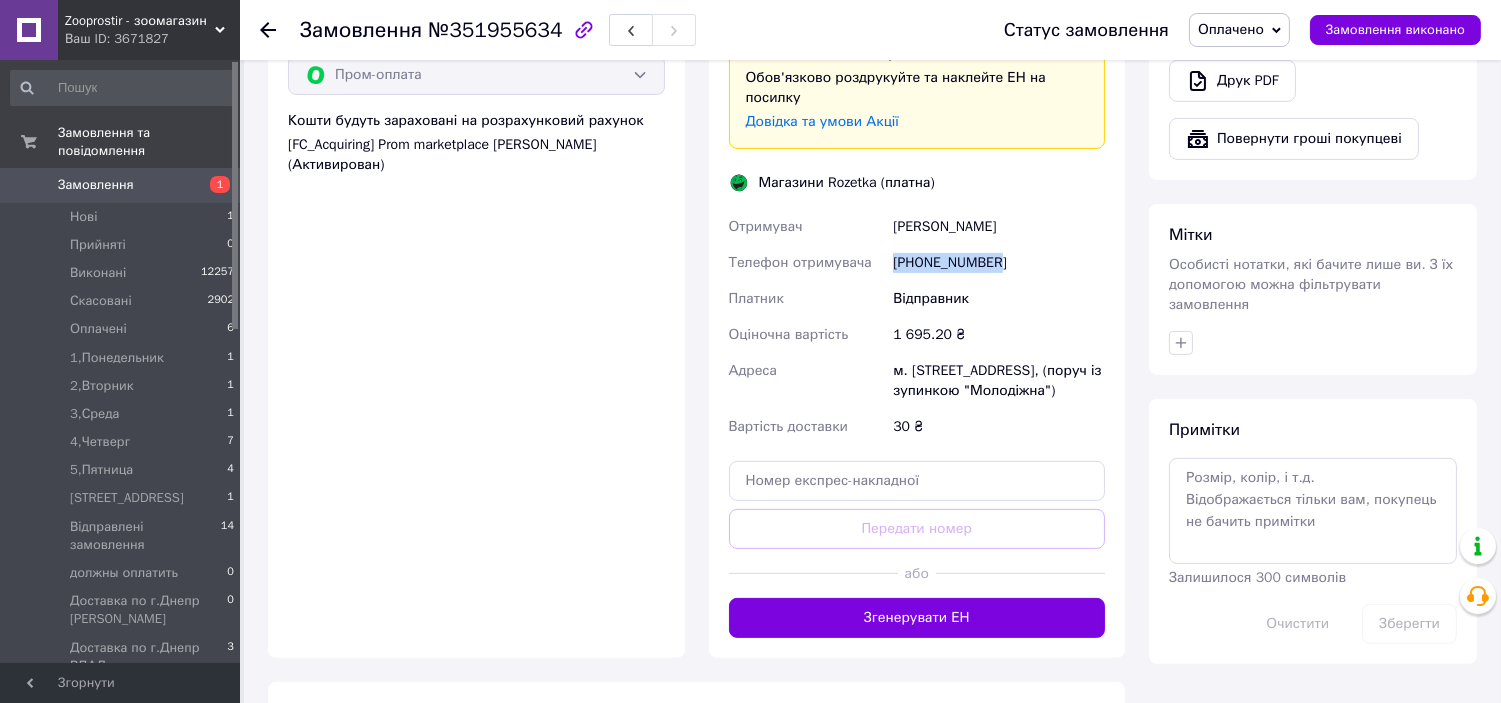 drag, startPoint x: 896, startPoint y: 238, endPoint x: 998, endPoint y: 241, distance: 102.044106 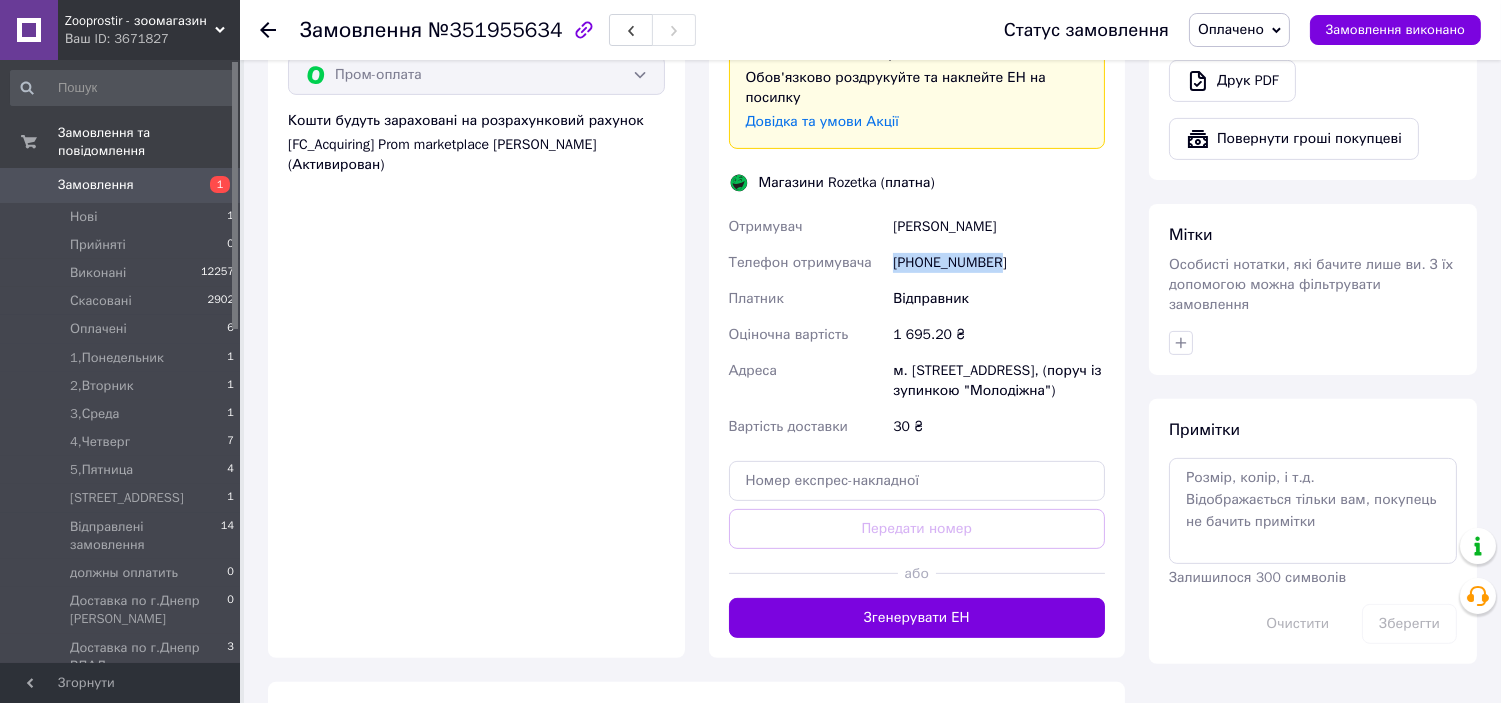 click on "Оплачено" at bounding box center [1231, 29] 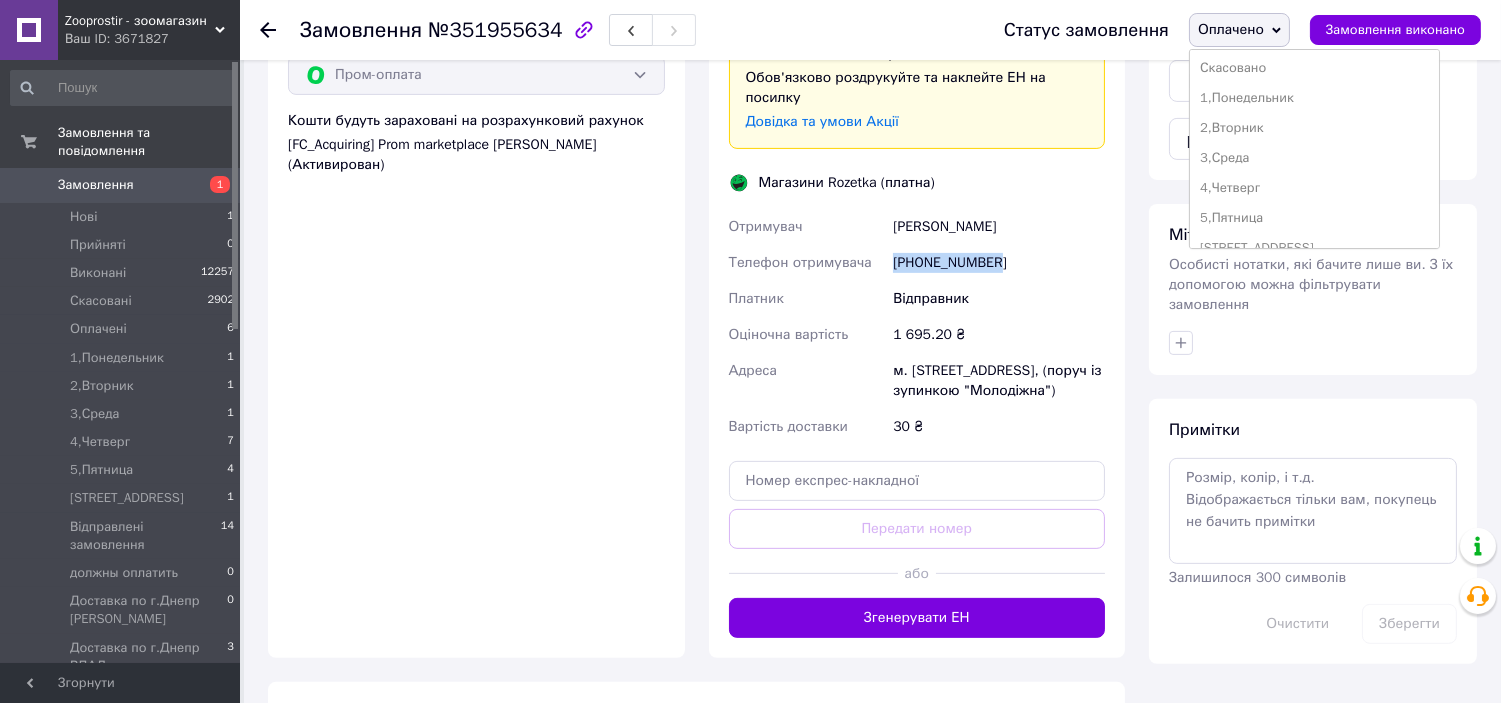 scroll, scrollTop: 88, scrollLeft: 0, axis: vertical 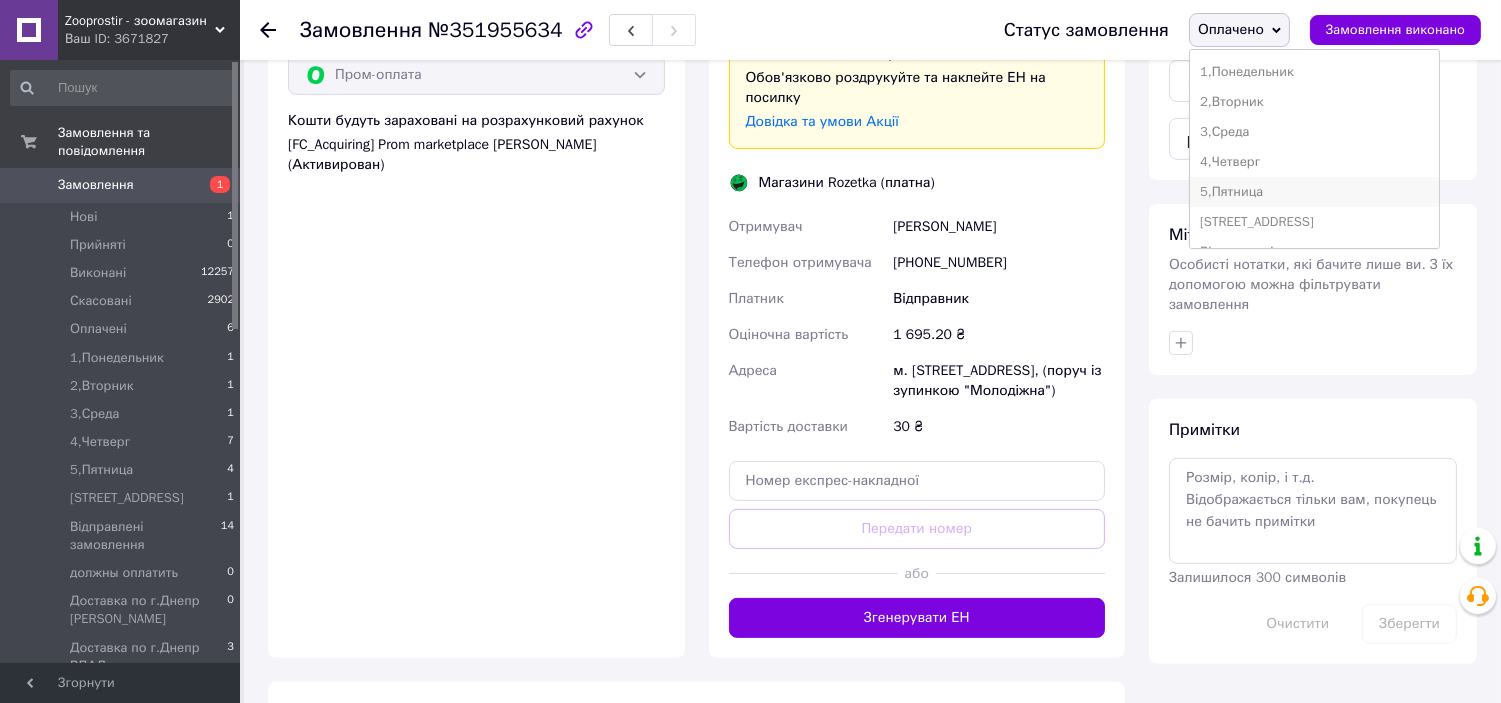 click on "5,Пятница" at bounding box center (1314, 192) 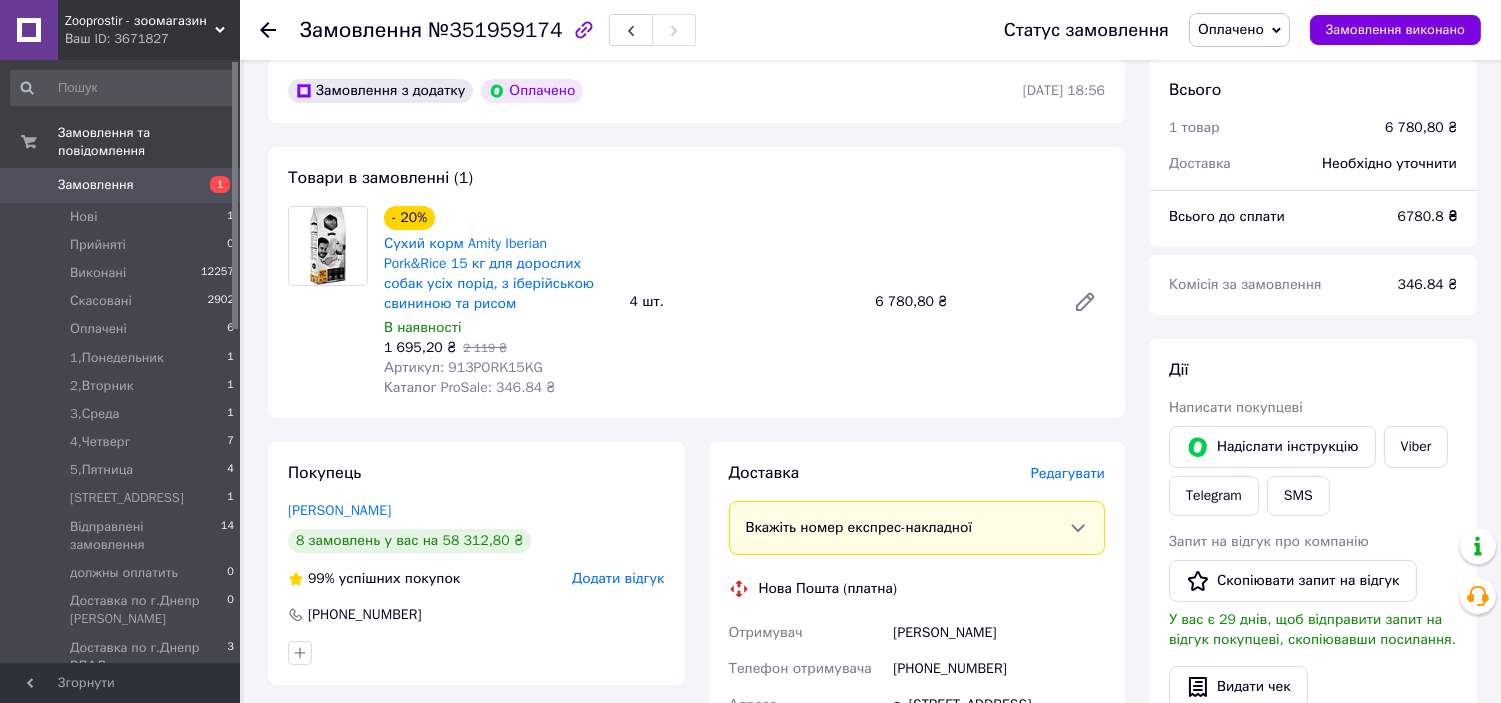 scroll, scrollTop: 841, scrollLeft: 0, axis: vertical 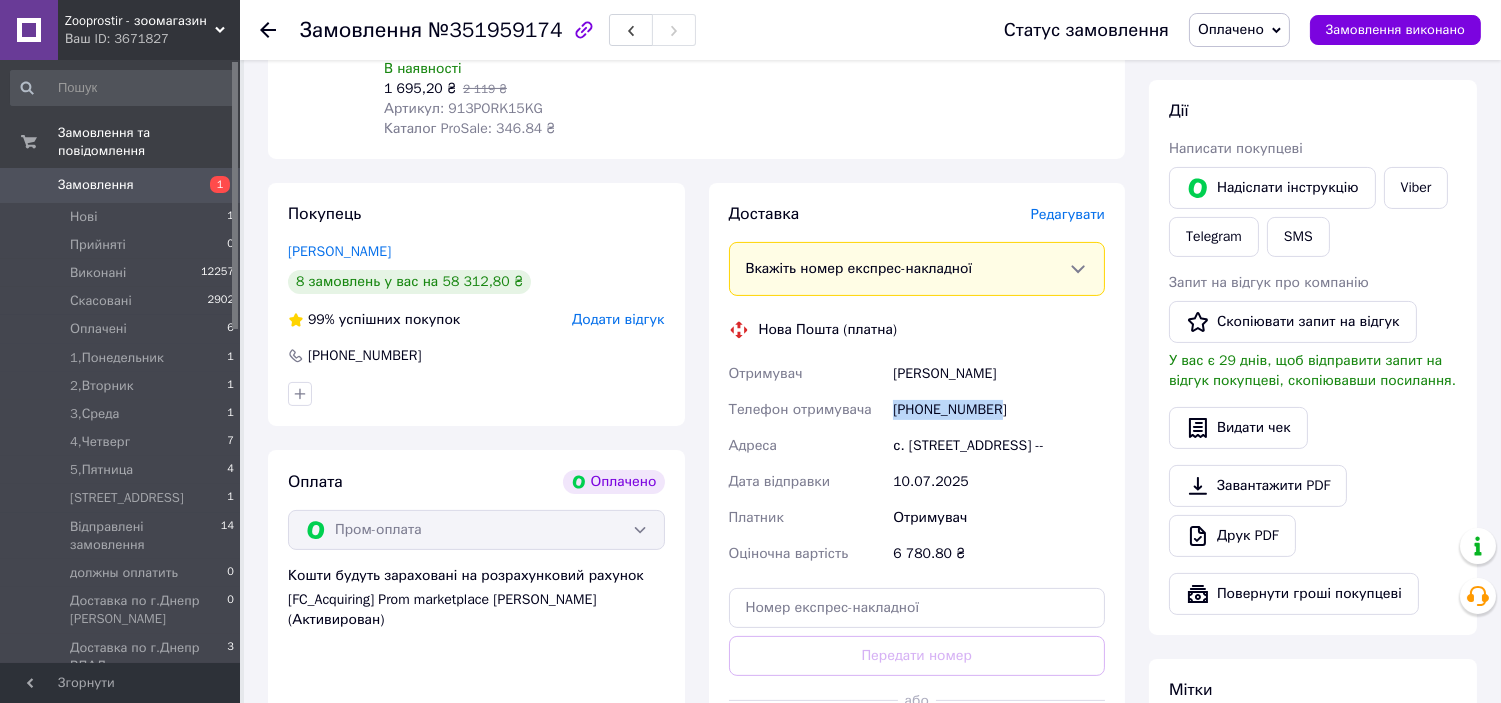 drag, startPoint x: 893, startPoint y: 410, endPoint x: 1065, endPoint y: 416, distance: 172.10461 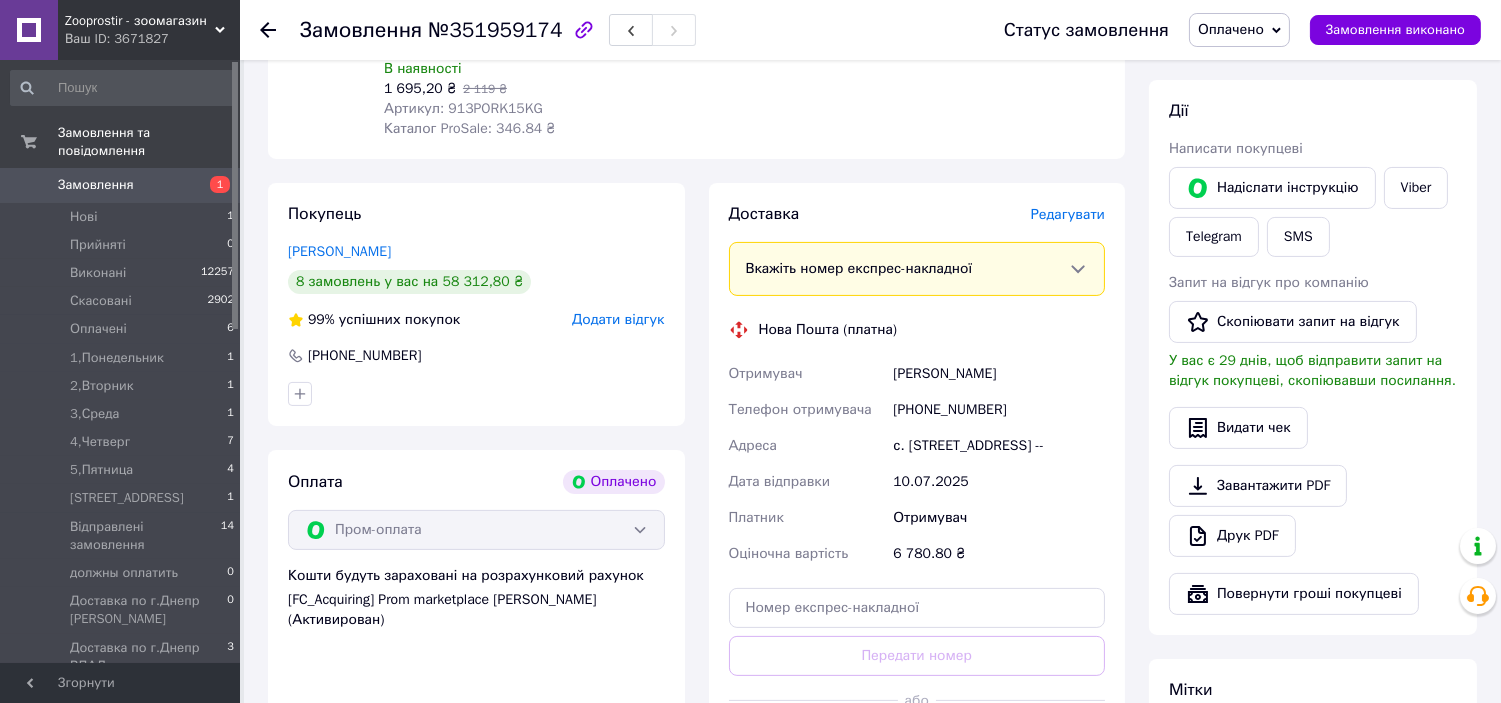 click 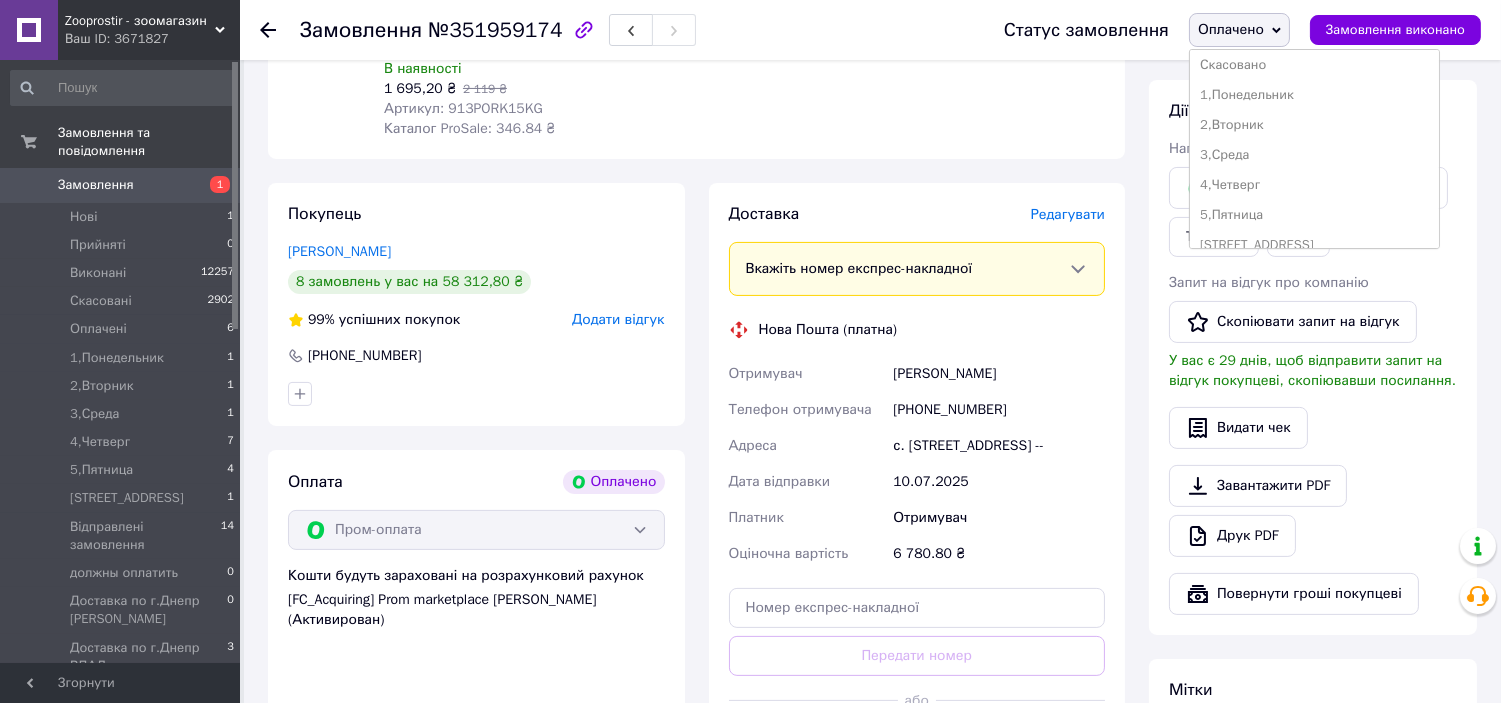 scroll, scrollTop: 68, scrollLeft: 0, axis: vertical 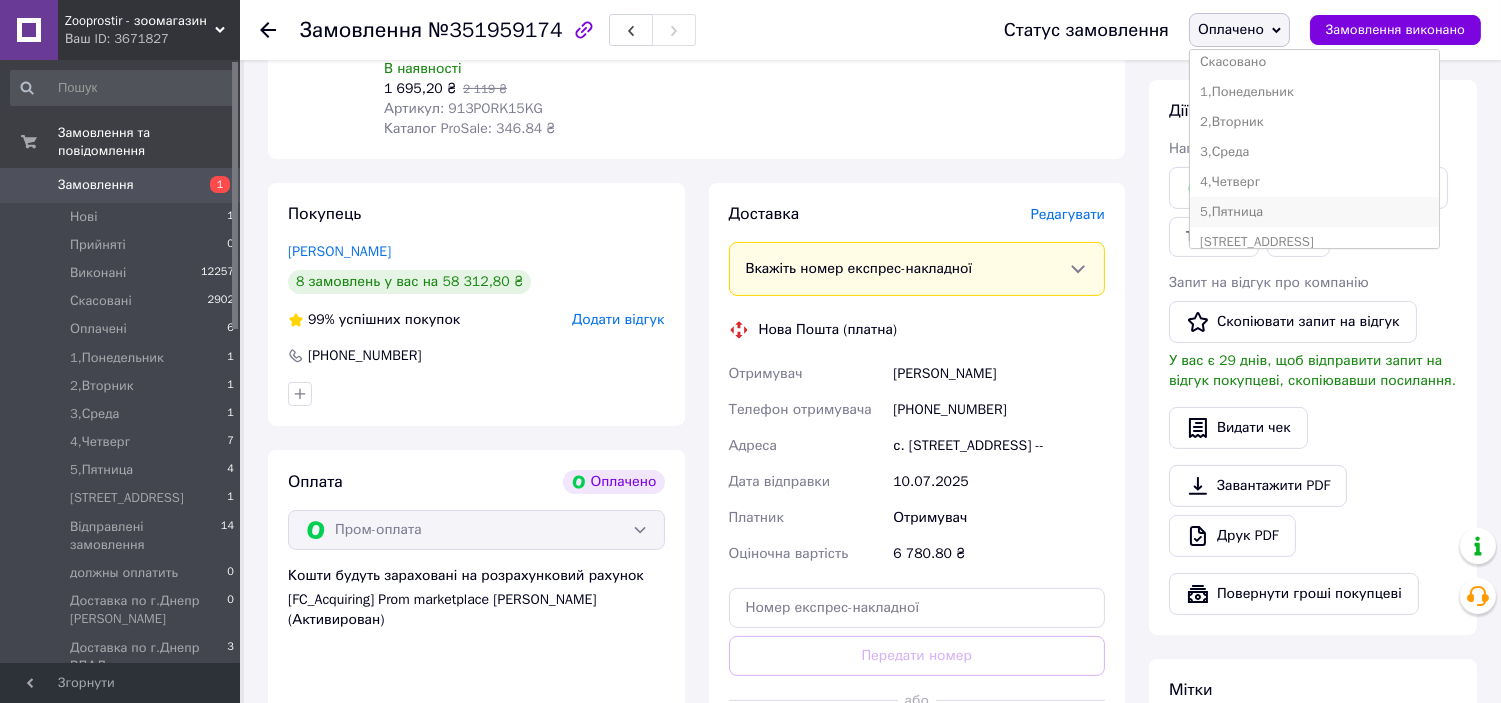 click on "5,Пятница" at bounding box center [1314, 212] 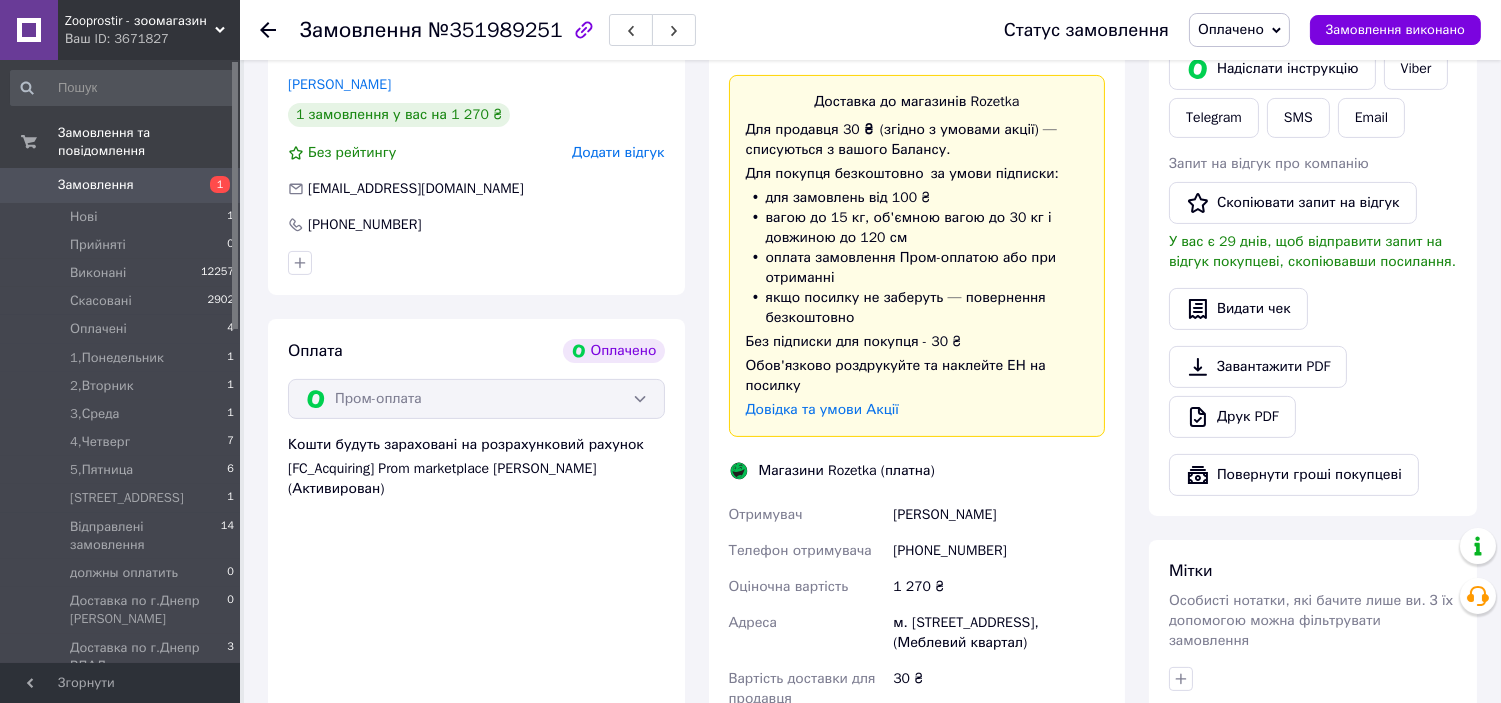 scroll, scrollTop: 1036, scrollLeft: 0, axis: vertical 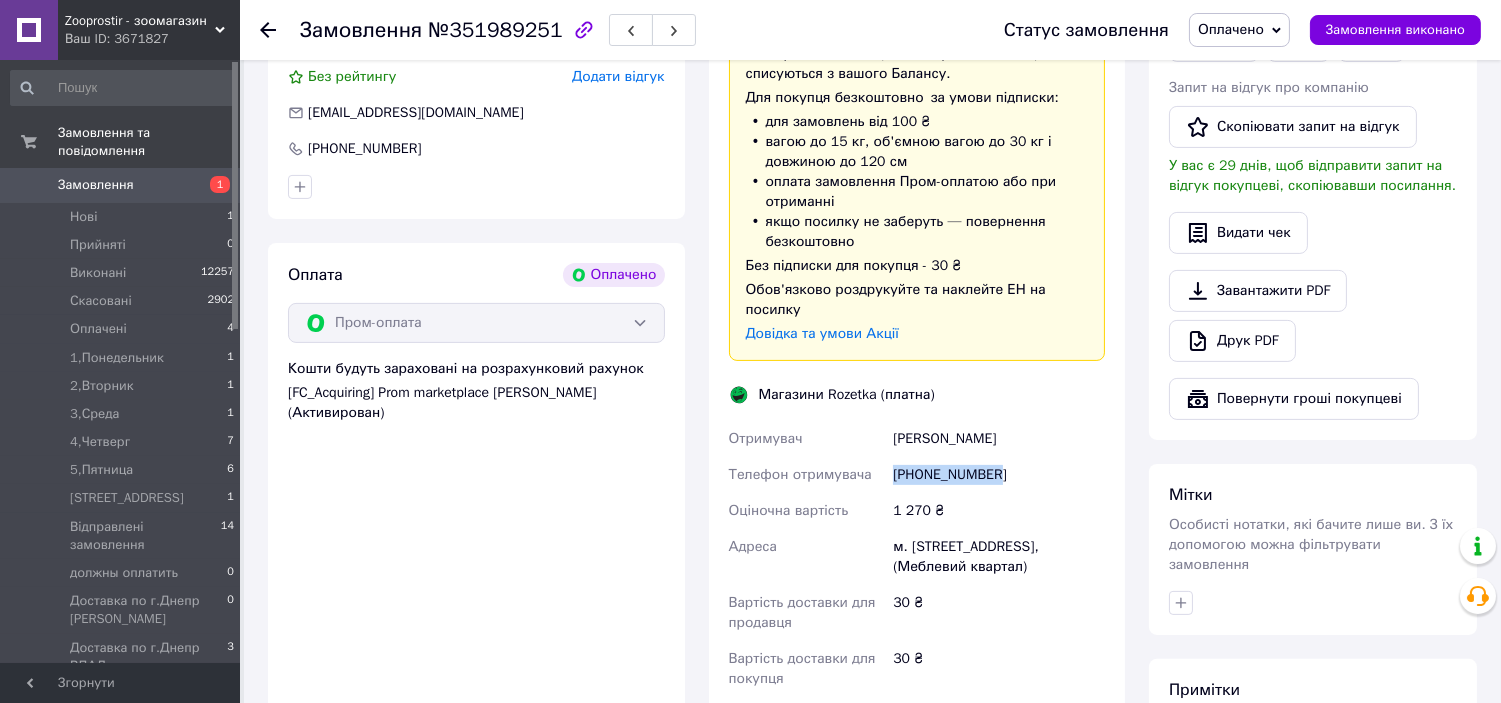 drag, startPoint x: 894, startPoint y: 457, endPoint x: 997, endPoint y: 461, distance: 103.077644 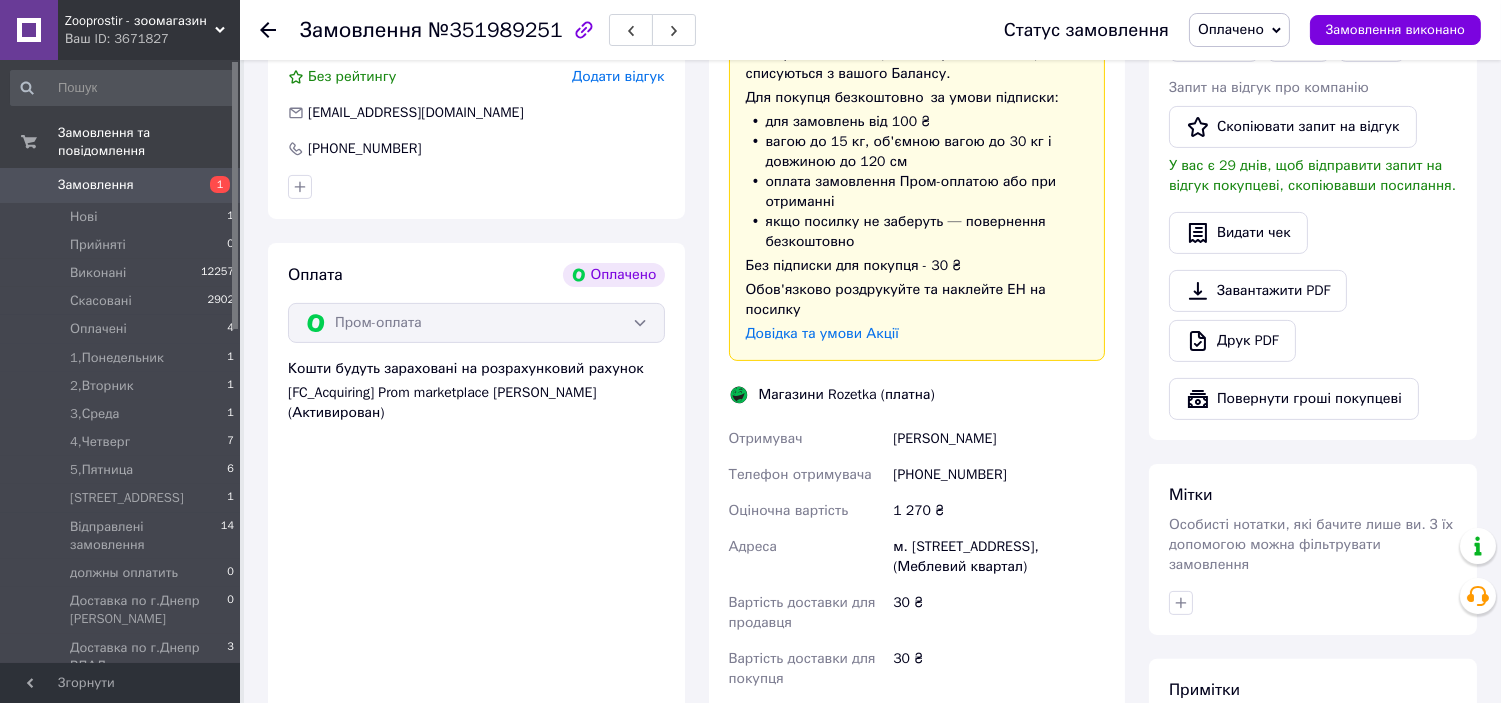 click 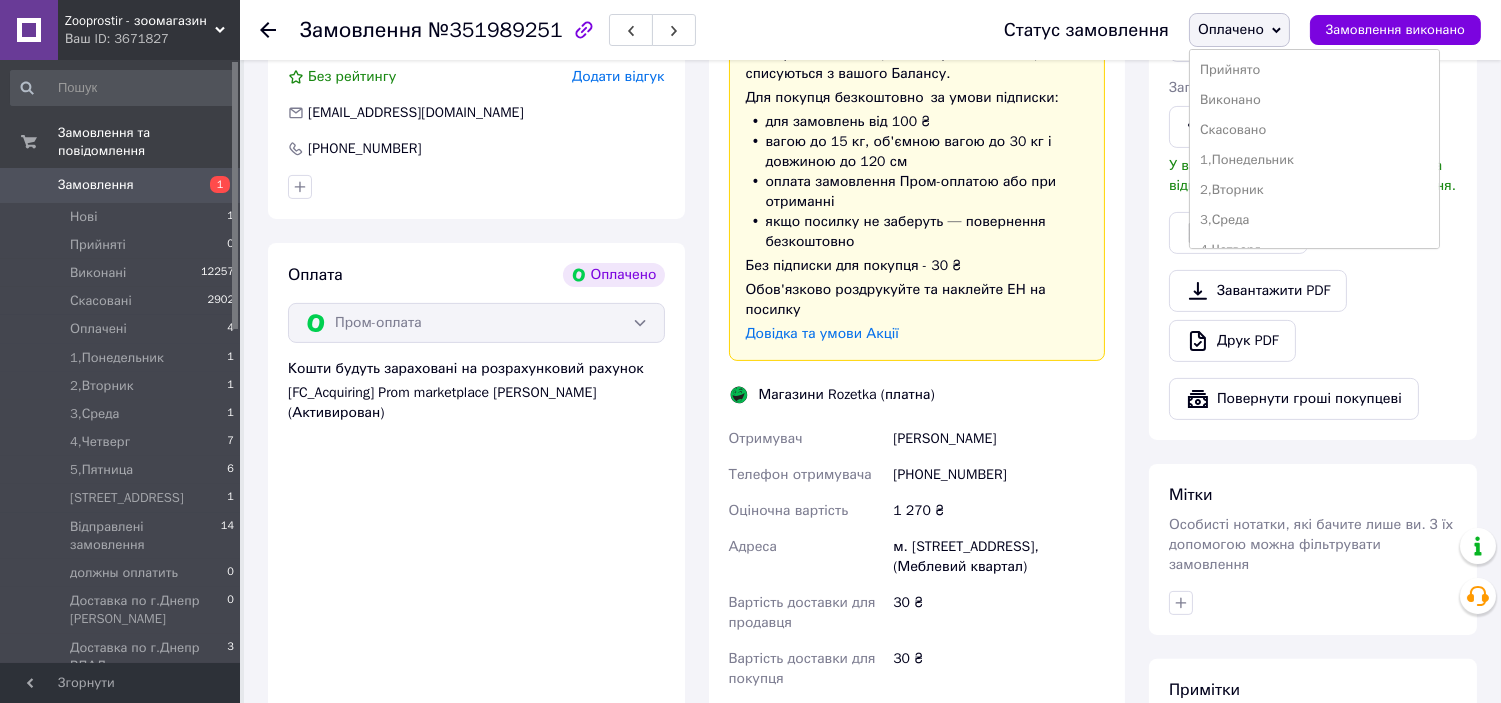 scroll, scrollTop: 34, scrollLeft: 0, axis: vertical 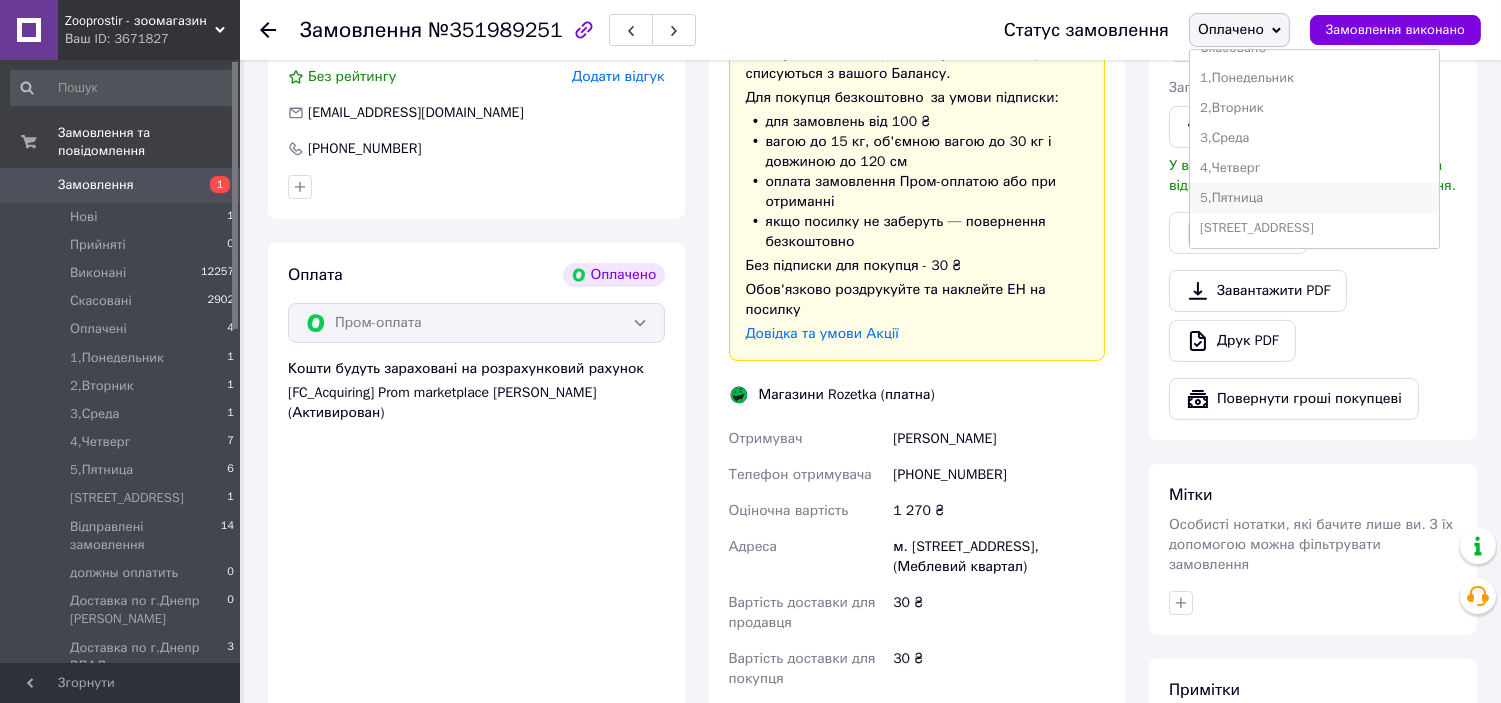 click on "5,Пятница" at bounding box center [1314, 198] 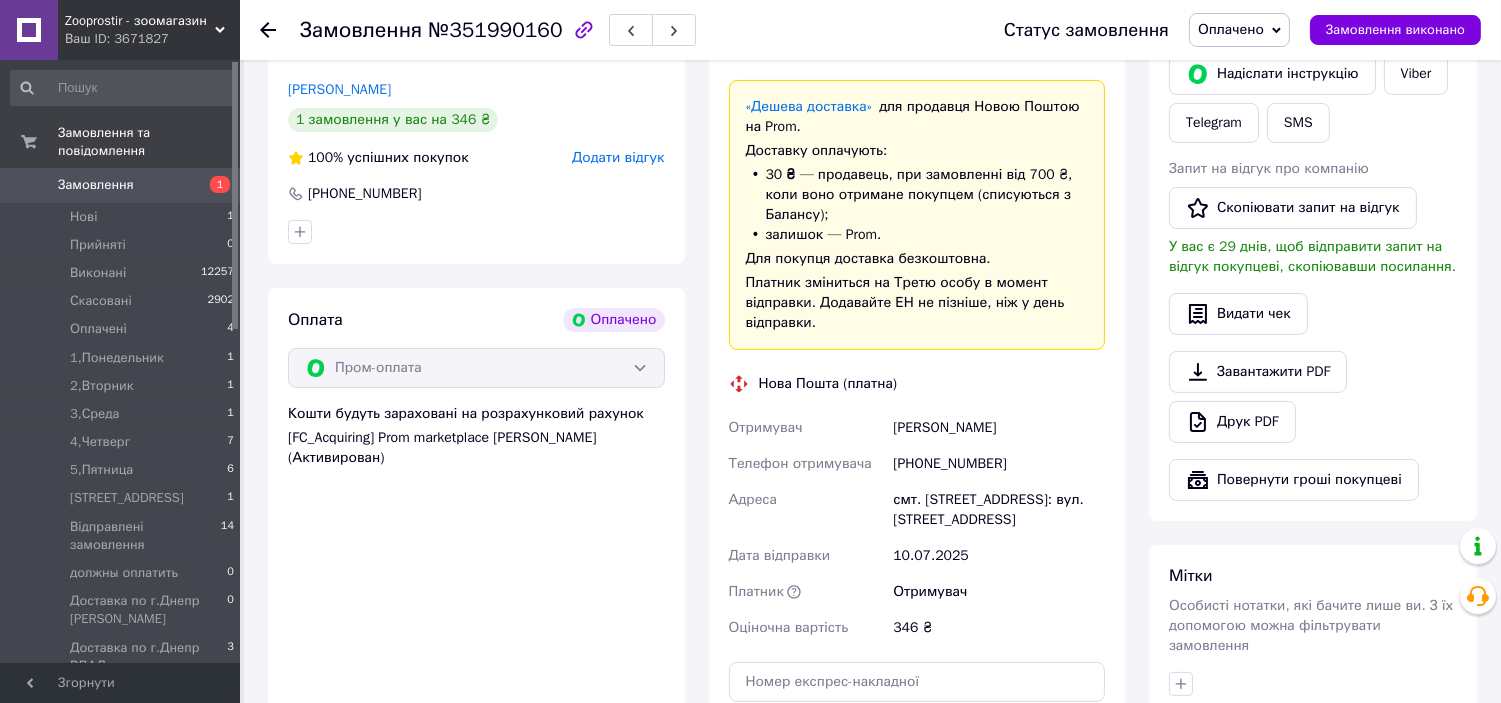 scroll, scrollTop: 1036, scrollLeft: 0, axis: vertical 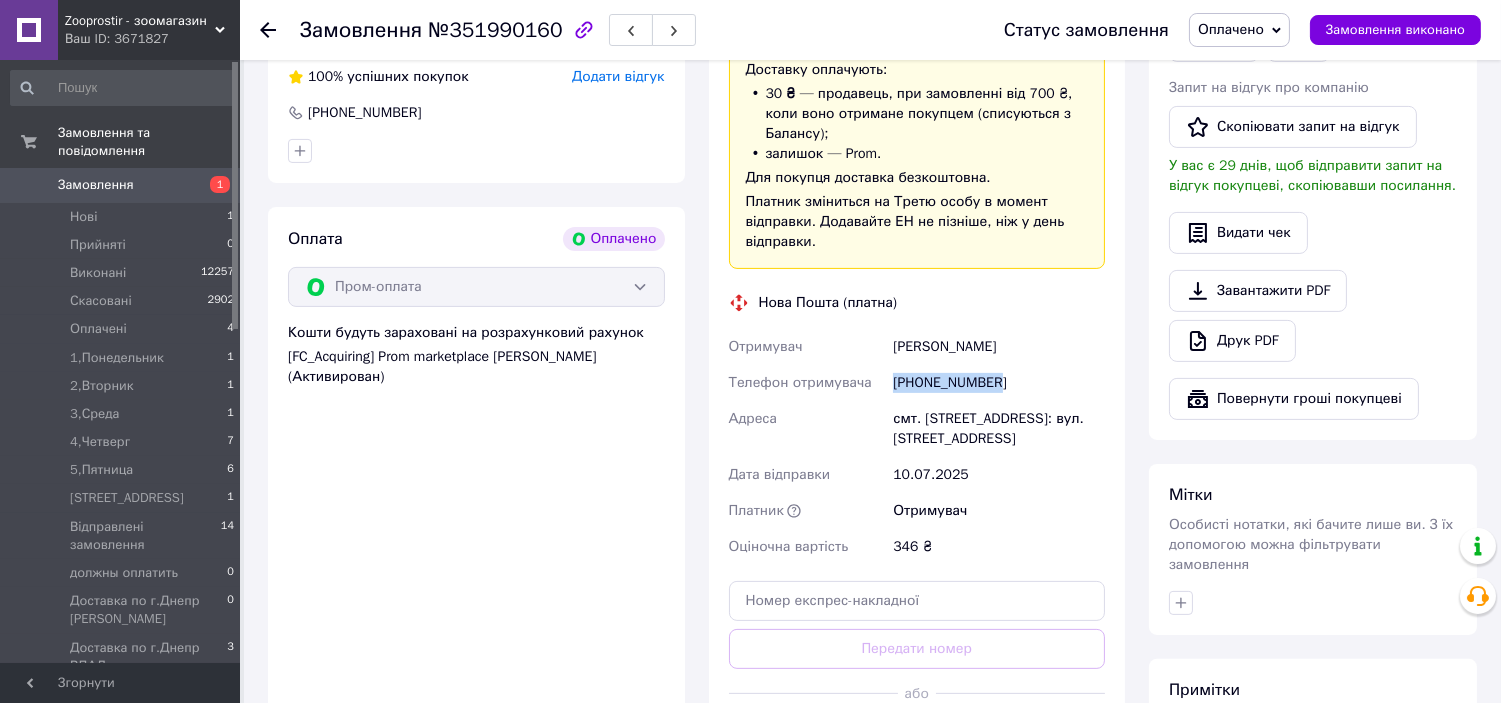 drag, startPoint x: 895, startPoint y: 382, endPoint x: 1004, endPoint y: 382, distance: 109 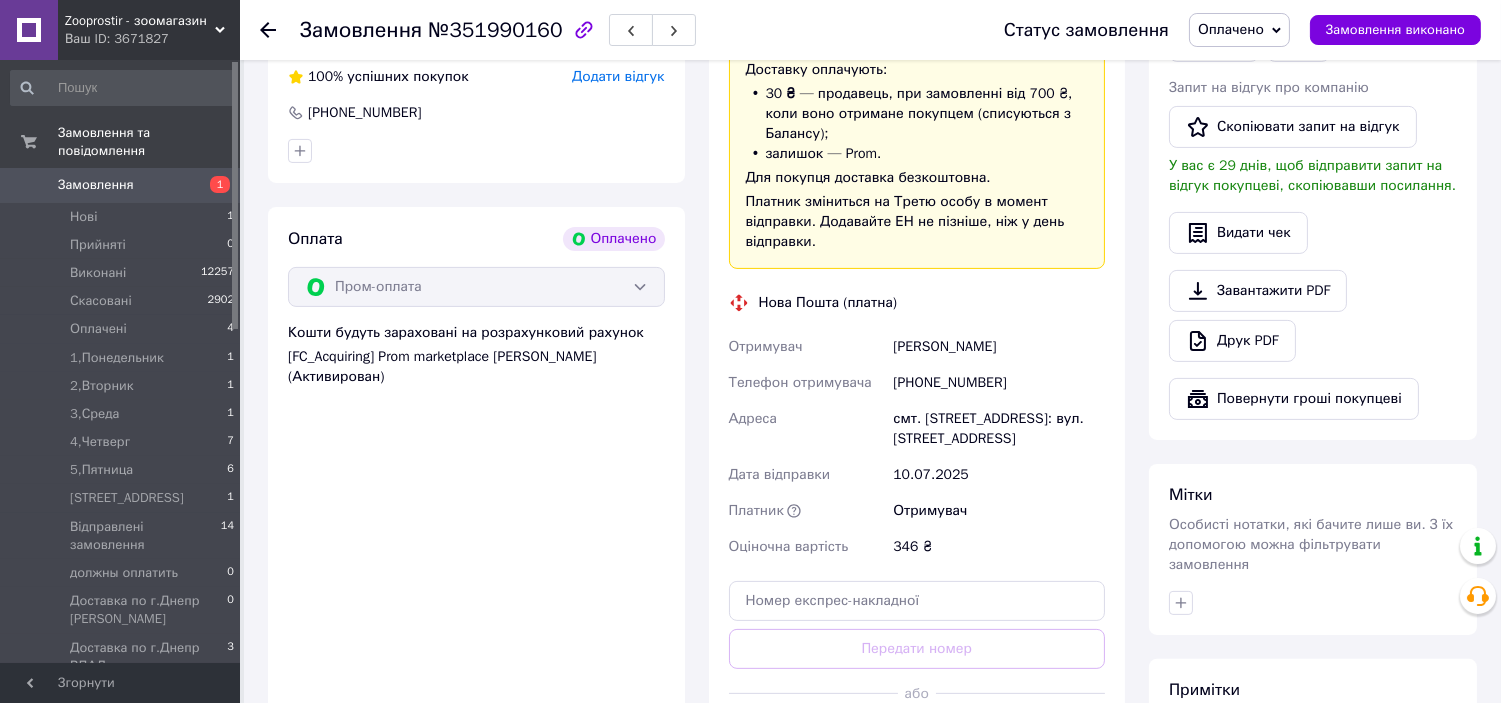 click 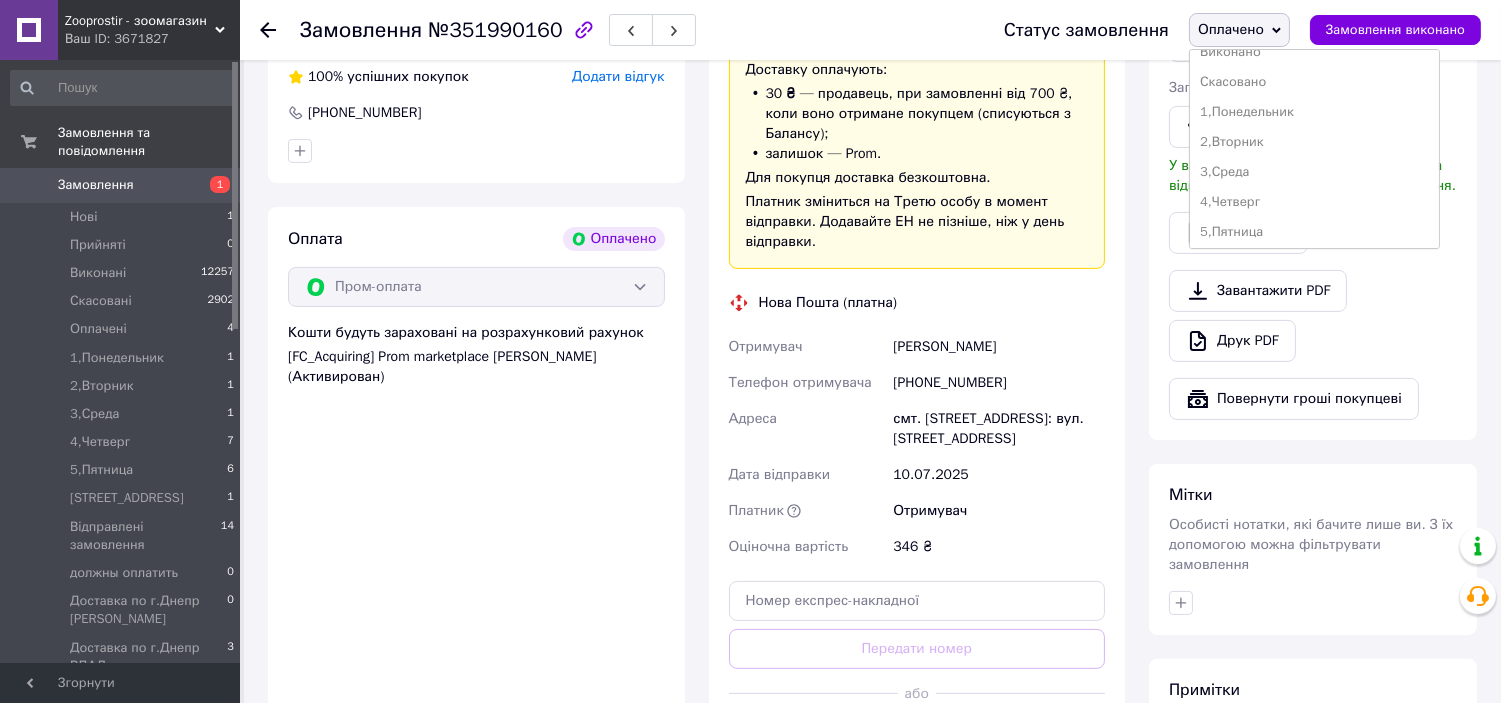 scroll, scrollTop: 88, scrollLeft: 0, axis: vertical 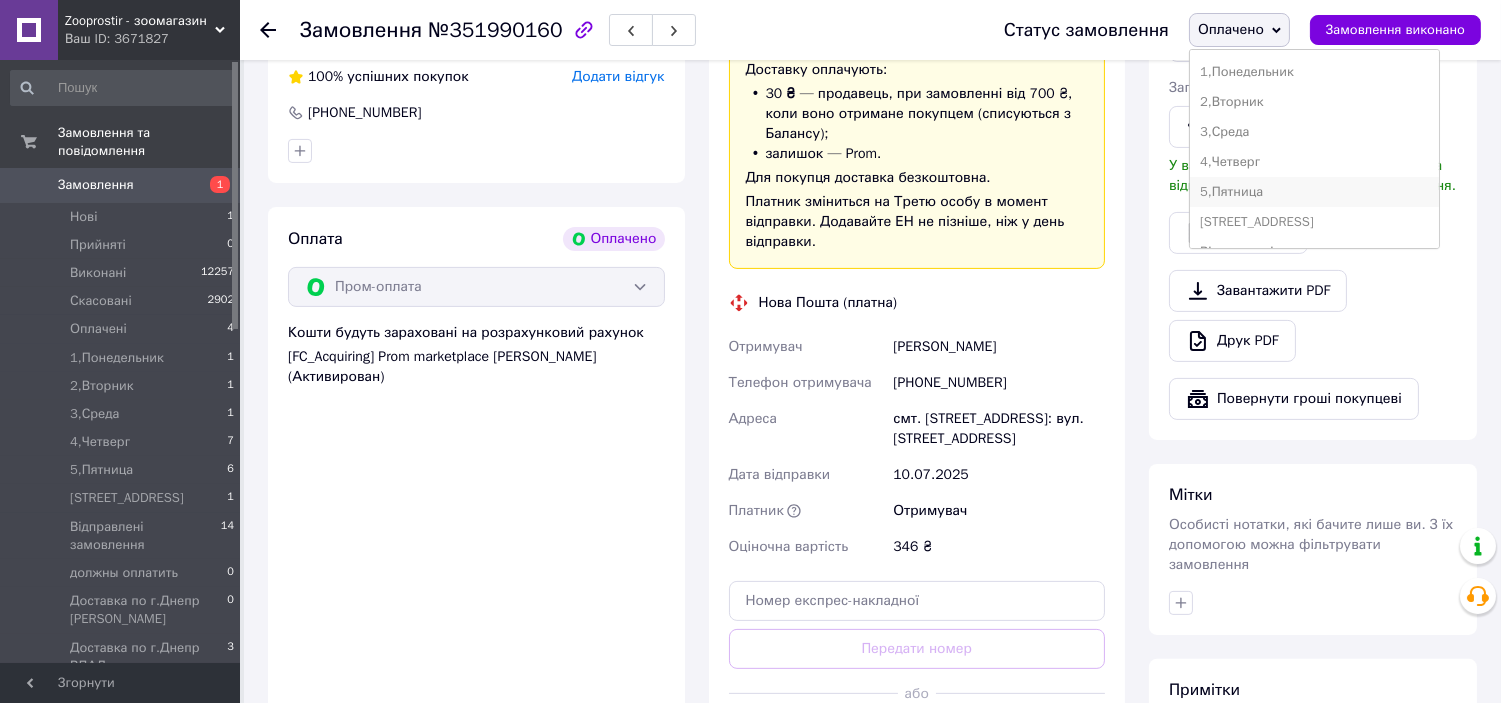 click on "5,Пятница" at bounding box center [1314, 192] 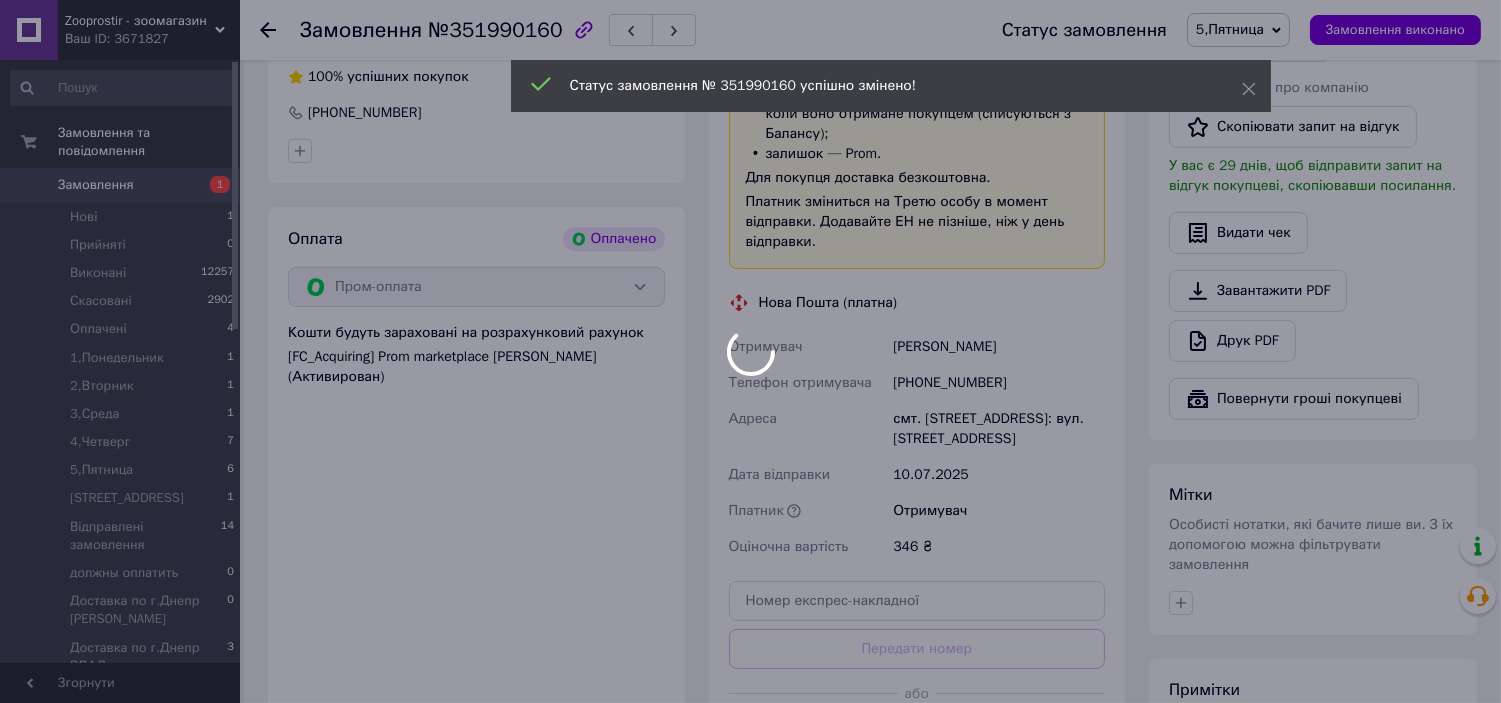 click at bounding box center (750, 351) 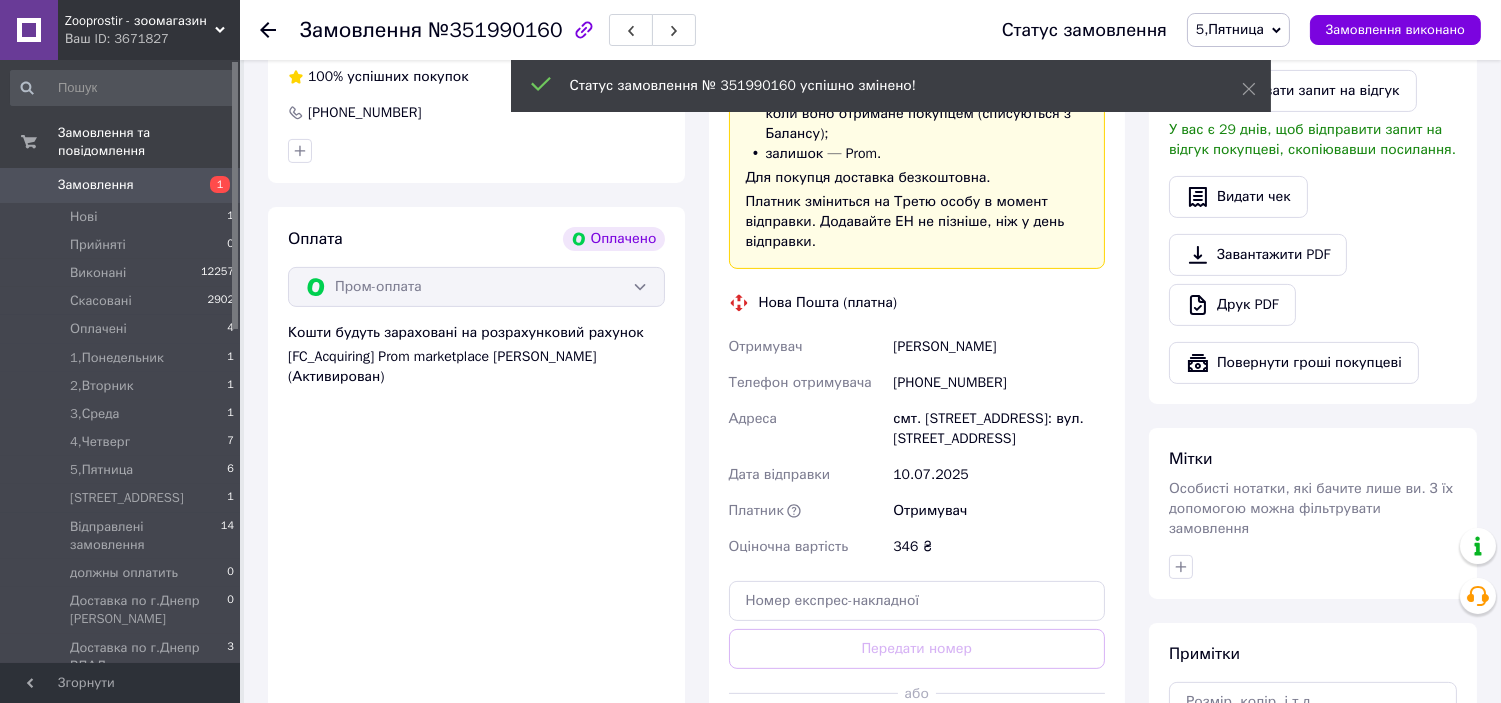 click on "5,Пятница Прийнято Виконано Скасовано Оплачено 1,Понедельник 2,Вторник 3,Среда 4,Четверг 6,Суббота Відправлені замовлення  должны оплатить Доставка по г.Днепр Вадим Доставка по г.Днепр ВЛАД ДРОП НА КОНТРОЛЬ на ПРЕДЗАКАЗ Новая почта Розетка Укр.почта Уточнить" at bounding box center (1238, 30) 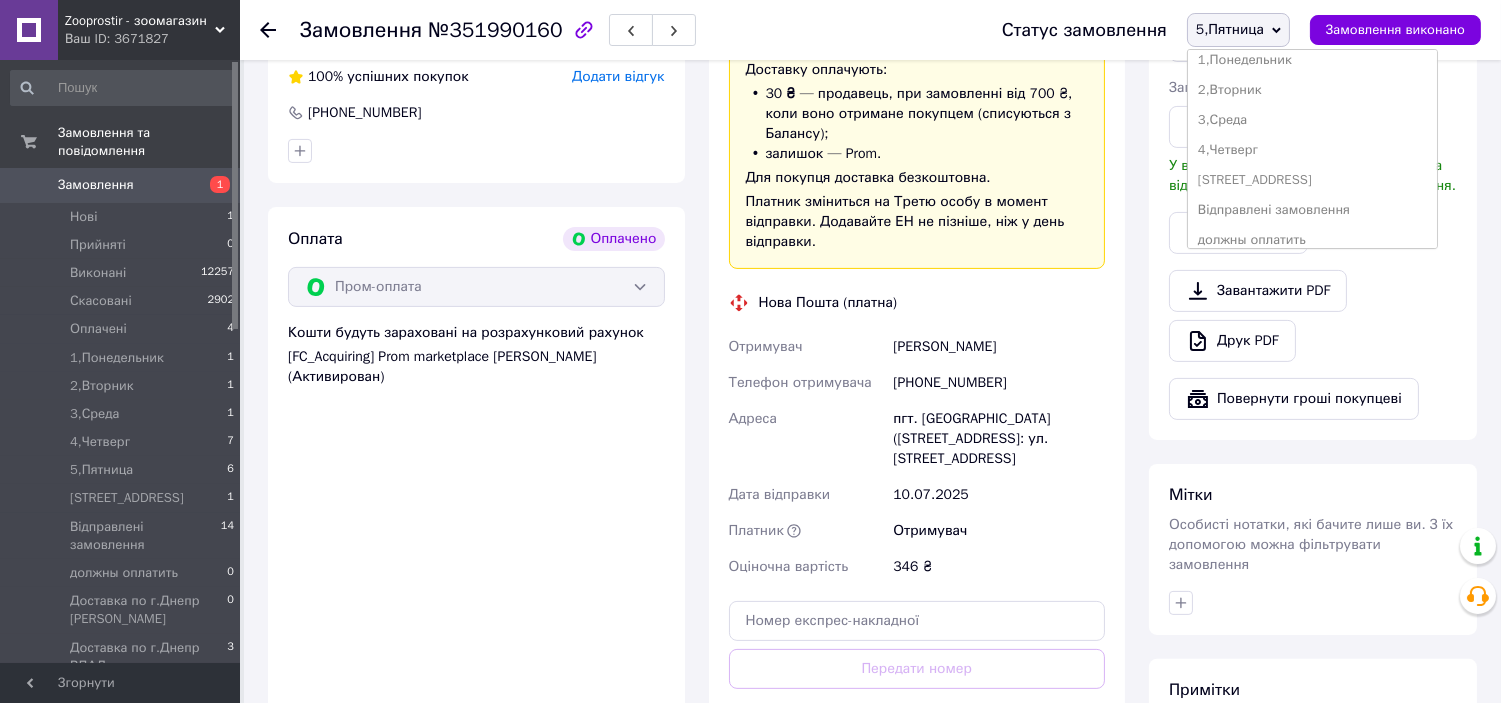 scroll, scrollTop: 140, scrollLeft: 0, axis: vertical 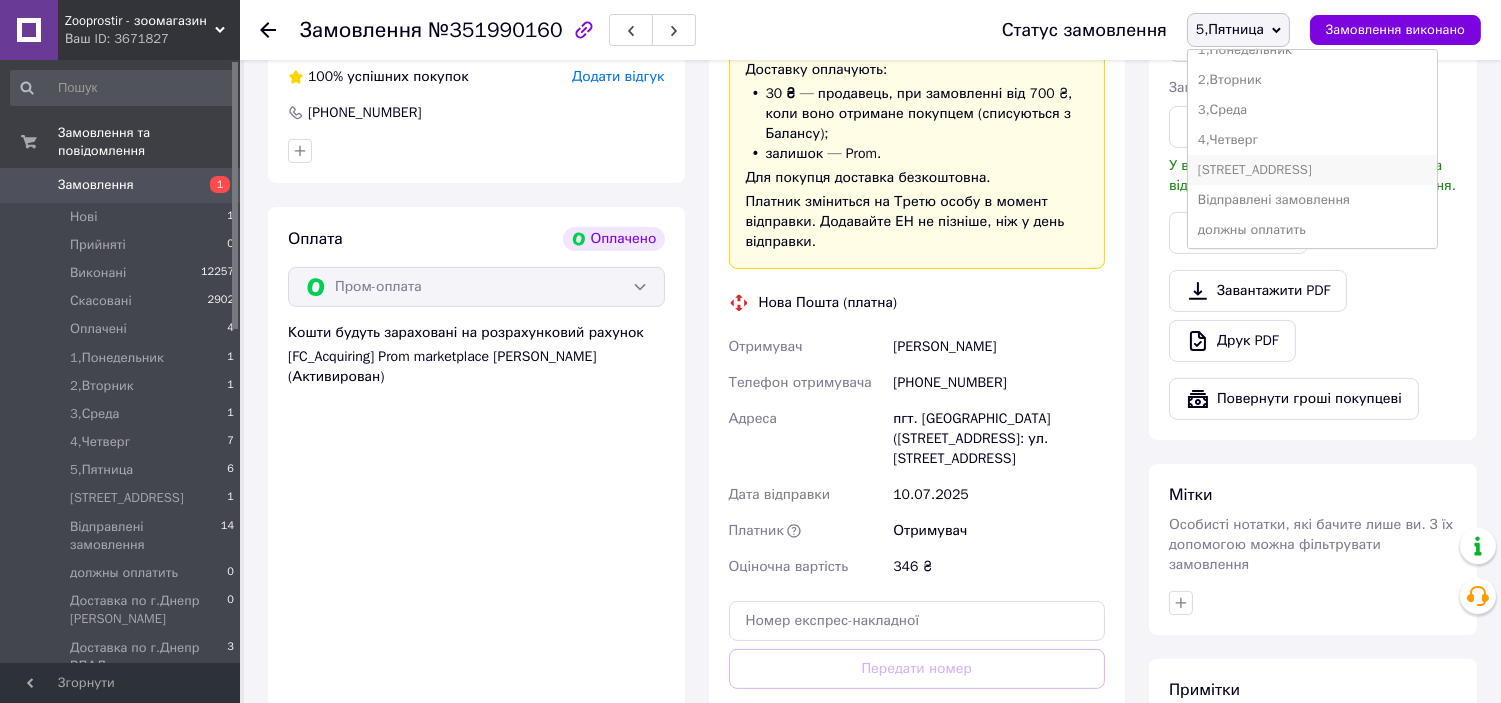click on "[STREET_ADDRESS]" at bounding box center [1312, 170] 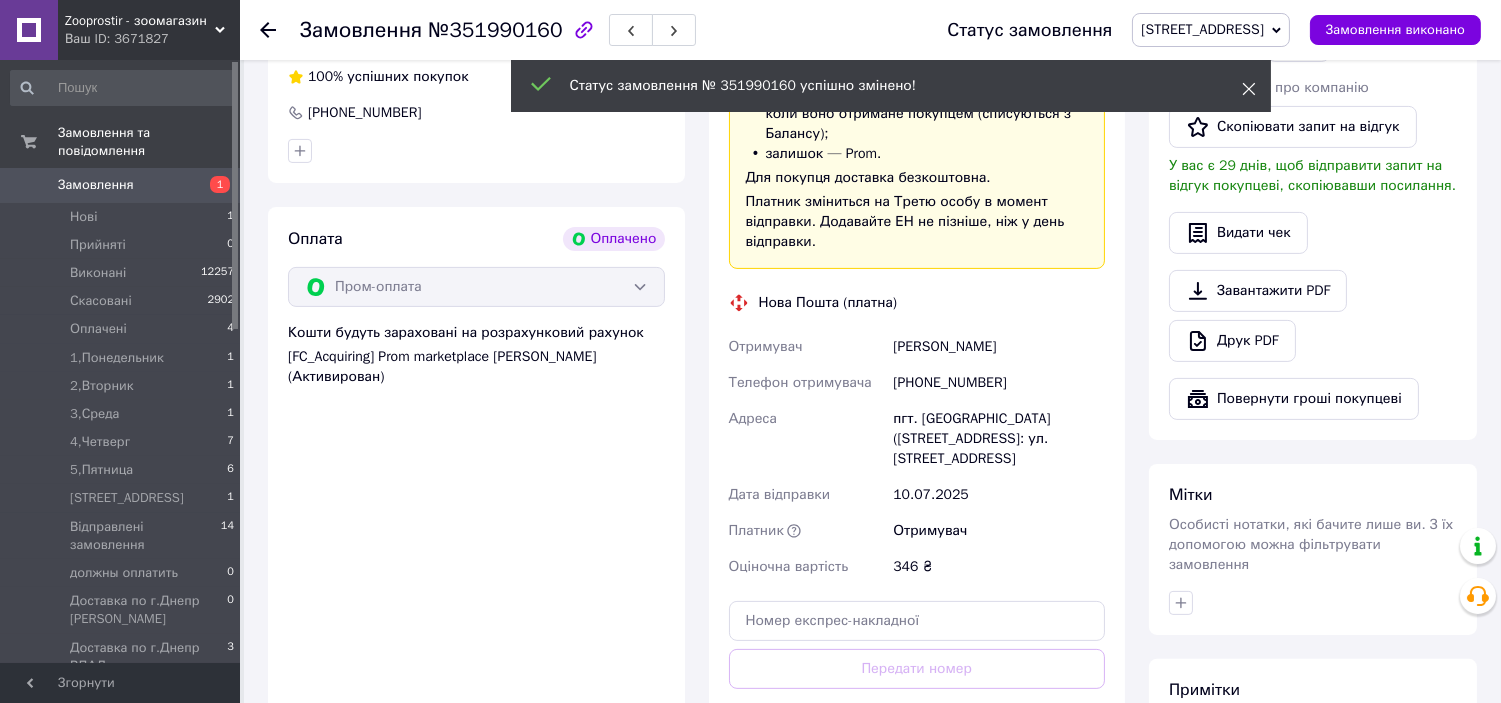 click 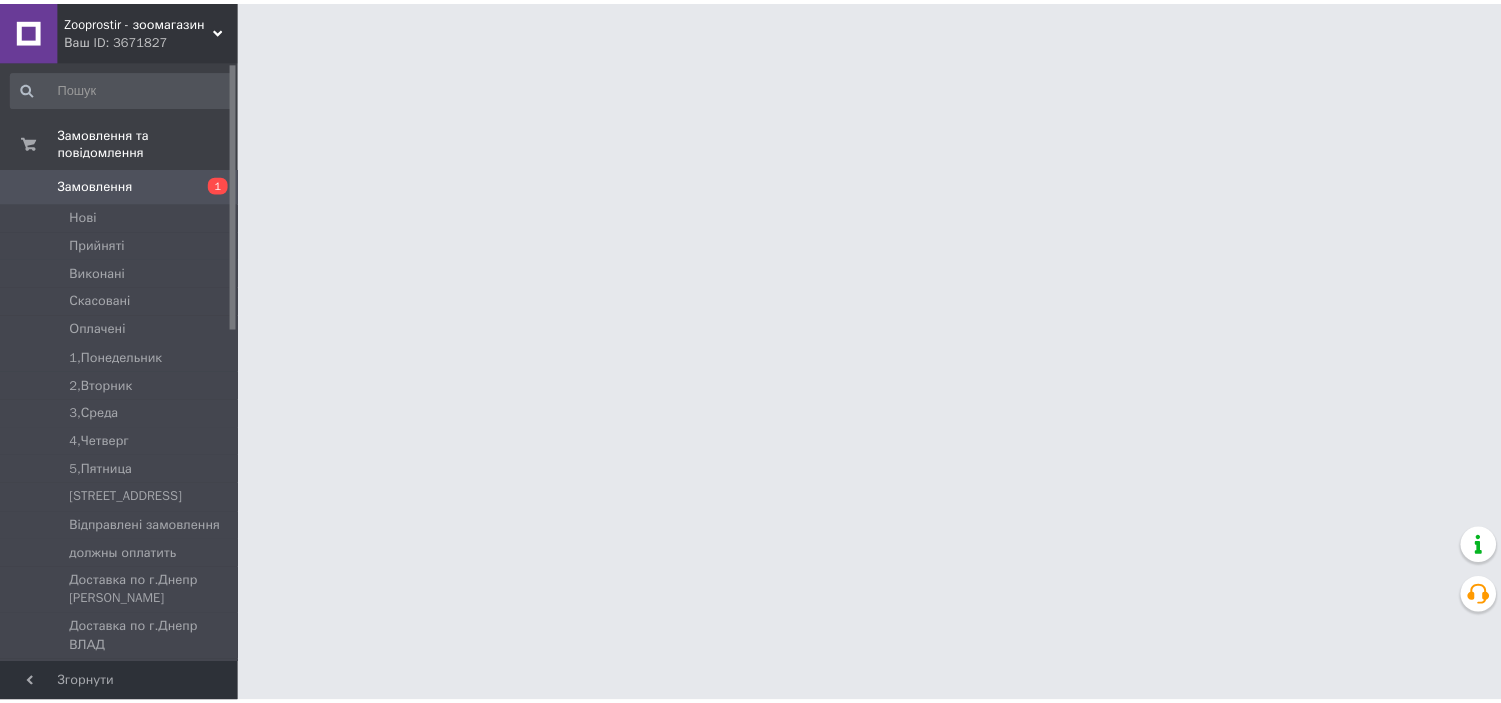 scroll, scrollTop: 0, scrollLeft: 0, axis: both 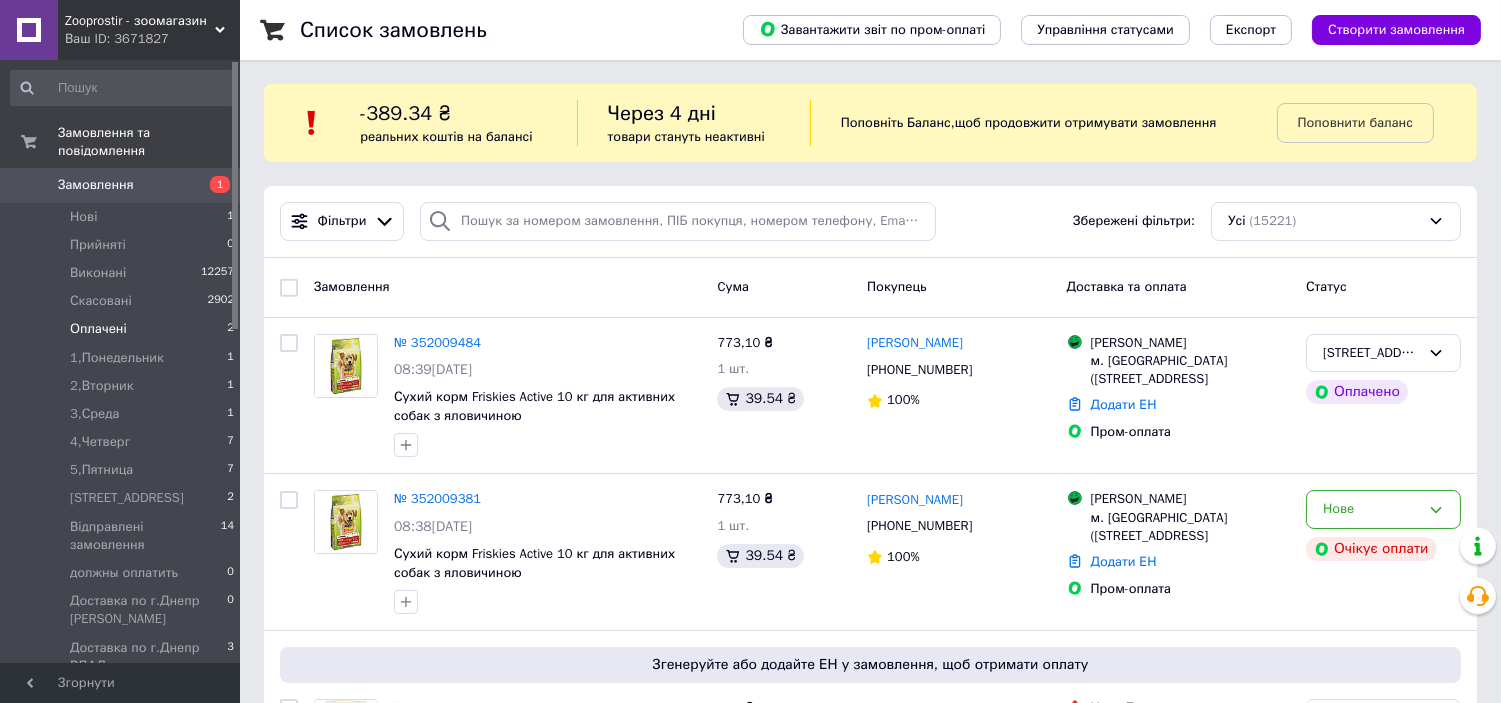 click on "Оплачені" at bounding box center [98, 329] 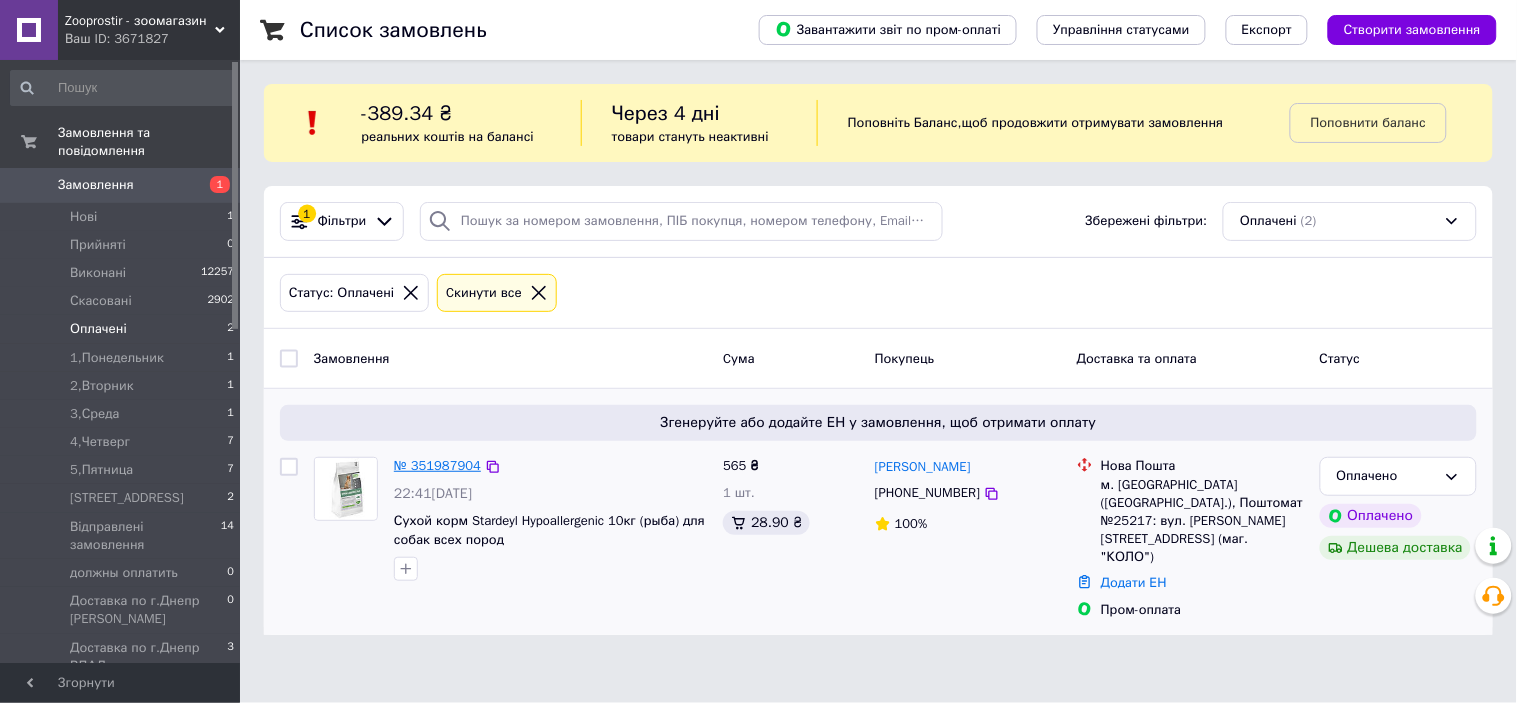 click on "№ 351987904" at bounding box center [437, 465] 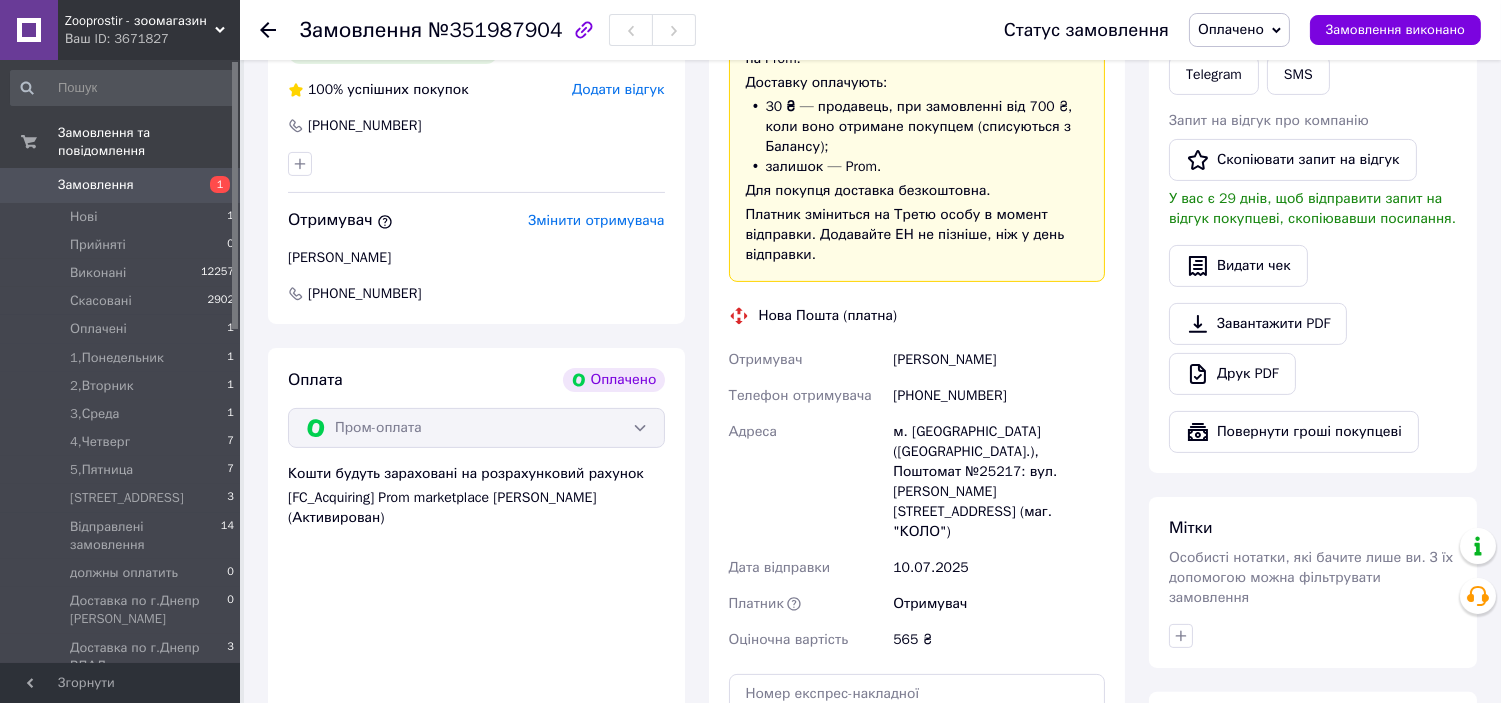 scroll, scrollTop: 1036, scrollLeft: 0, axis: vertical 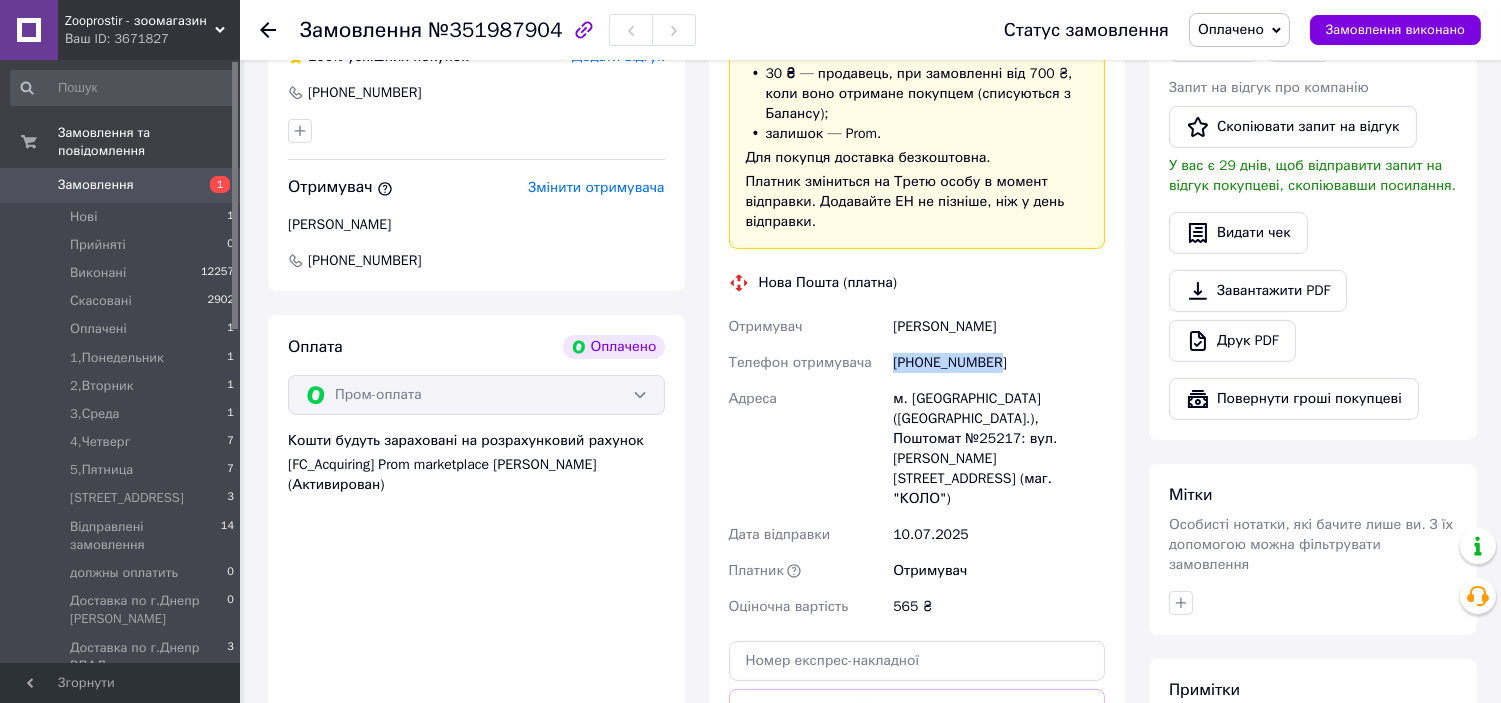 drag, startPoint x: 895, startPoint y: 364, endPoint x: 996, endPoint y: 366, distance: 101.0198 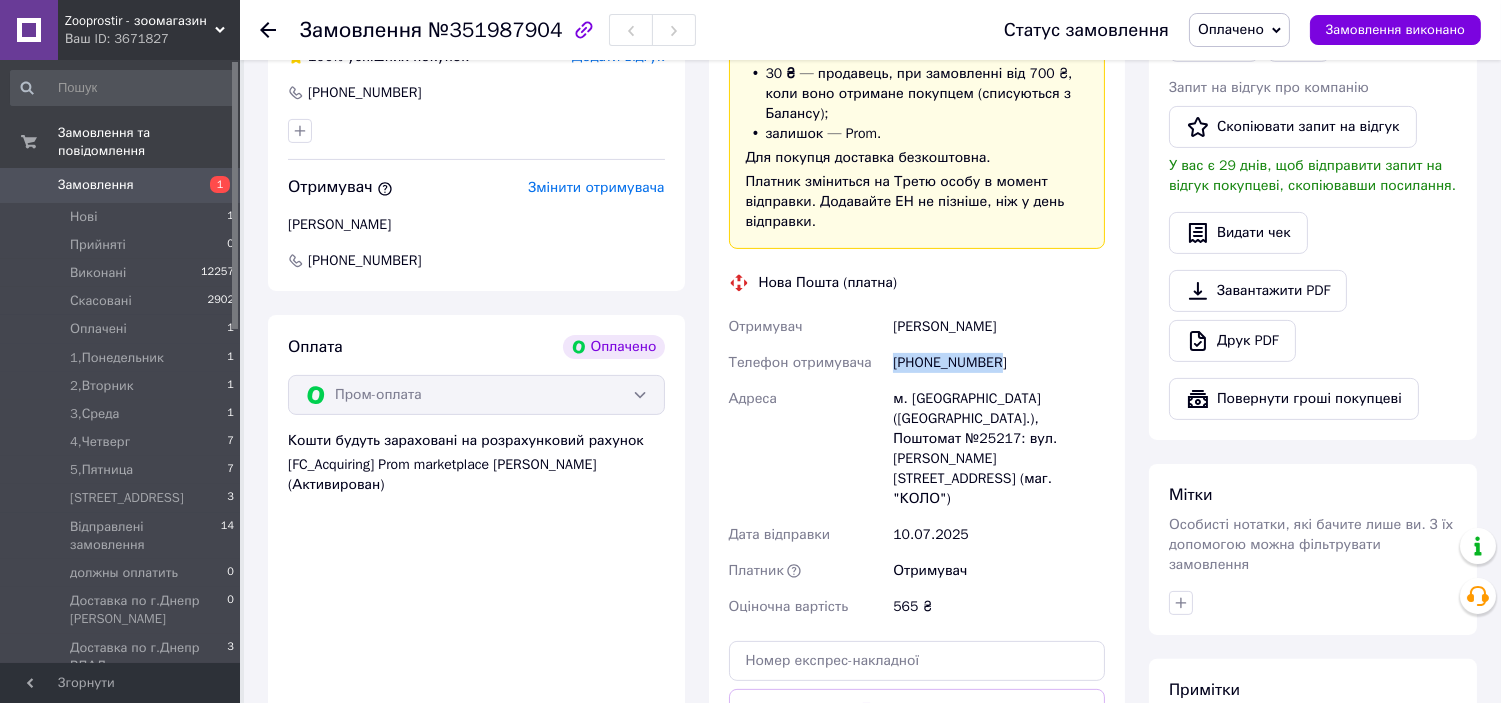 copy on "+380934183085" 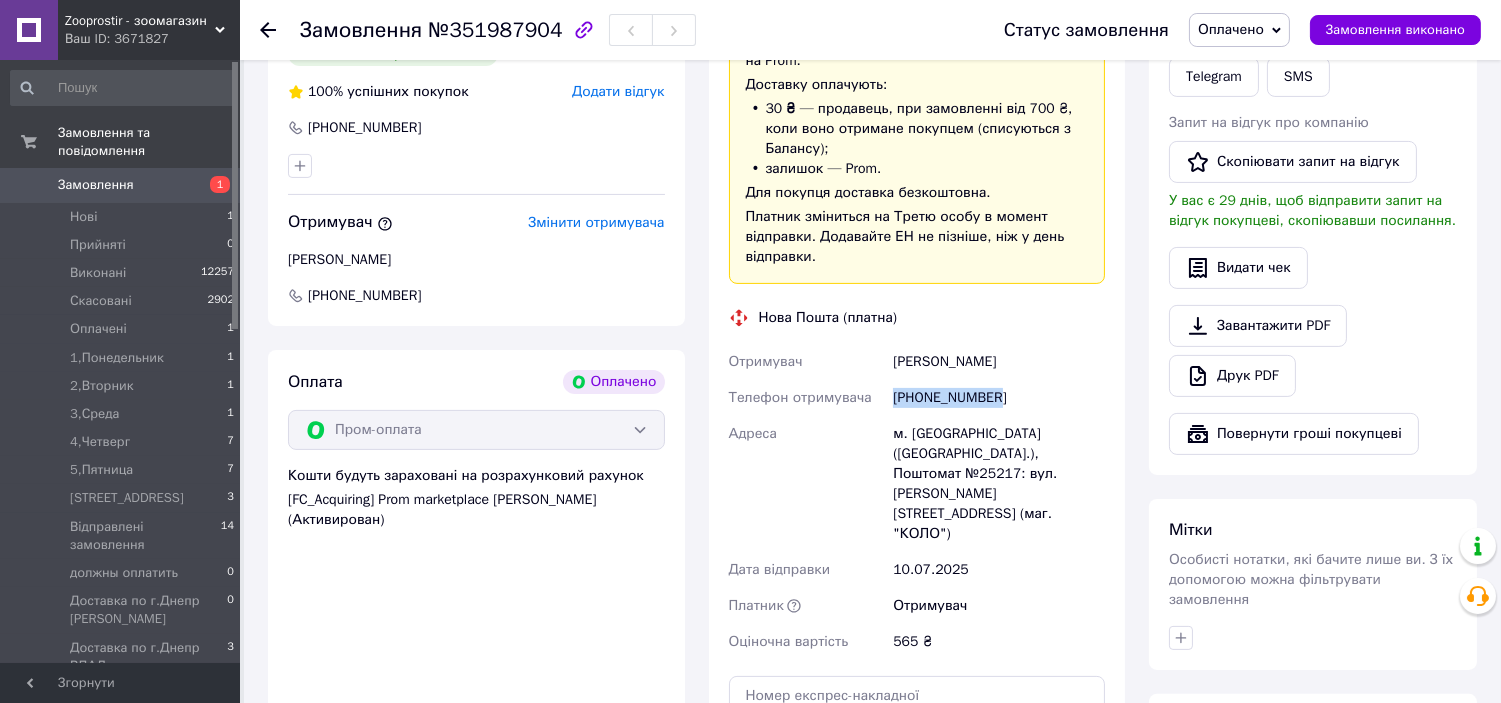 scroll, scrollTop: 1036, scrollLeft: 0, axis: vertical 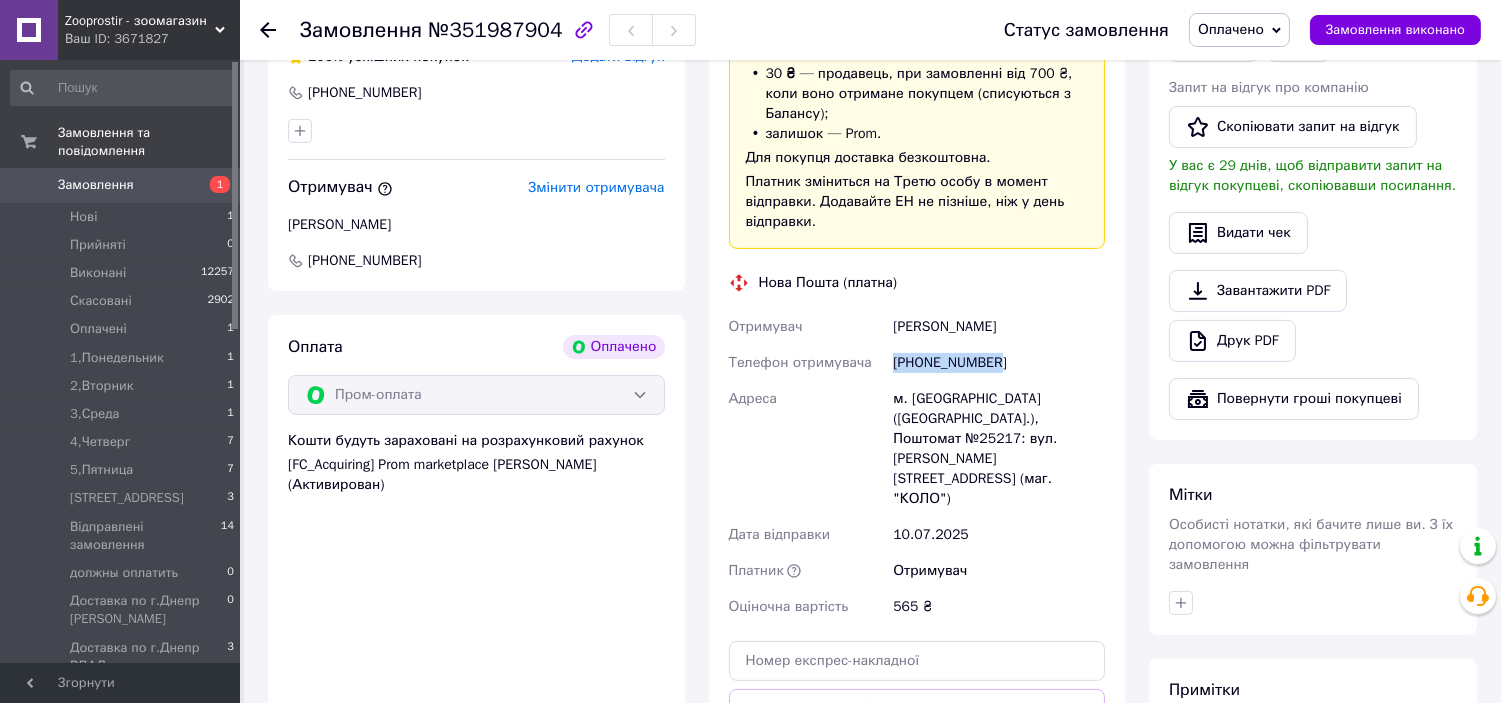 click on "Оплачено" at bounding box center (1239, 30) 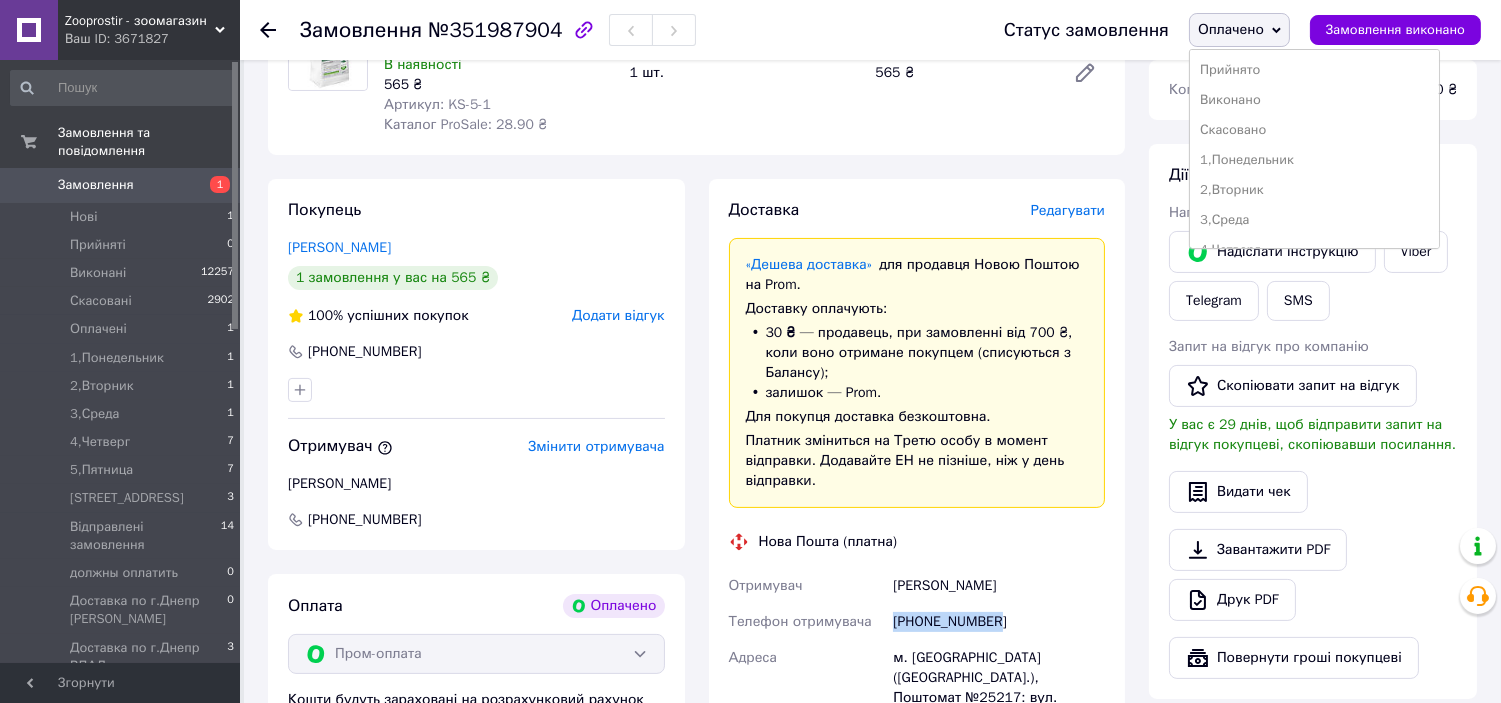 scroll, scrollTop: 518, scrollLeft: 0, axis: vertical 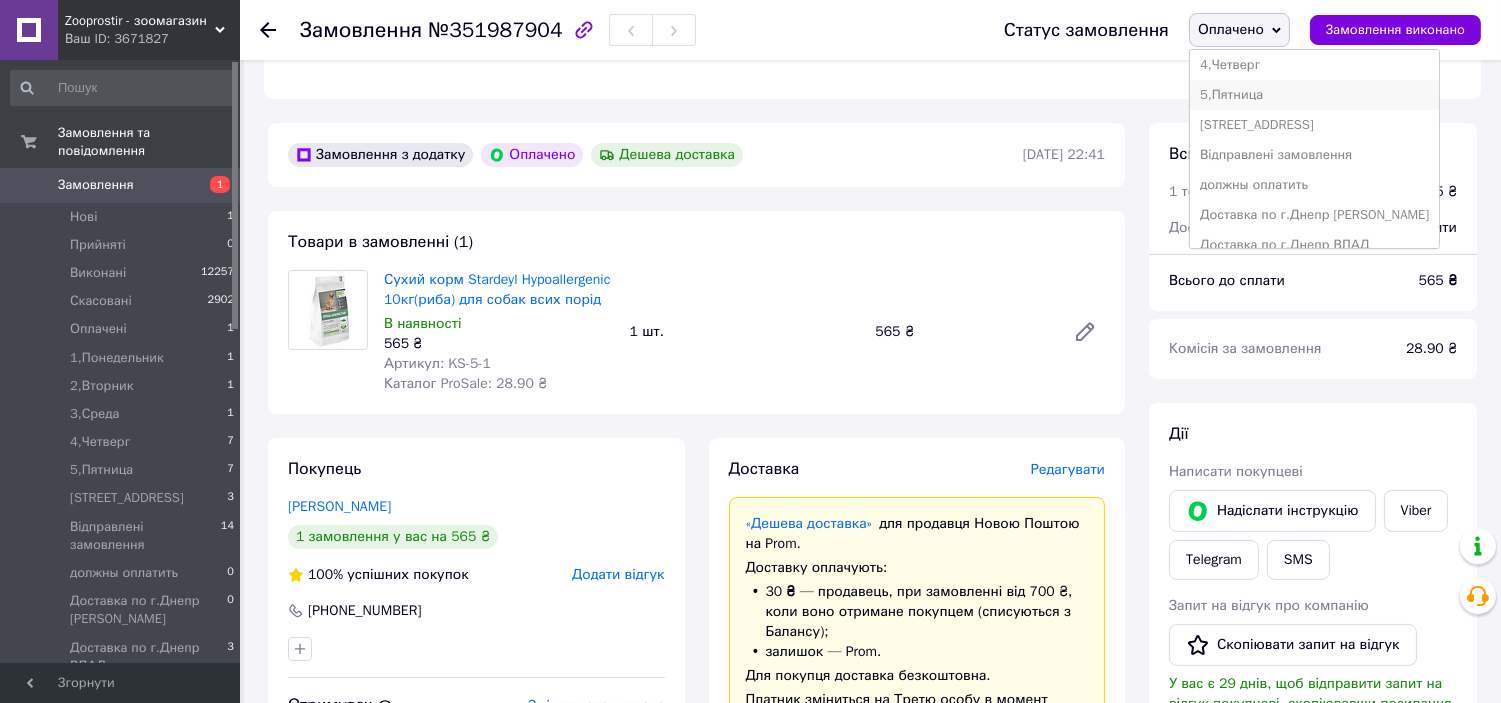 click on "5,Пятница" at bounding box center (1314, 95) 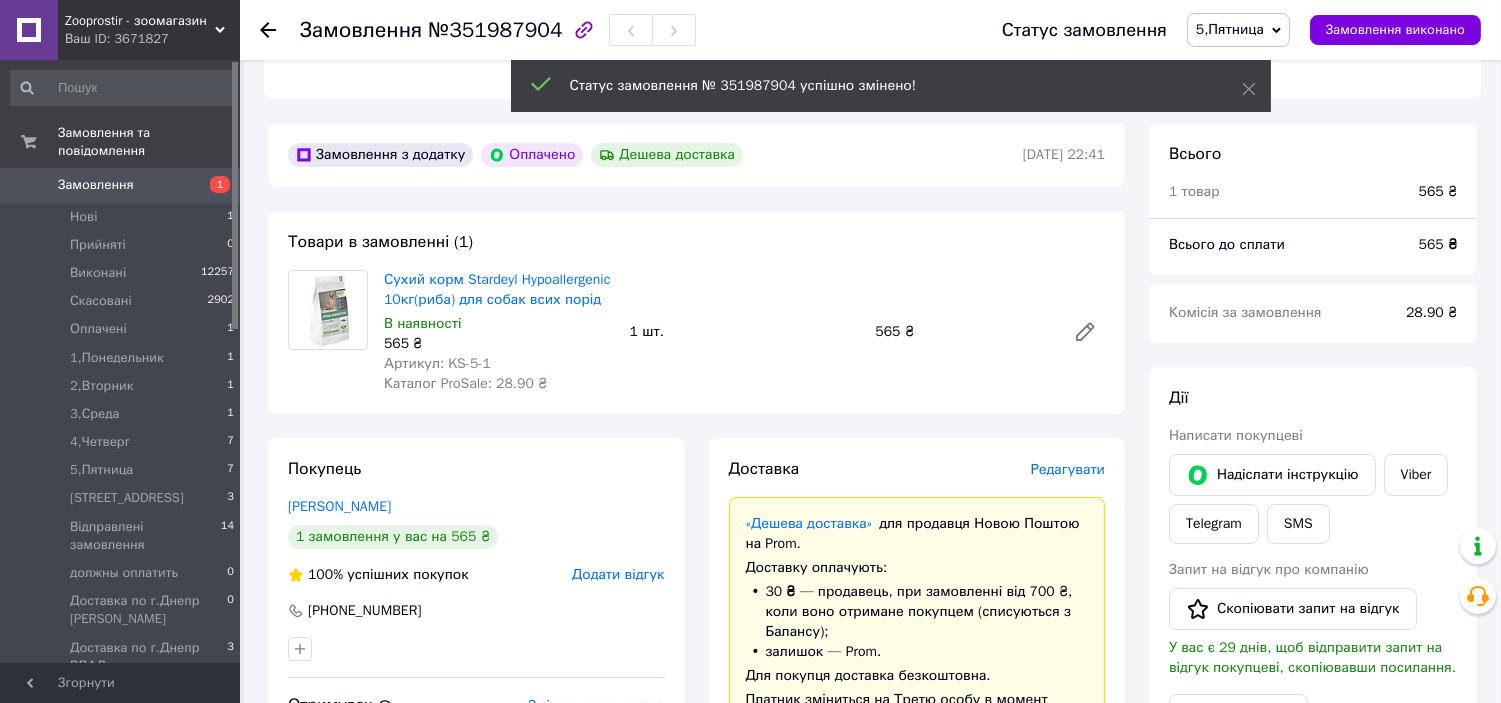 click 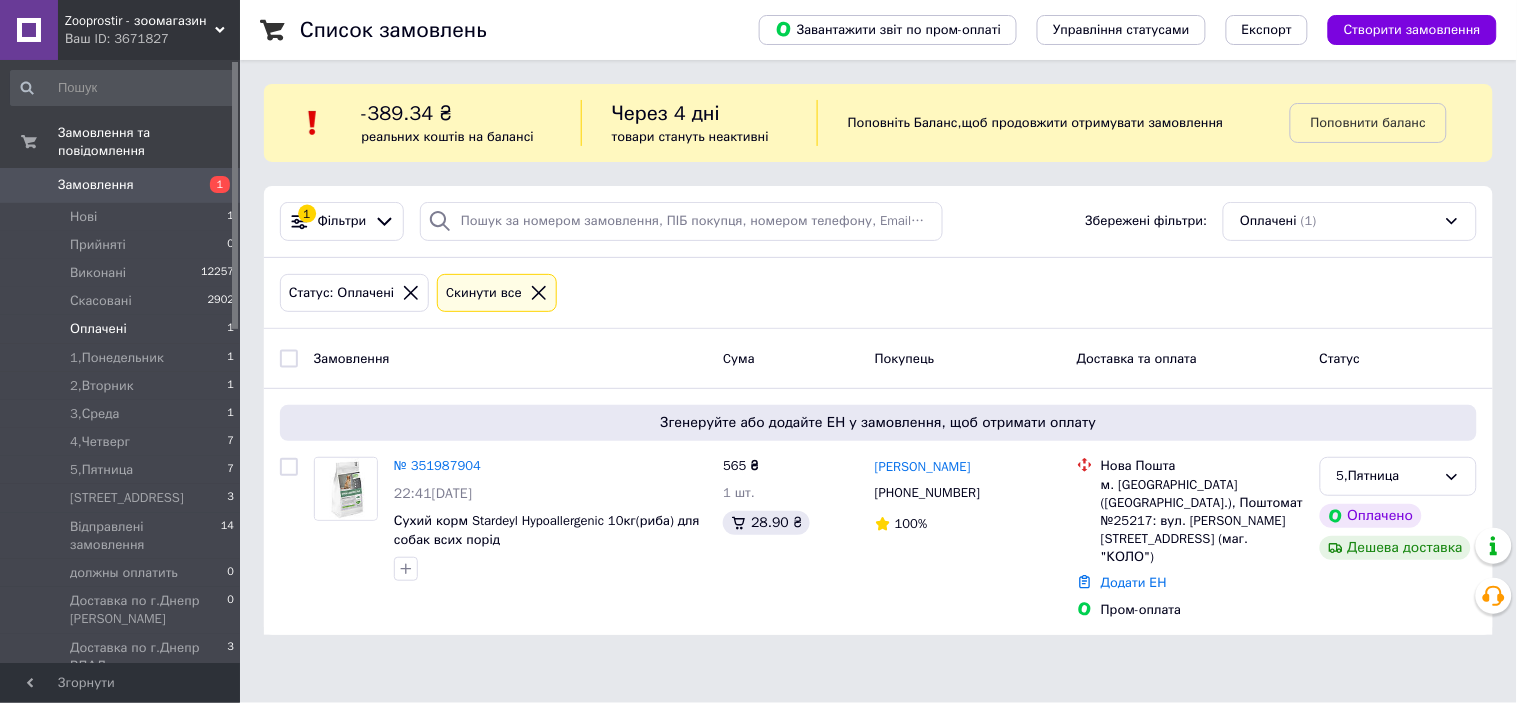 click 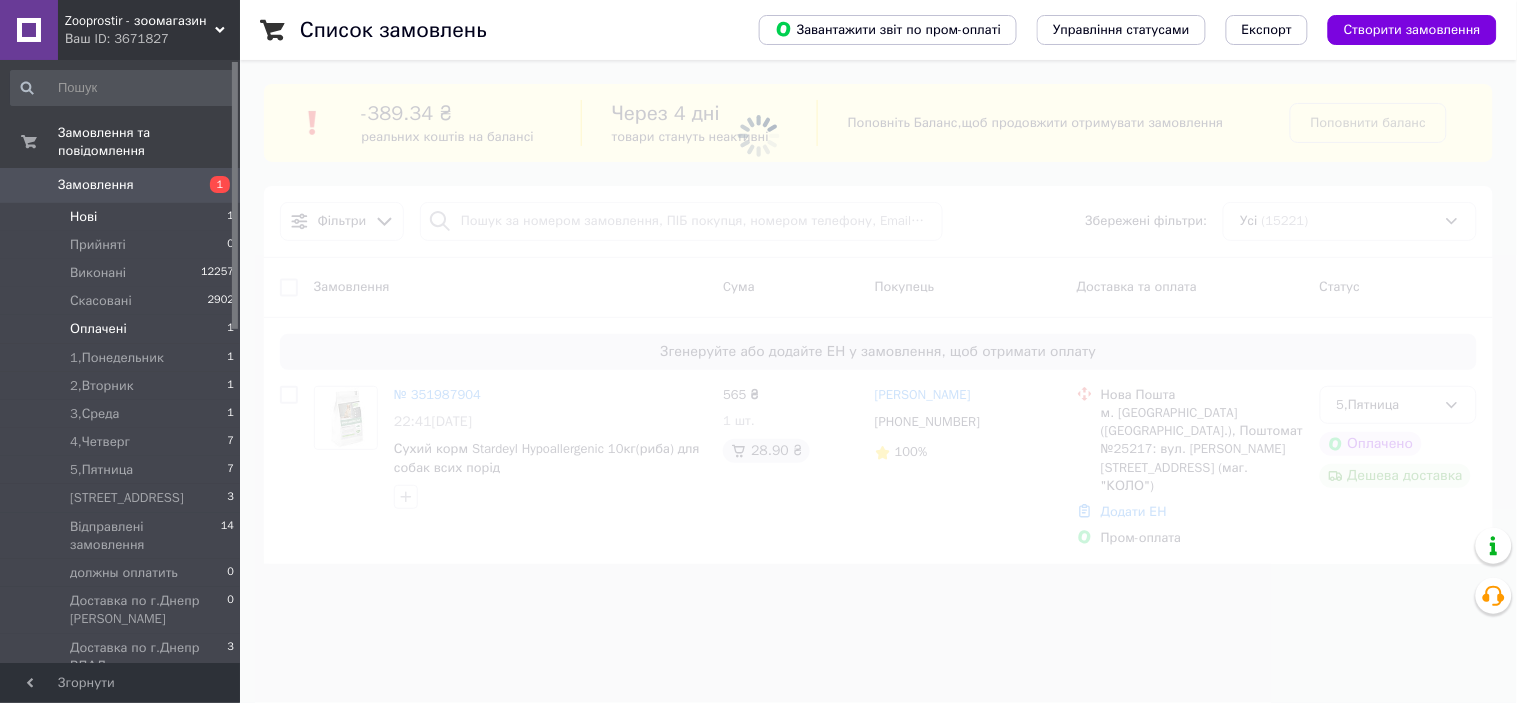 click on "Нові 1" at bounding box center [123, 217] 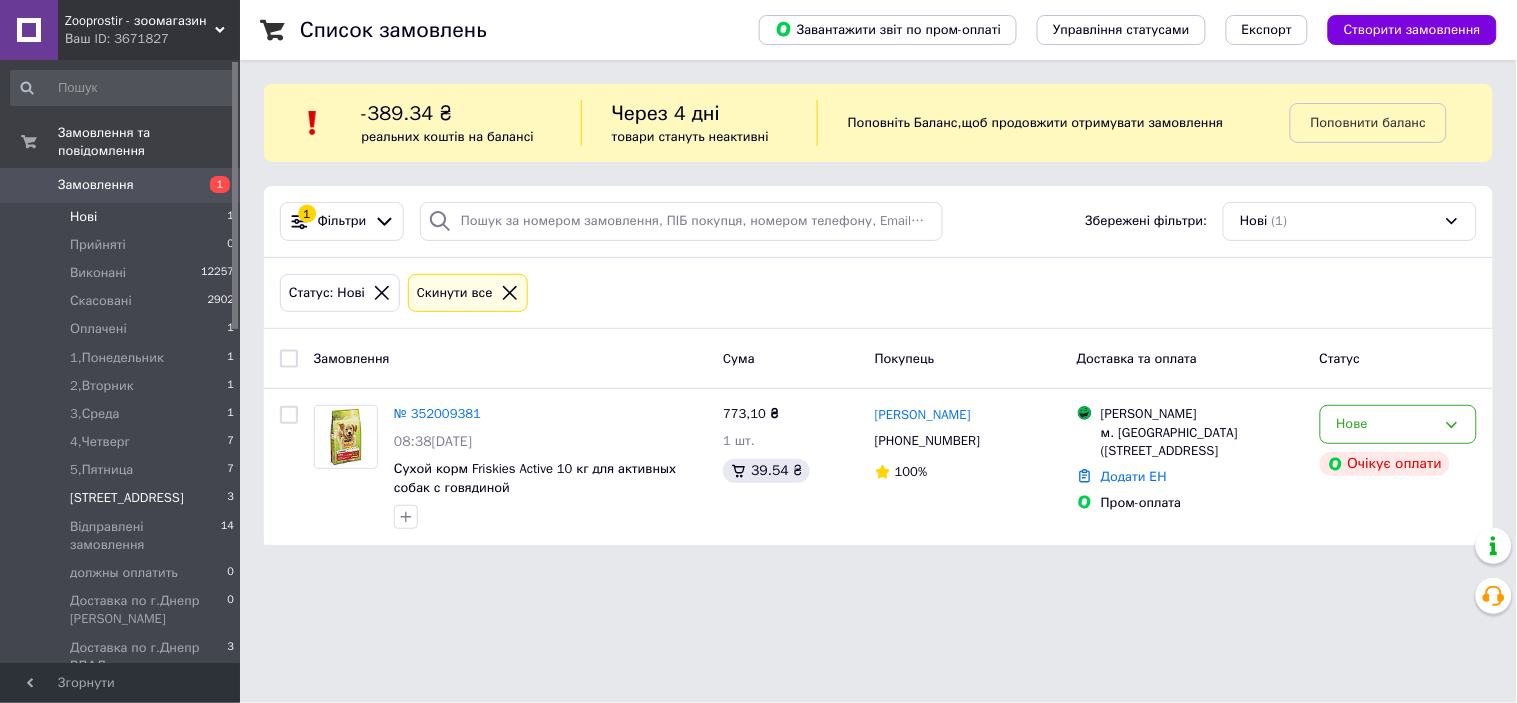 click on "[STREET_ADDRESS]" at bounding box center (127, 498) 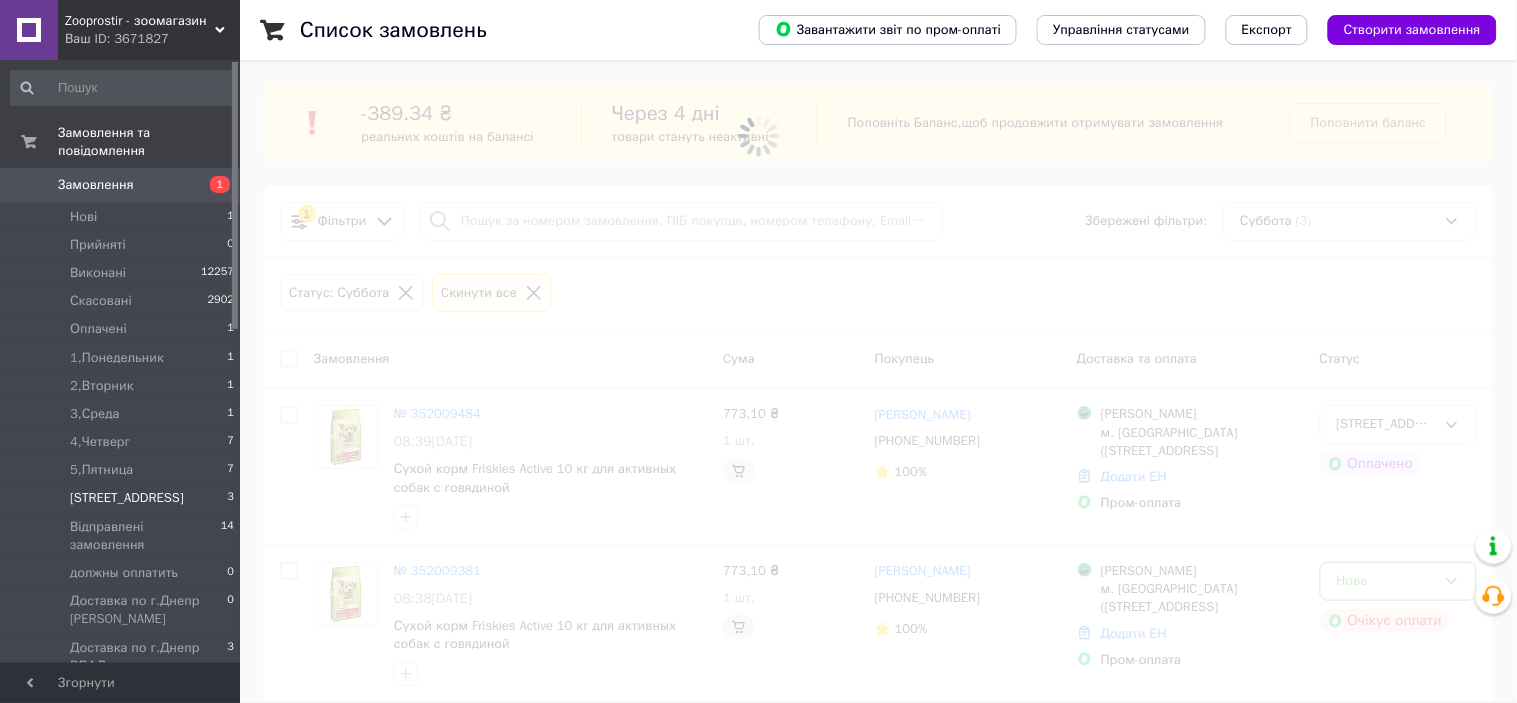 click on "[STREET_ADDRESS]" at bounding box center [127, 498] 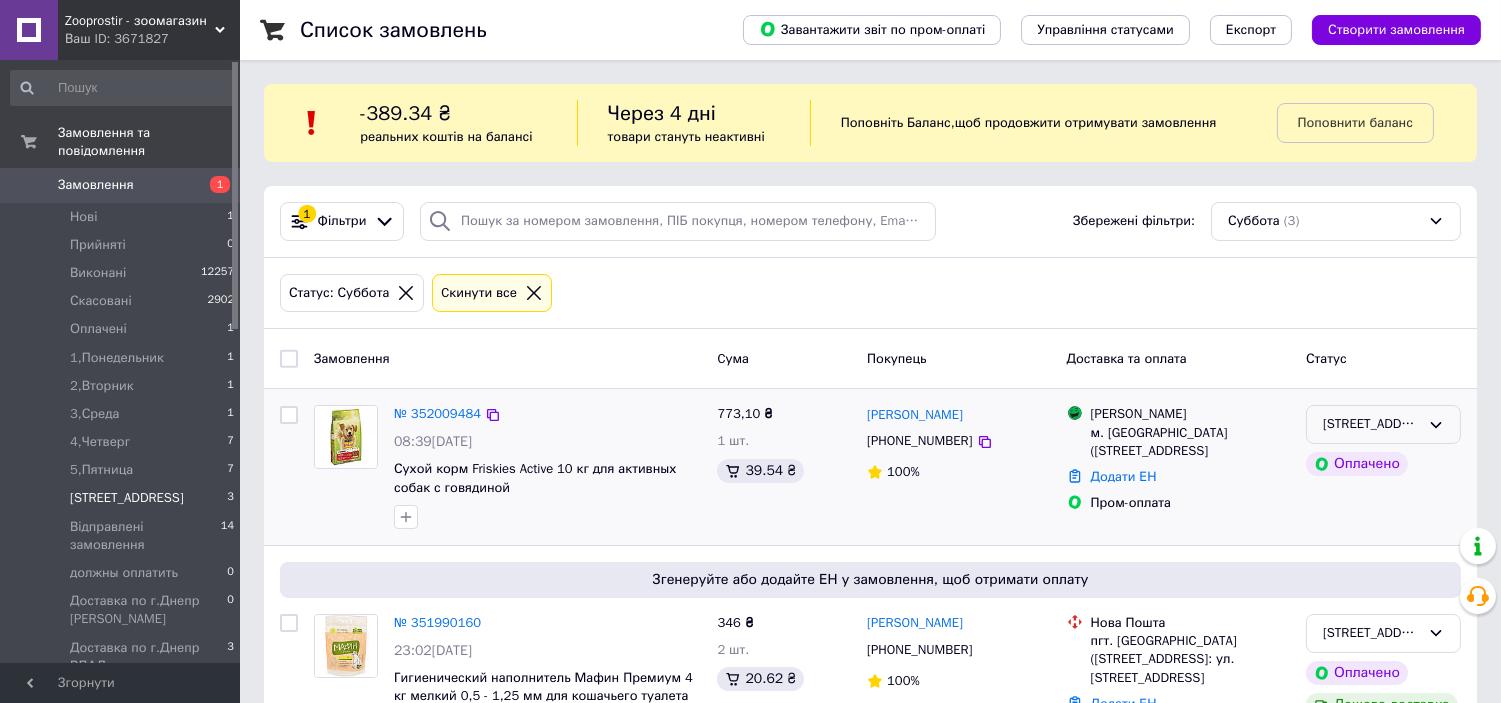 click 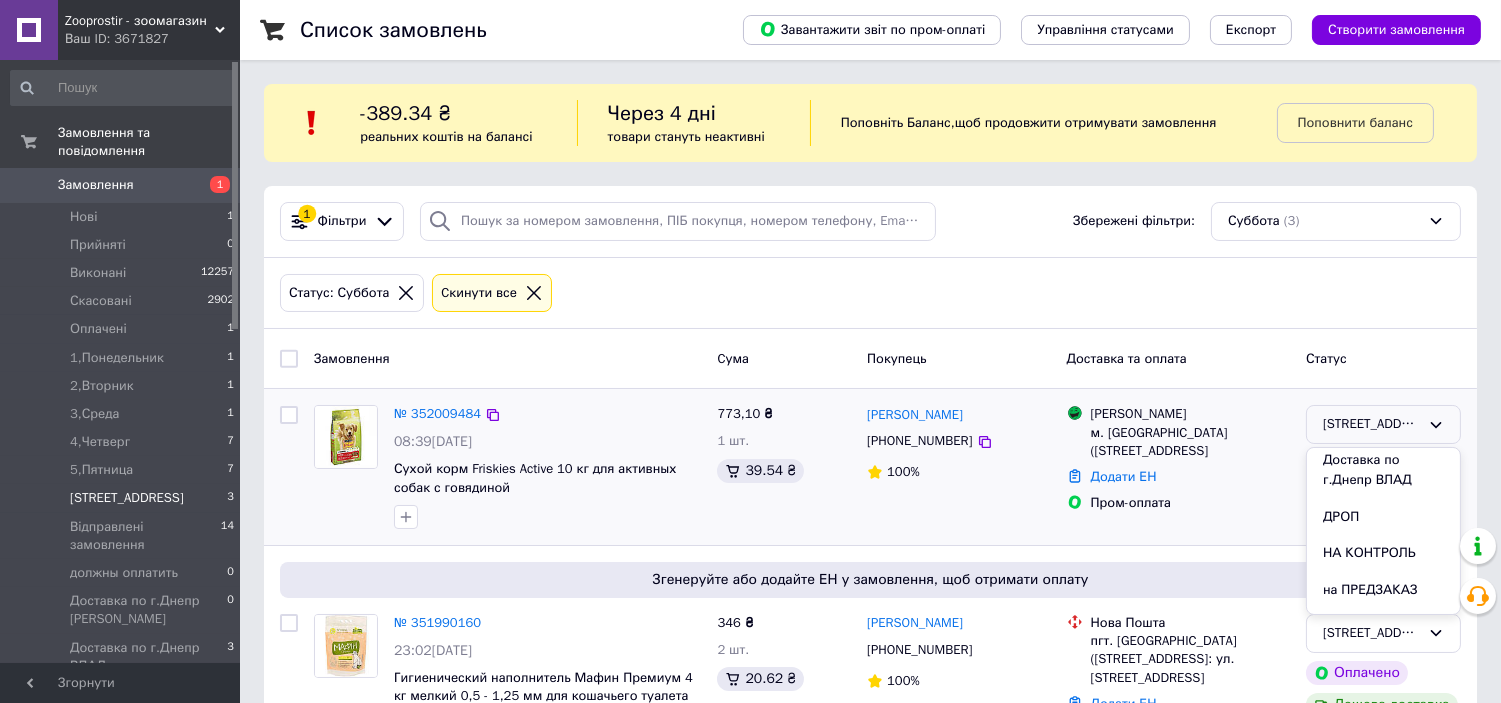 scroll, scrollTop: 626, scrollLeft: 0, axis: vertical 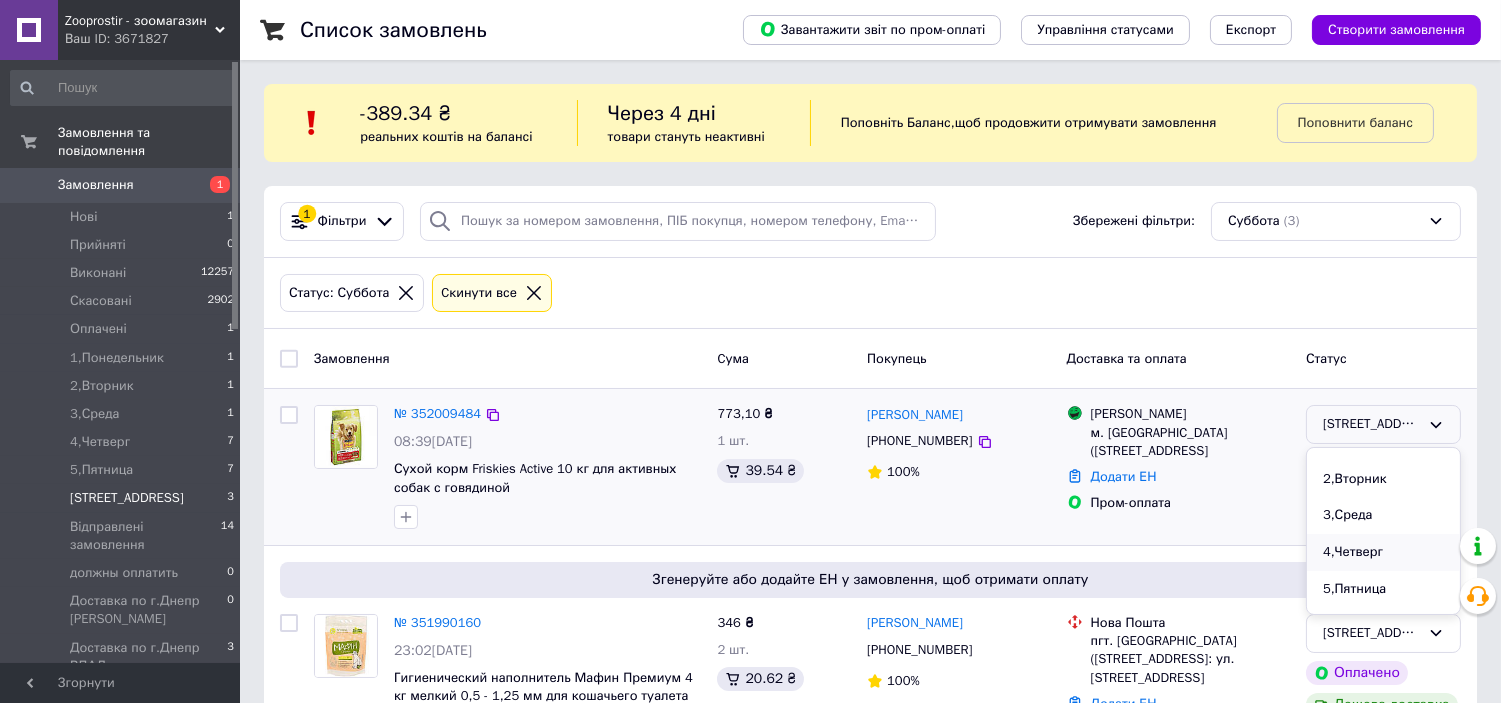 click on "4,Четверг" at bounding box center [1383, 552] 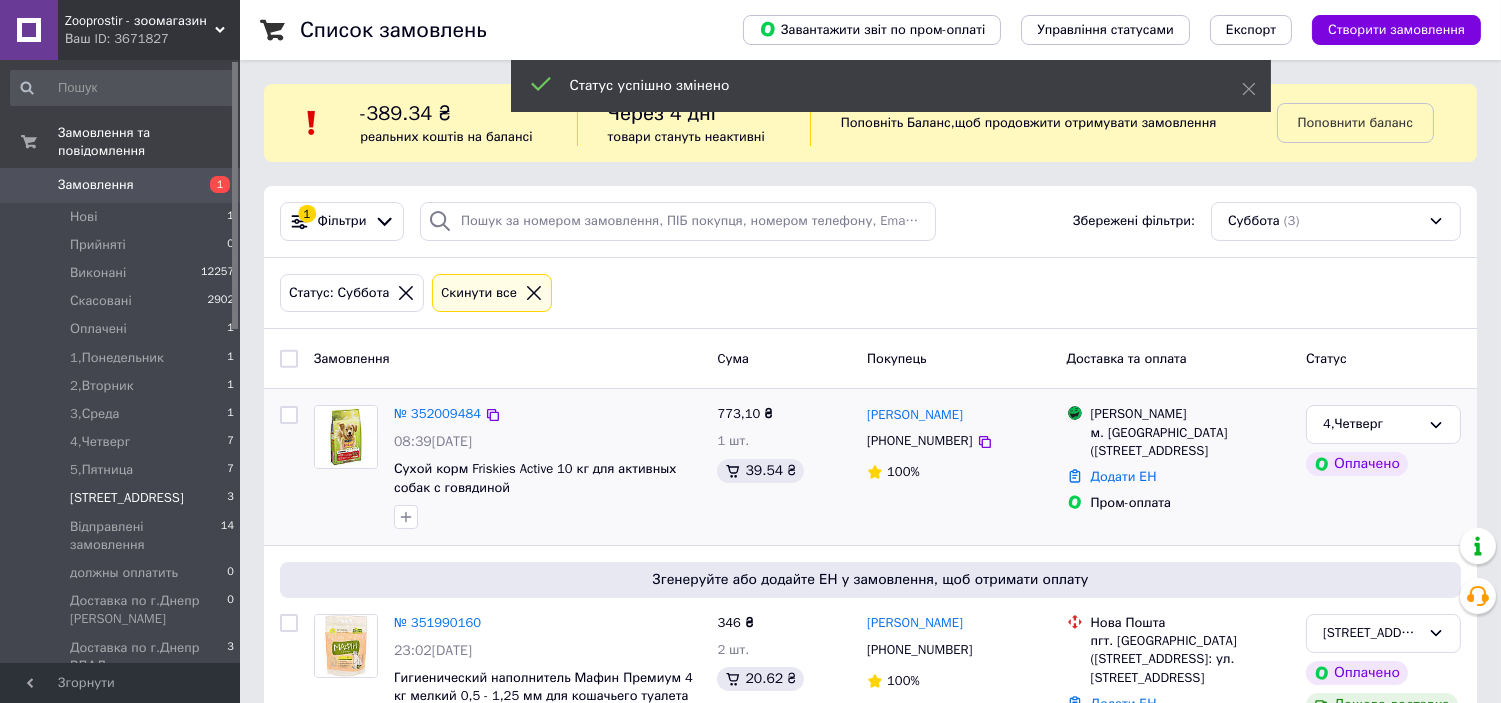 click 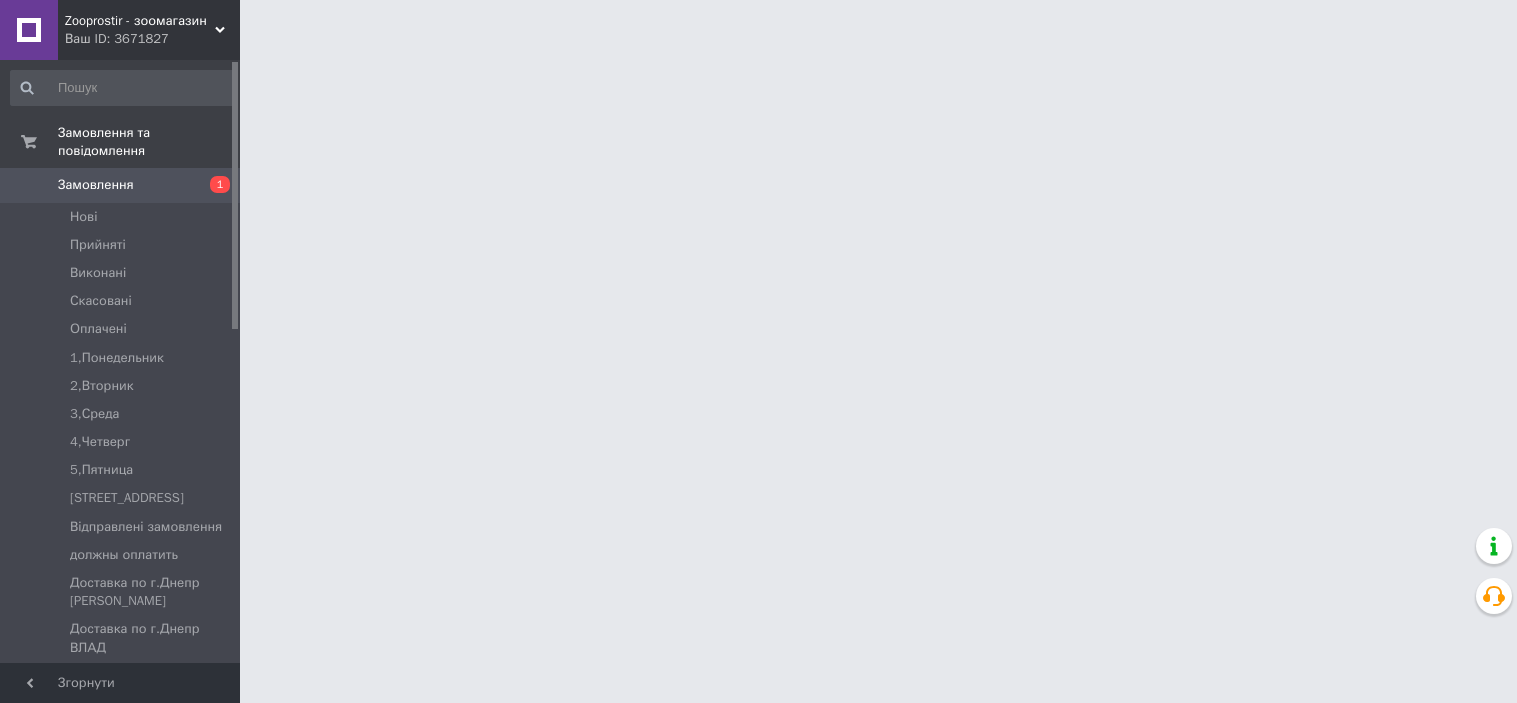 scroll, scrollTop: 0, scrollLeft: 0, axis: both 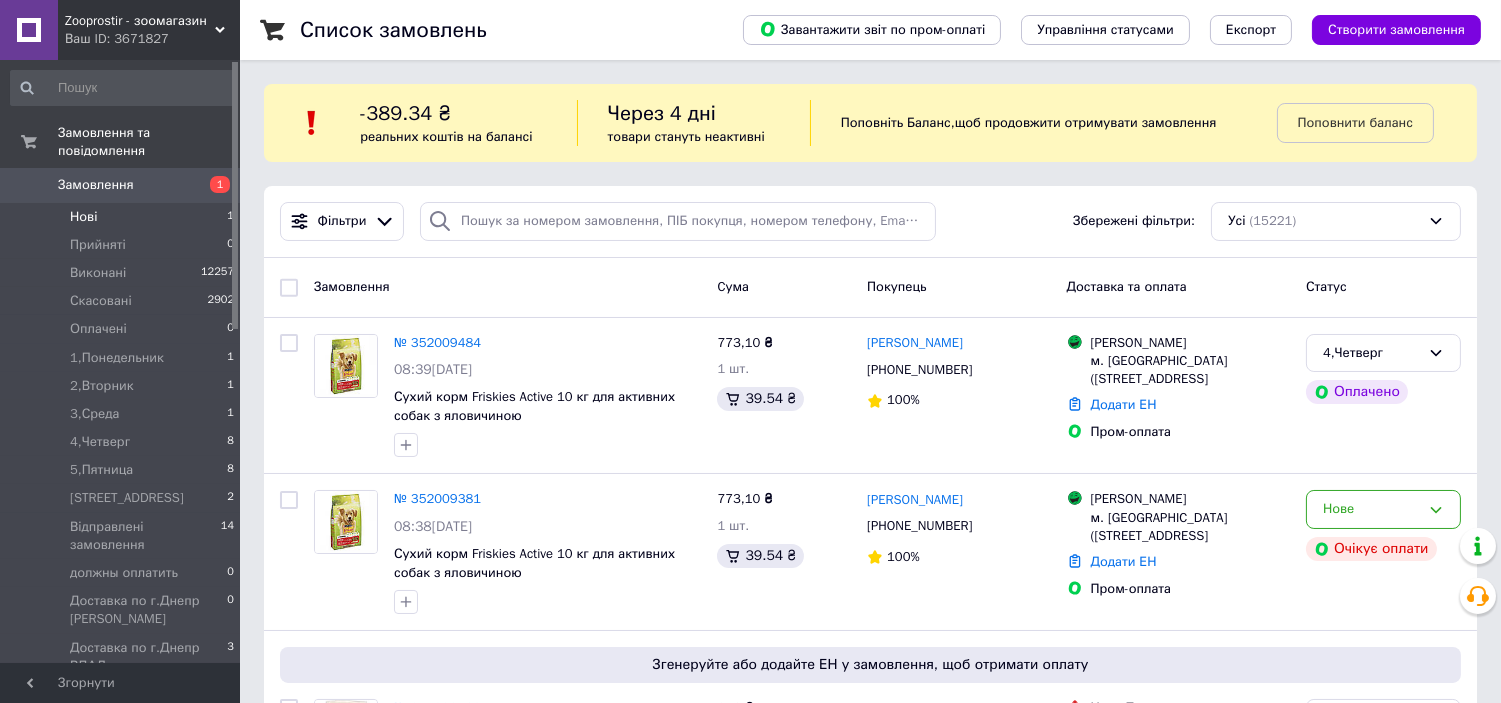 click on "Нові" at bounding box center (83, 217) 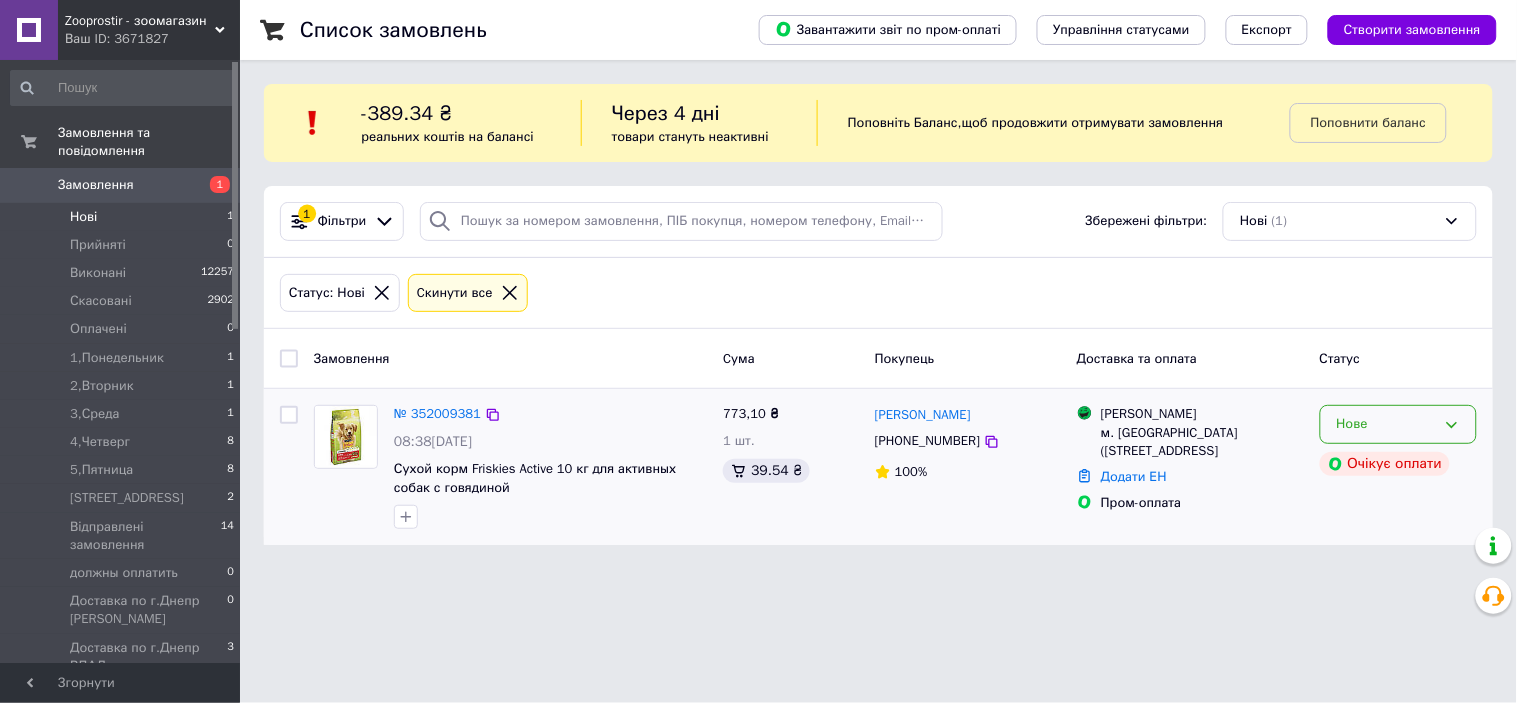 click 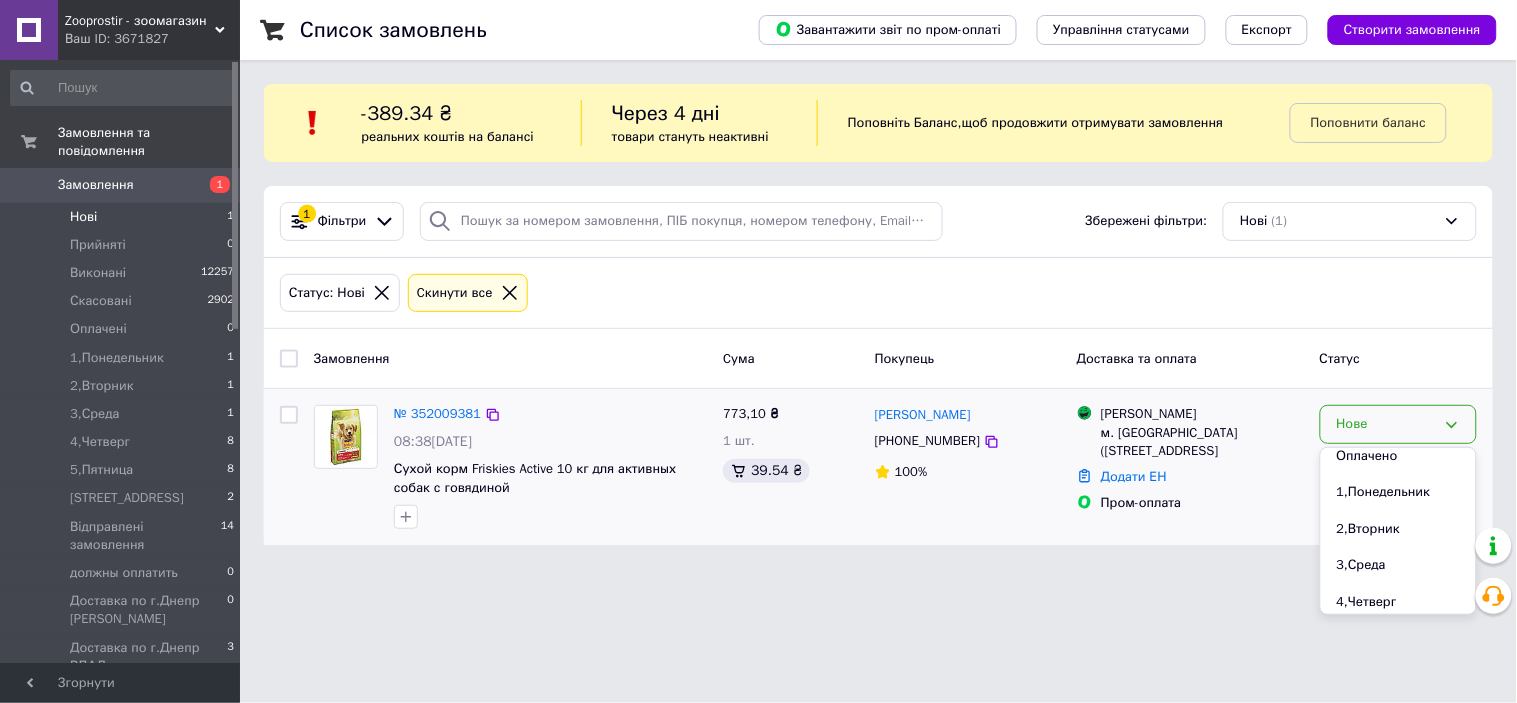 scroll, scrollTop: 0, scrollLeft: 0, axis: both 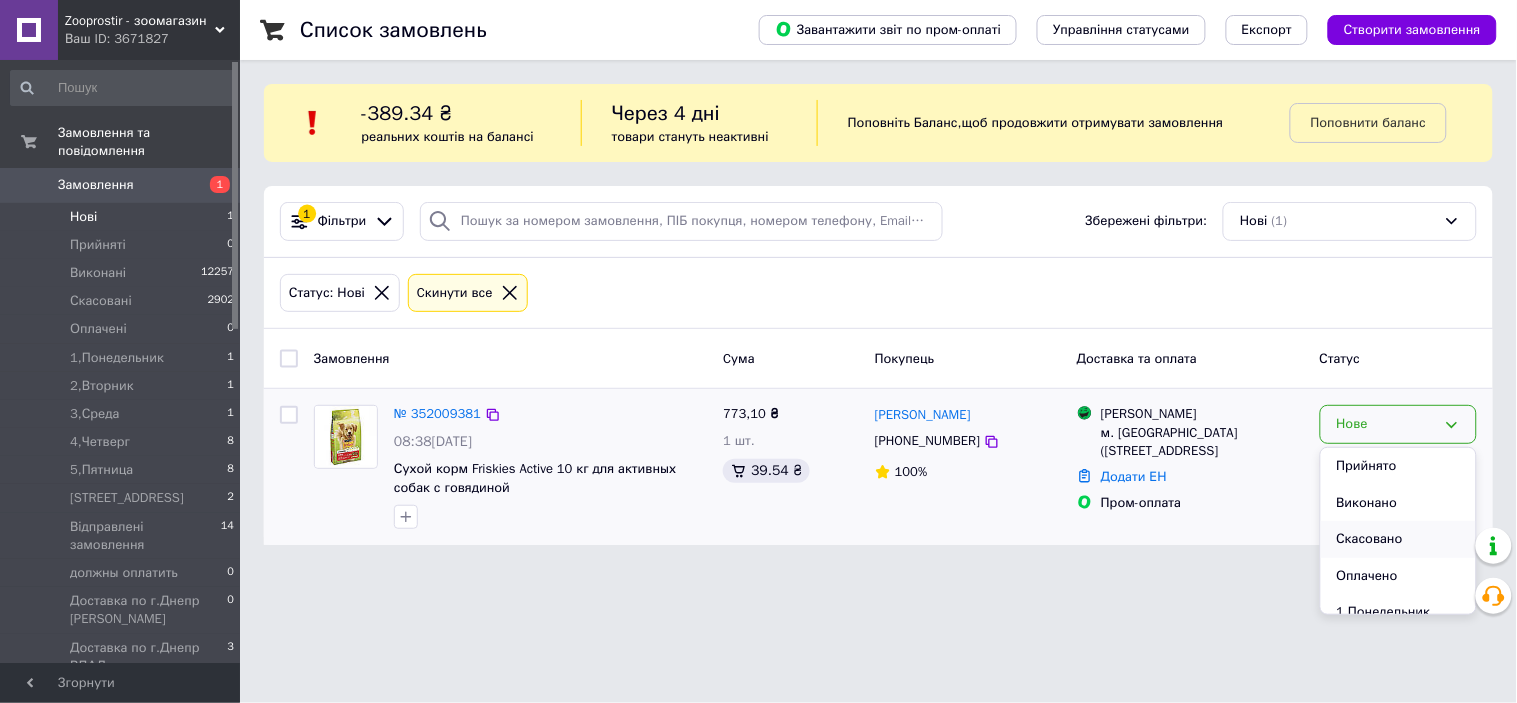 click on "Скасовано" at bounding box center (1398, 539) 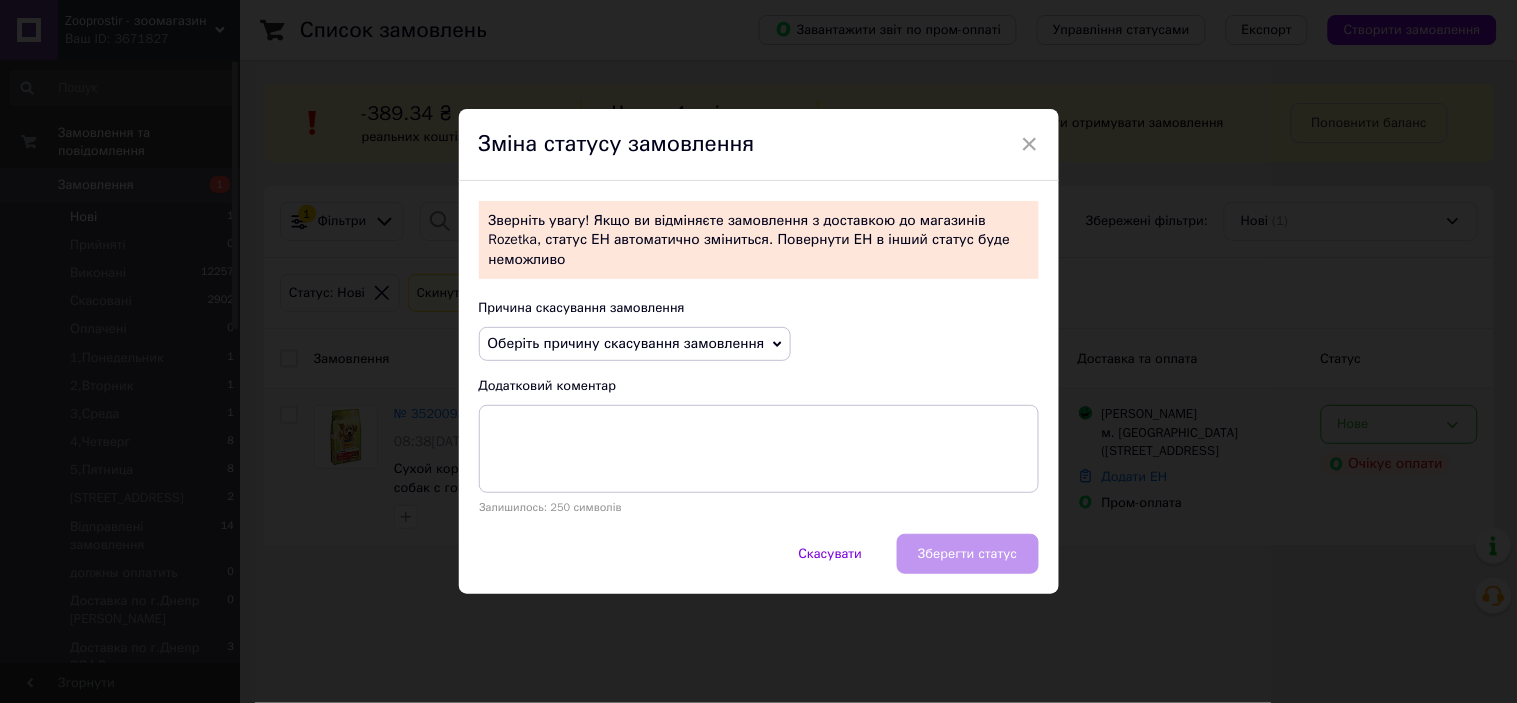 click on "Оберіть причину скасування замовлення" at bounding box center (626, 343) 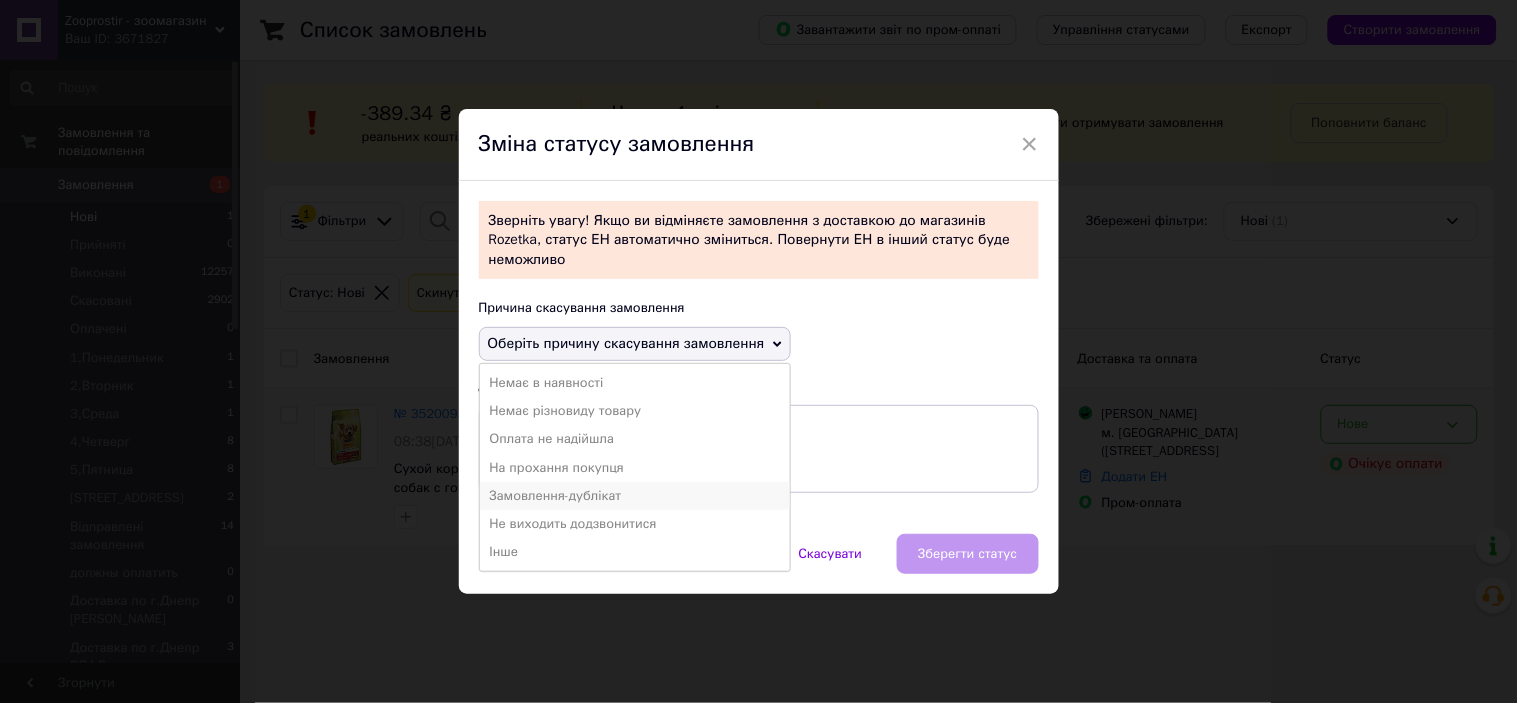 click on "Замовлення-дублікат" at bounding box center (635, 496) 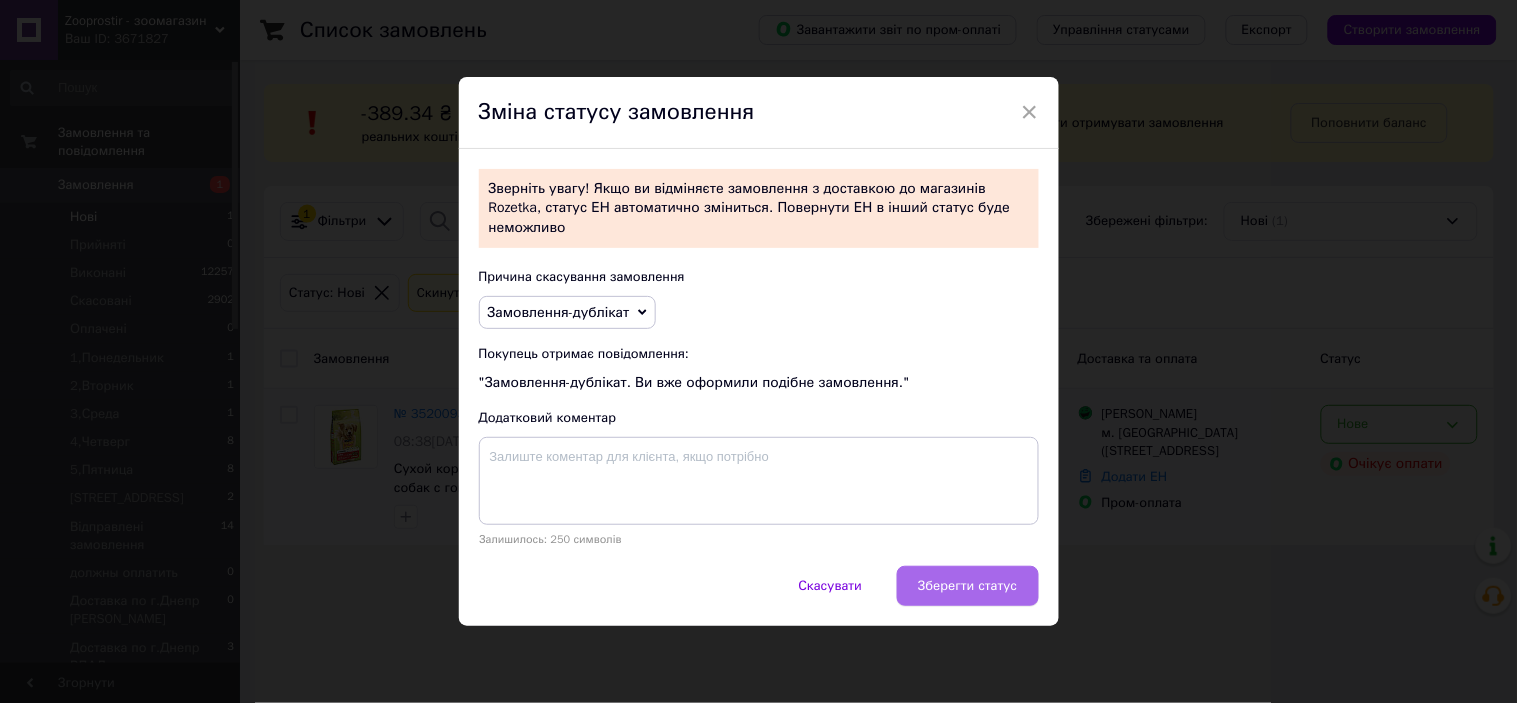 click on "Зберегти статус" at bounding box center [967, 586] 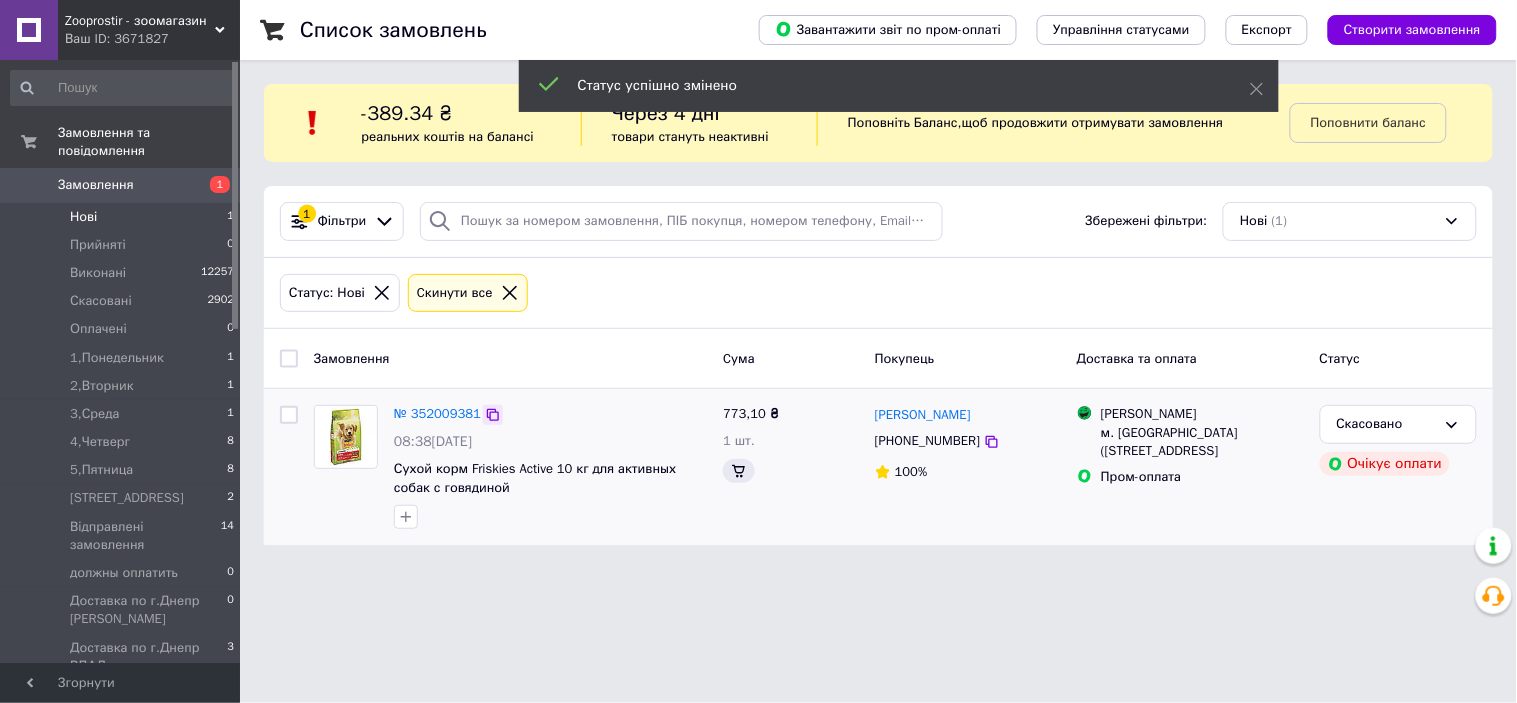 click 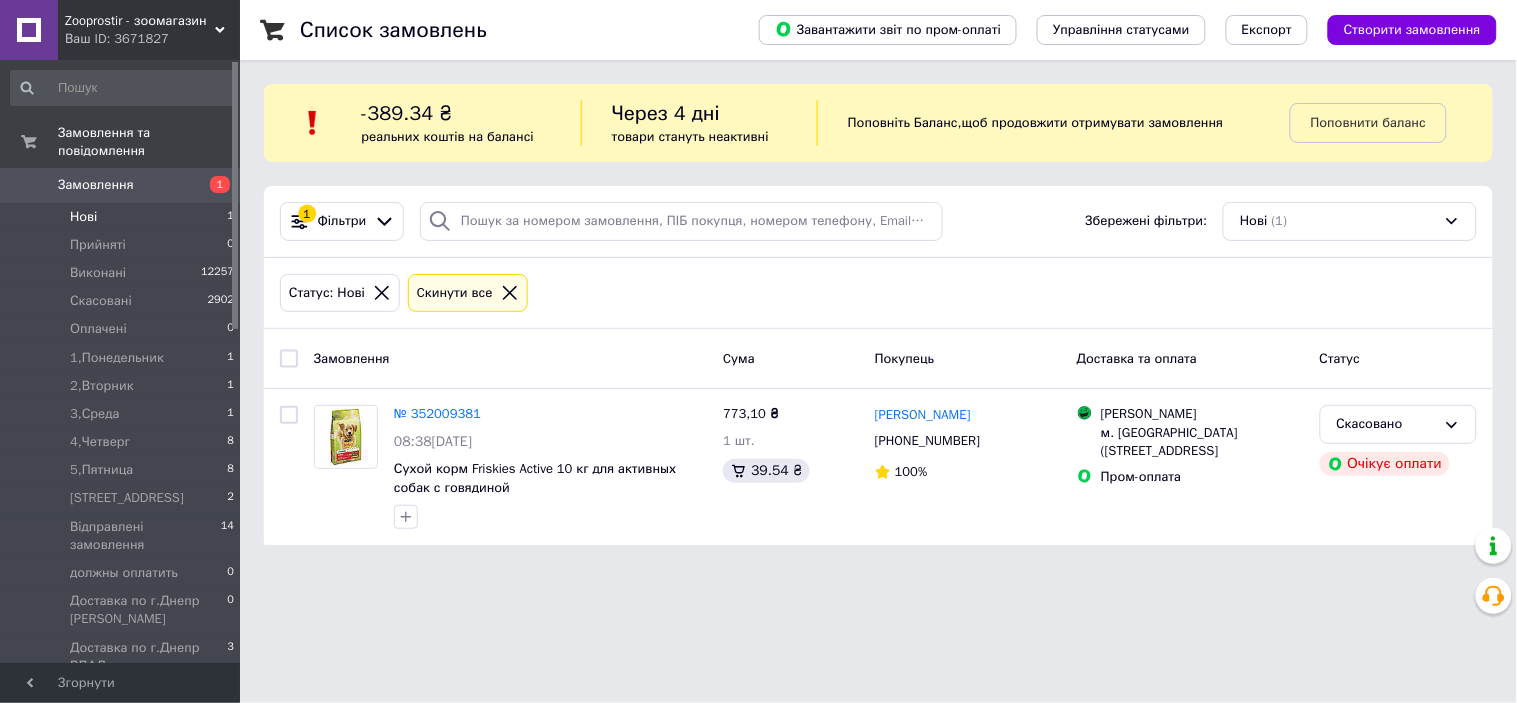 click 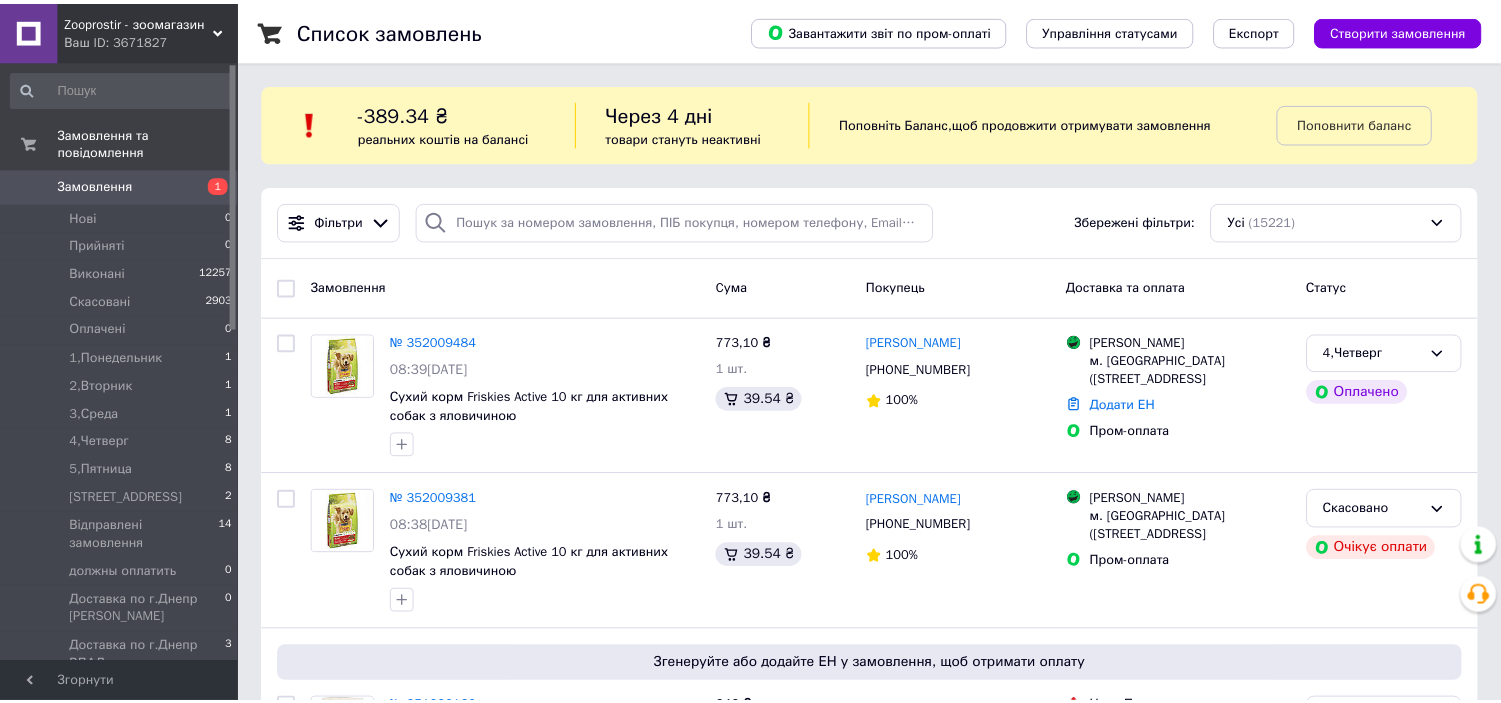 scroll, scrollTop: 0, scrollLeft: 0, axis: both 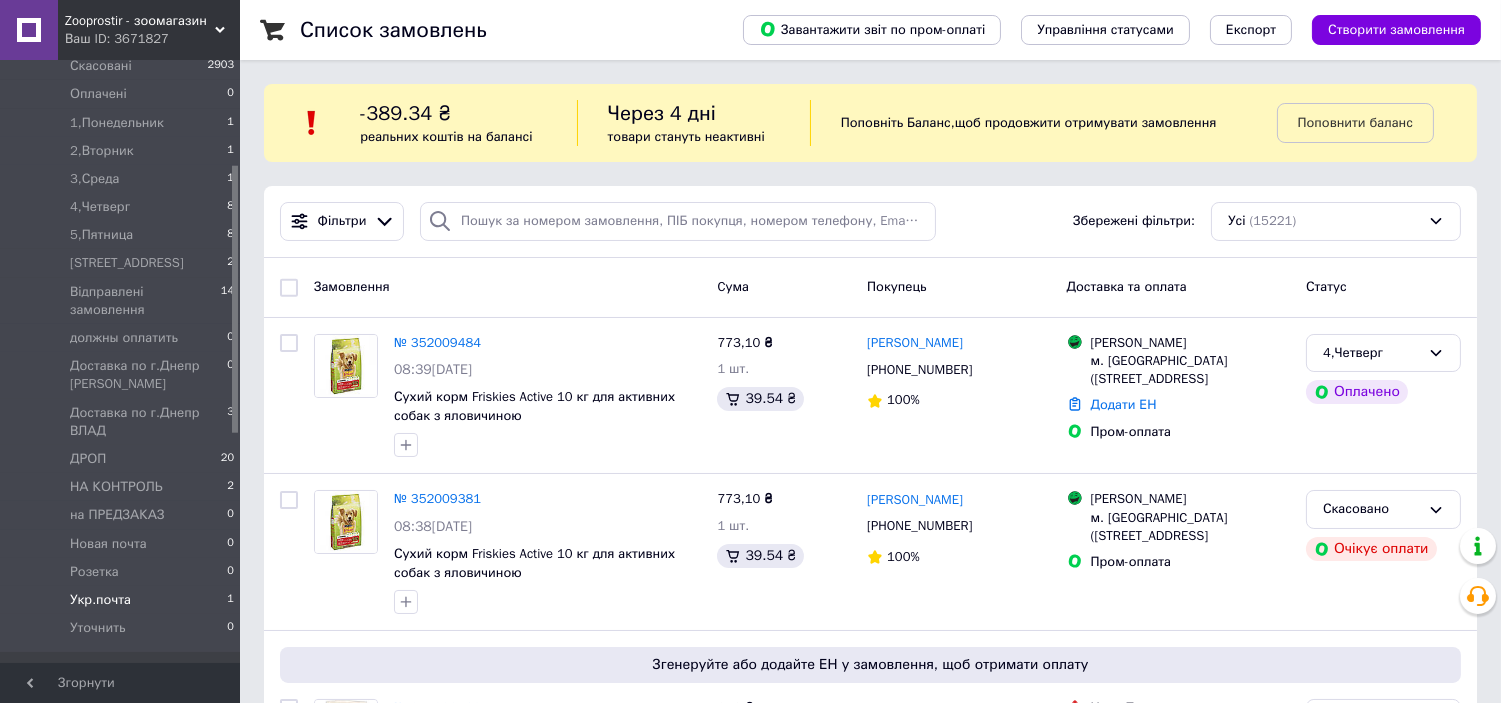 click on "Укр.почта" at bounding box center [100, 600] 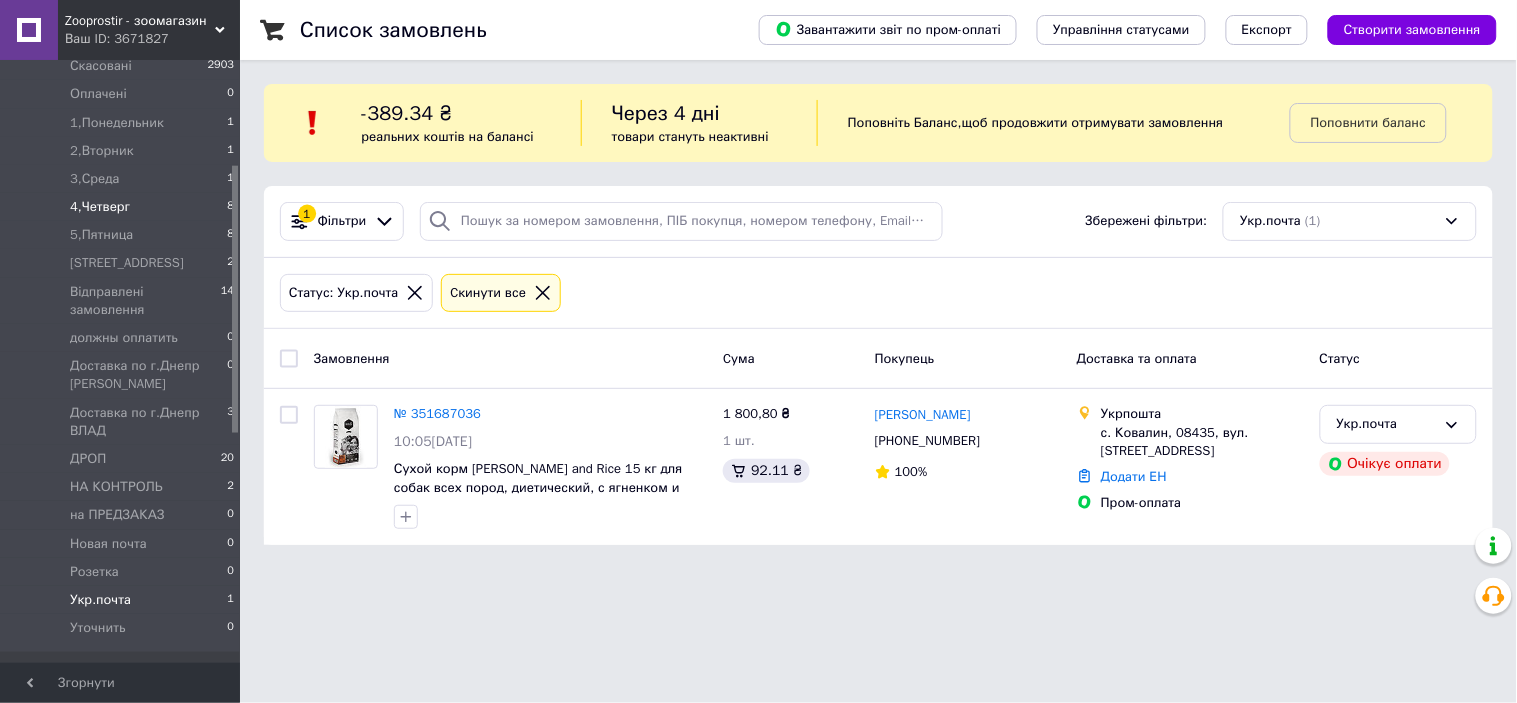 click on "4,Четверг" at bounding box center [100, 207] 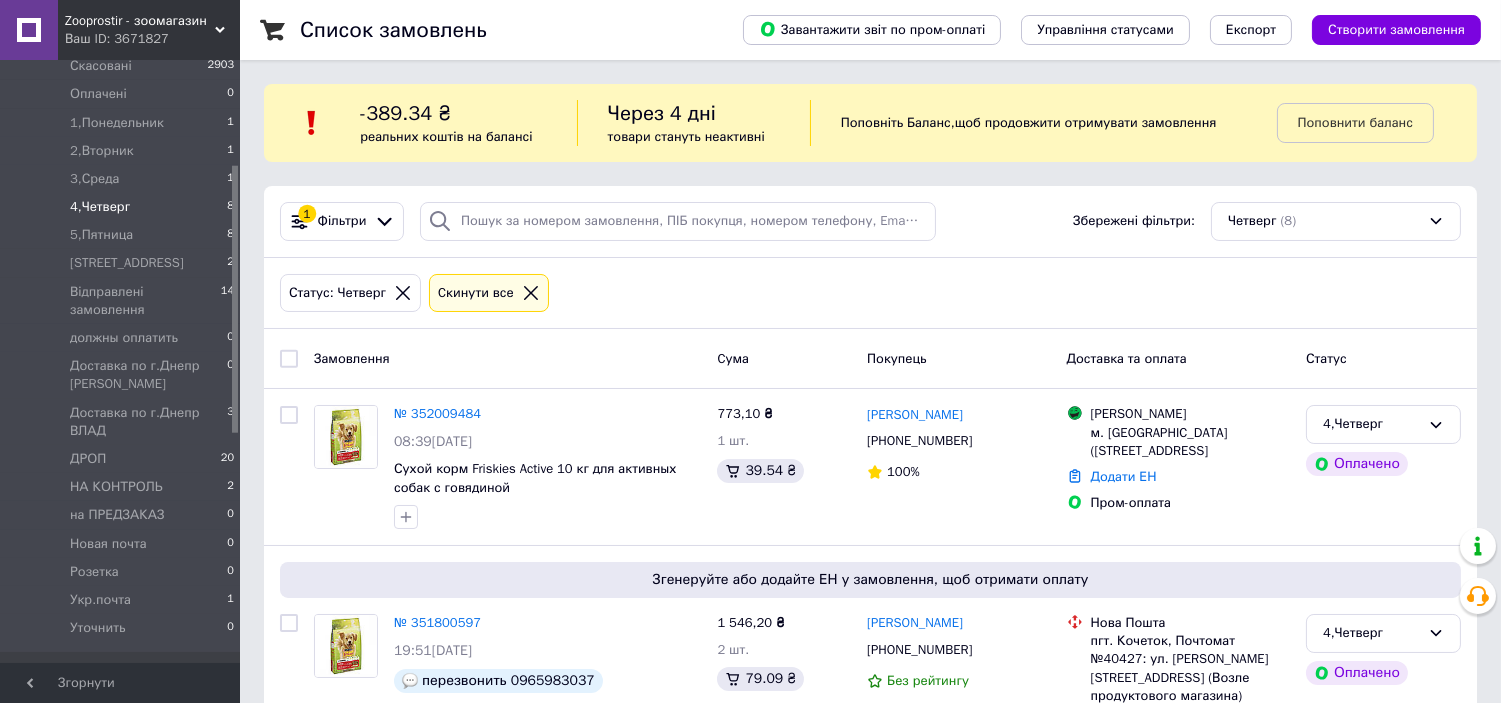 scroll, scrollTop: 1301, scrollLeft: 0, axis: vertical 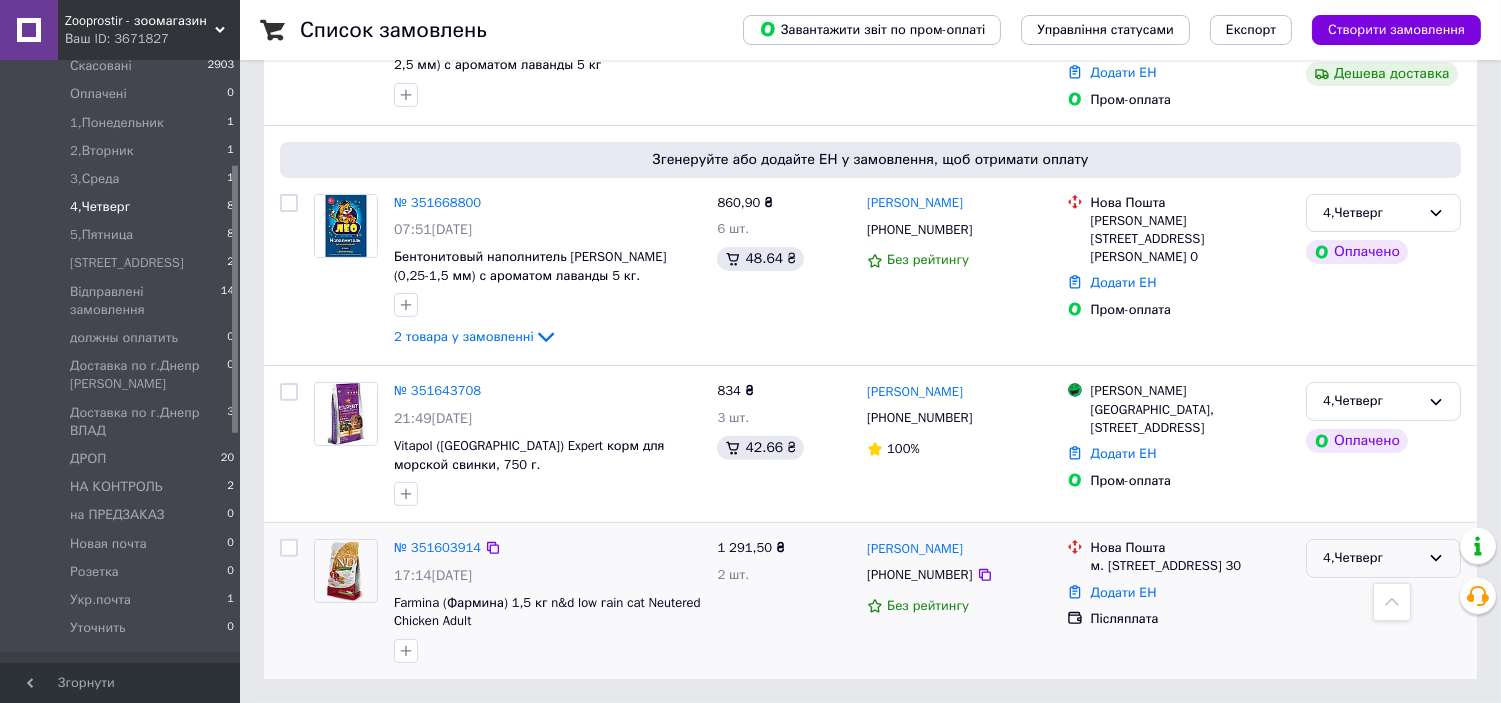 click 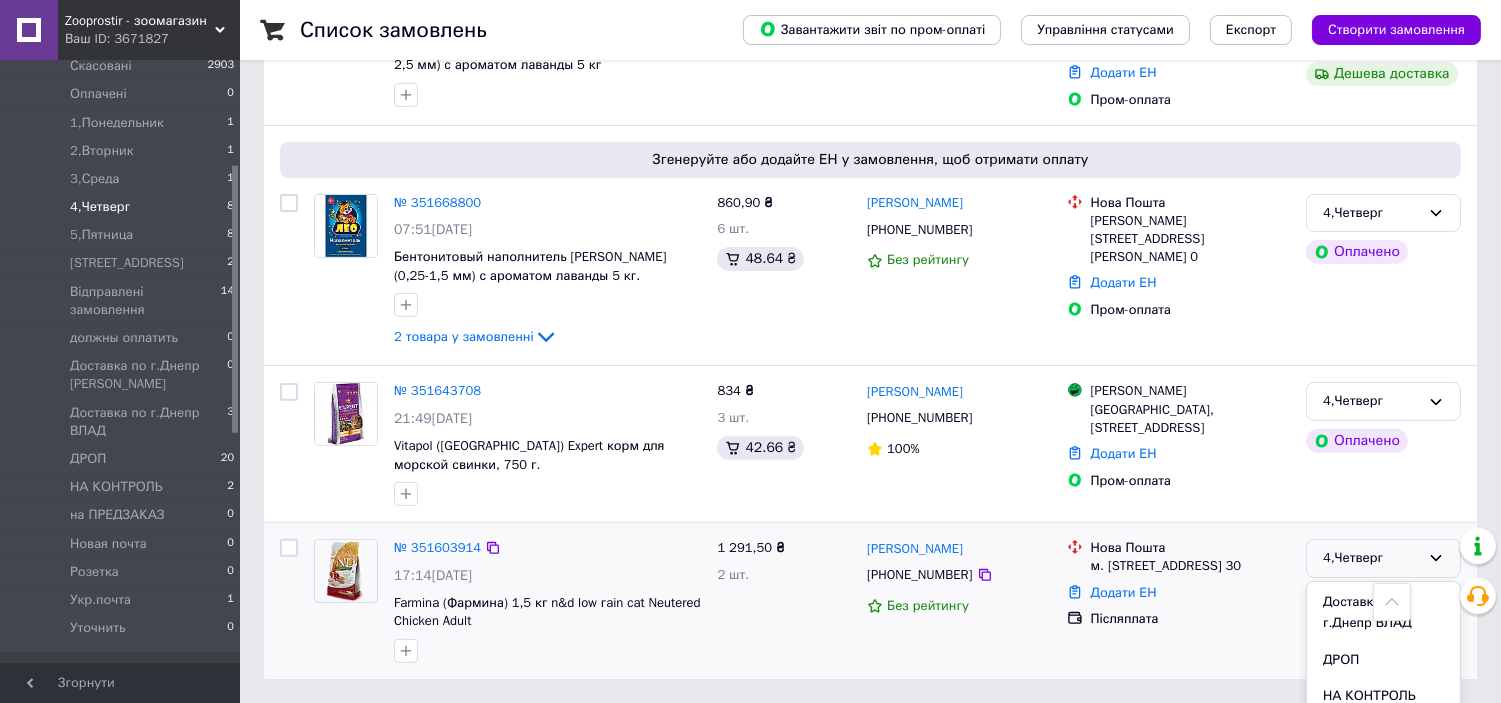 scroll, scrollTop: 626, scrollLeft: 0, axis: vertical 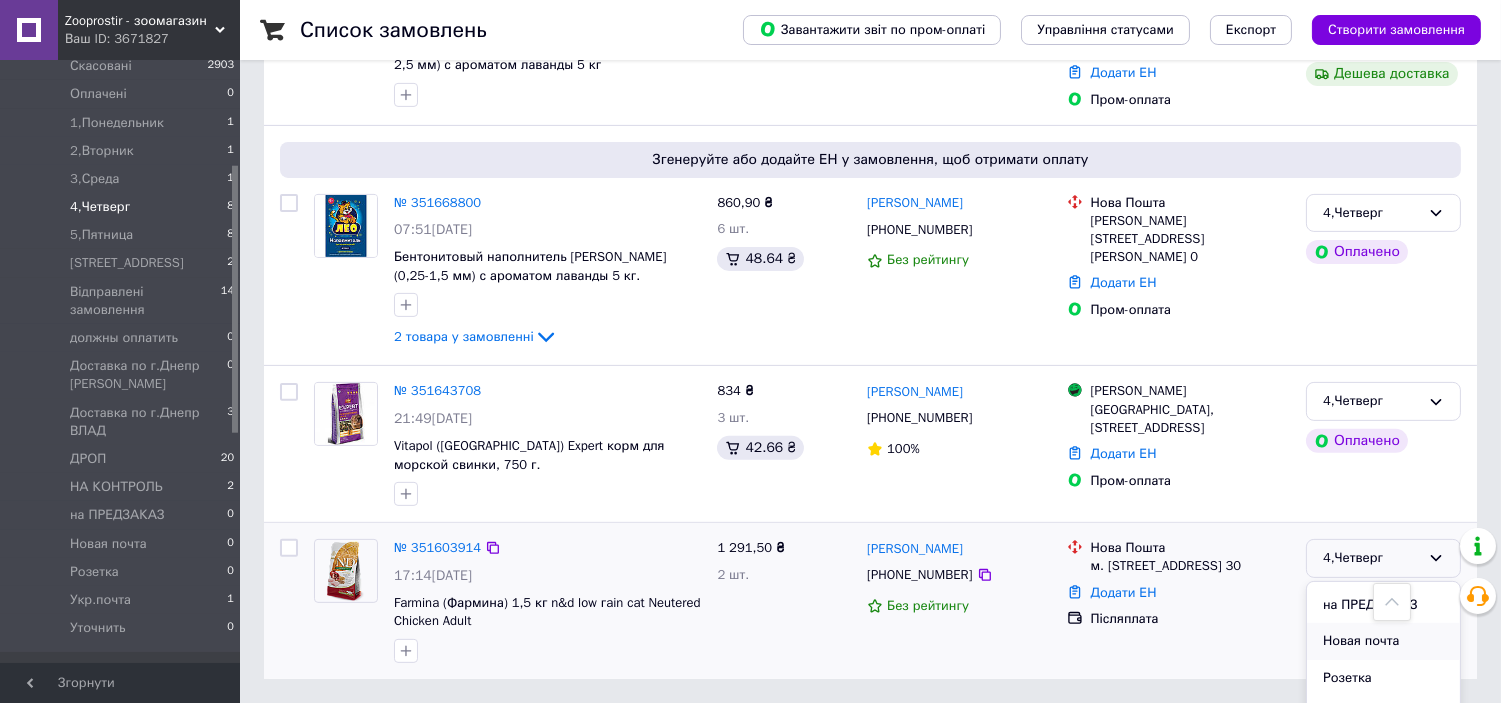 click on "Новая почта" at bounding box center [1383, 641] 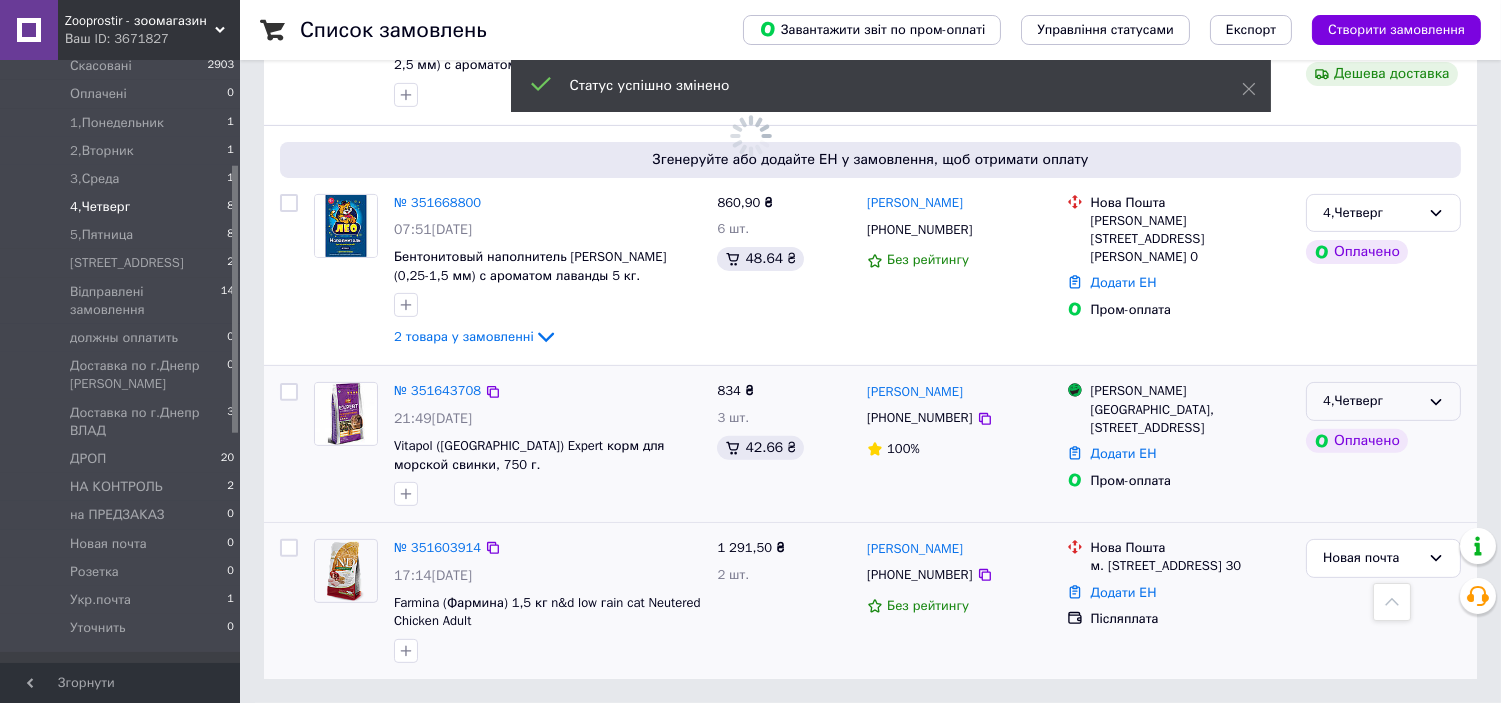 click 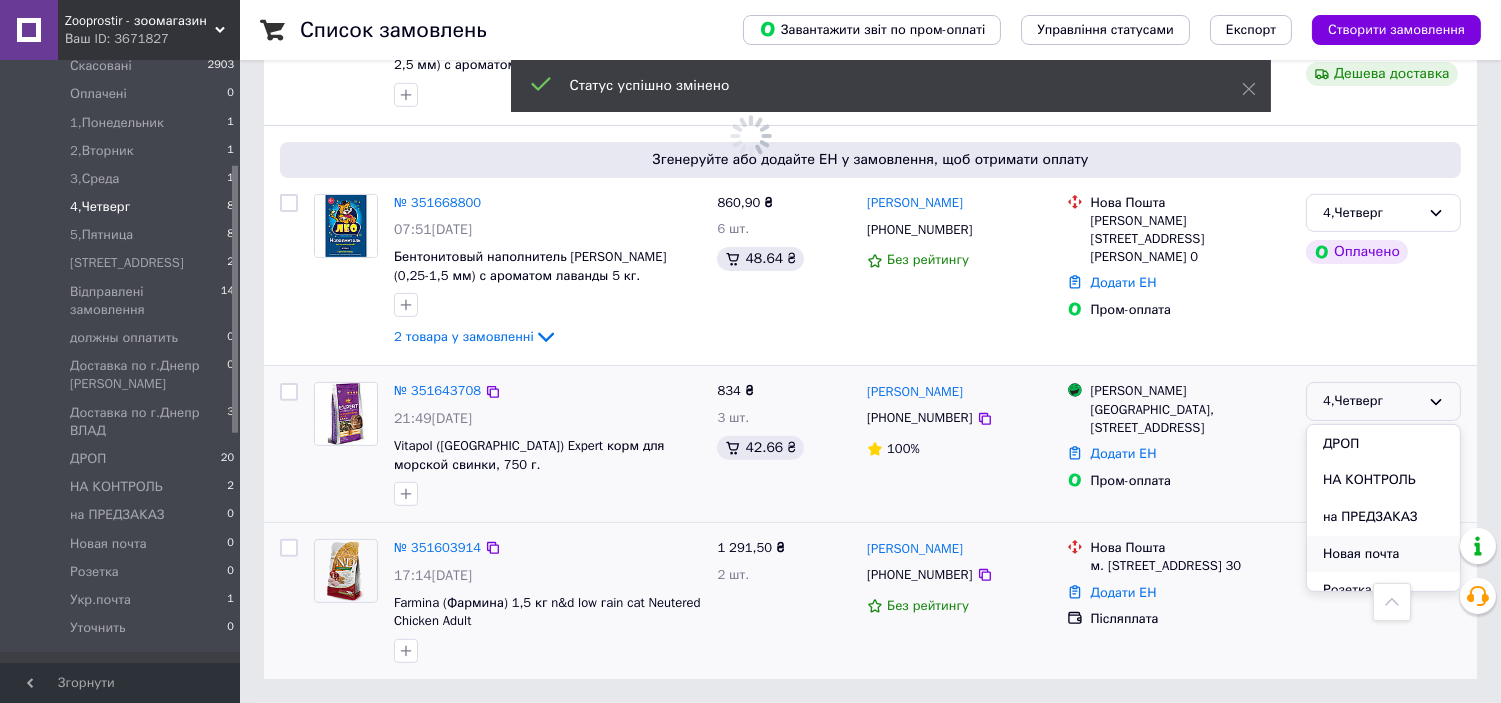 scroll, scrollTop: 626, scrollLeft: 0, axis: vertical 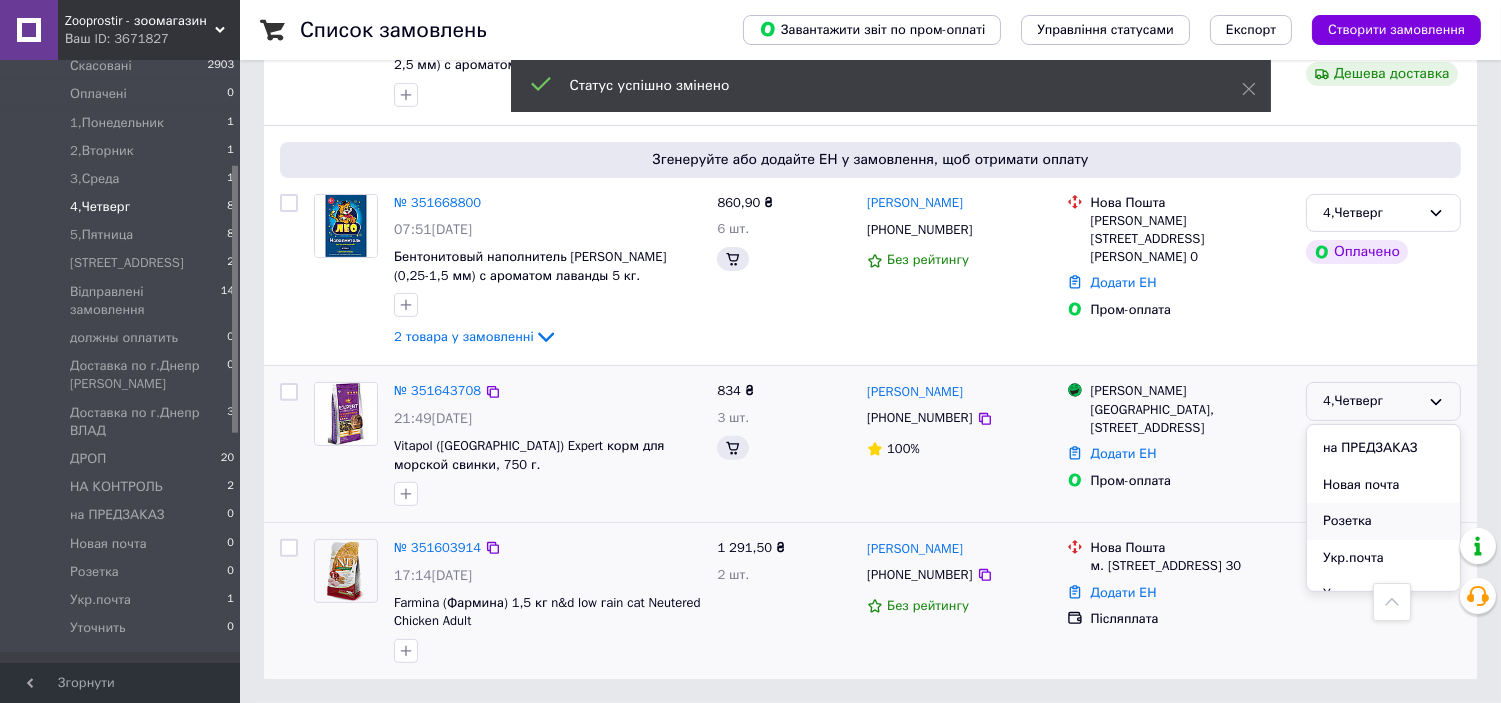 click on "Розетка" at bounding box center (1383, 521) 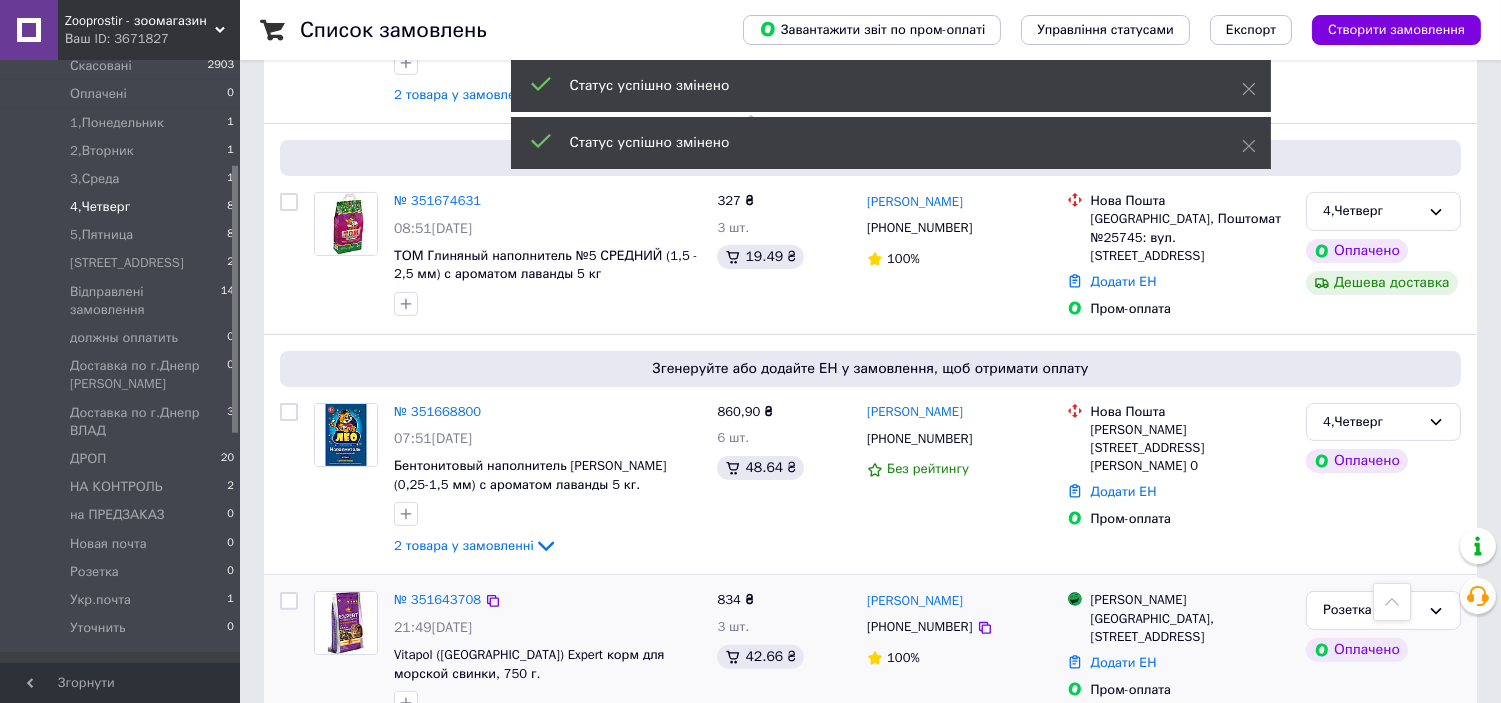 scroll, scrollTop: 1042, scrollLeft: 0, axis: vertical 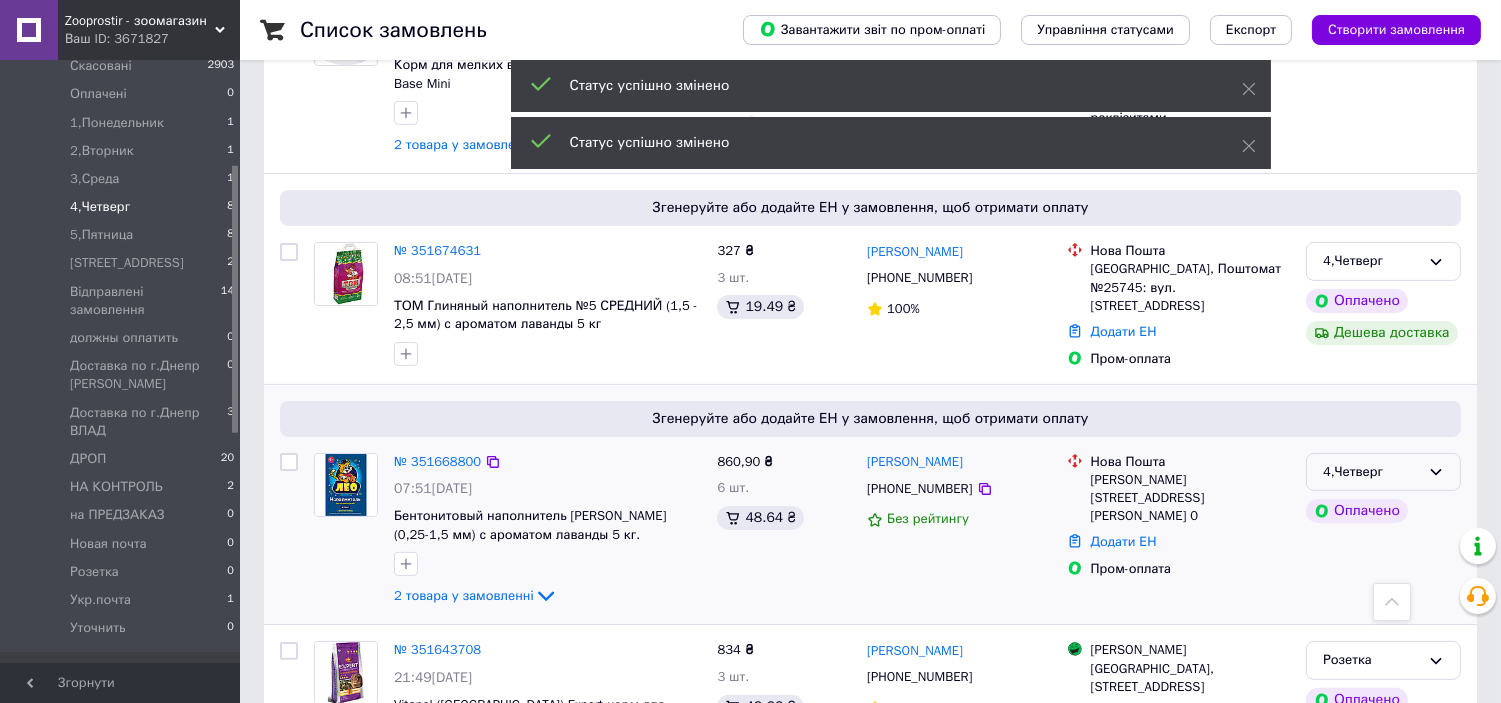 click on "4,Четверг" at bounding box center (1383, 472) 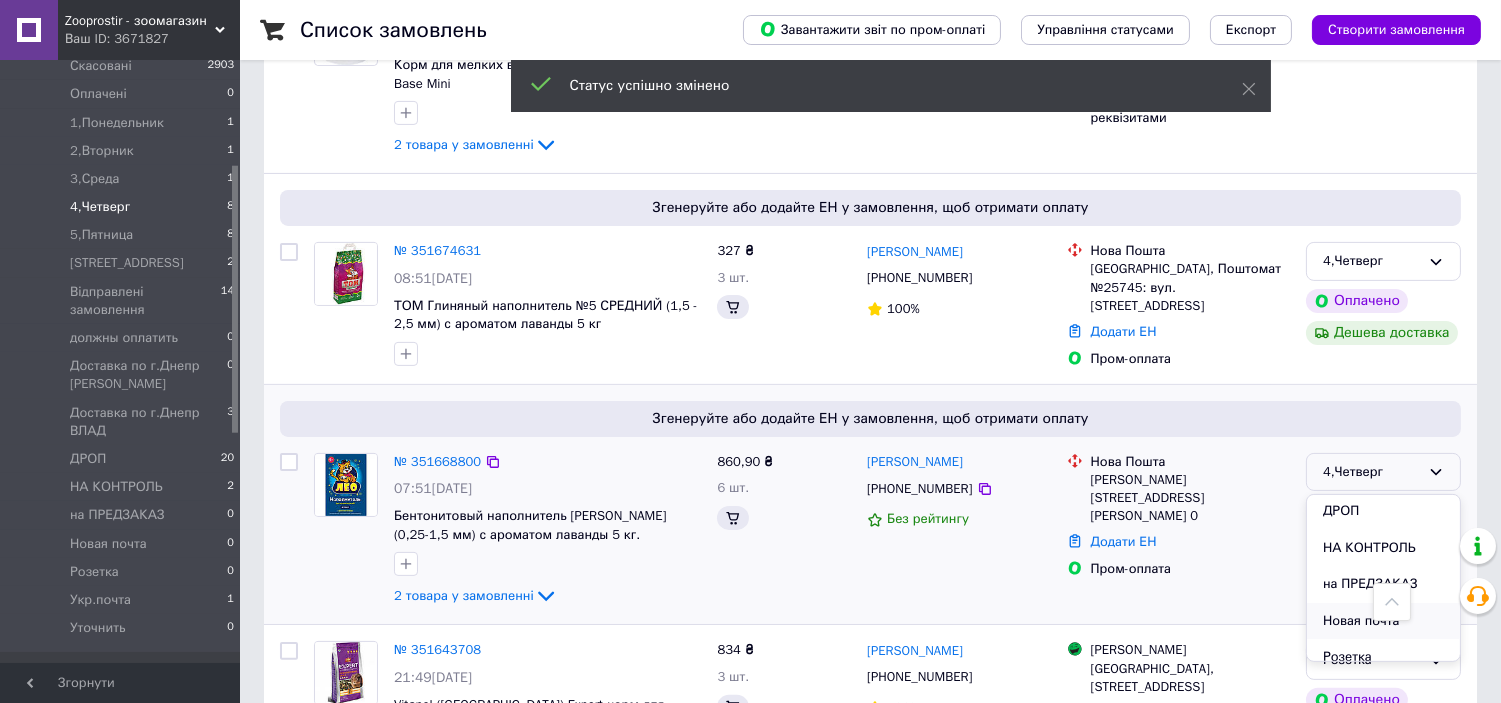 scroll, scrollTop: 626, scrollLeft: 0, axis: vertical 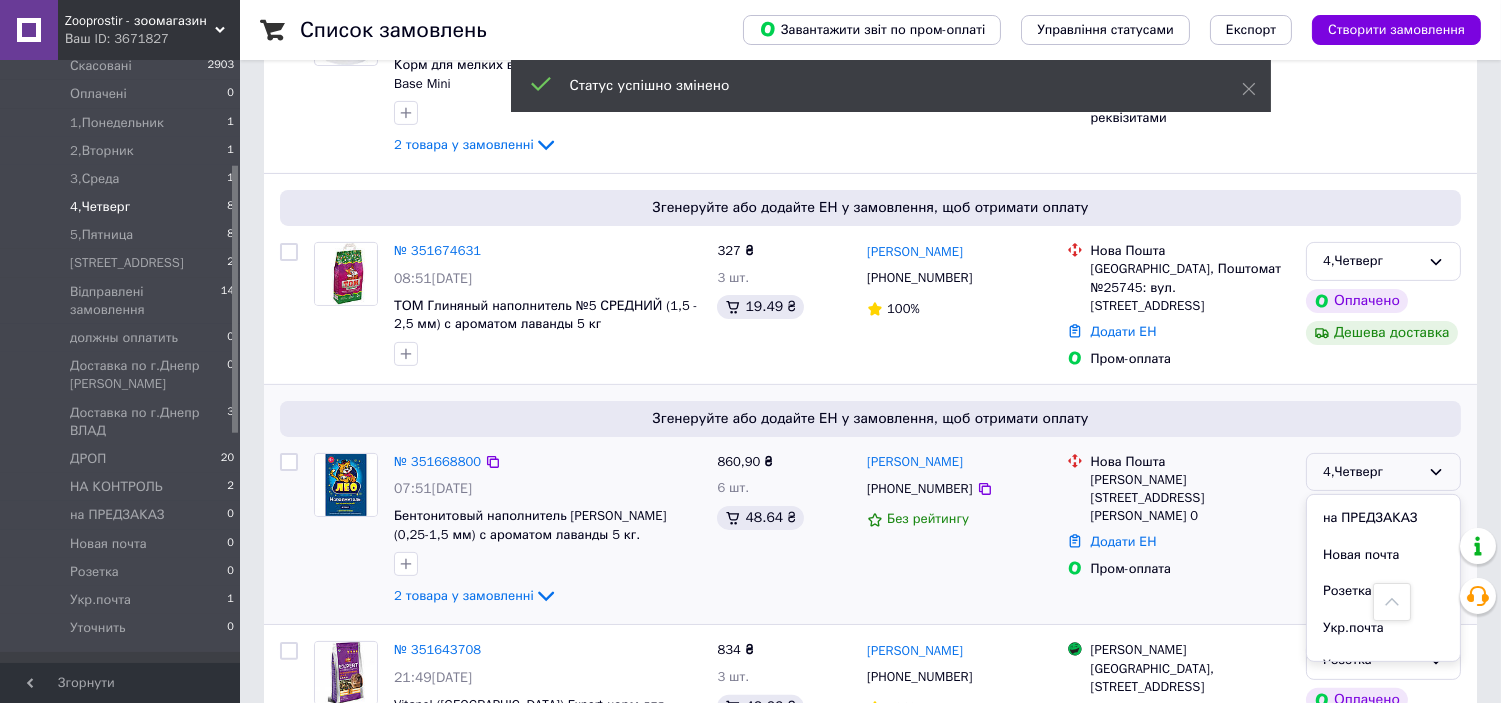 click on "Новая почта" at bounding box center [1383, 555] 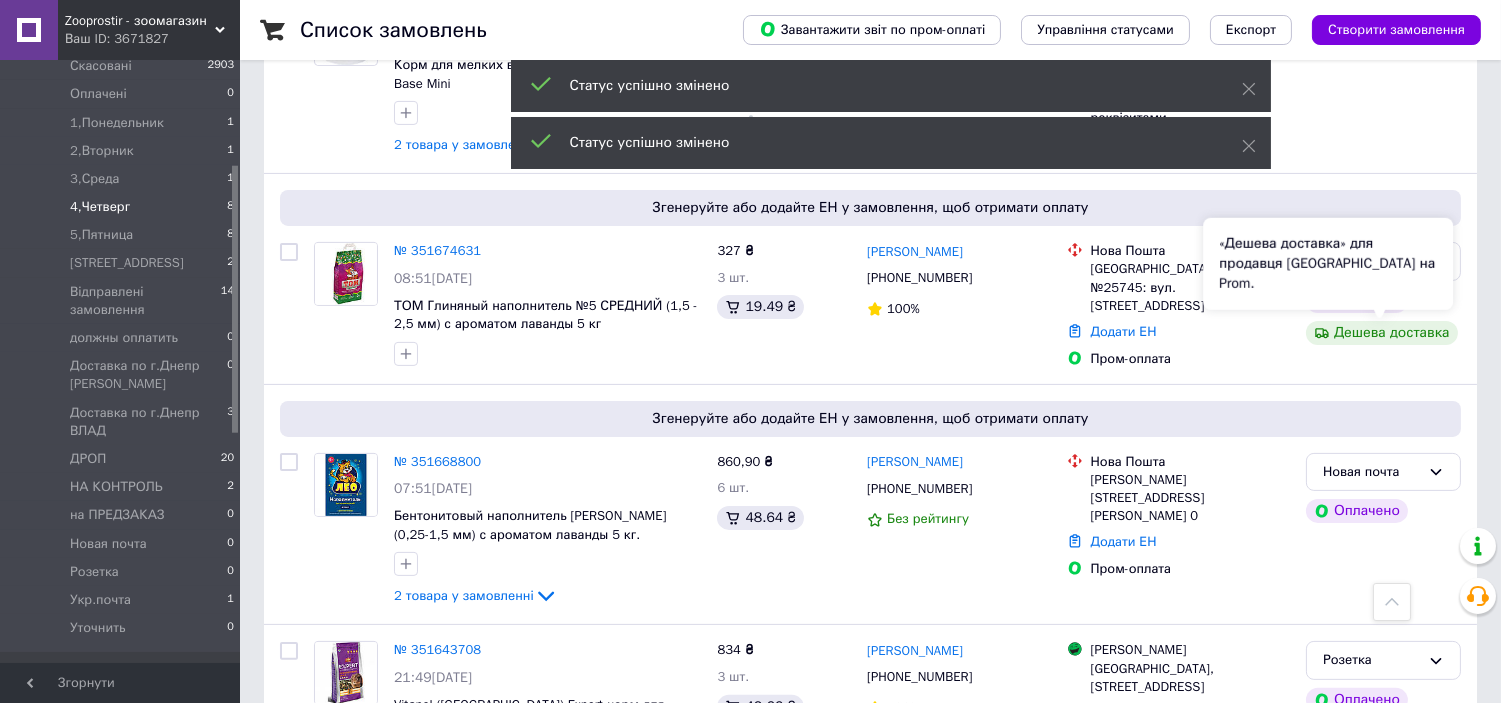 click on "«Дешева доставка» для продавця Новою Поштою на Prom." at bounding box center (1328, 264) 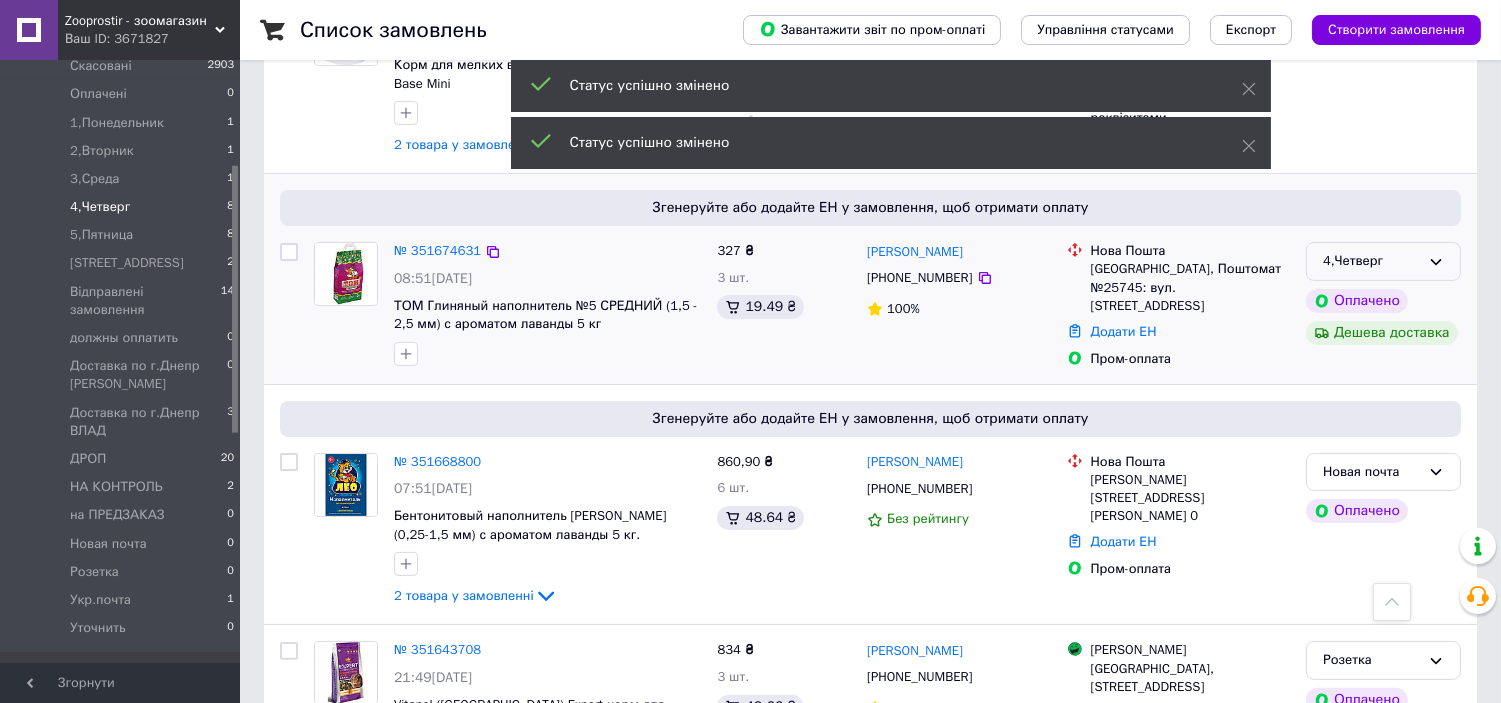 click on "4,Четверг" at bounding box center (1383, 261) 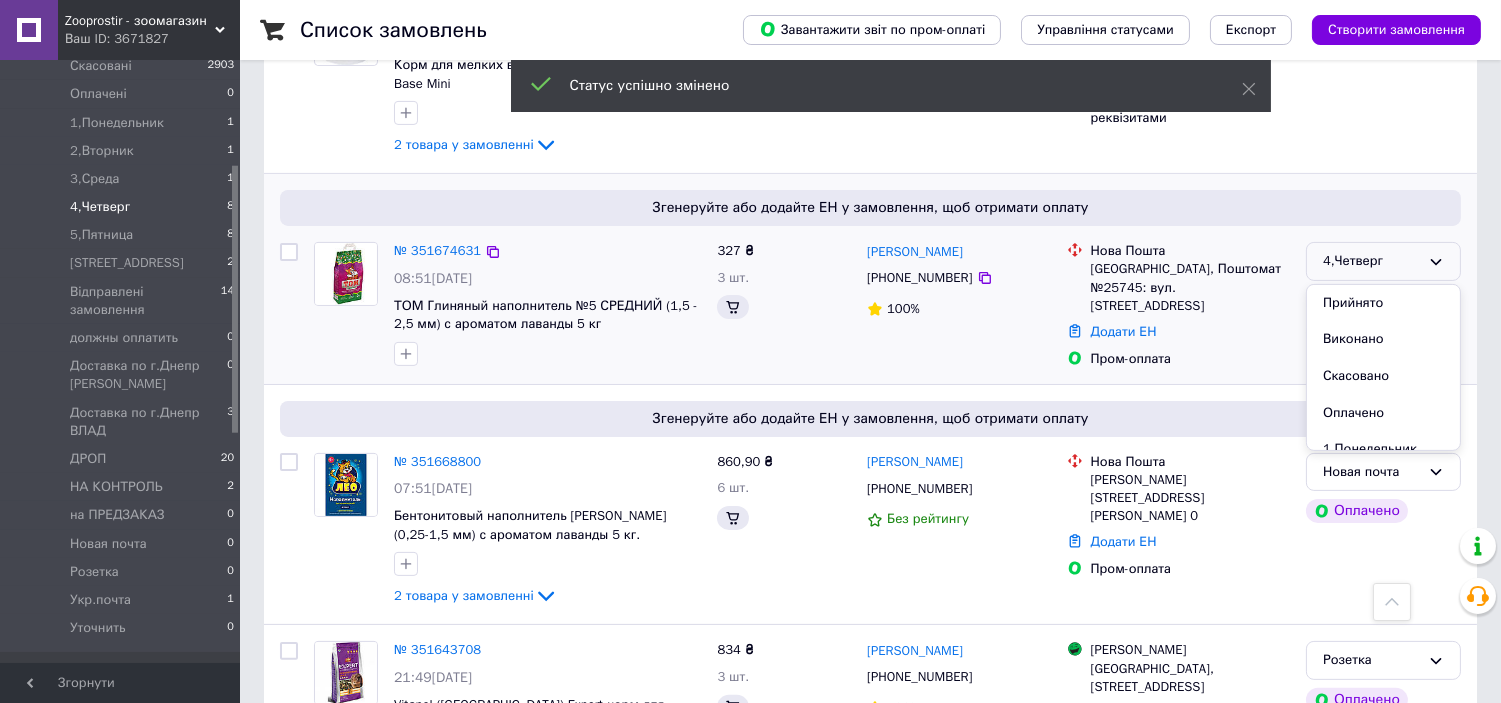 scroll, scrollTop: 626, scrollLeft: 0, axis: vertical 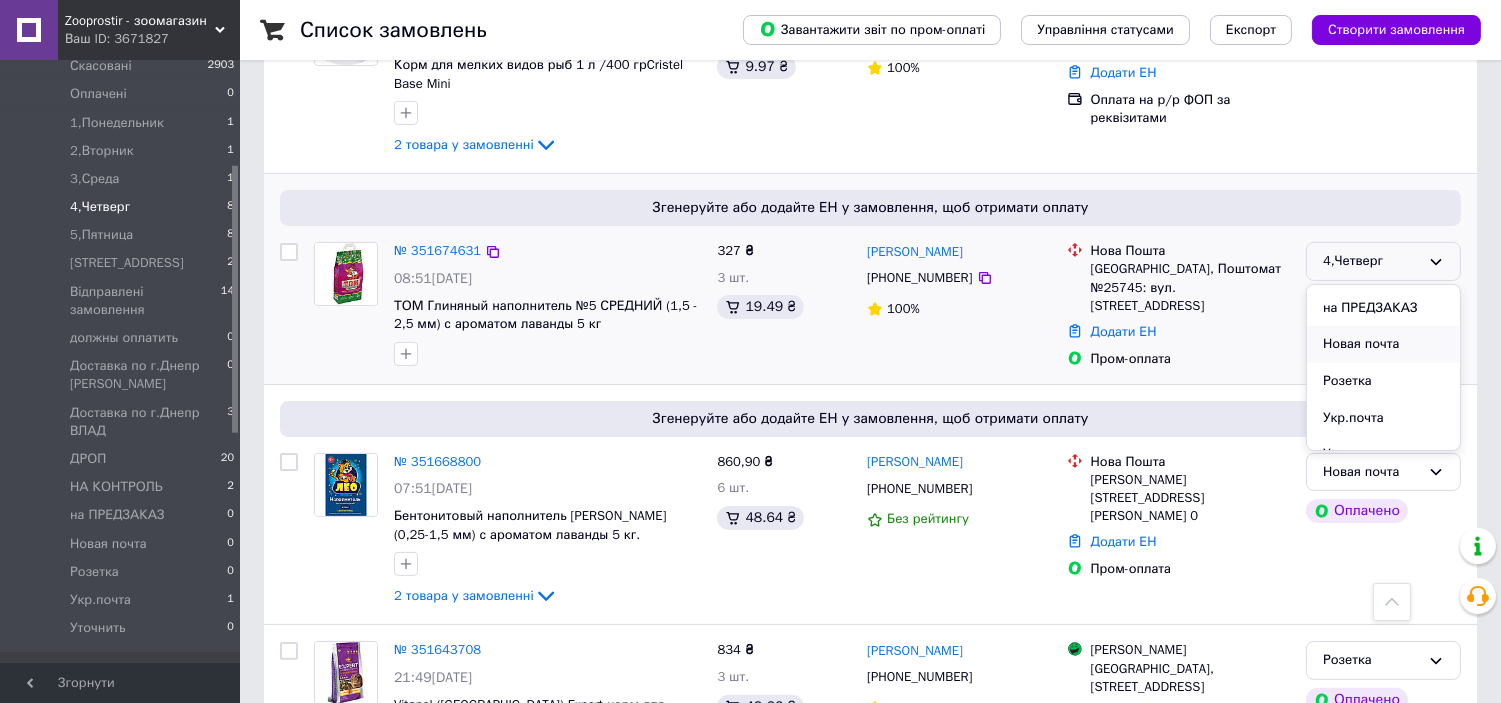 click on "Новая почта" at bounding box center [1383, 344] 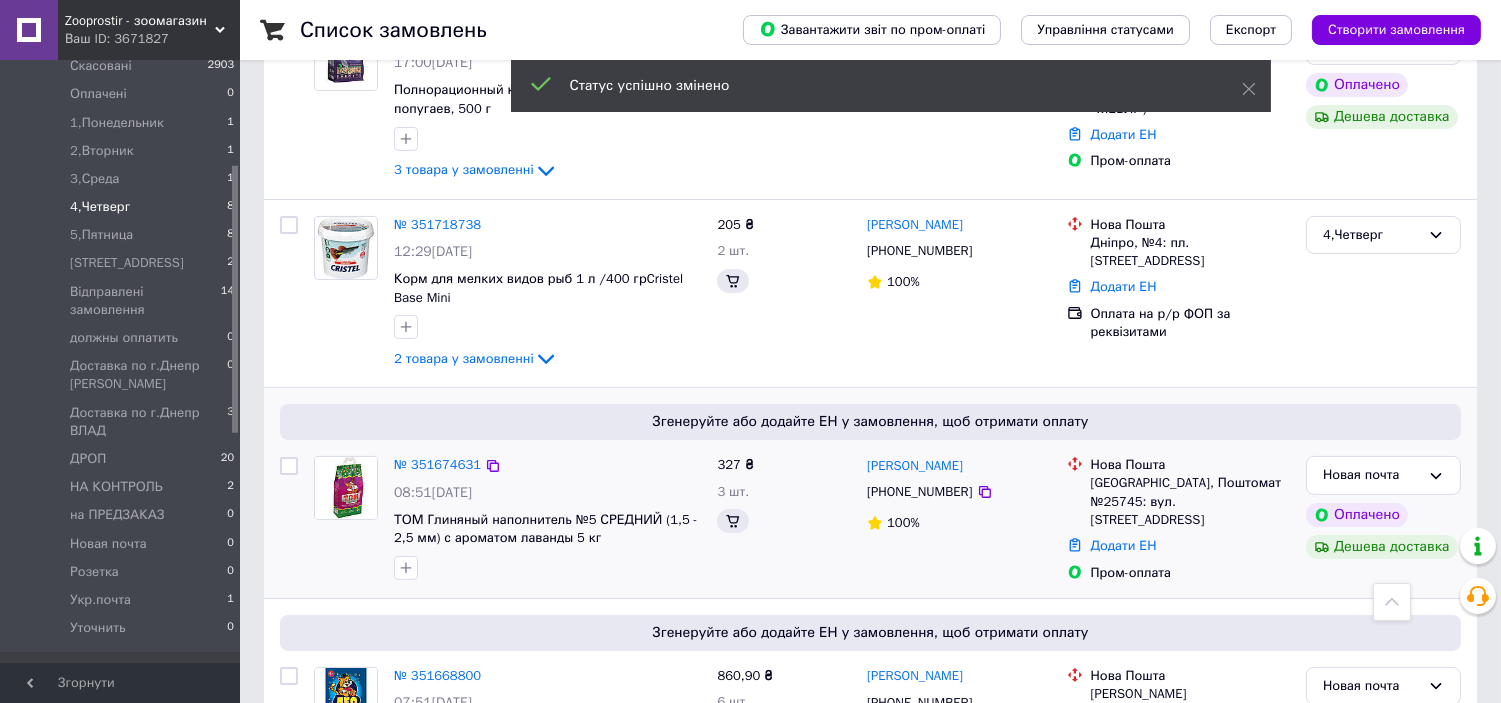 scroll, scrollTop: 782, scrollLeft: 0, axis: vertical 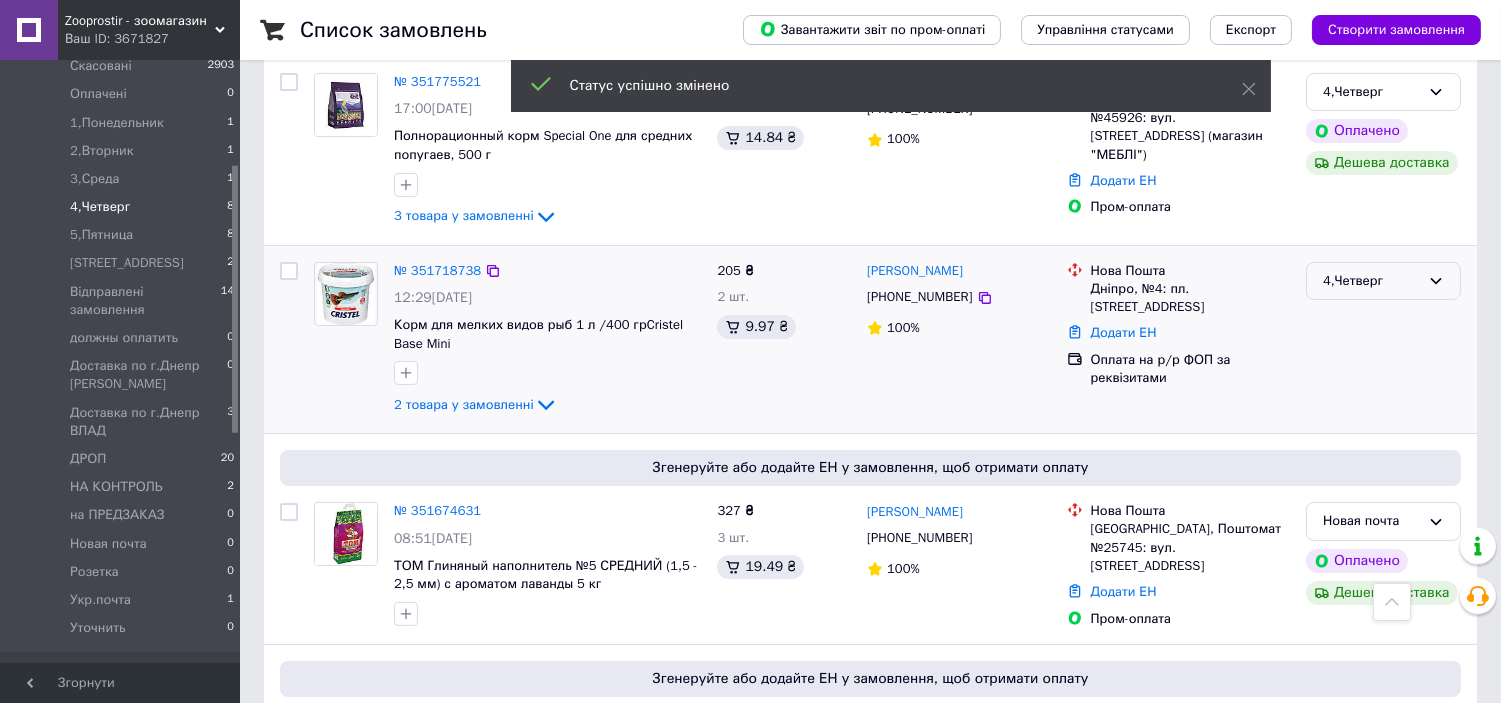 click on "4,Четверг" at bounding box center [1383, 281] 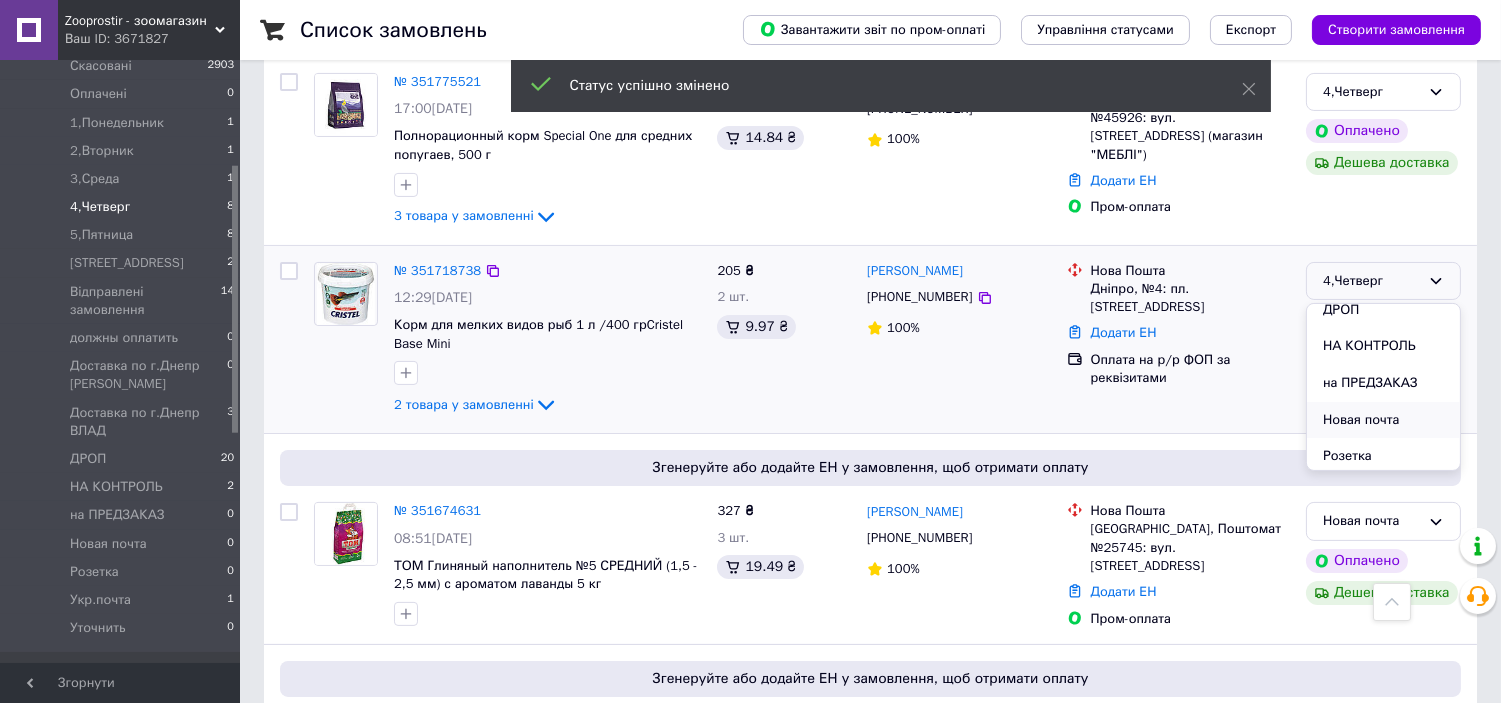 scroll, scrollTop: 626, scrollLeft: 0, axis: vertical 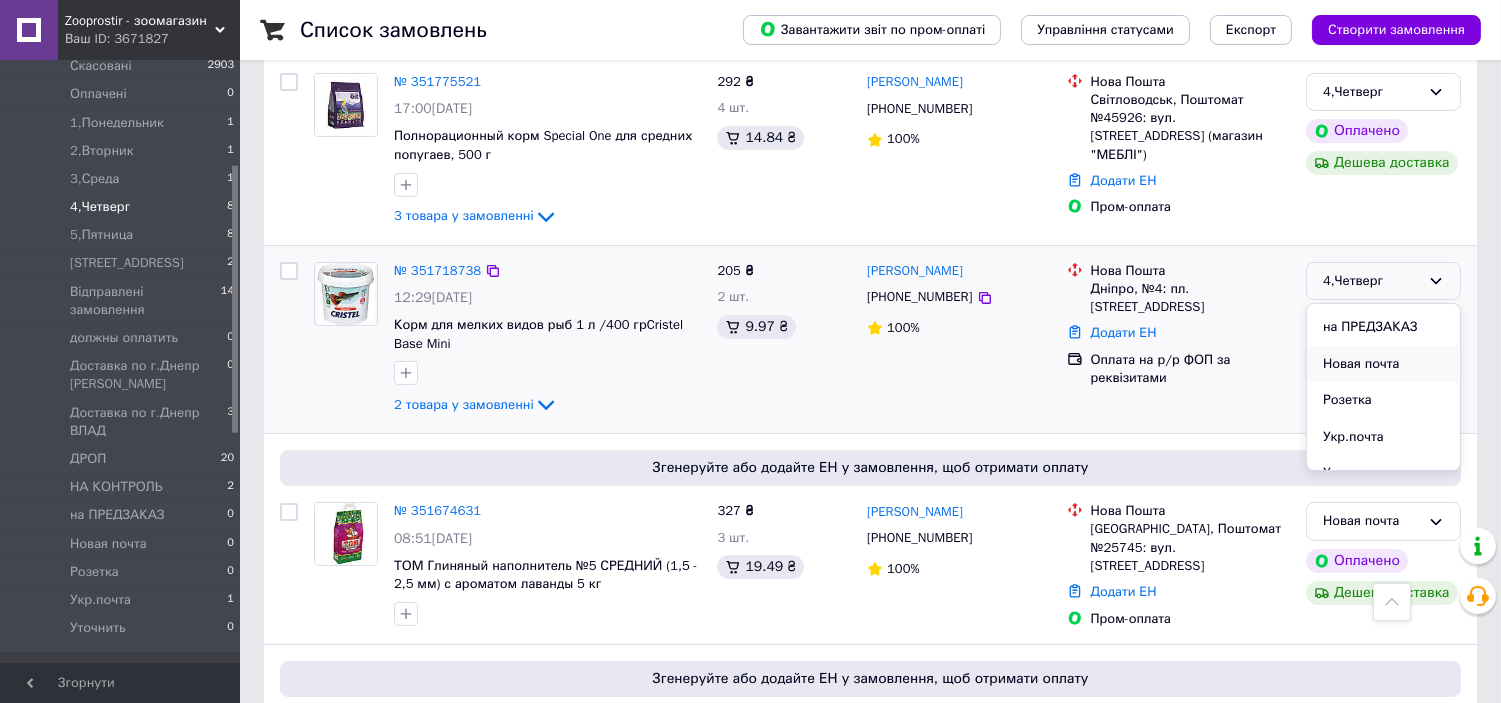 click on "Новая почта" at bounding box center (1383, 364) 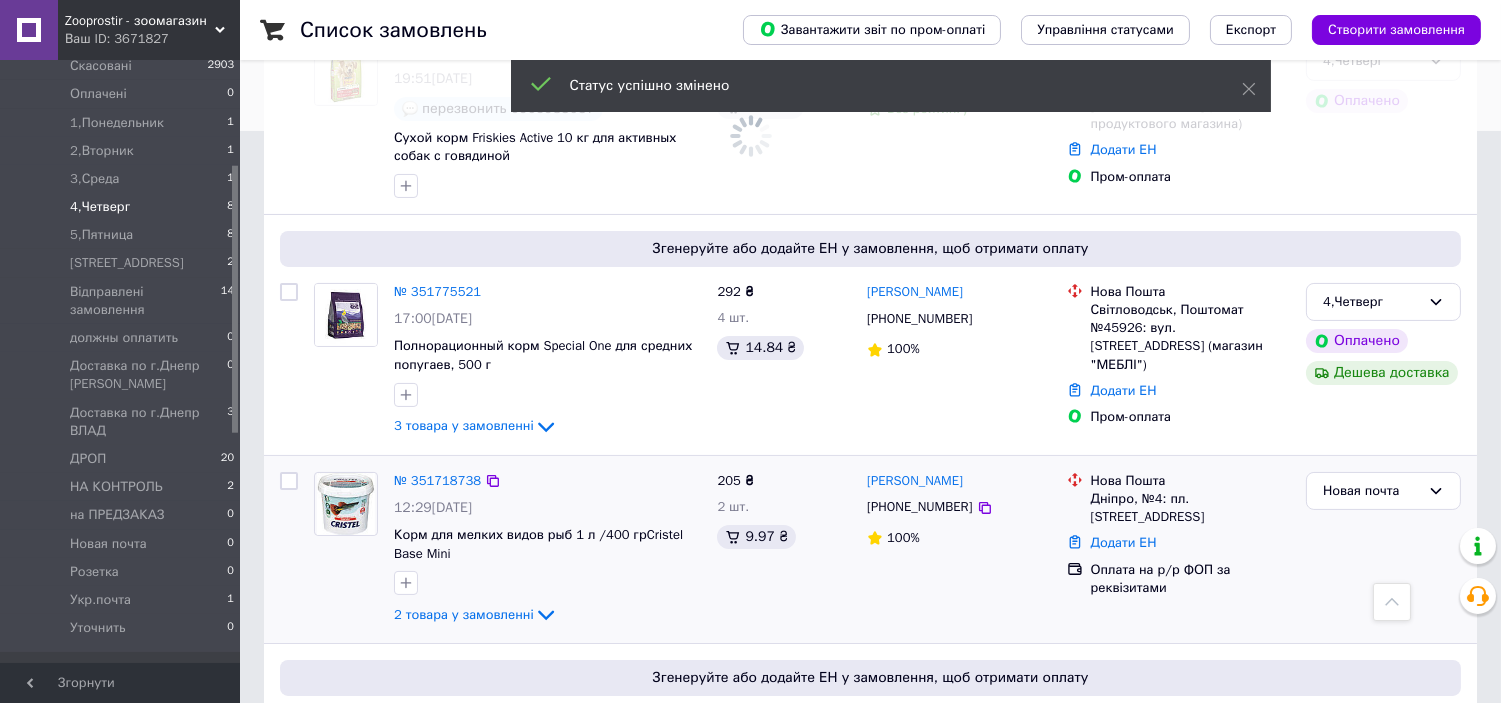 scroll, scrollTop: 523, scrollLeft: 0, axis: vertical 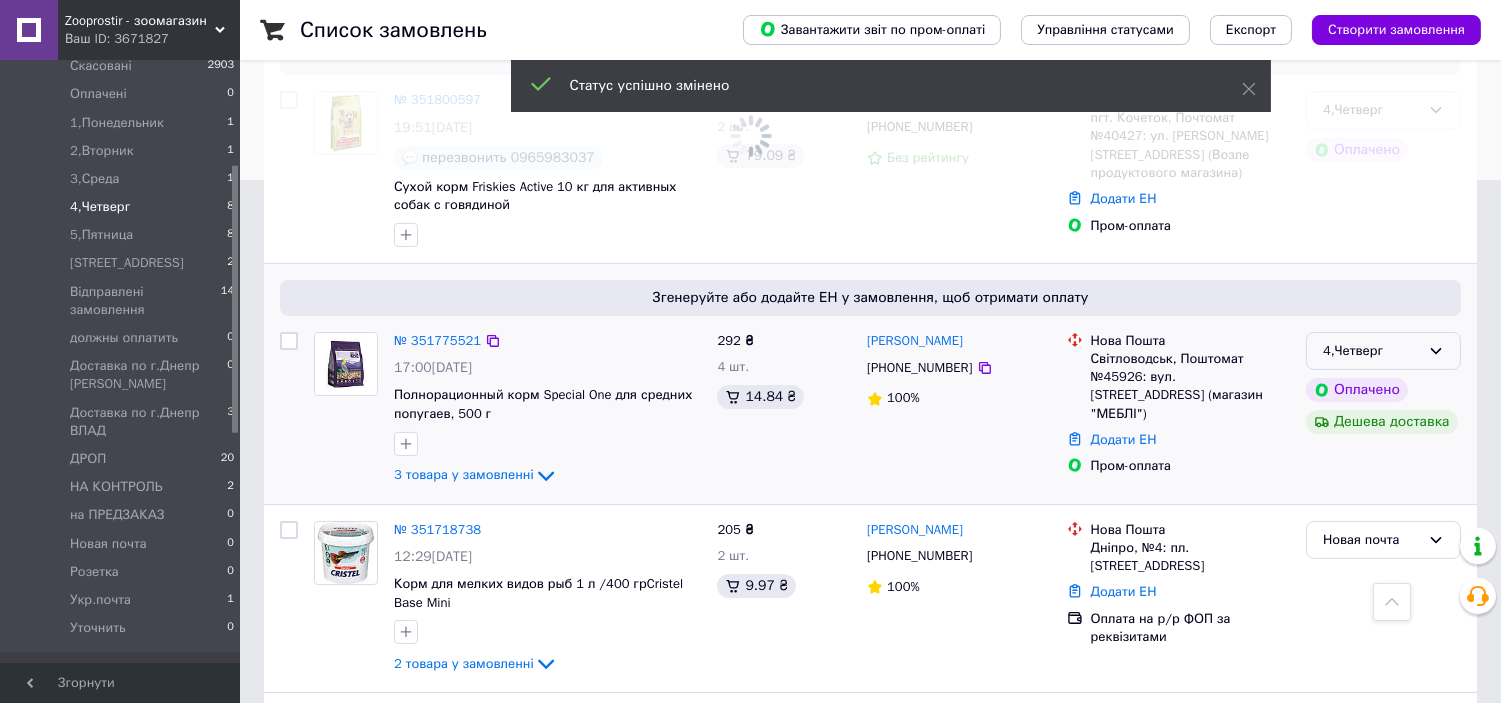 click on "4,Четверг" at bounding box center [1383, 351] 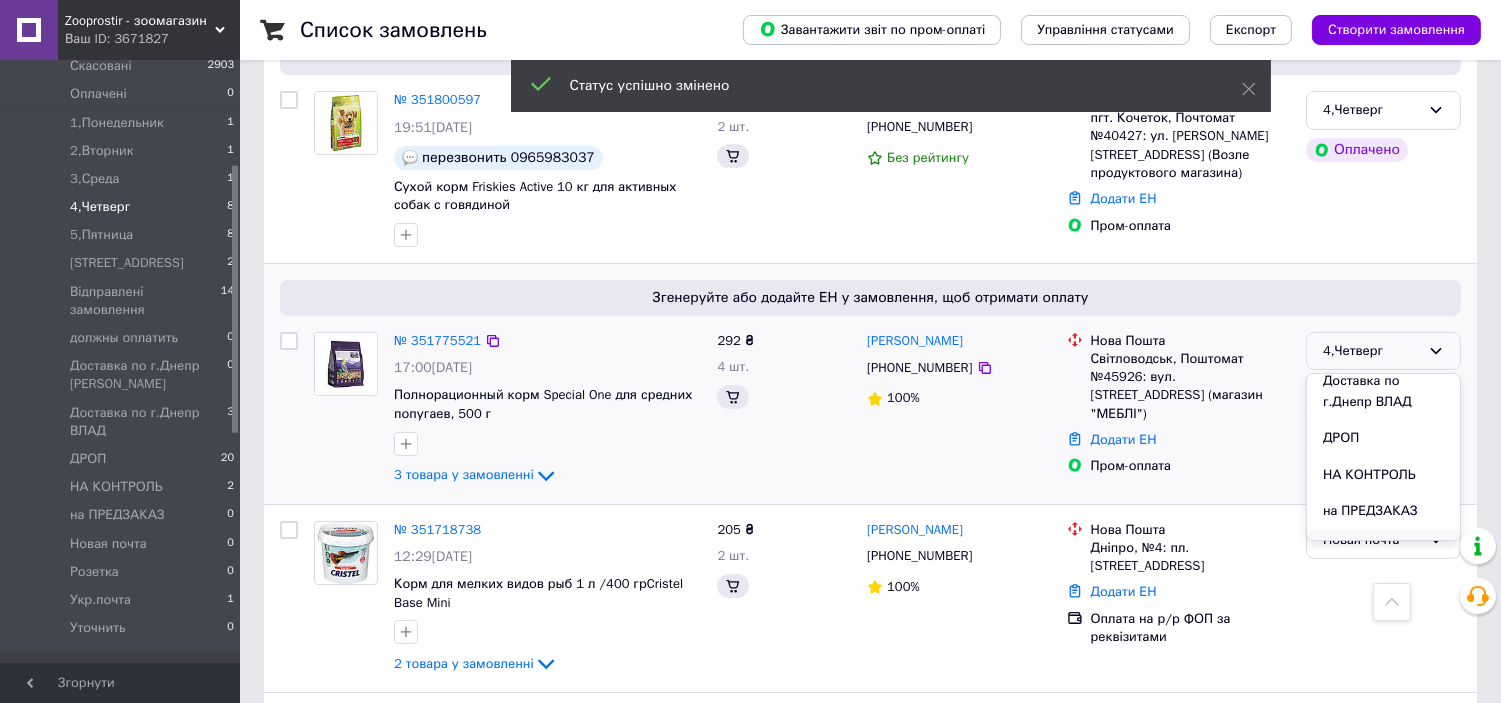 scroll, scrollTop: 626, scrollLeft: 0, axis: vertical 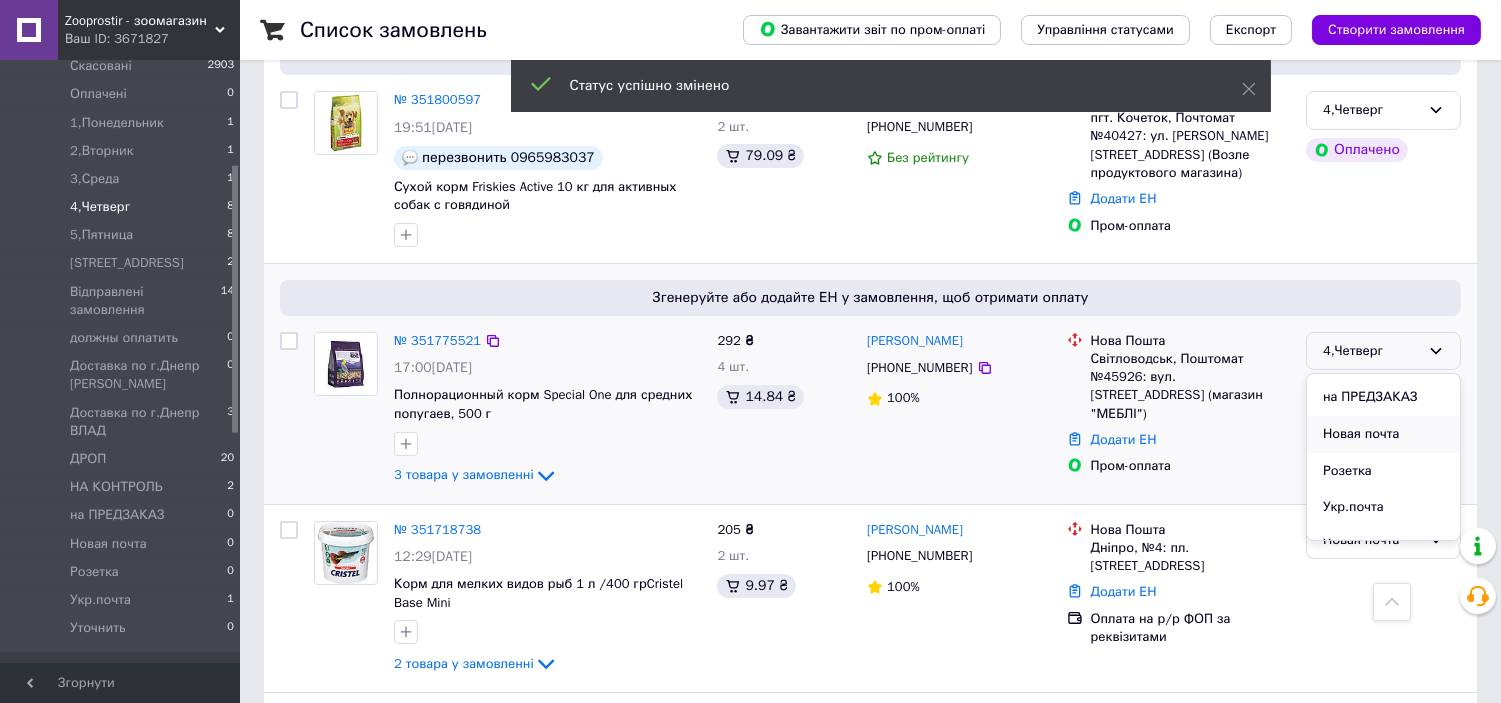 click on "Новая почта" at bounding box center [1383, 434] 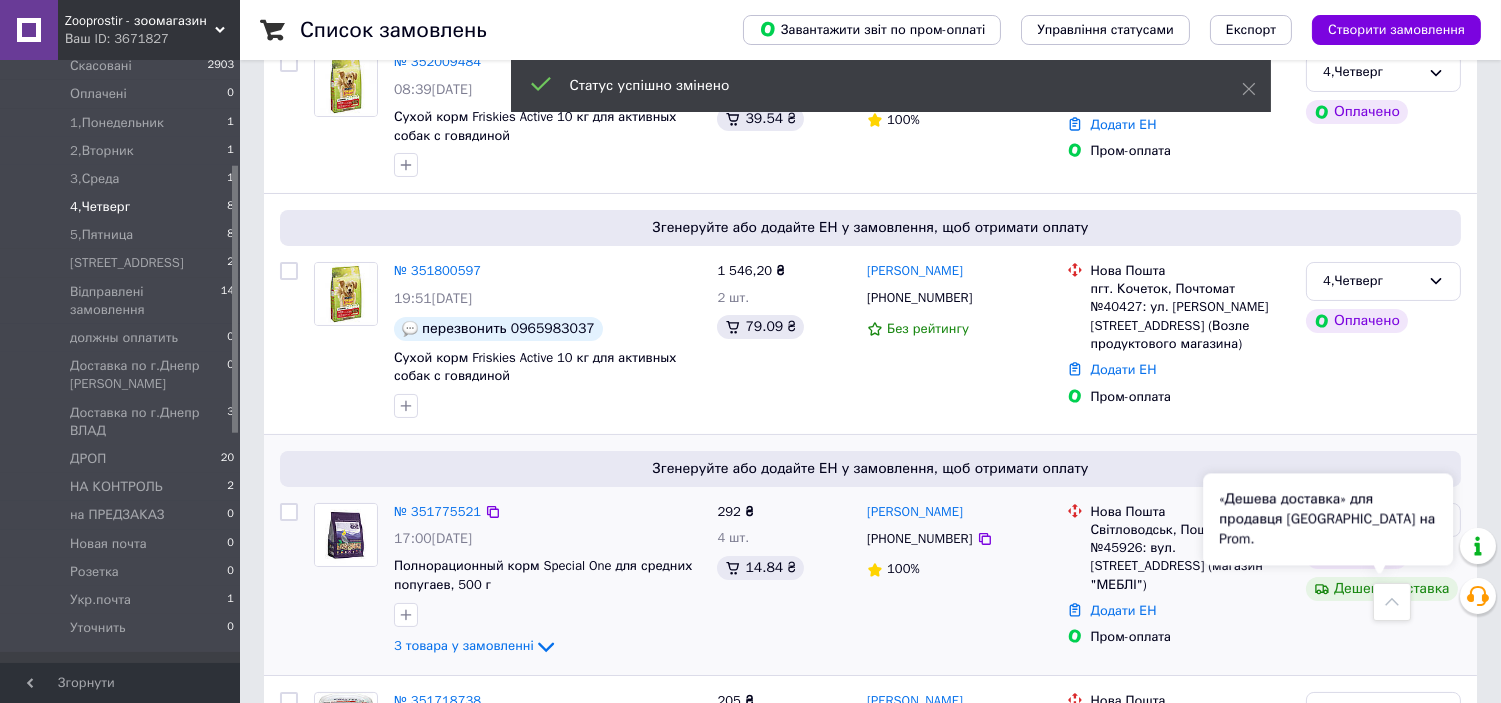 scroll, scrollTop: 264, scrollLeft: 0, axis: vertical 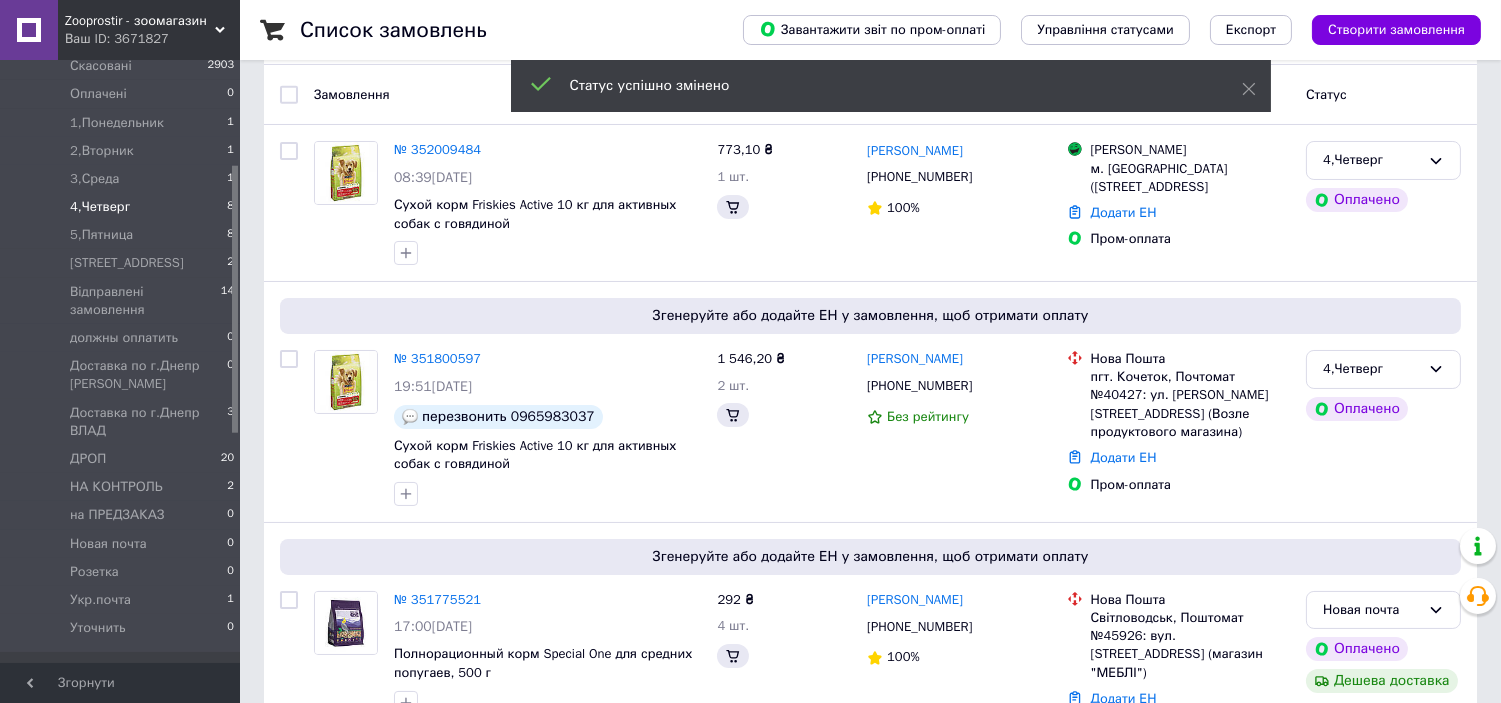 click 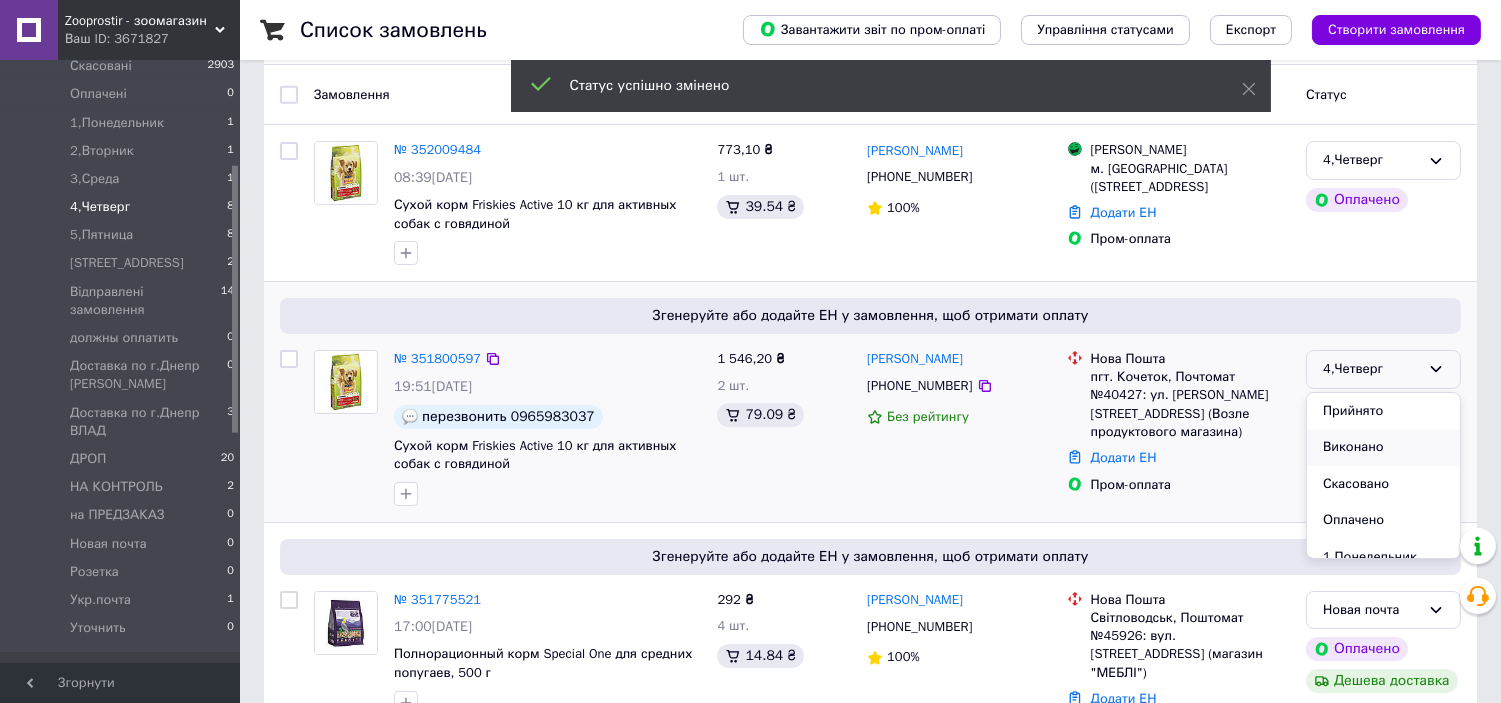 scroll, scrollTop: 626, scrollLeft: 0, axis: vertical 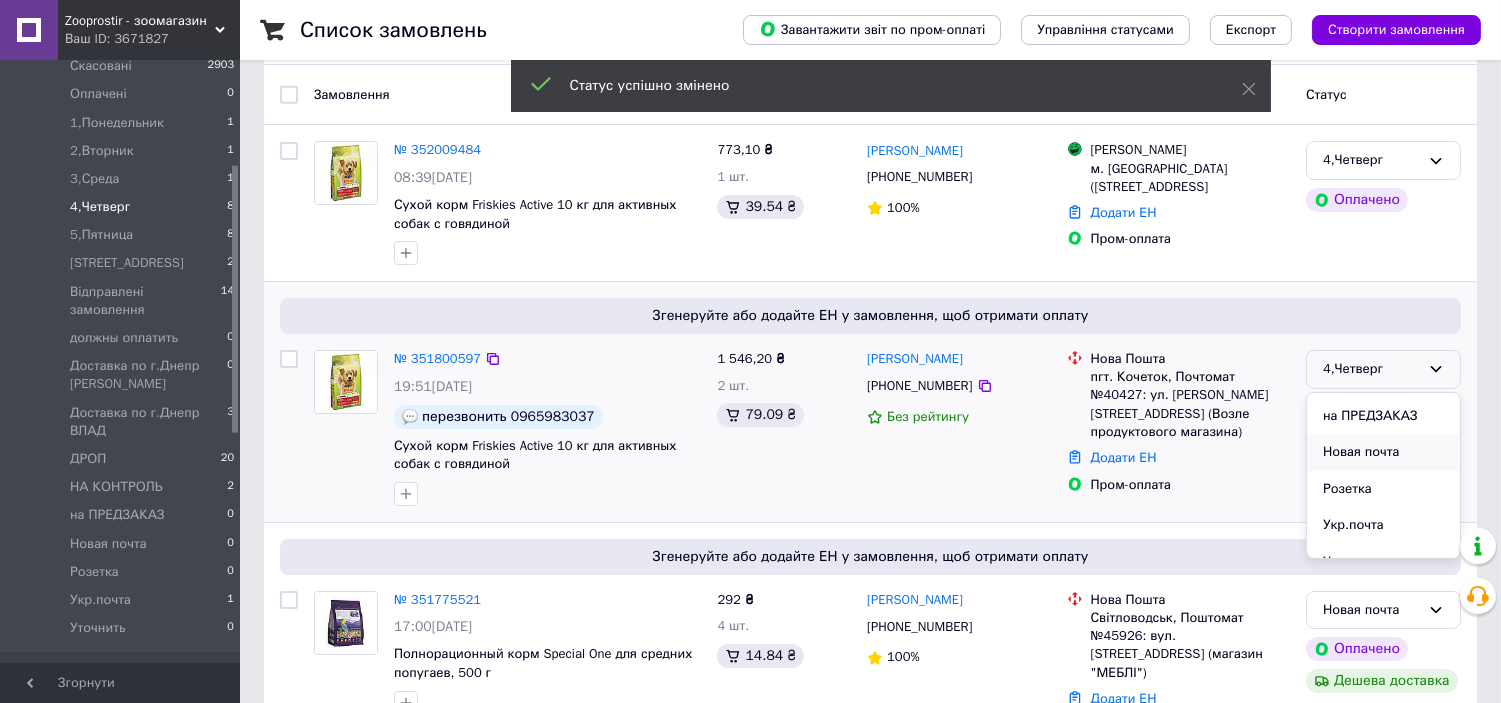 click on "Новая почта" at bounding box center (1383, 452) 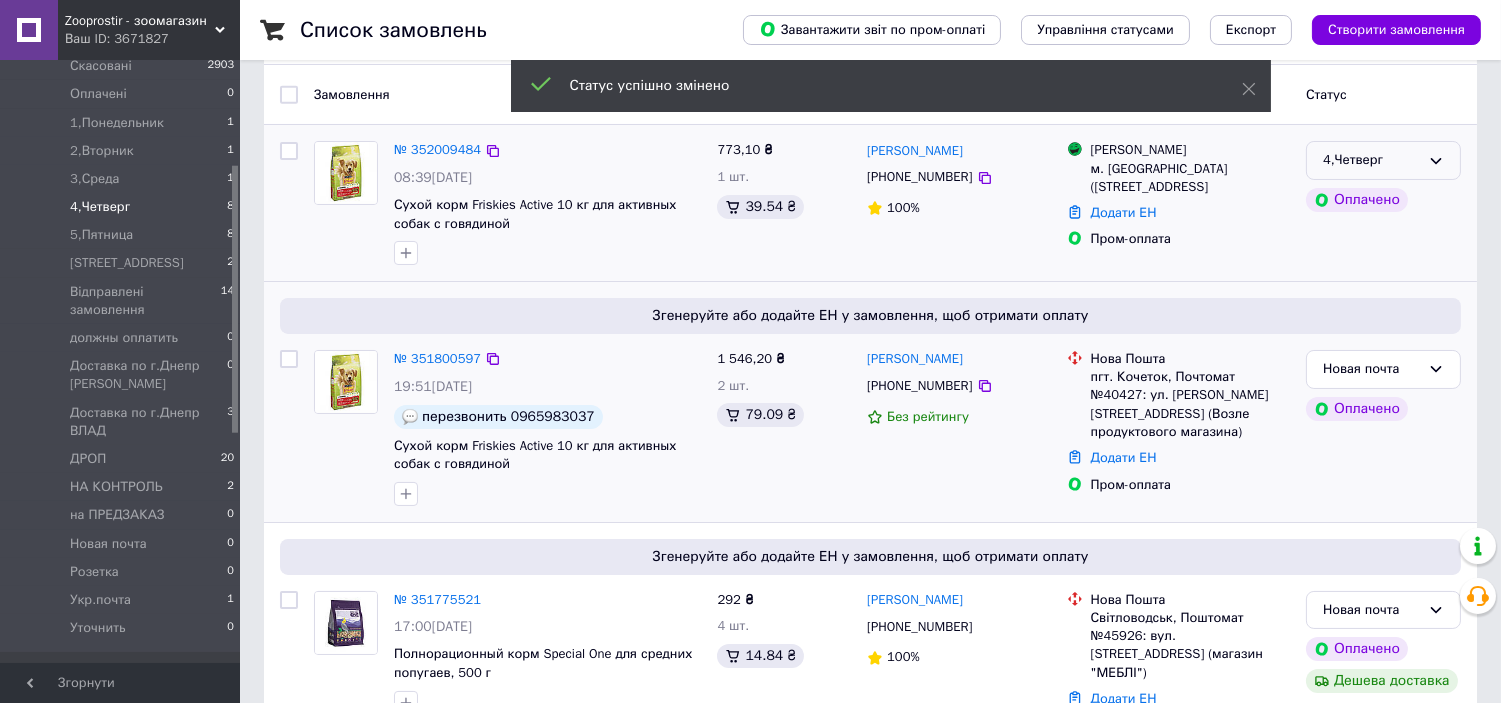 click on "4,Четверг" at bounding box center [1383, 160] 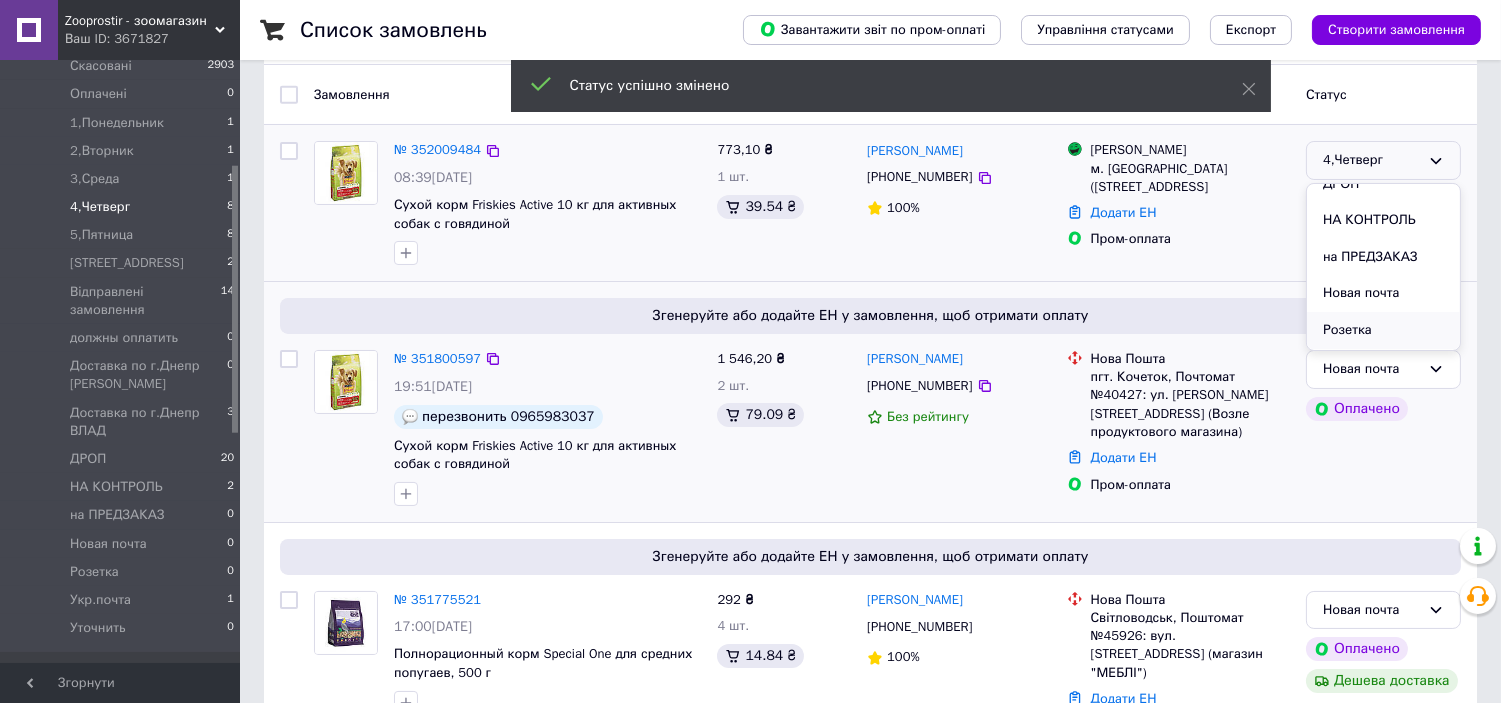 scroll, scrollTop: 626, scrollLeft: 0, axis: vertical 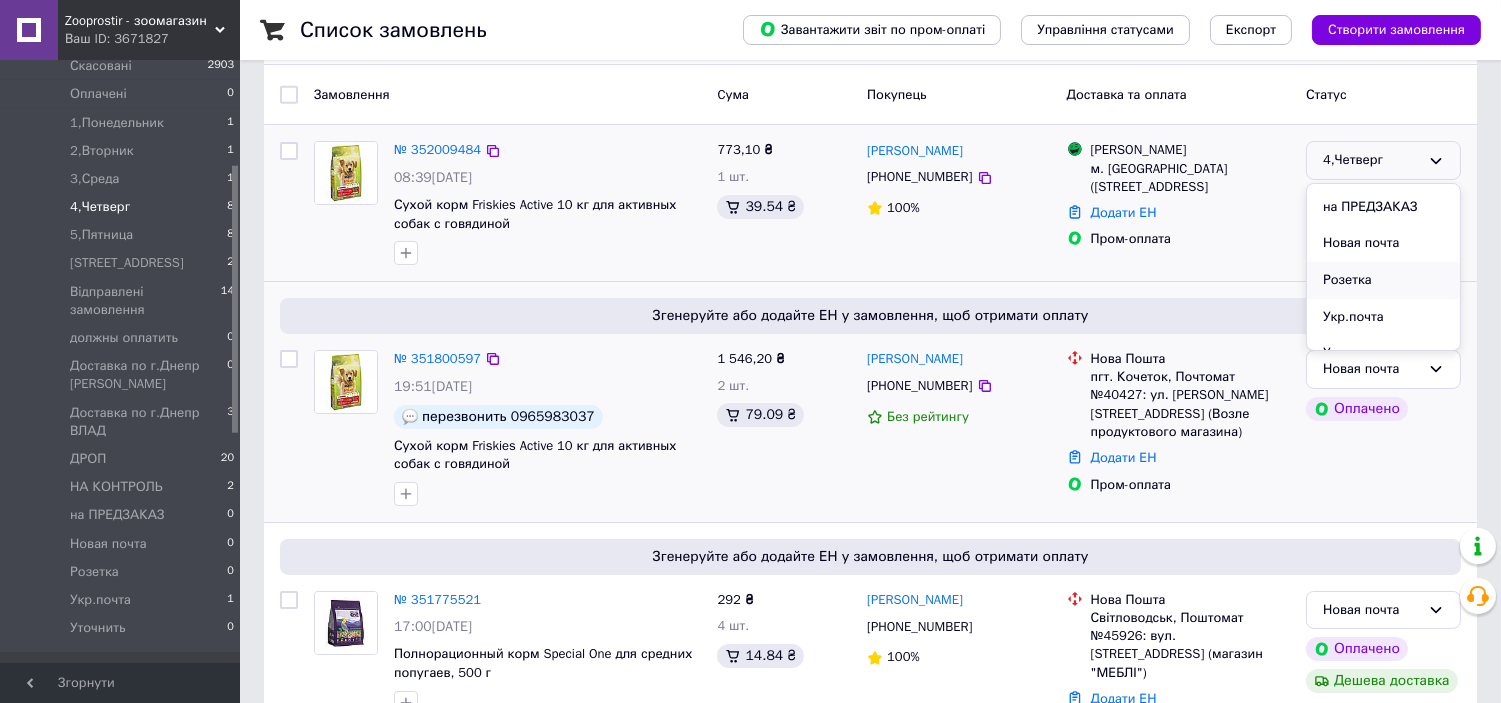 click on "Розетка" at bounding box center (1383, 280) 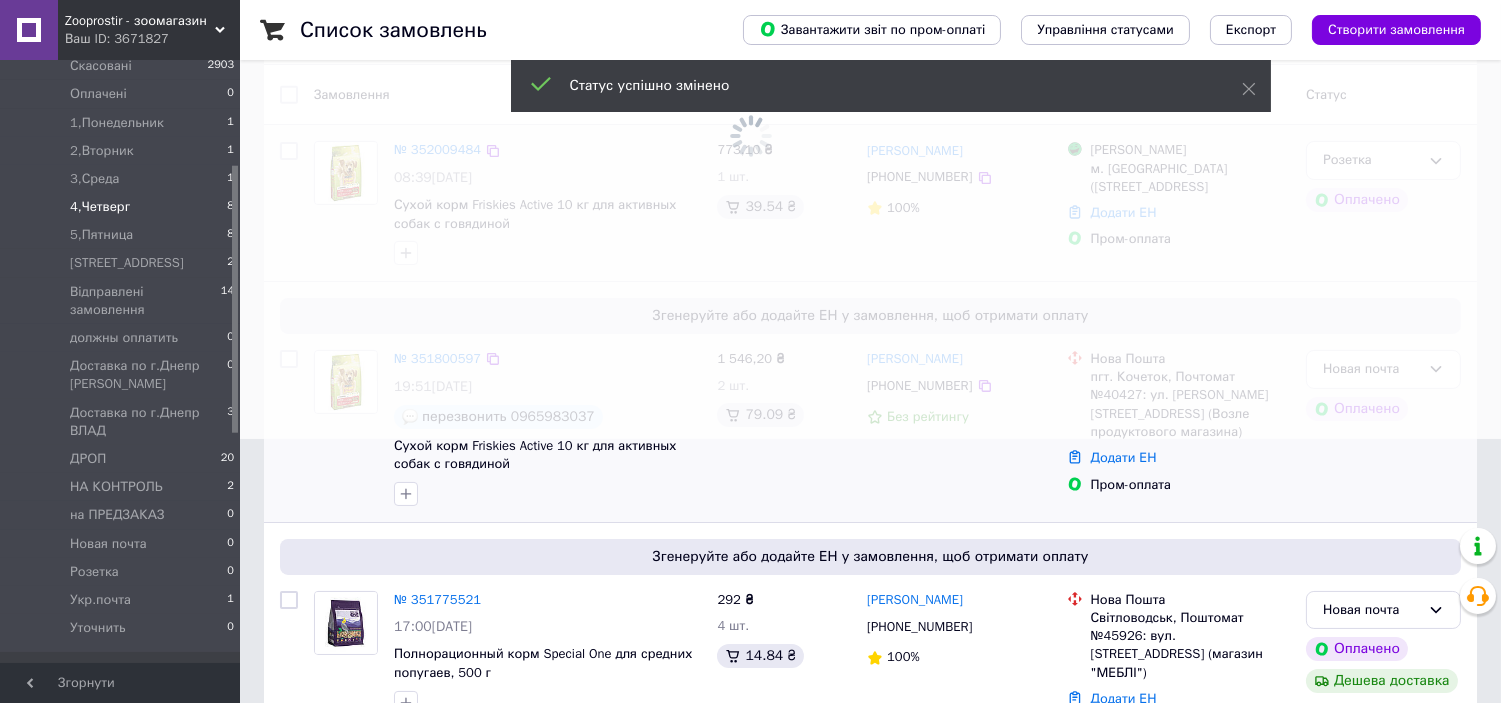 scroll, scrollTop: 4, scrollLeft: 0, axis: vertical 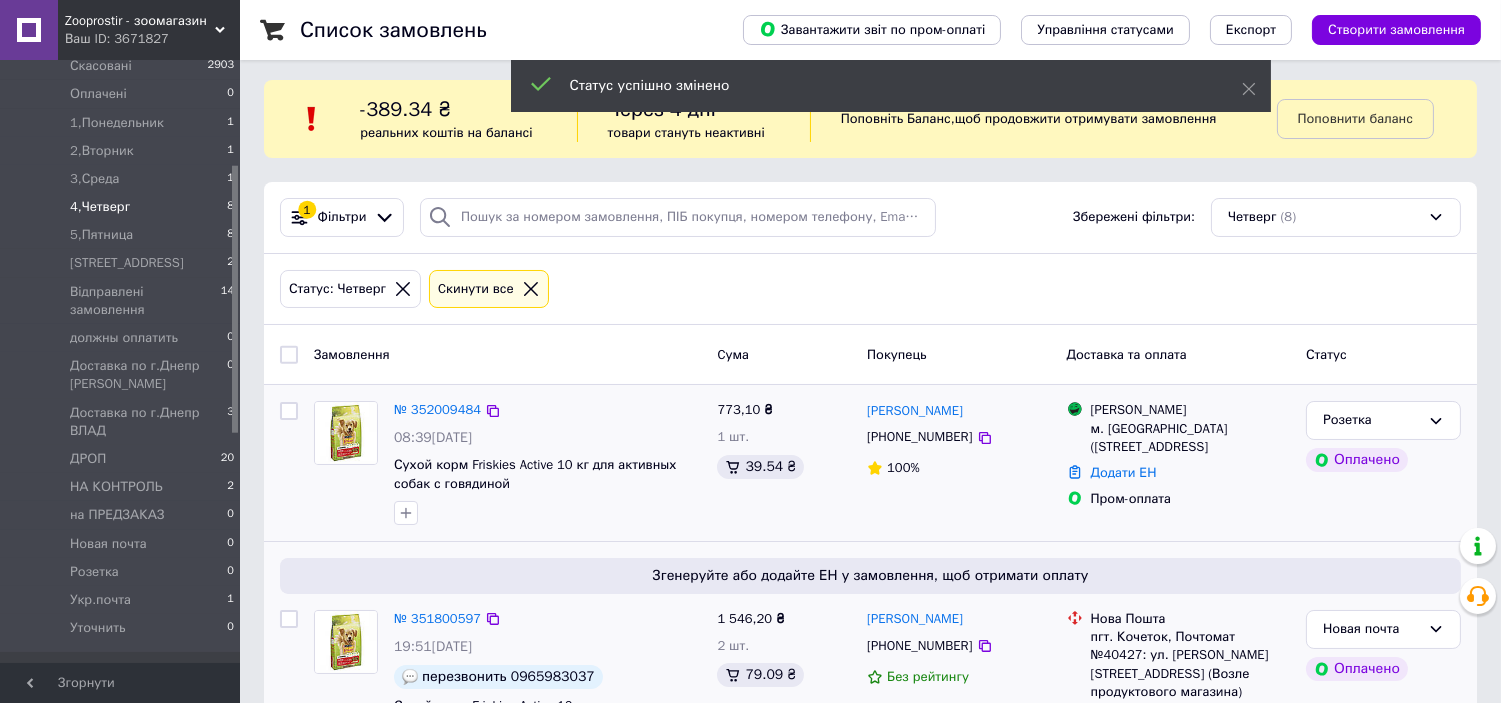 click 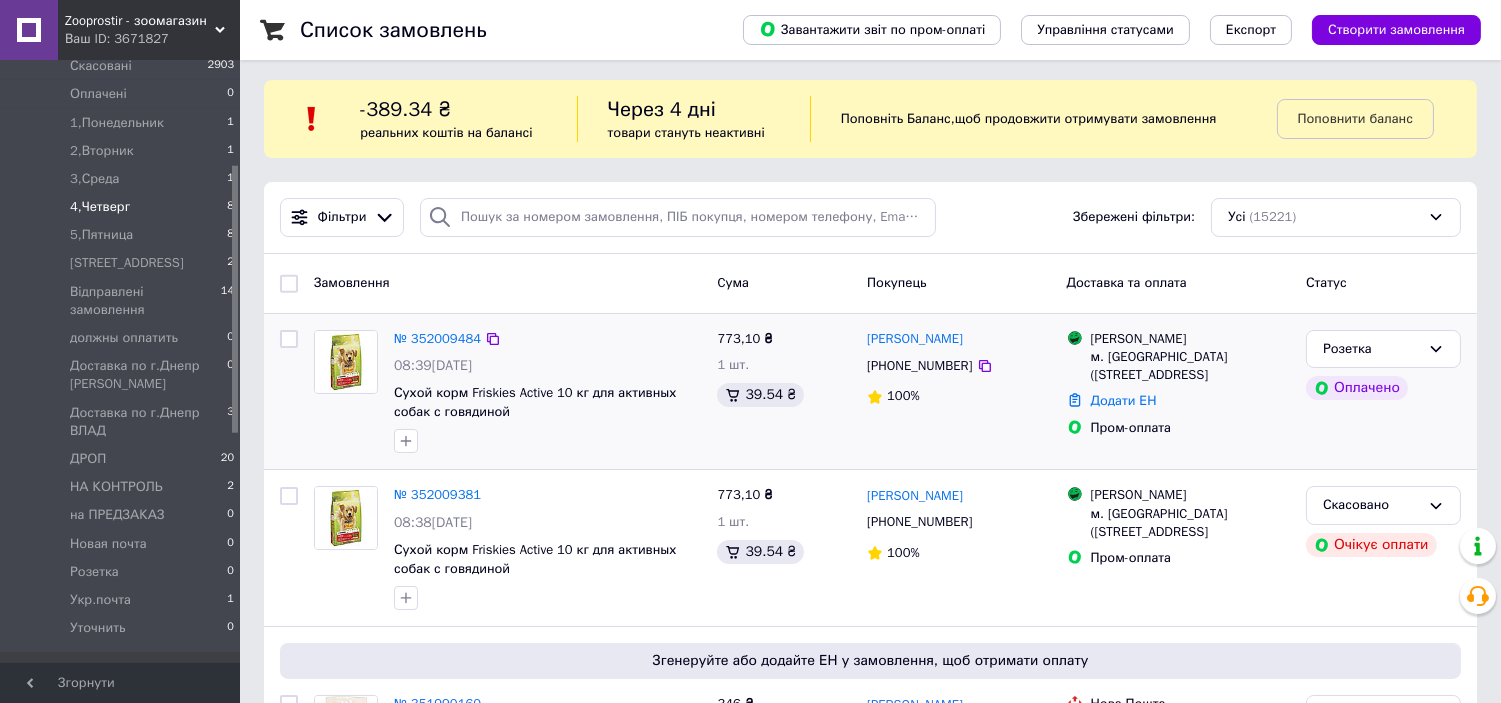 scroll, scrollTop: 0, scrollLeft: 0, axis: both 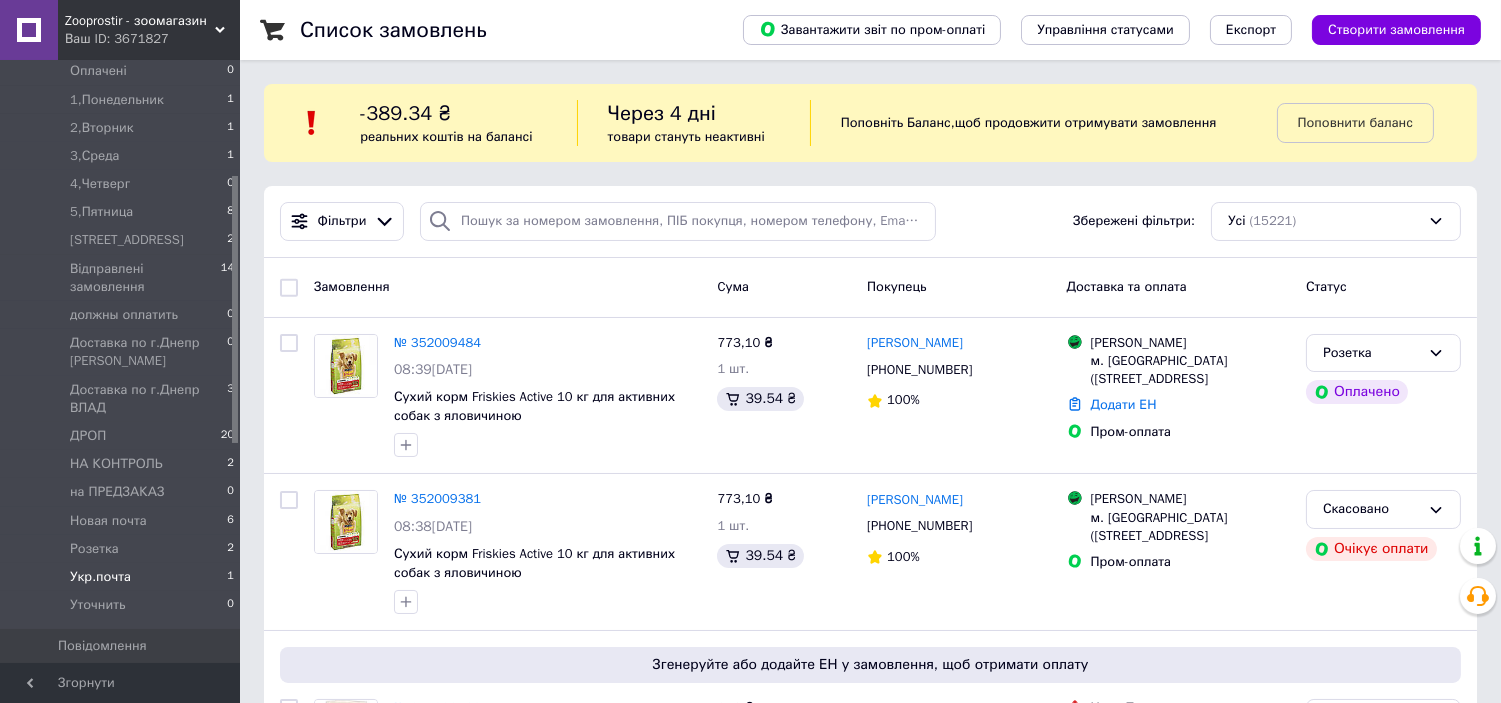 click on "Укр.почта" at bounding box center (100, 577) 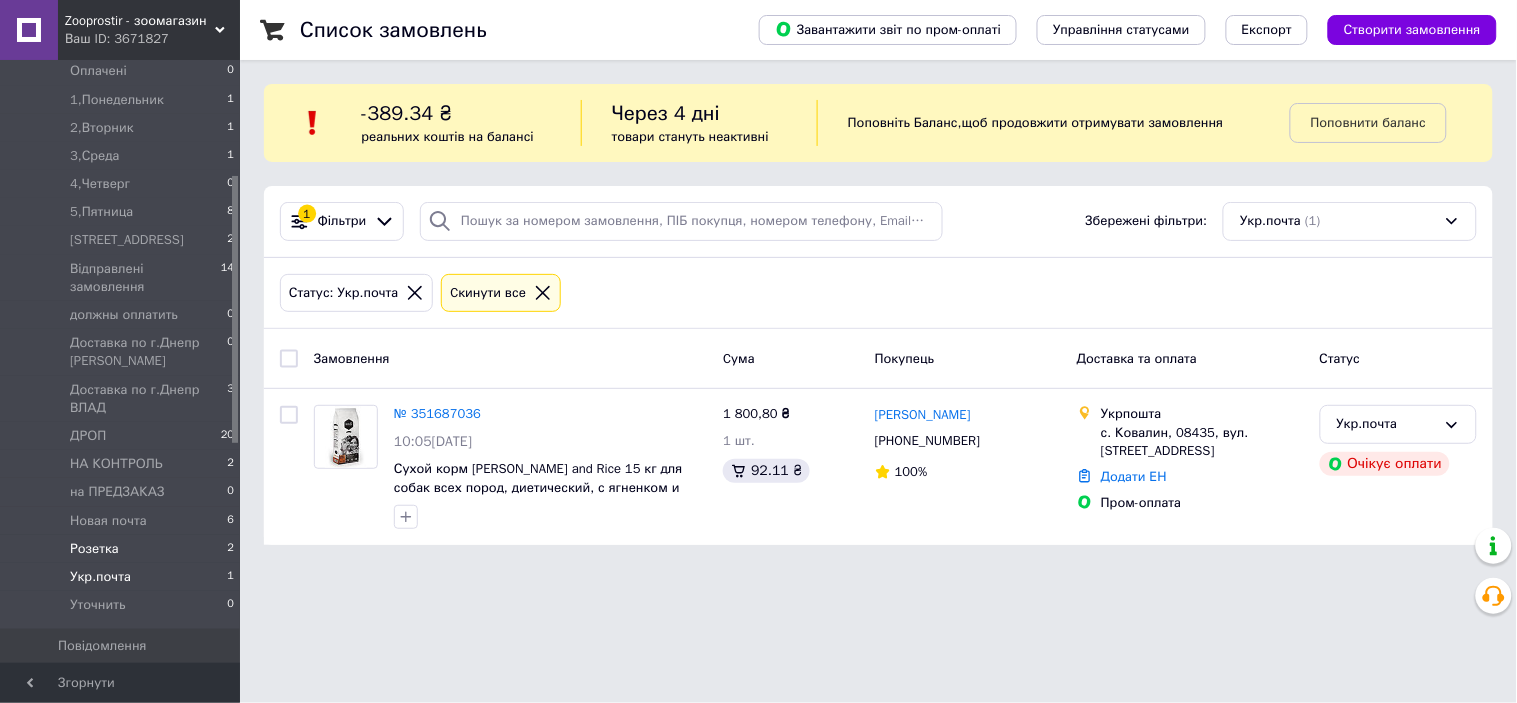click on "Розетка" at bounding box center [94, 549] 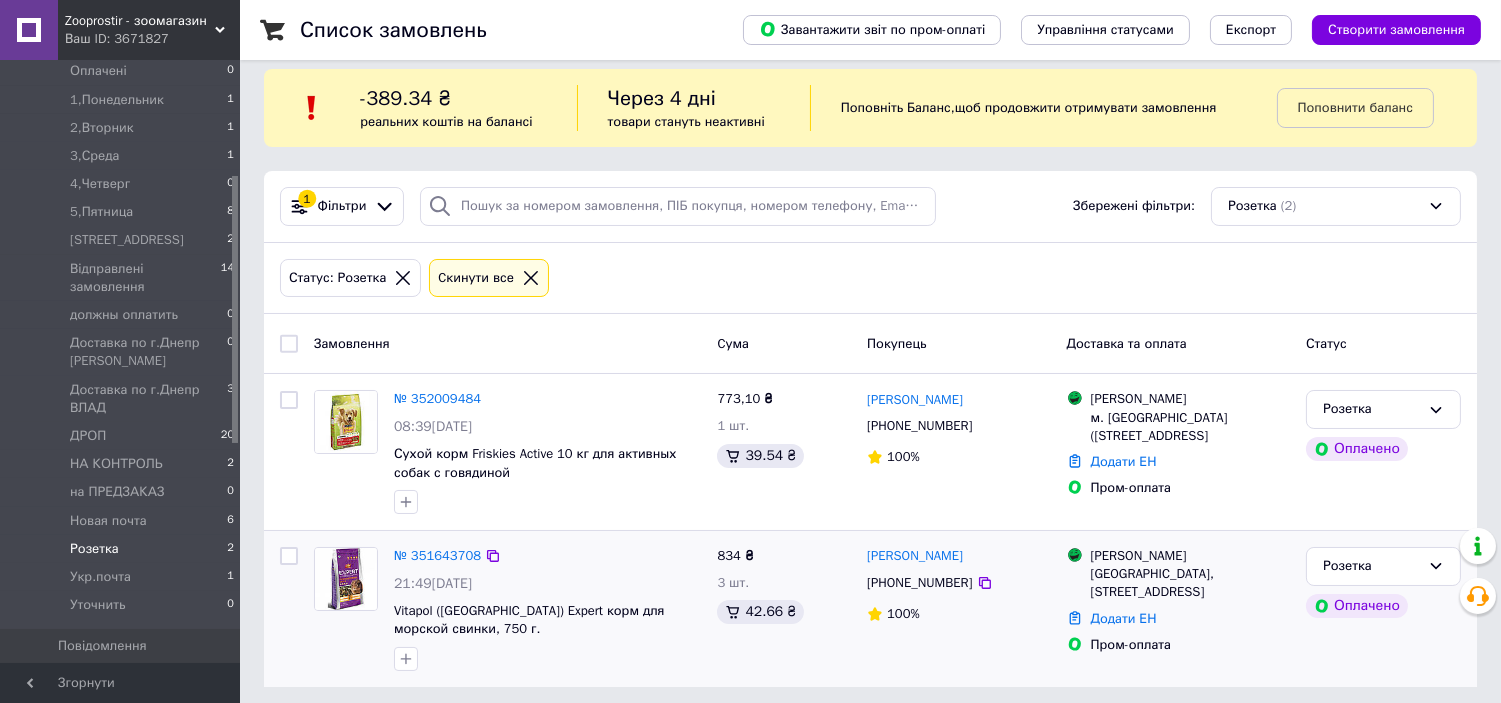 scroll, scrollTop: 23, scrollLeft: 0, axis: vertical 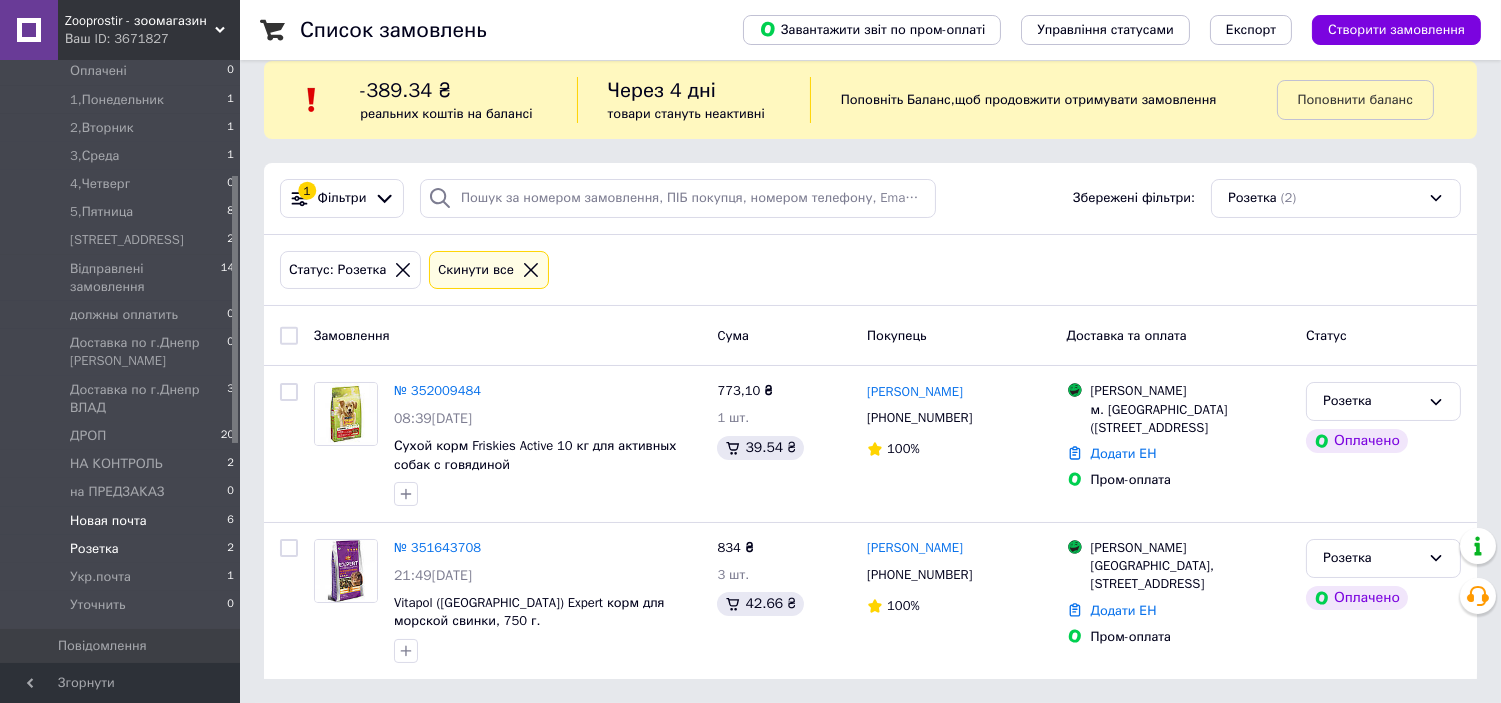 click on "Новая почта" at bounding box center (108, 521) 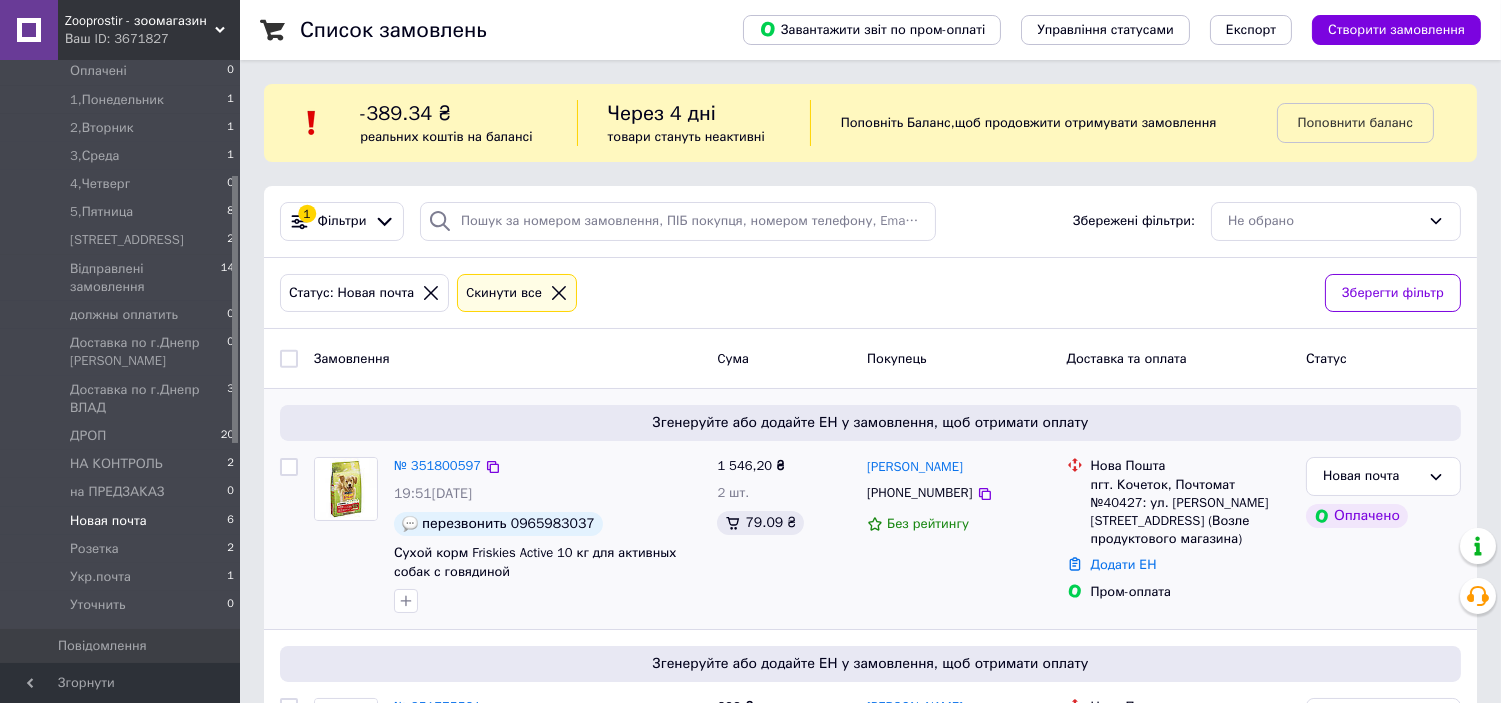 scroll, scrollTop: 987, scrollLeft: 0, axis: vertical 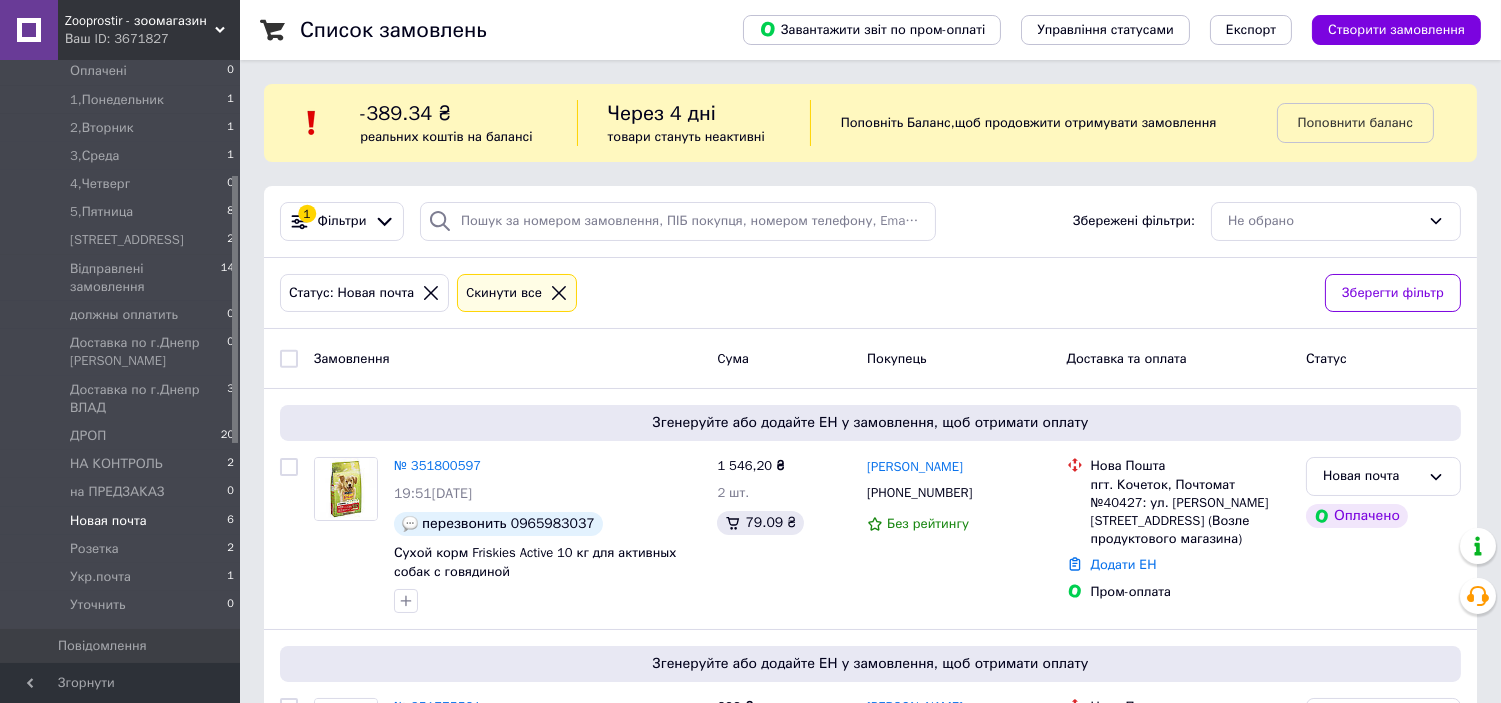 click 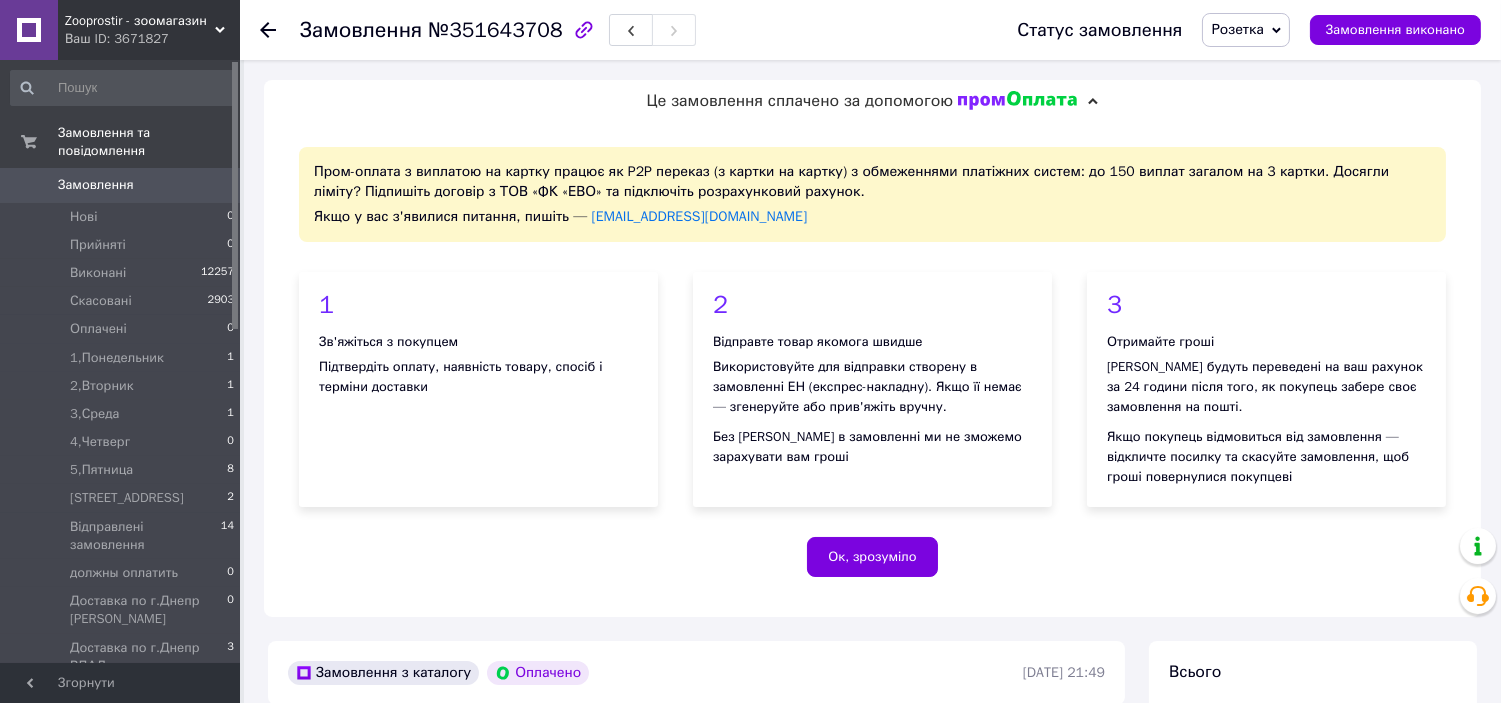 scroll, scrollTop: 1036, scrollLeft: 0, axis: vertical 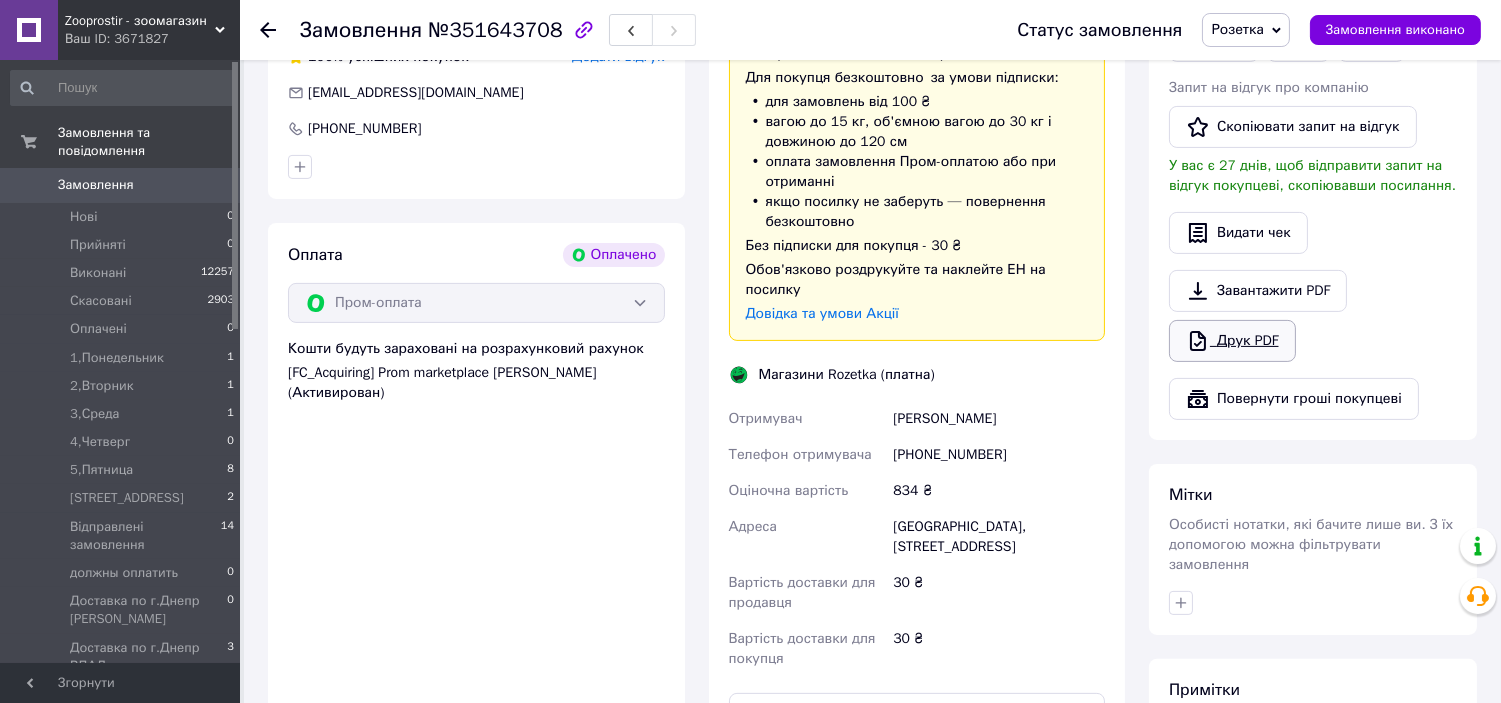 click on "Друк PDF" at bounding box center (1232, 341) 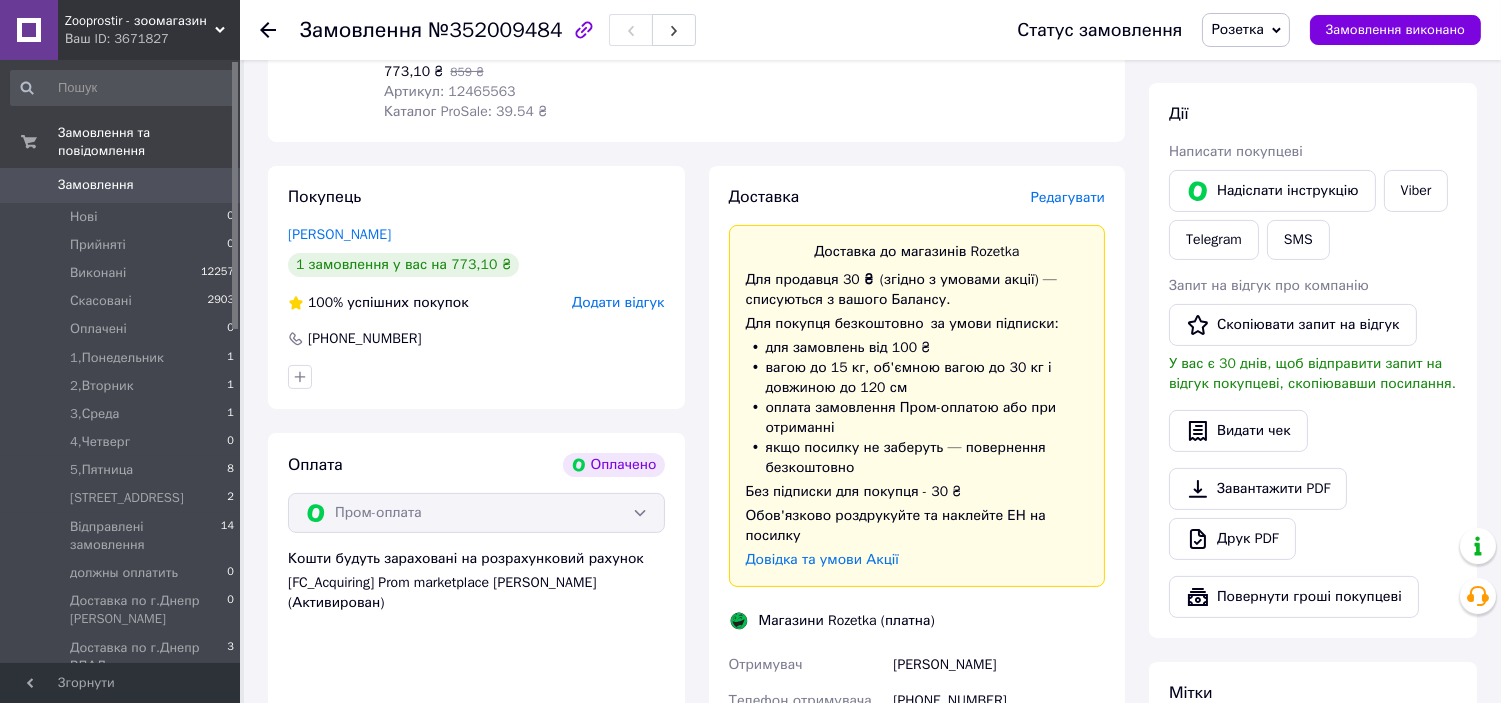 scroll, scrollTop: 1036, scrollLeft: 0, axis: vertical 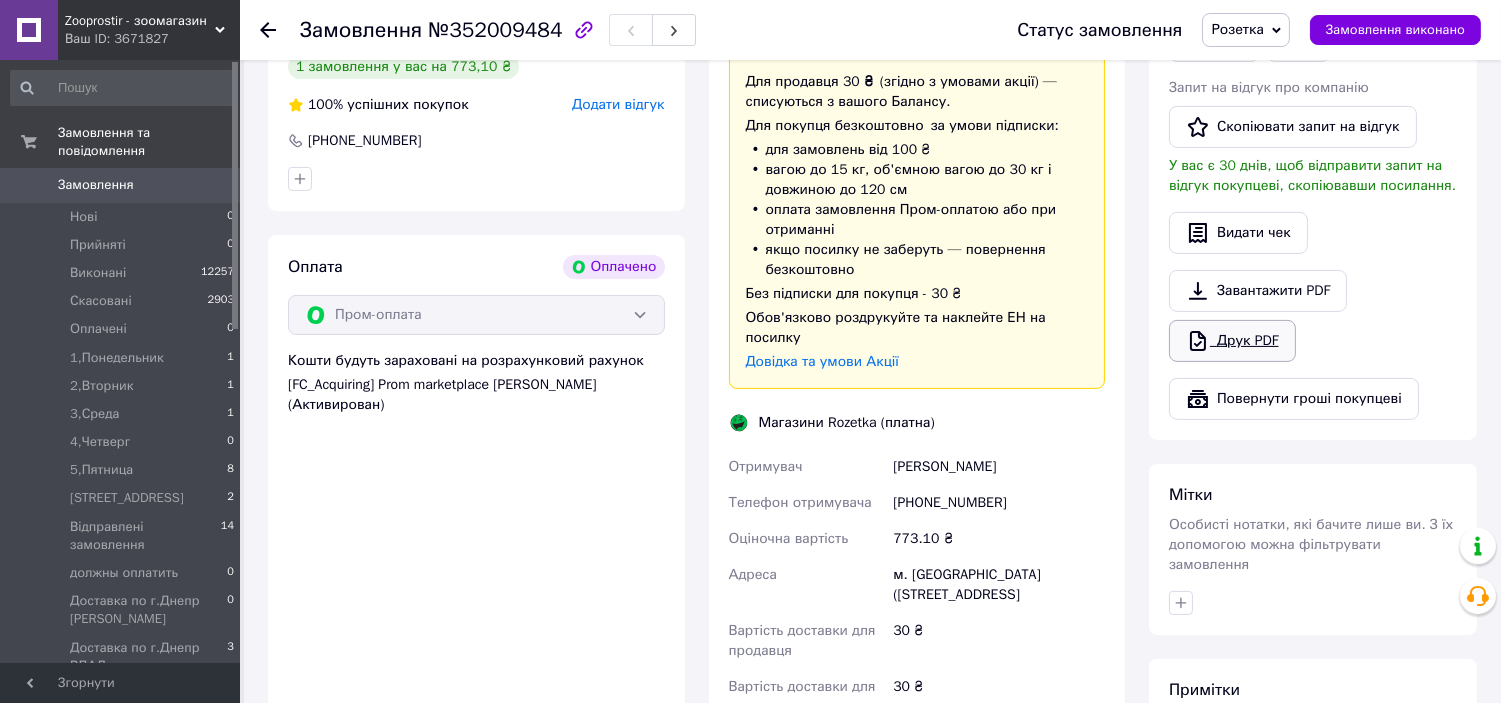 click on "Друк PDF" at bounding box center (1232, 341) 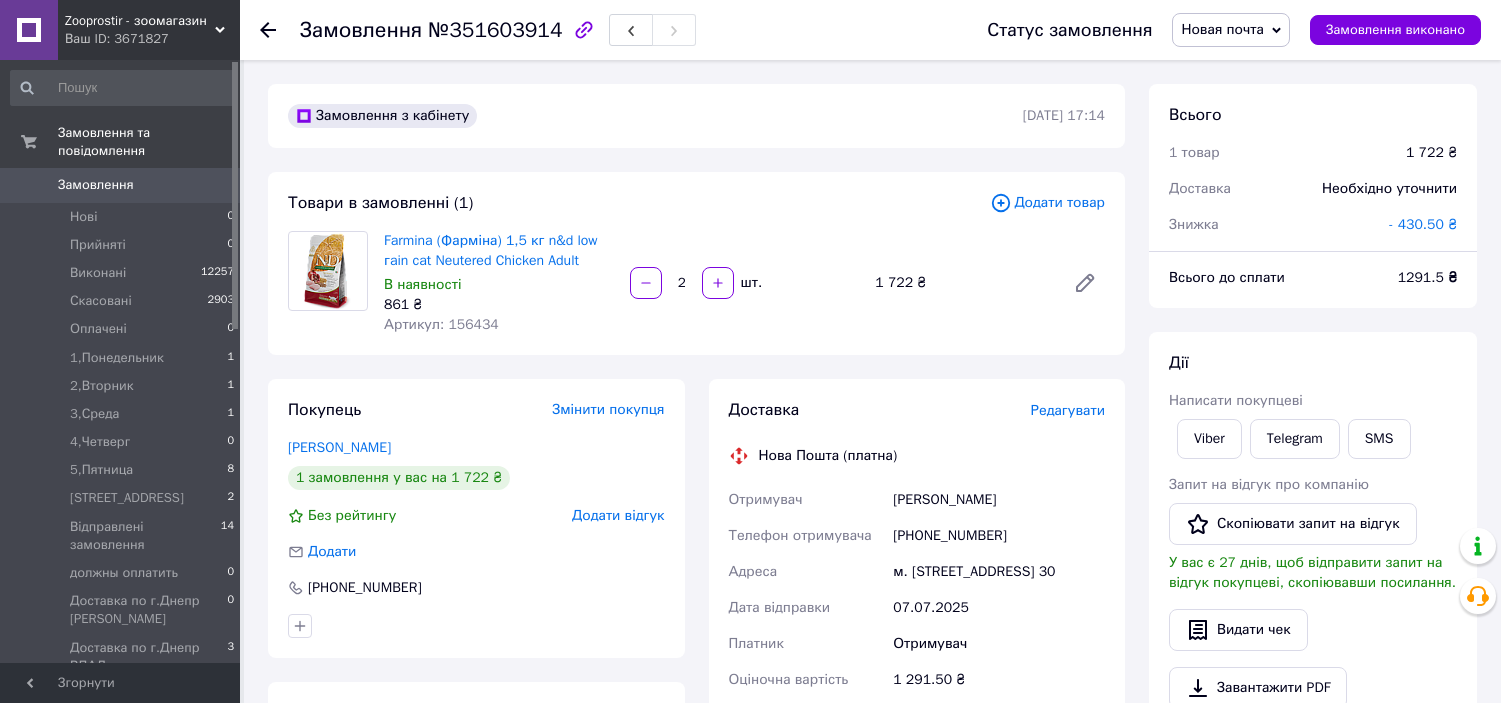 scroll, scrollTop: 0, scrollLeft: 0, axis: both 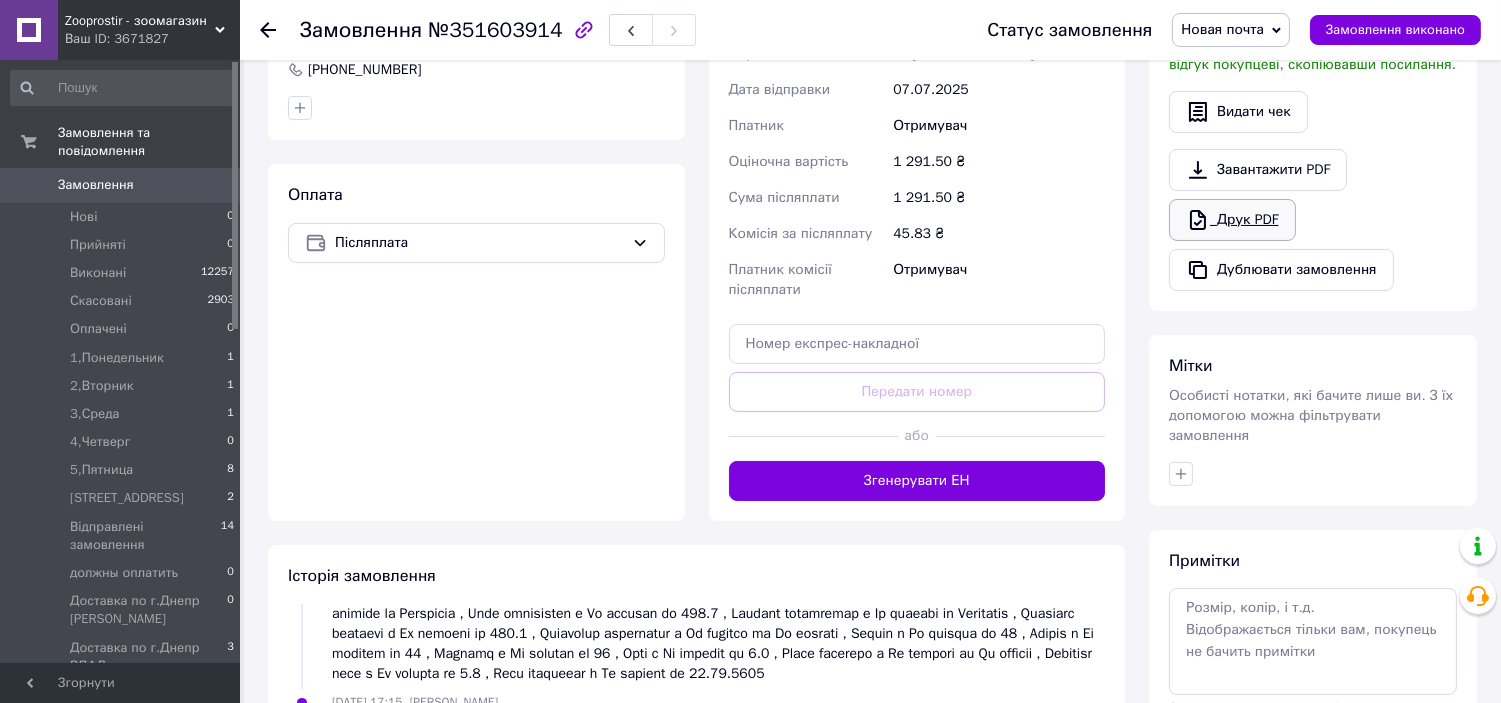 click on "Друк PDF" at bounding box center (1232, 220) 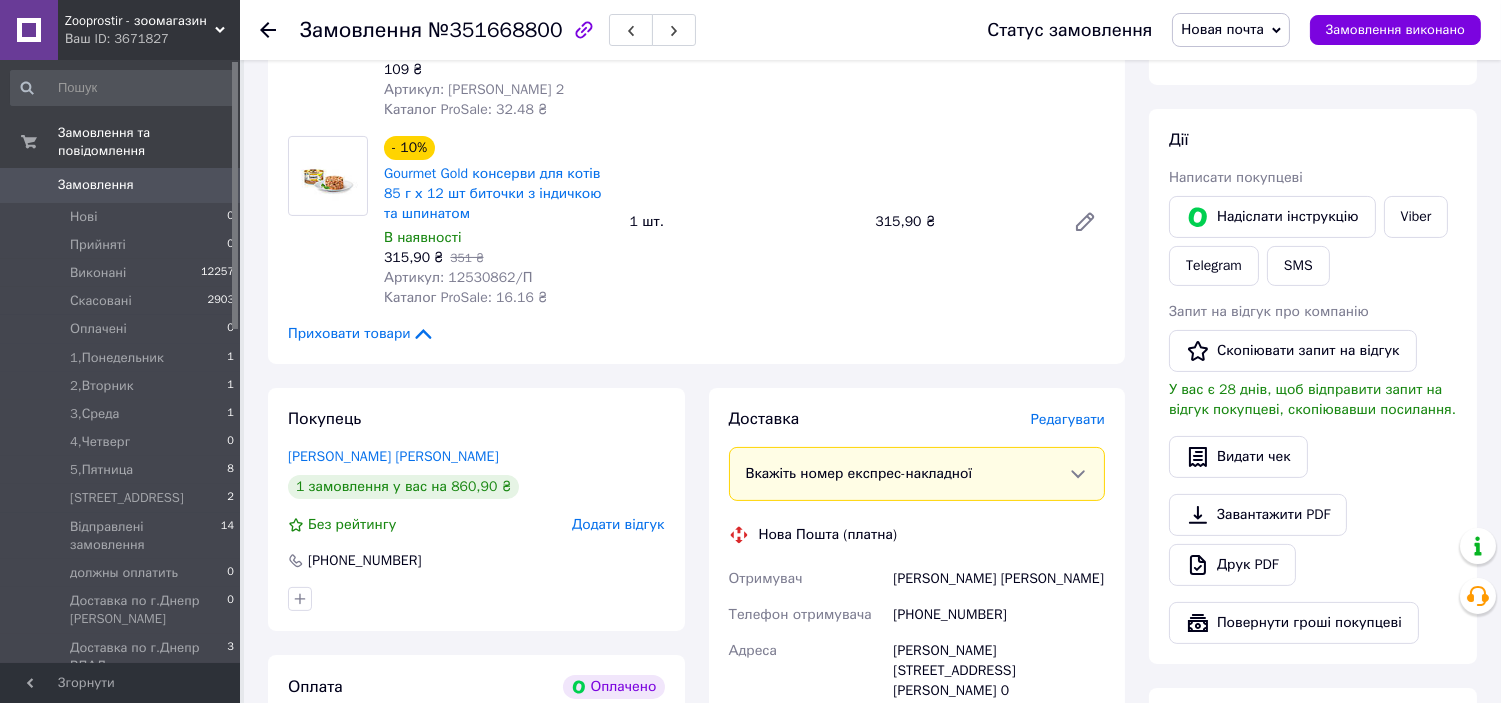 scroll, scrollTop: 1036, scrollLeft: 0, axis: vertical 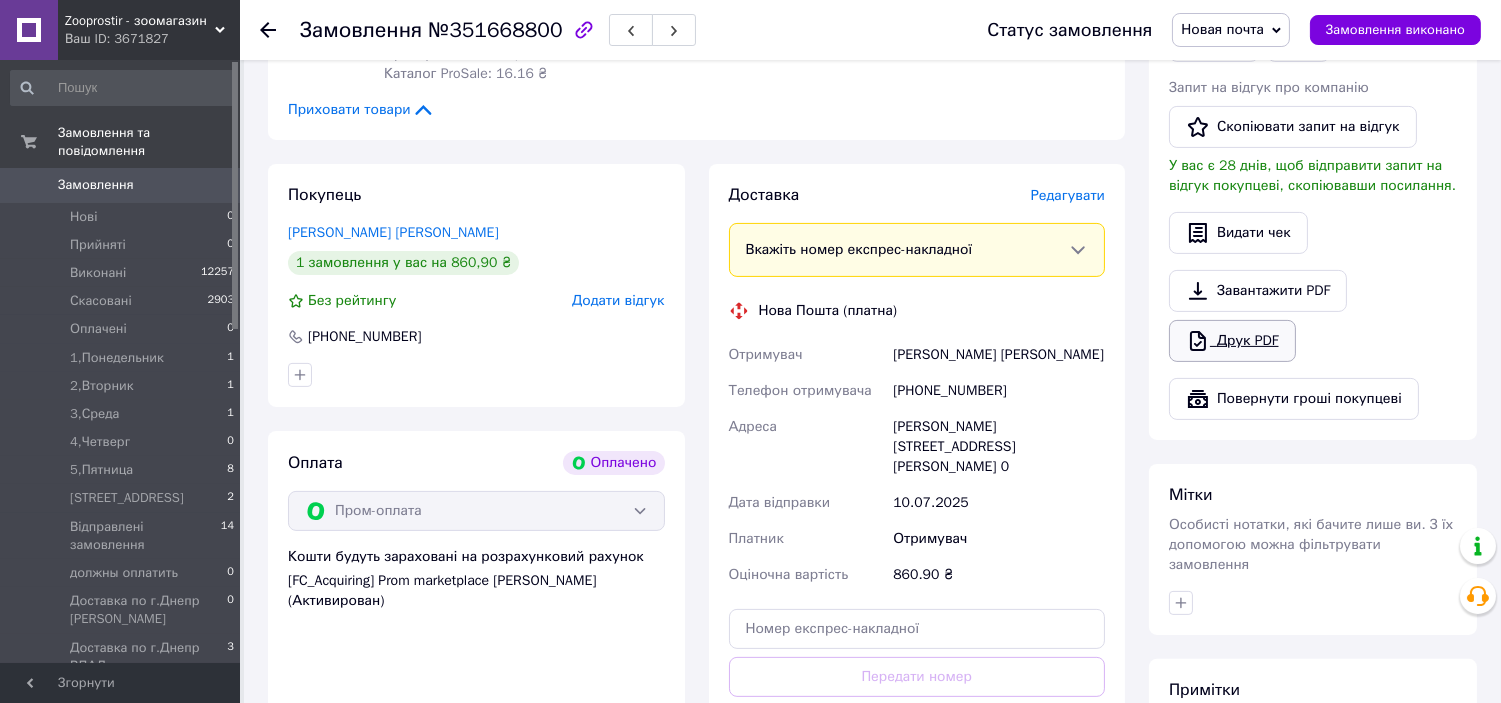 click on "Друк PDF" at bounding box center [1232, 341] 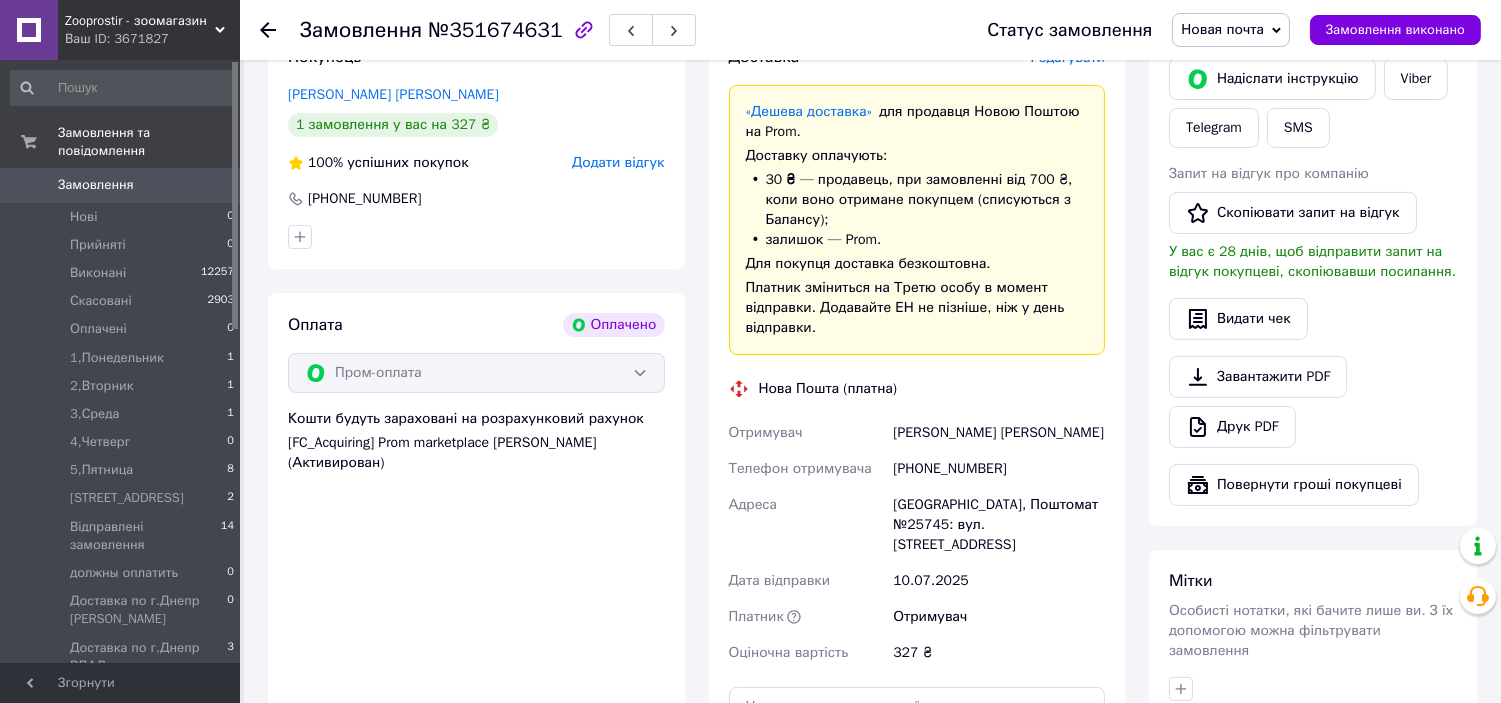 scroll, scrollTop: 1036, scrollLeft: 0, axis: vertical 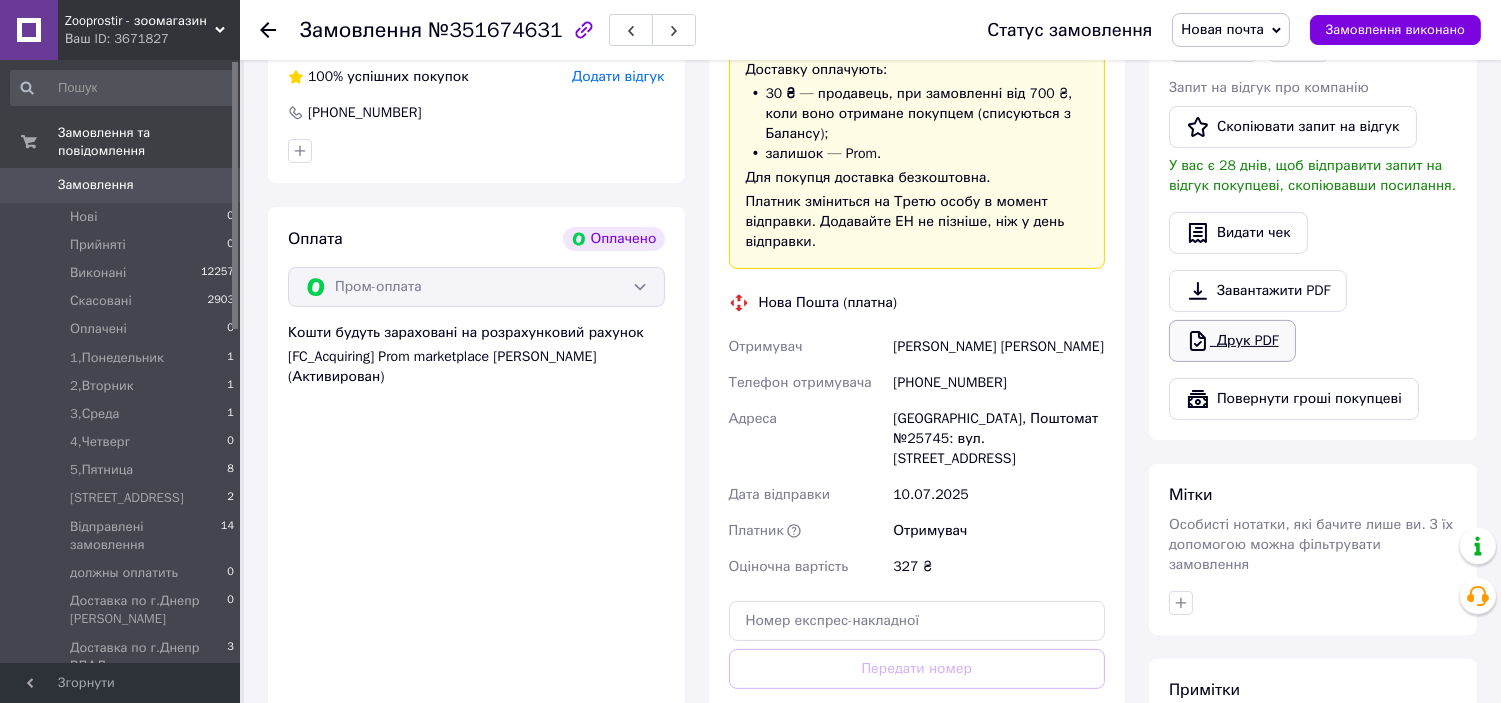 click on "Друк PDF" at bounding box center (1232, 341) 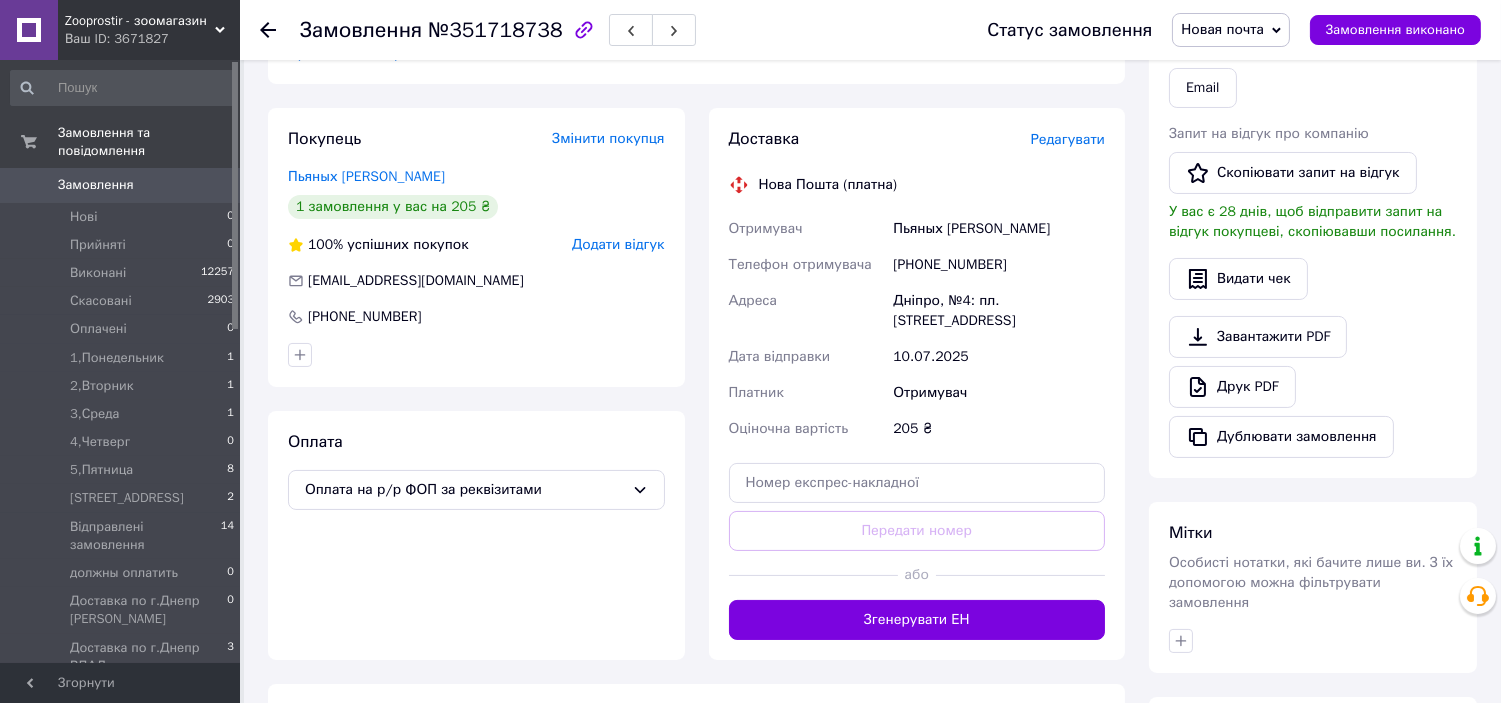 scroll, scrollTop: 518, scrollLeft: 0, axis: vertical 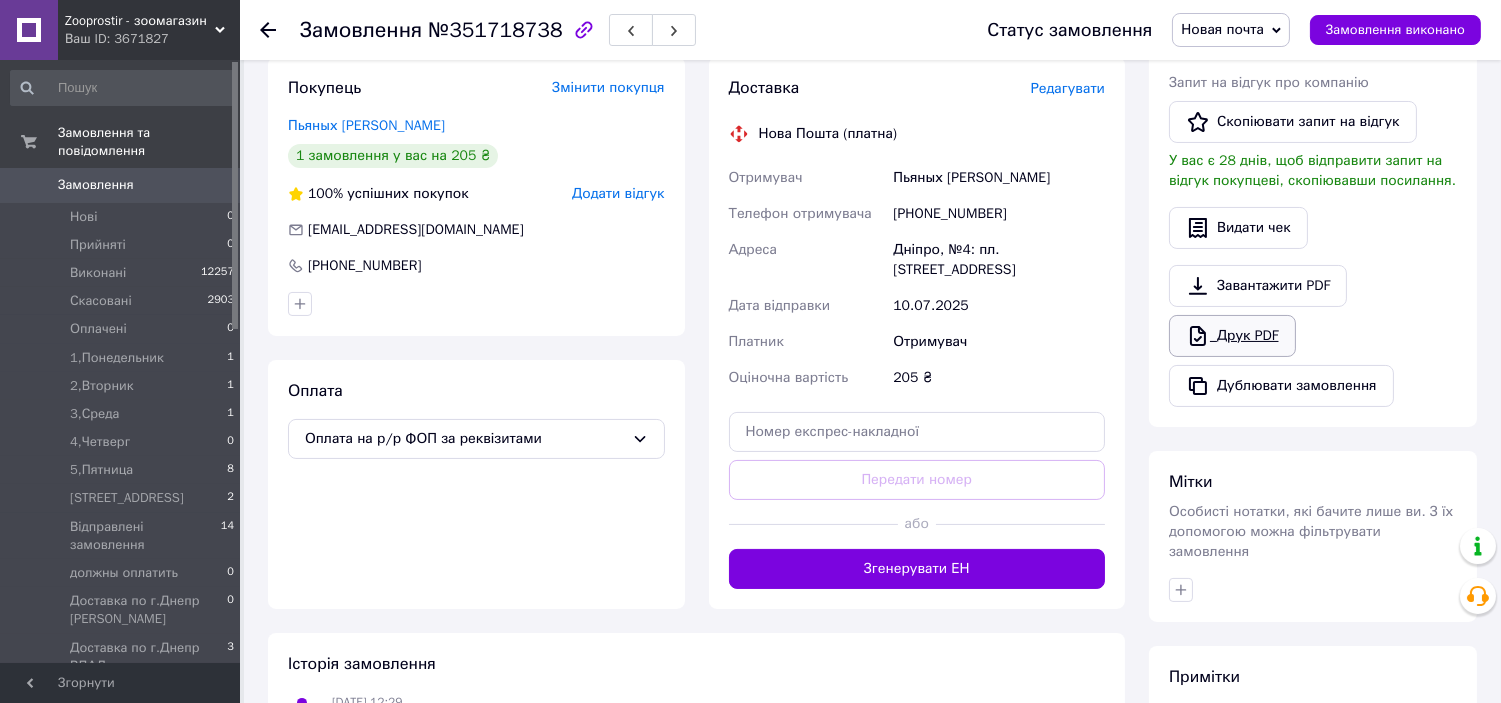click on "Друк PDF" at bounding box center (1232, 336) 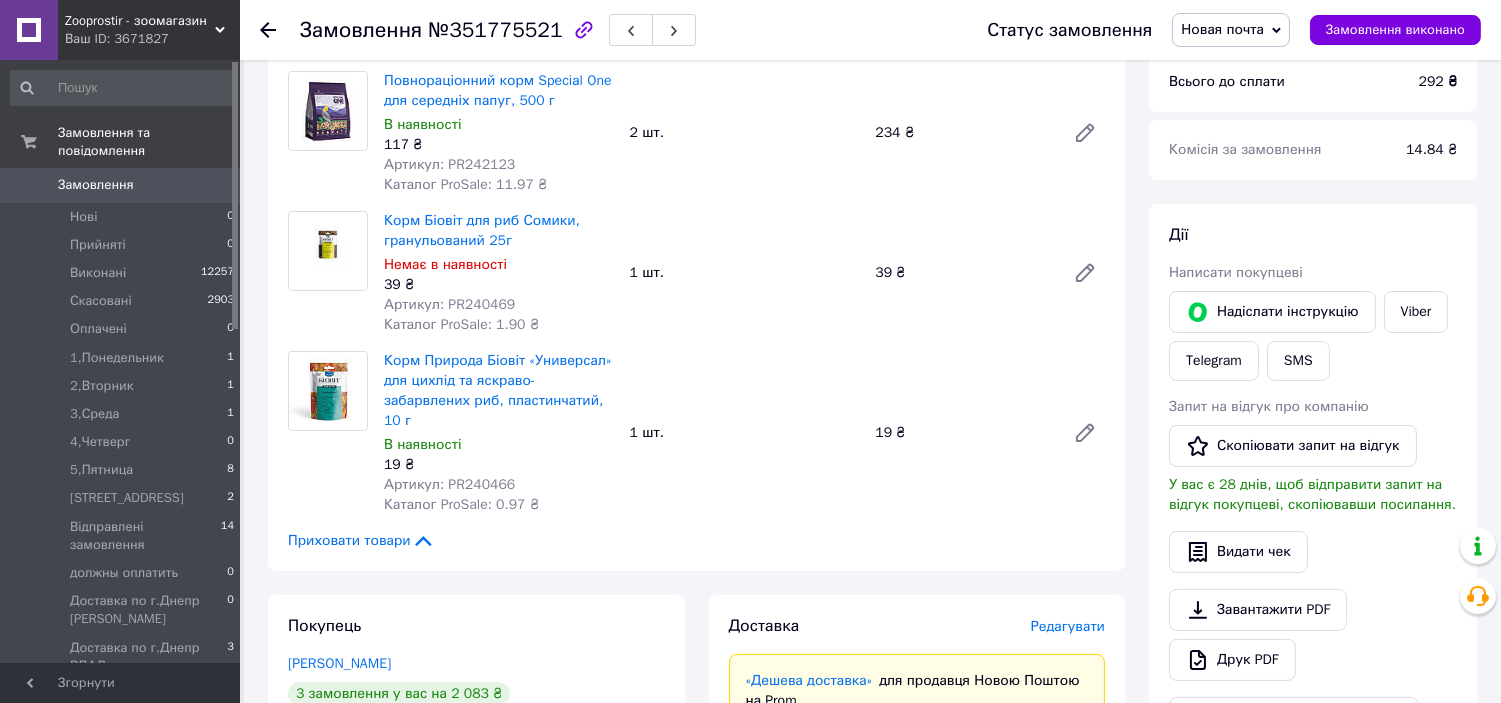 scroll, scrollTop: 777, scrollLeft: 0, axis: vertical 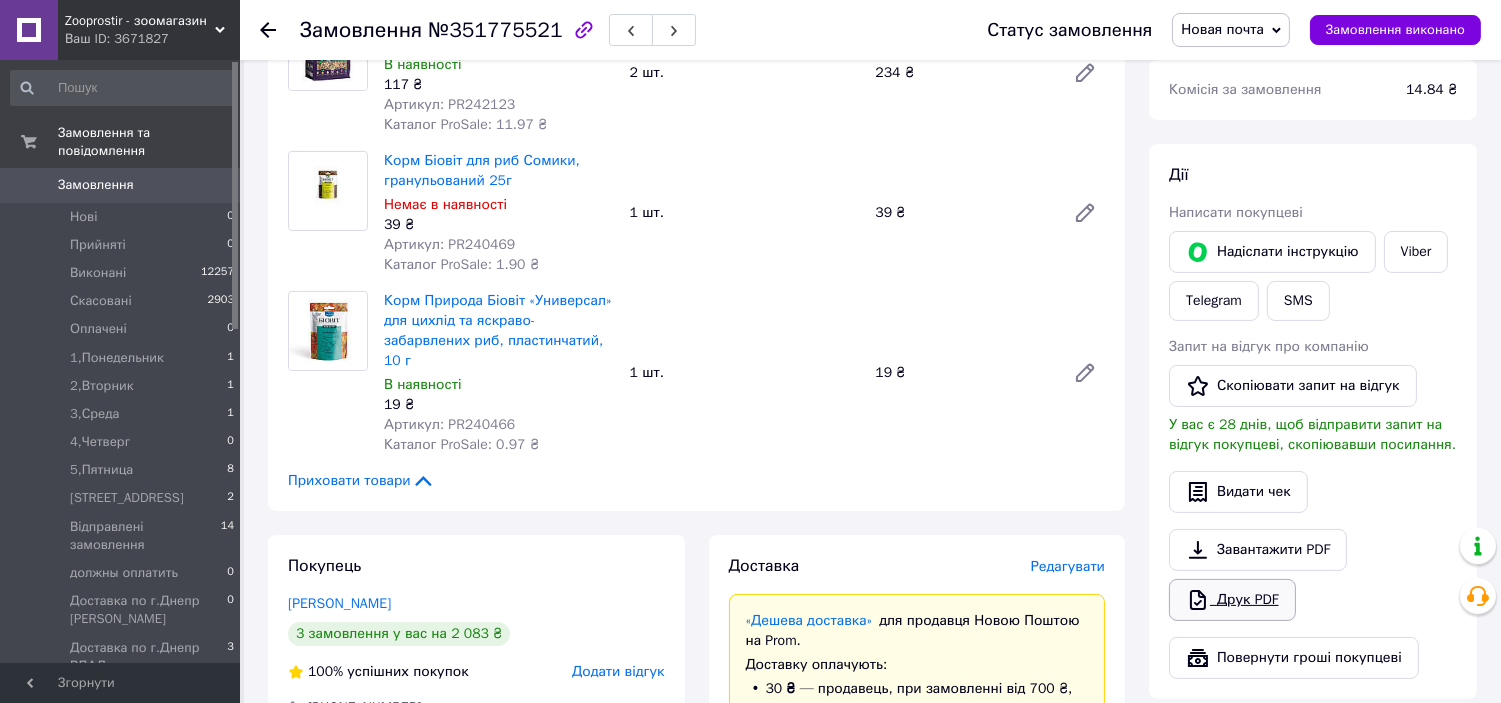 click on "Друк PDF" at bounding box center [1232, 600] 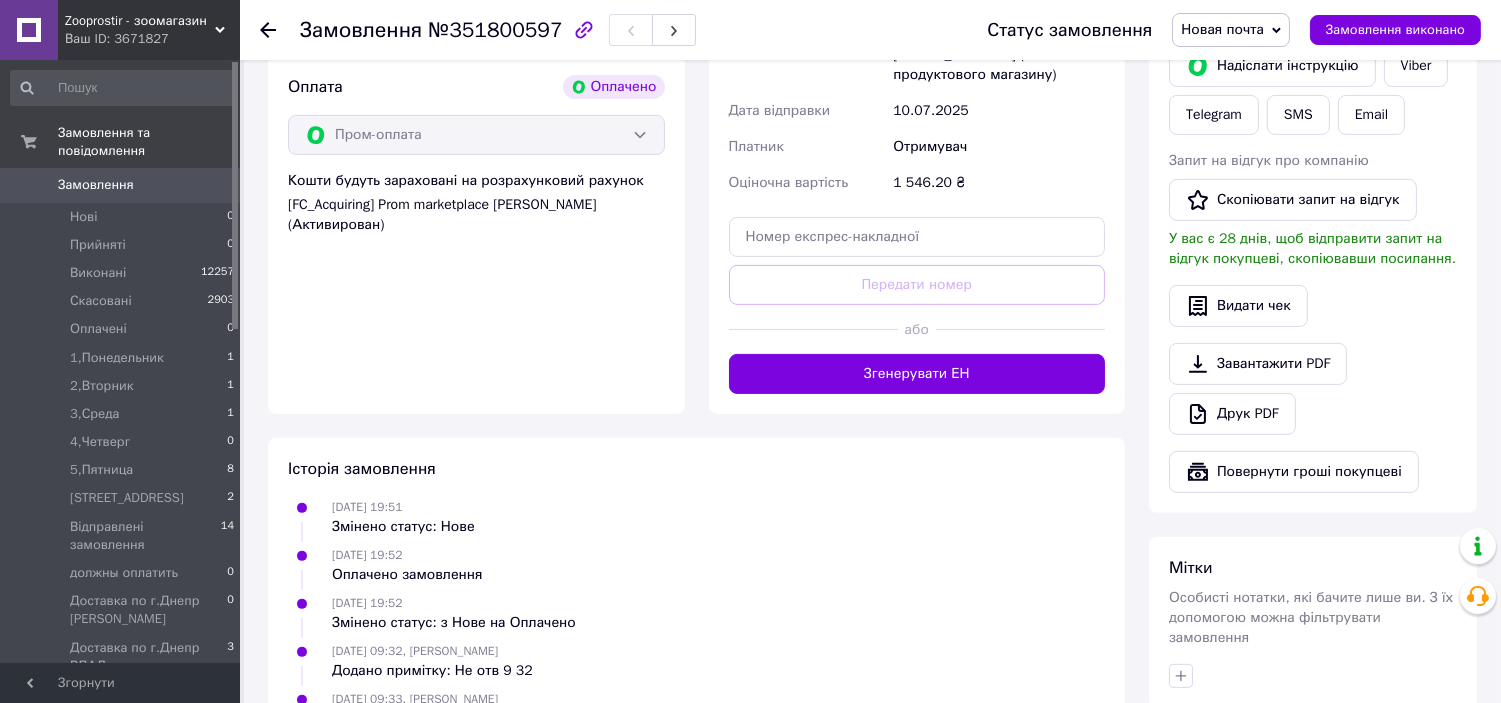 scroll, scrollTop: 1296, scrollLeft: 0, axis: vertical 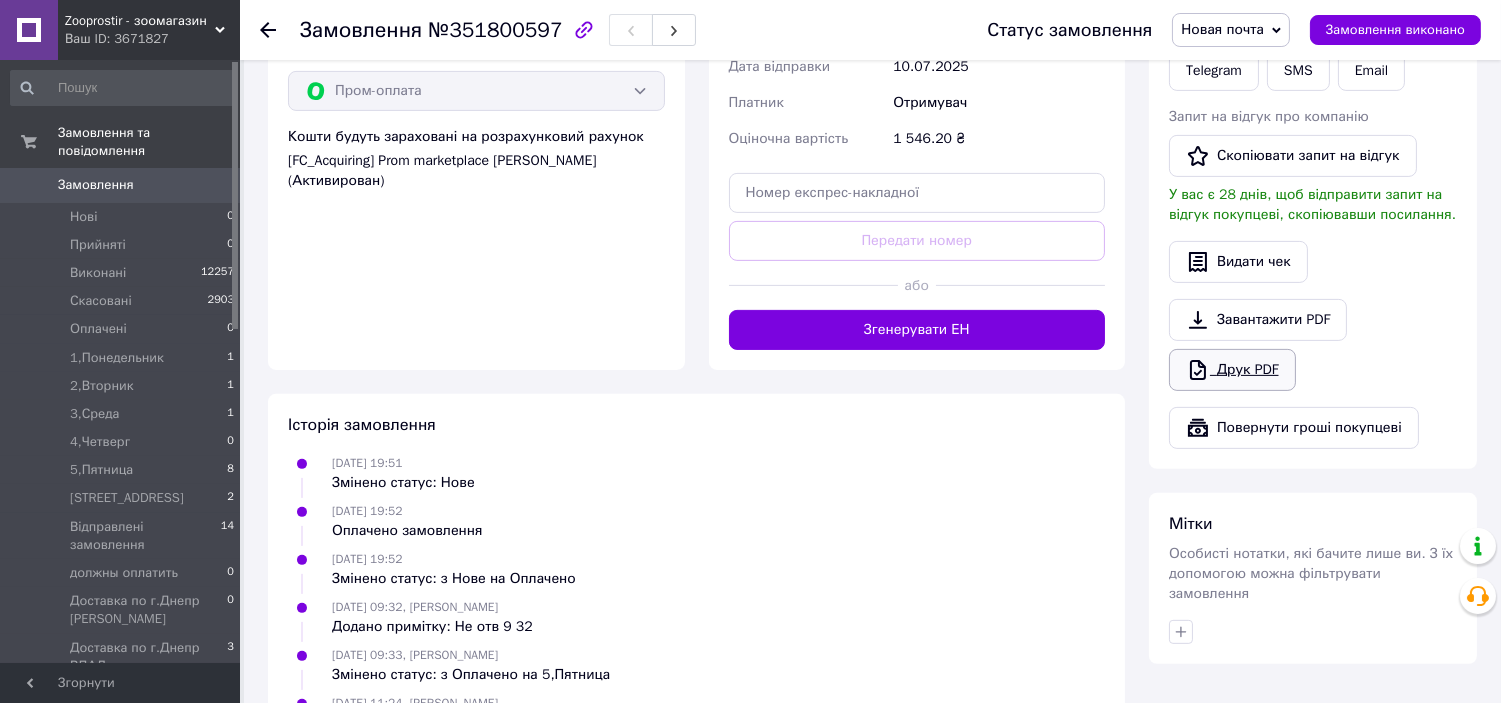 click on "Друк PDF" at bounding box center (1232, 370) 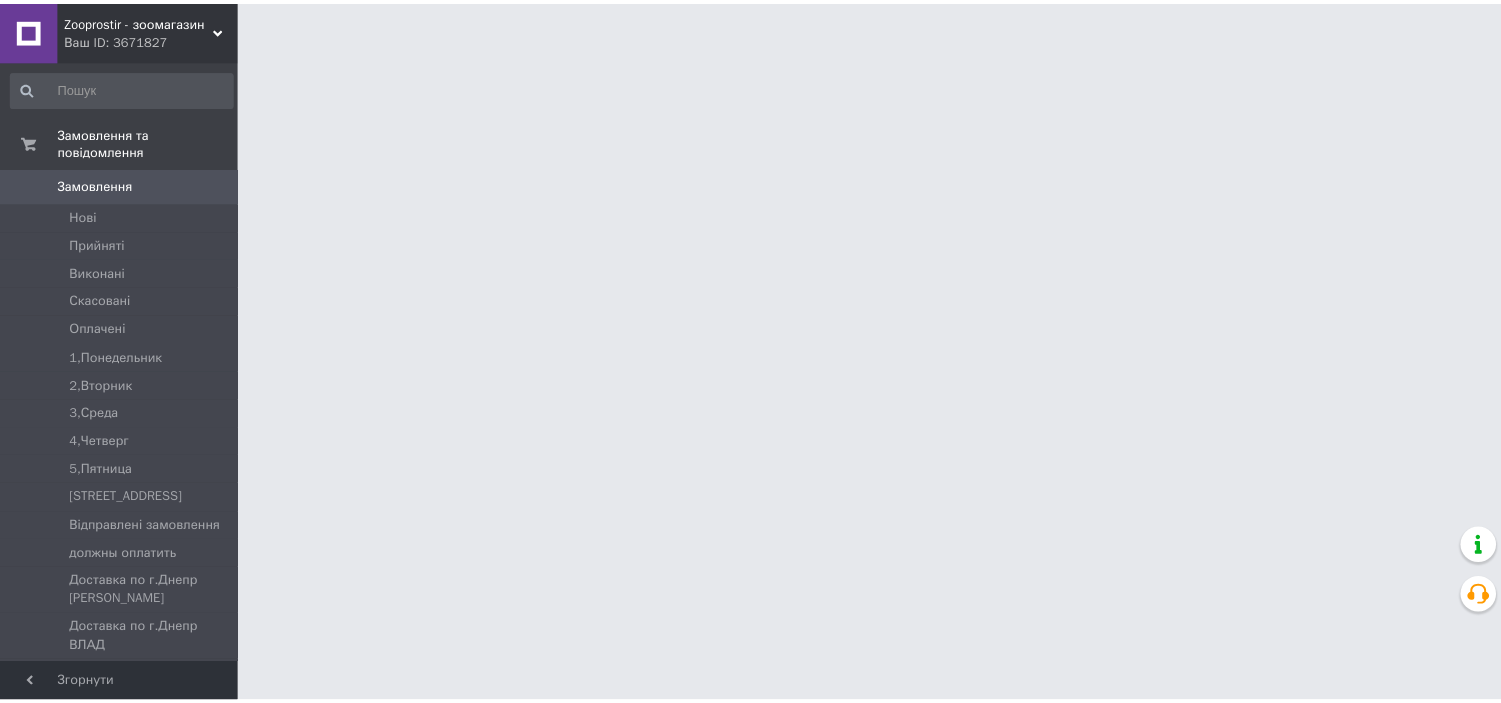 scroll, scrollTop: 0, scrollLeft: 0, axis: both 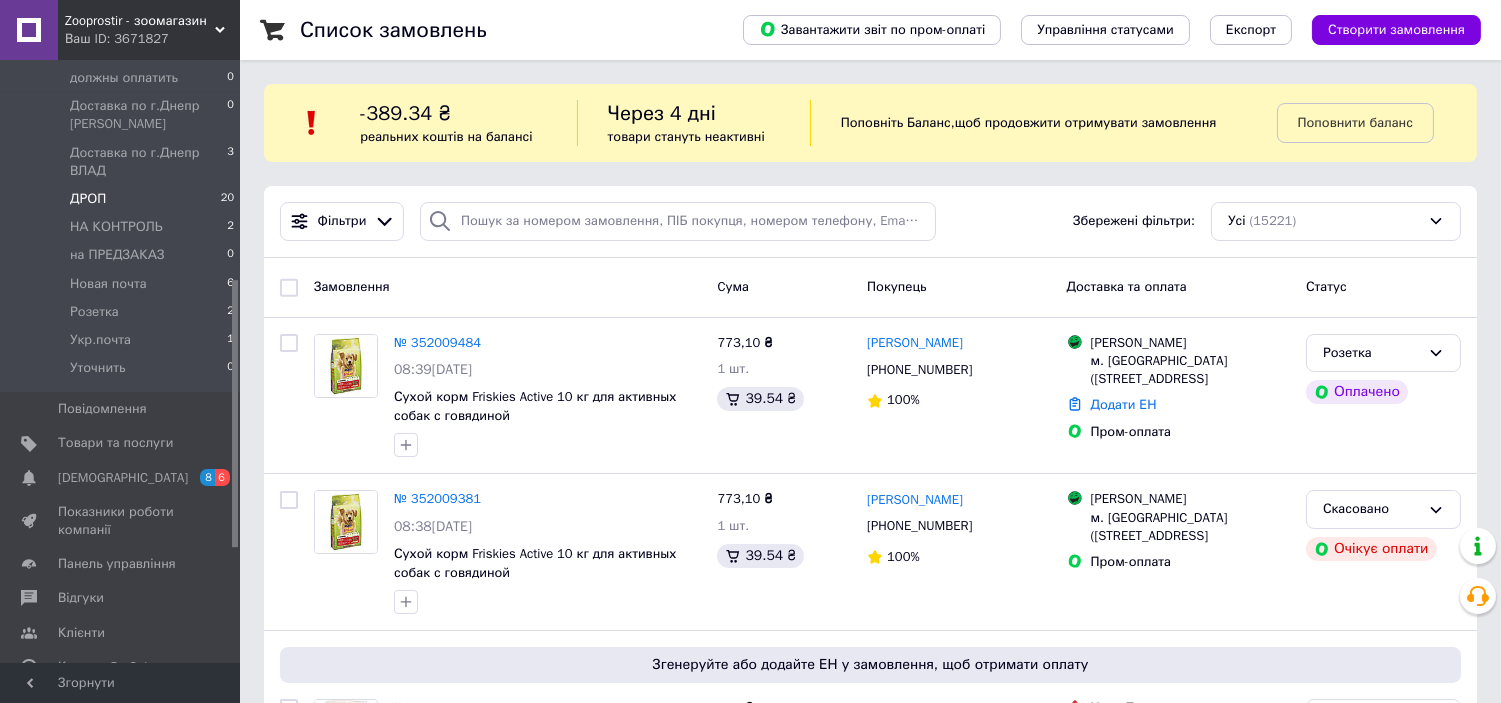 click on "ДРОП" at bounding box center [88, 199] 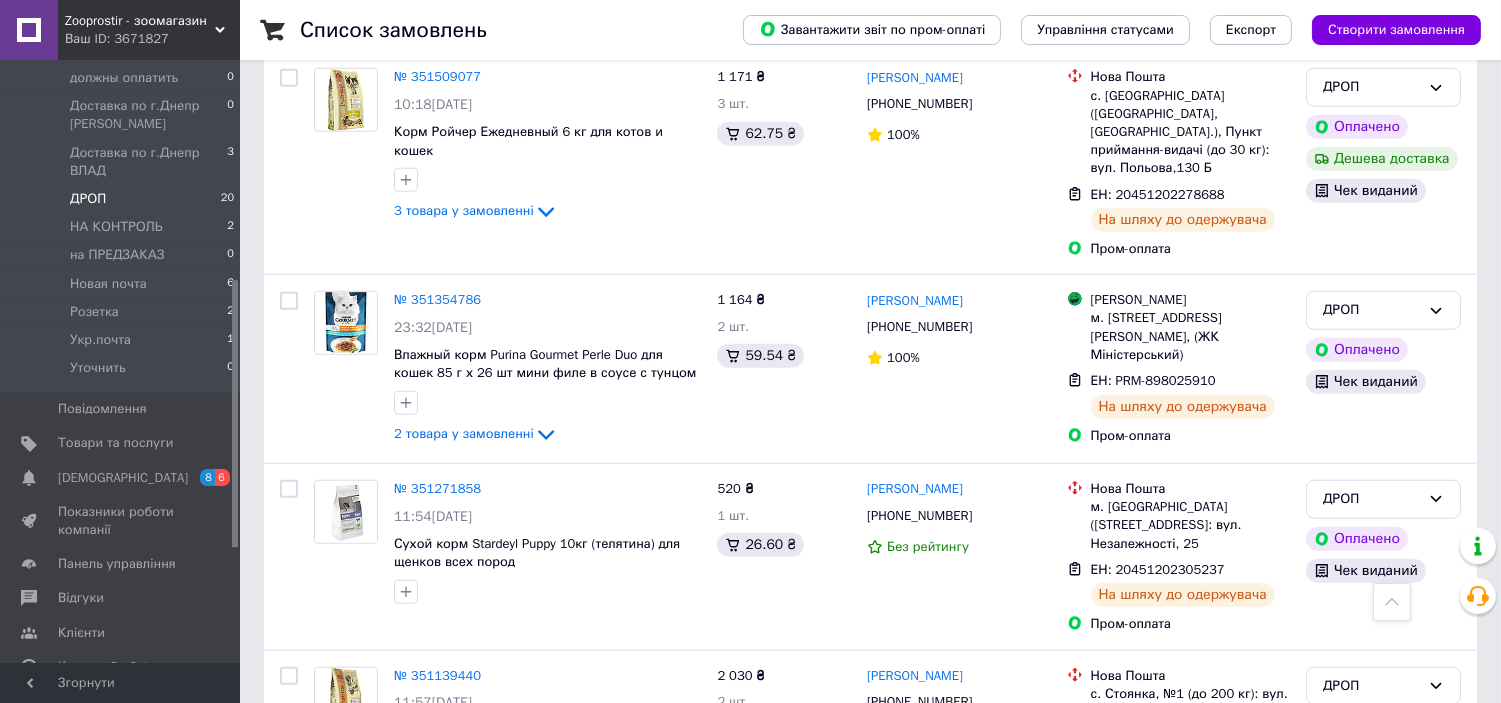 scroll, scrollTop: 3454, scrollLeft: 0, axis: vertical 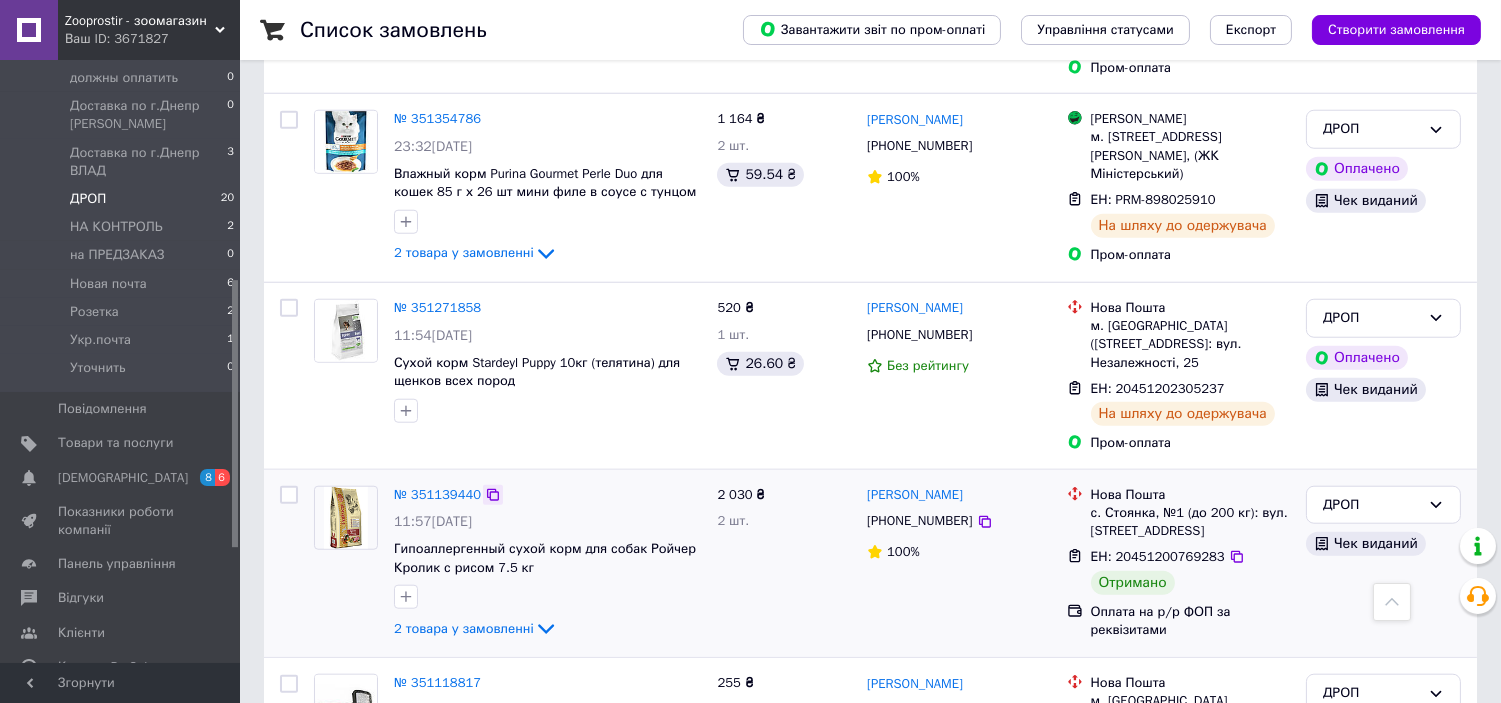 click 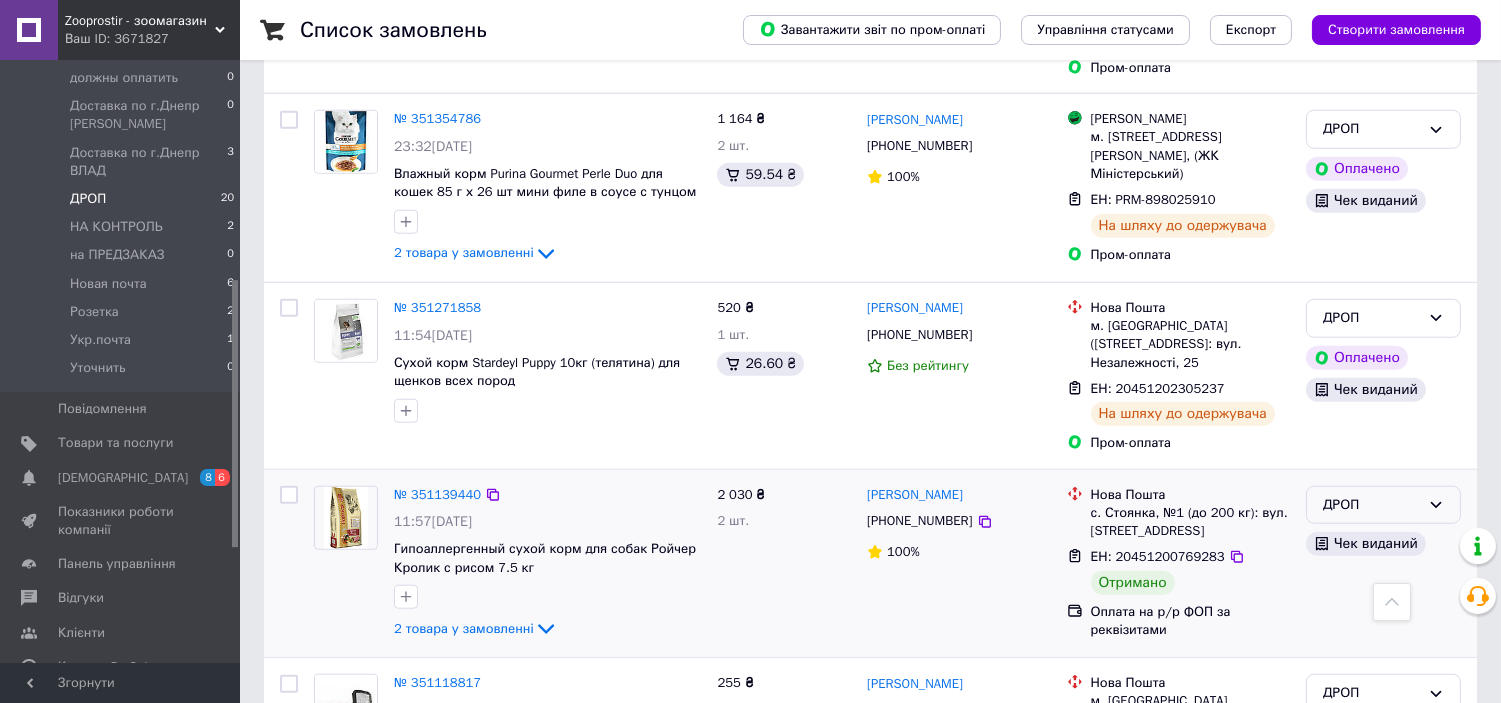click 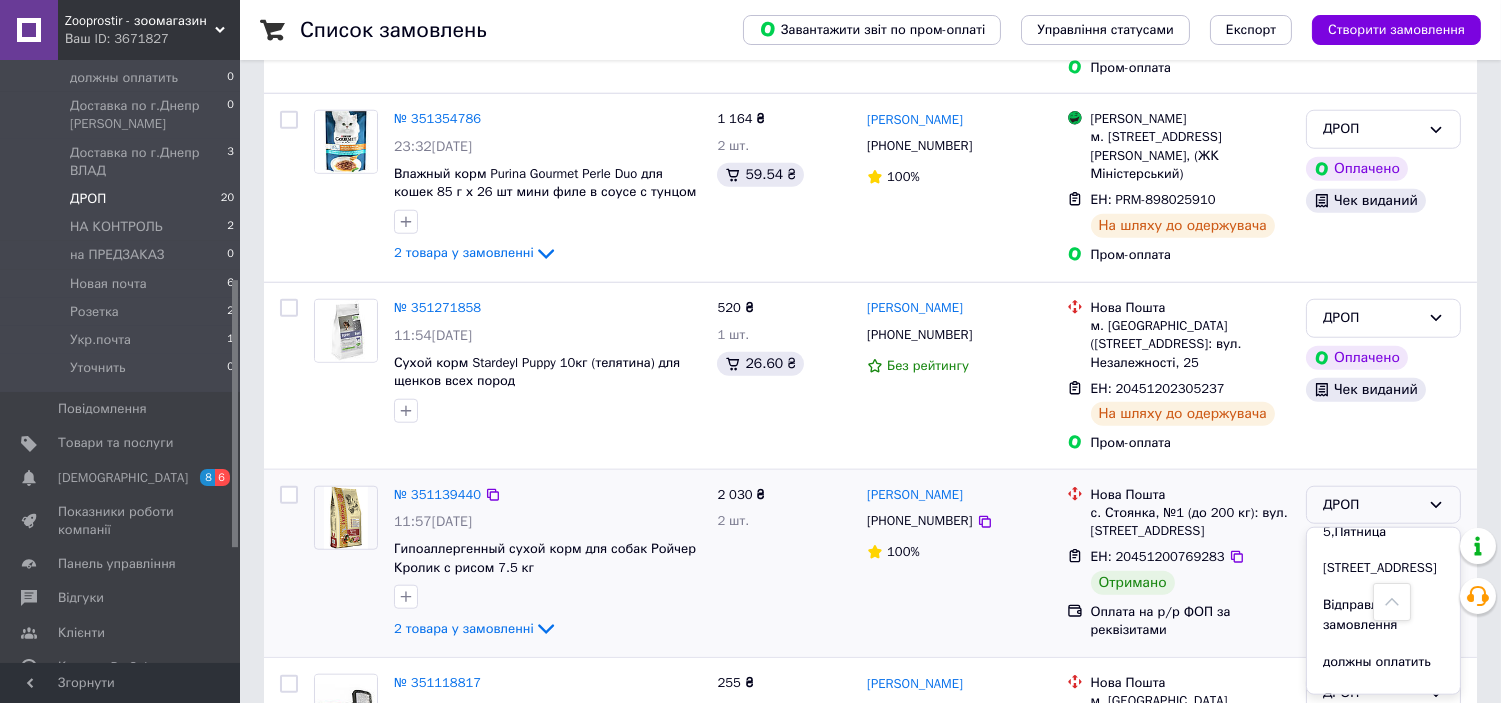 scroll, scrollTop: 366, scrollLeft: 0, axis: vertical 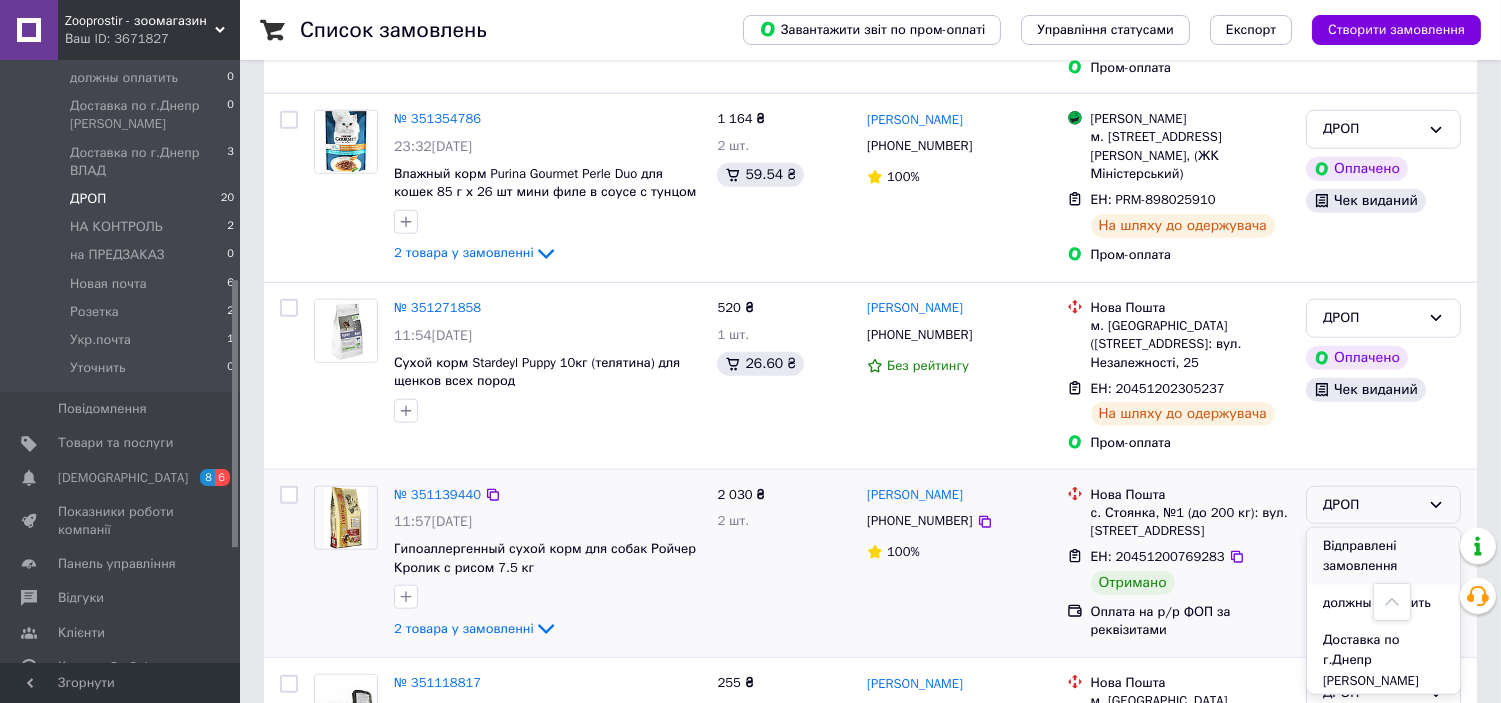 click on "Відправлені замовлення" at bounding box center [1383, 556] 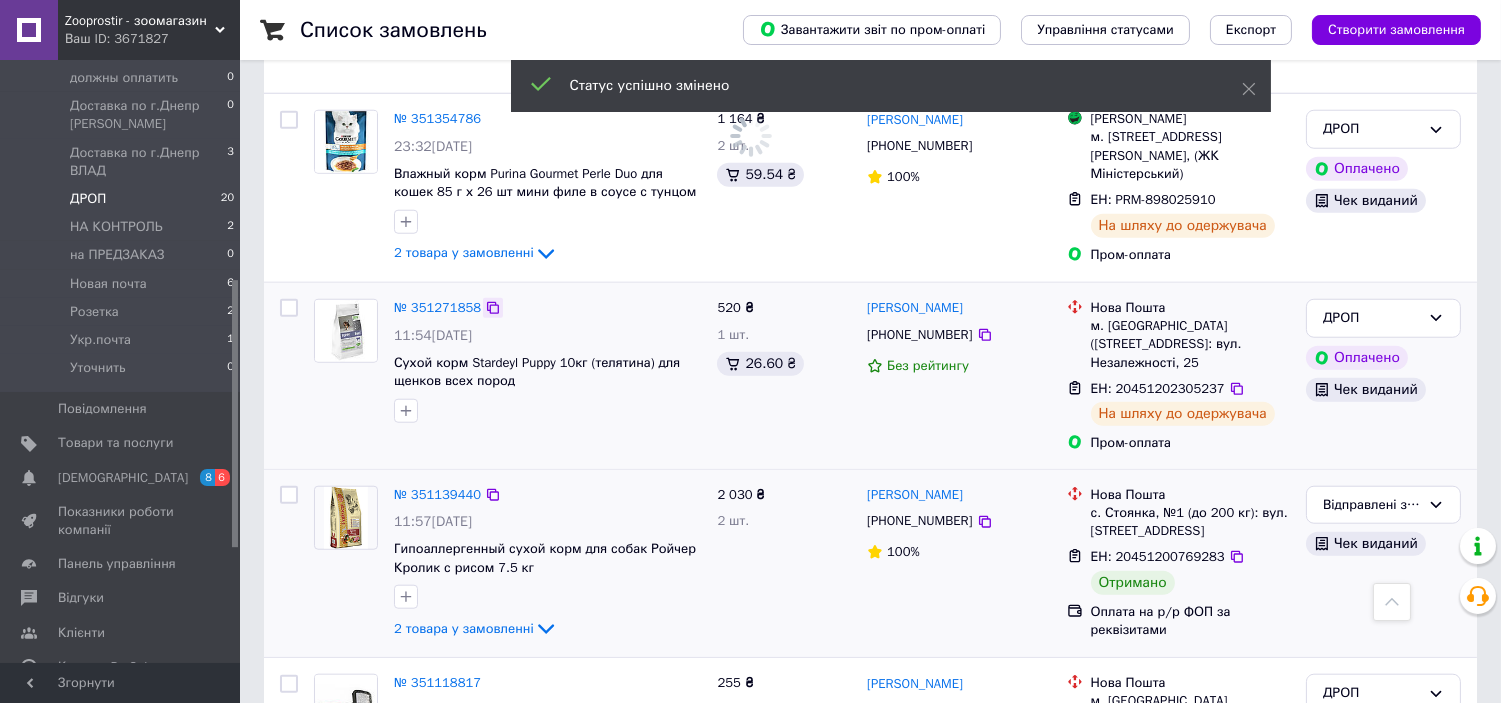 click 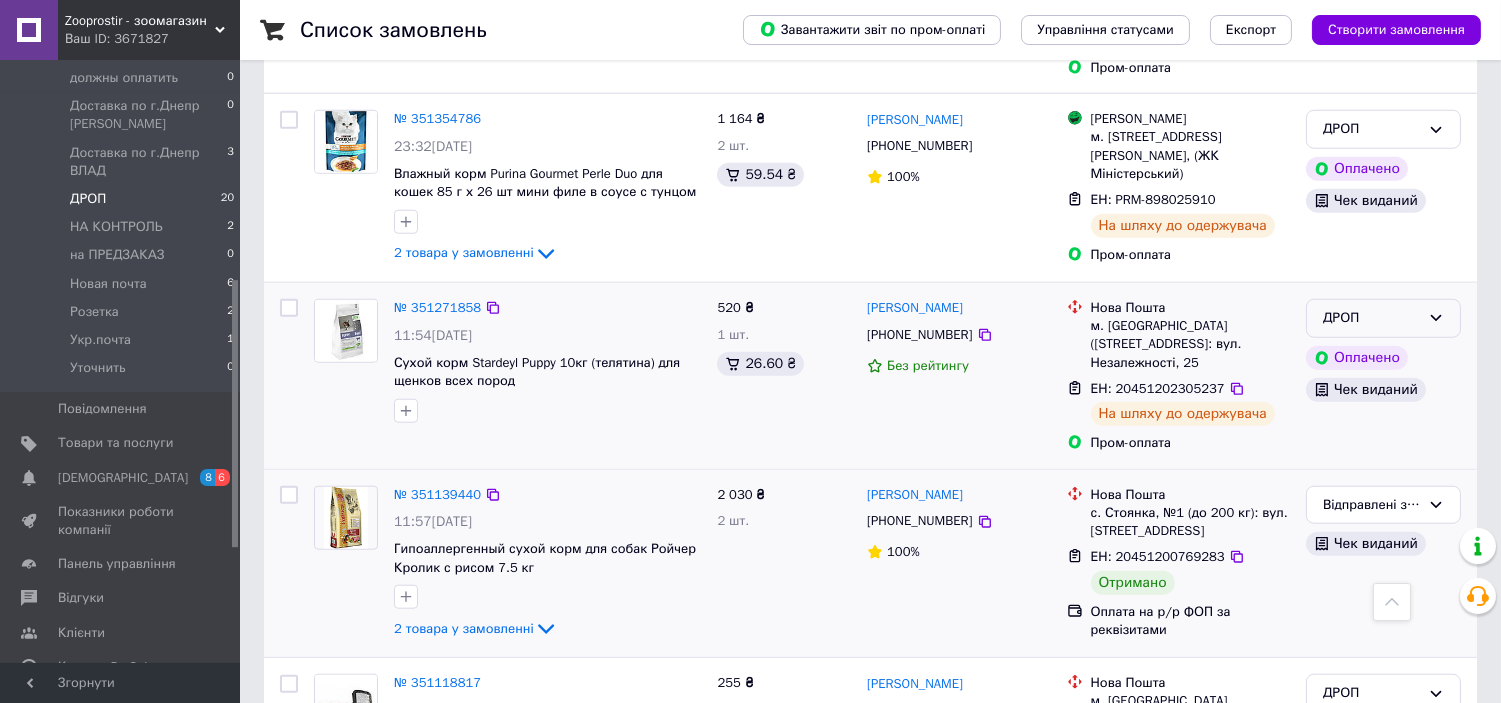 click 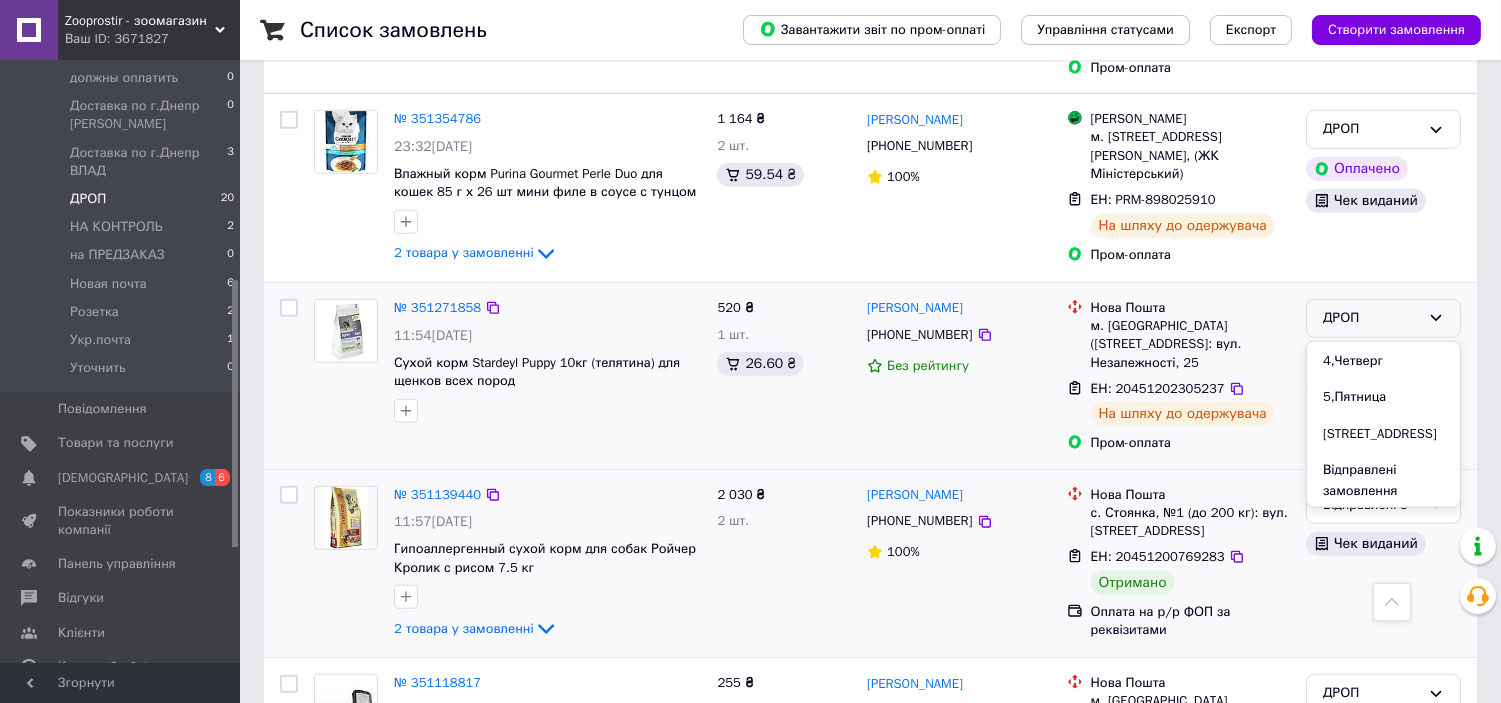 scroll, scrollTop: 265, scrollLeft: 0, axis: vertical 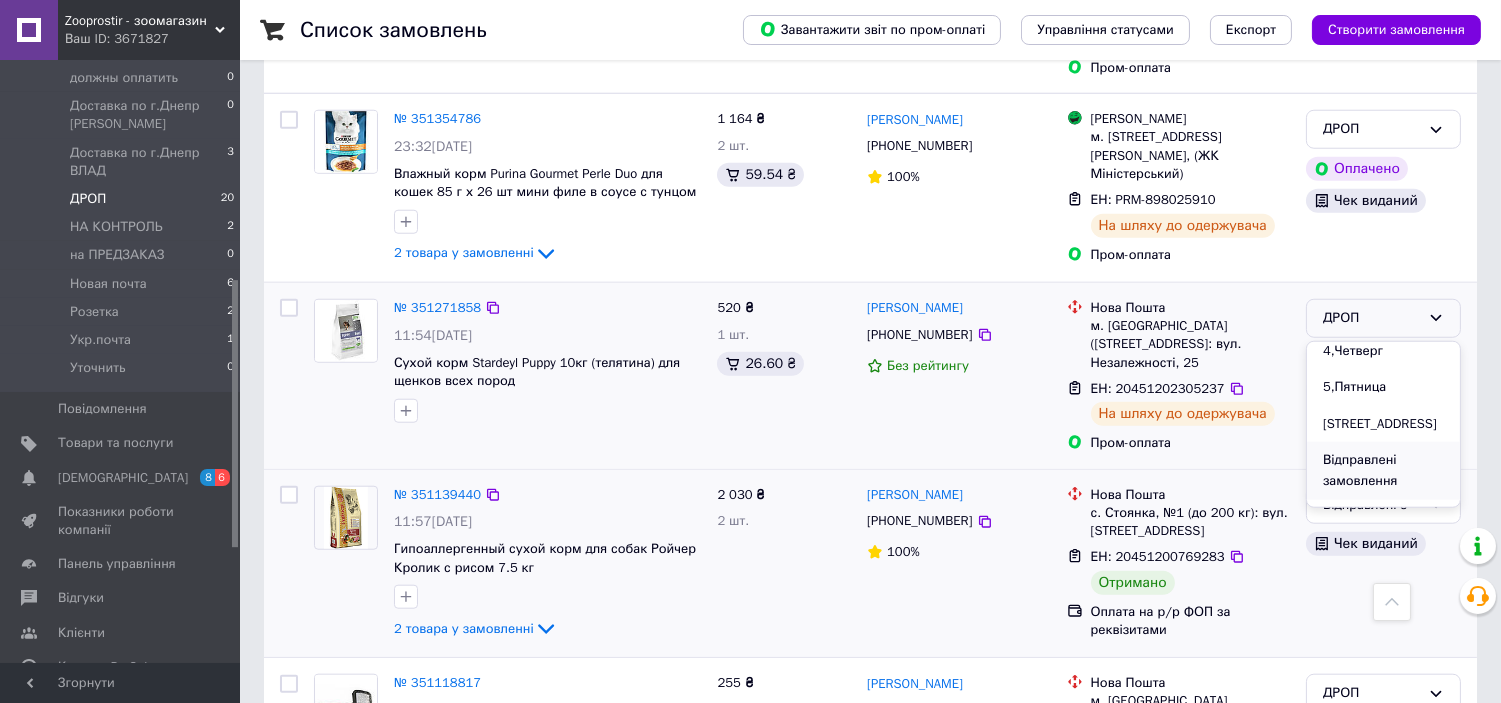 click on "Відправлені замовлення" at bounding box center [1383, 470] 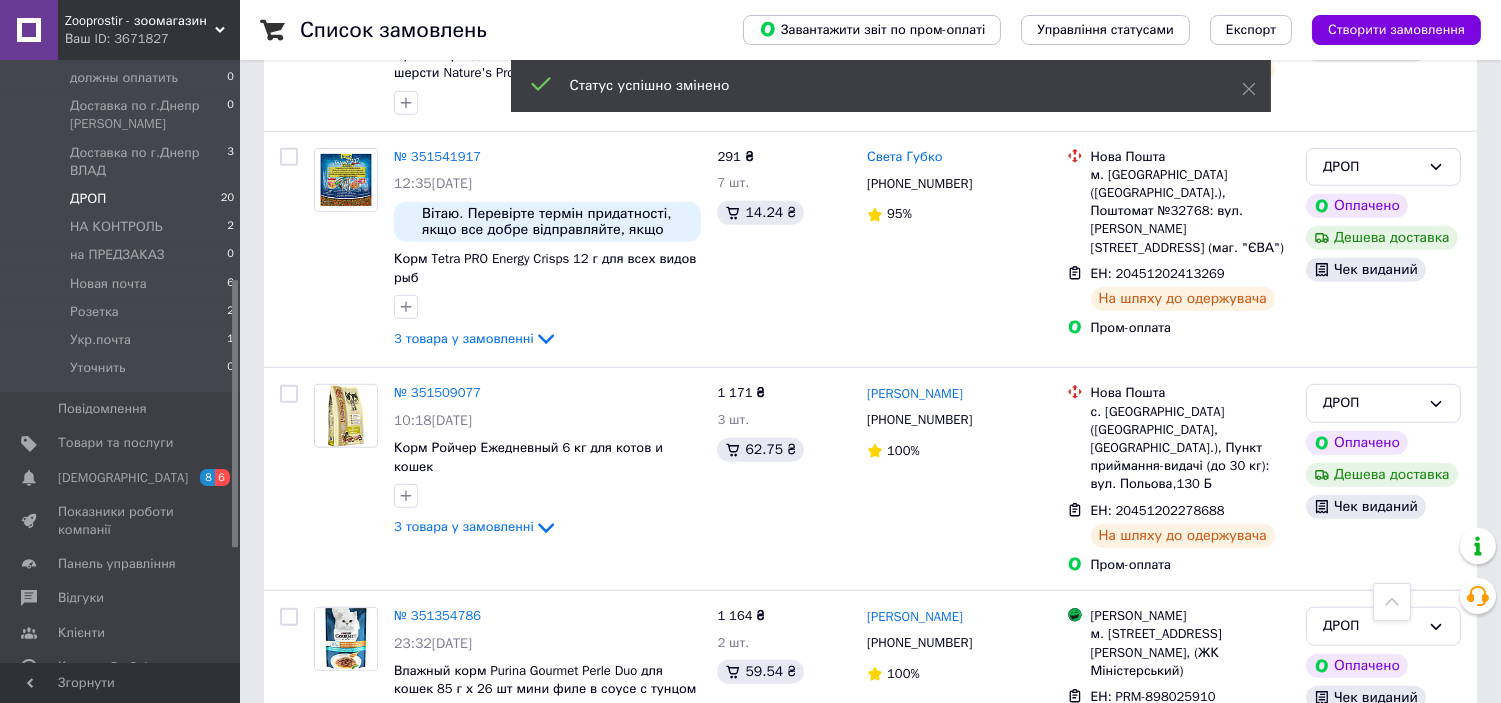 scroll, scrollTop: 2935, scrollLeft: 0, axis: vertical 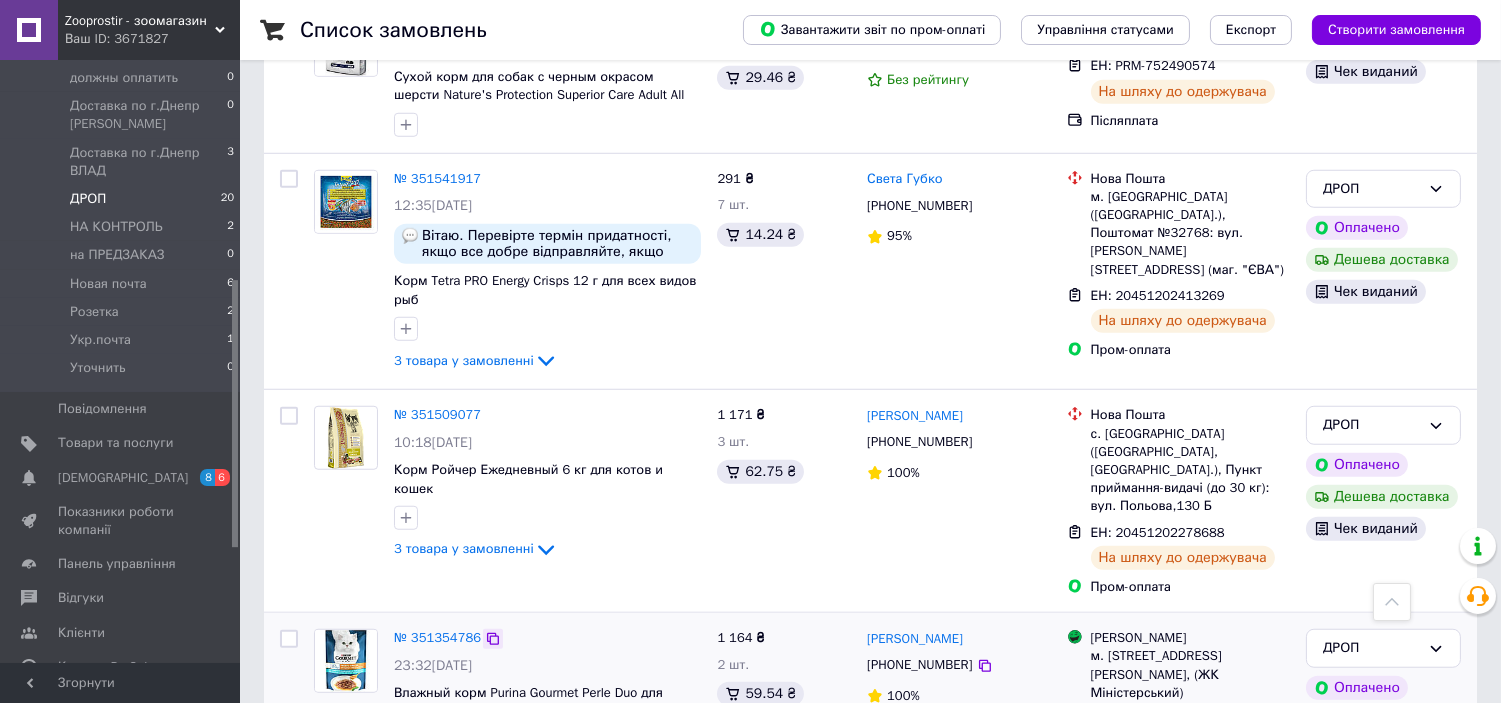 click 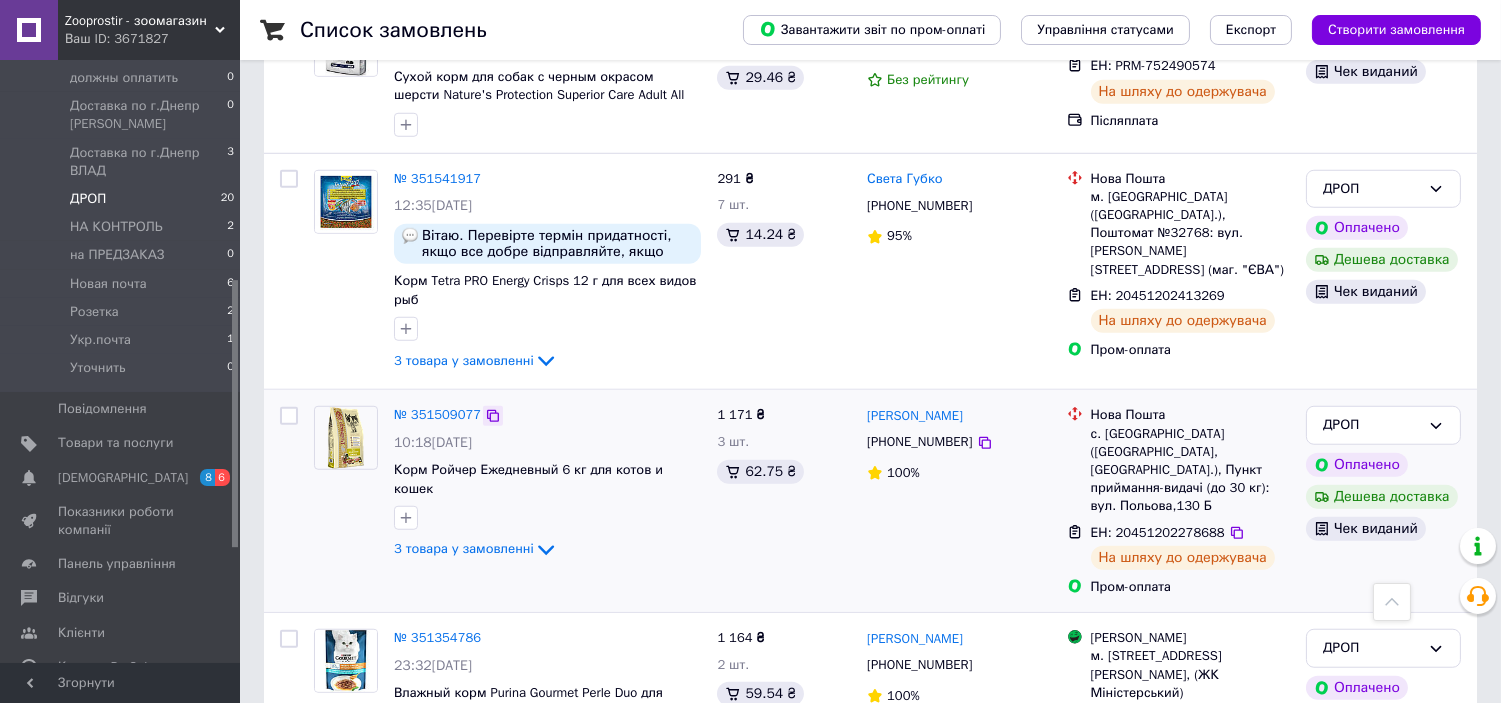 click 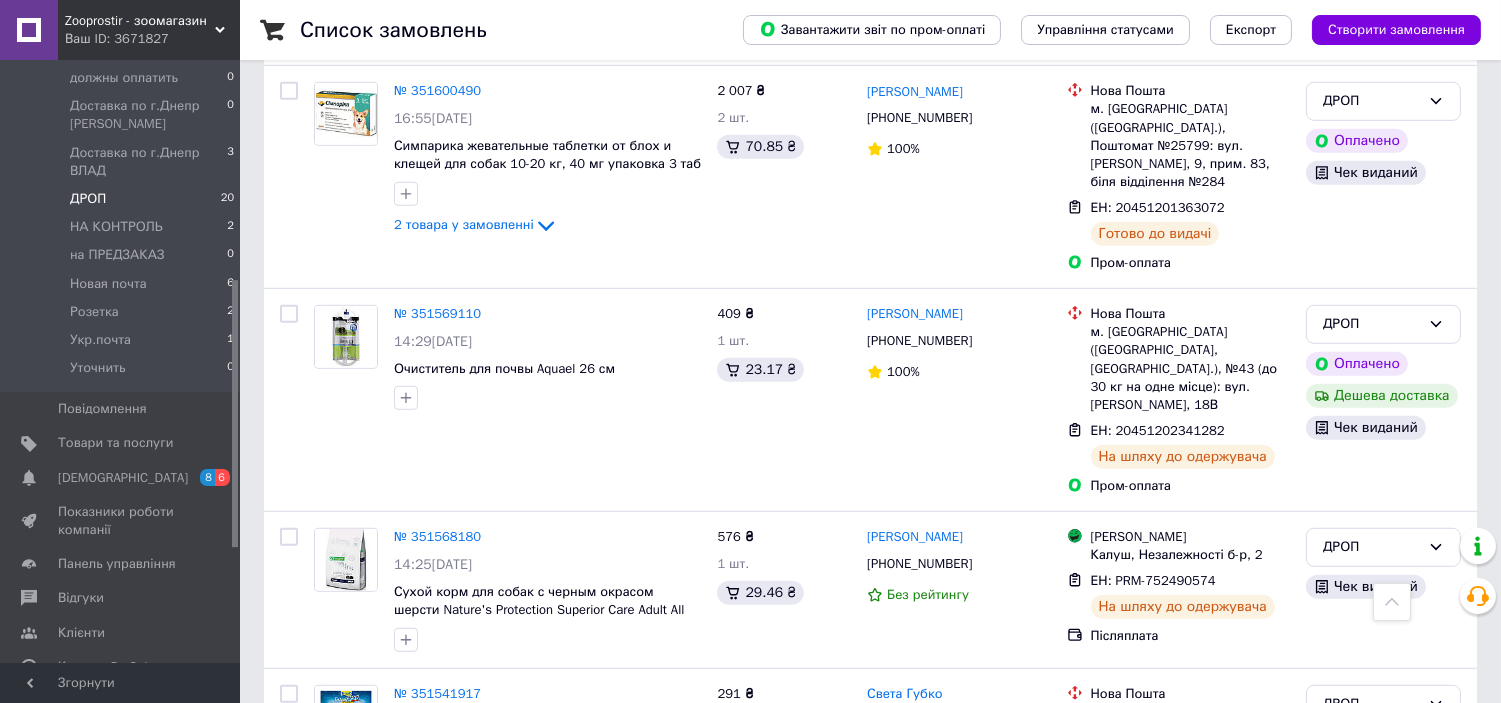 scroll, scrollTop: 2455, scrollLeft: 0, axis: vertical 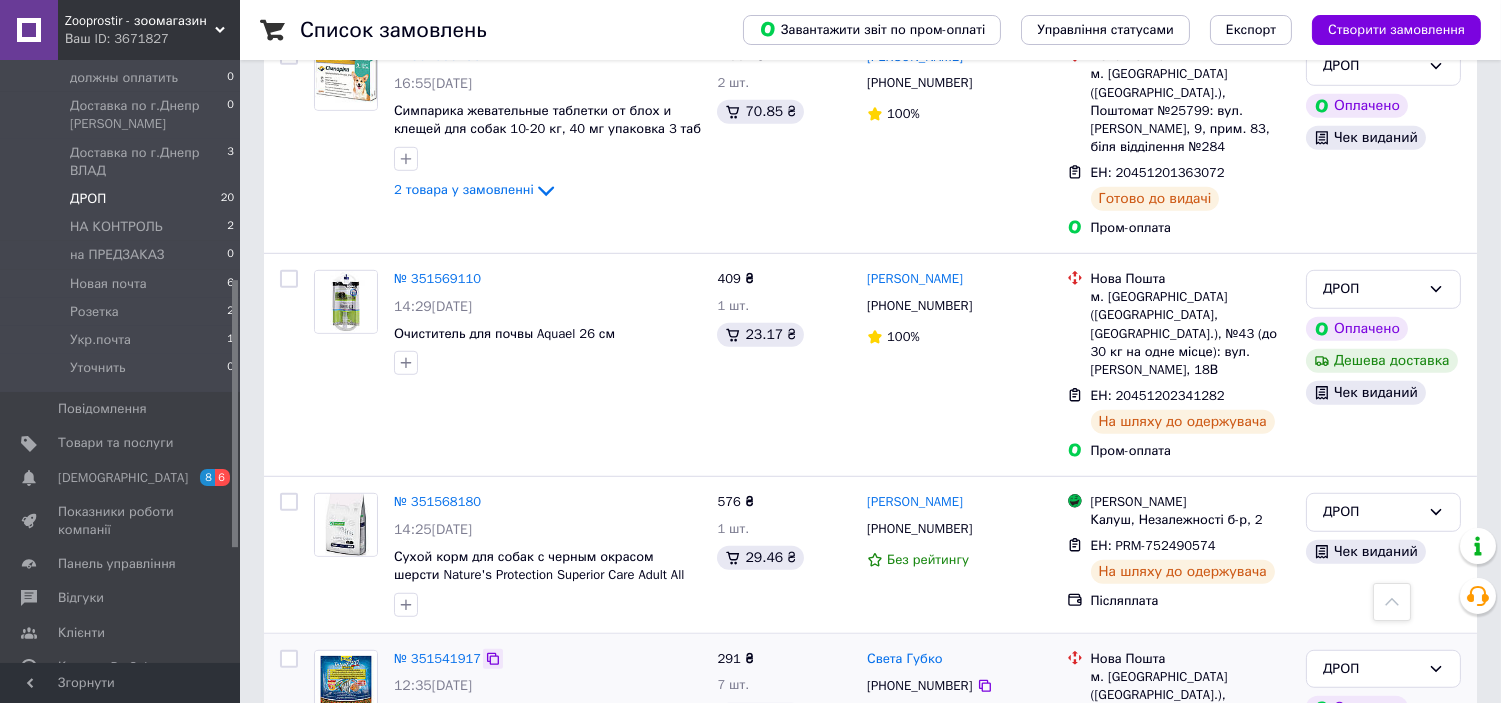 click 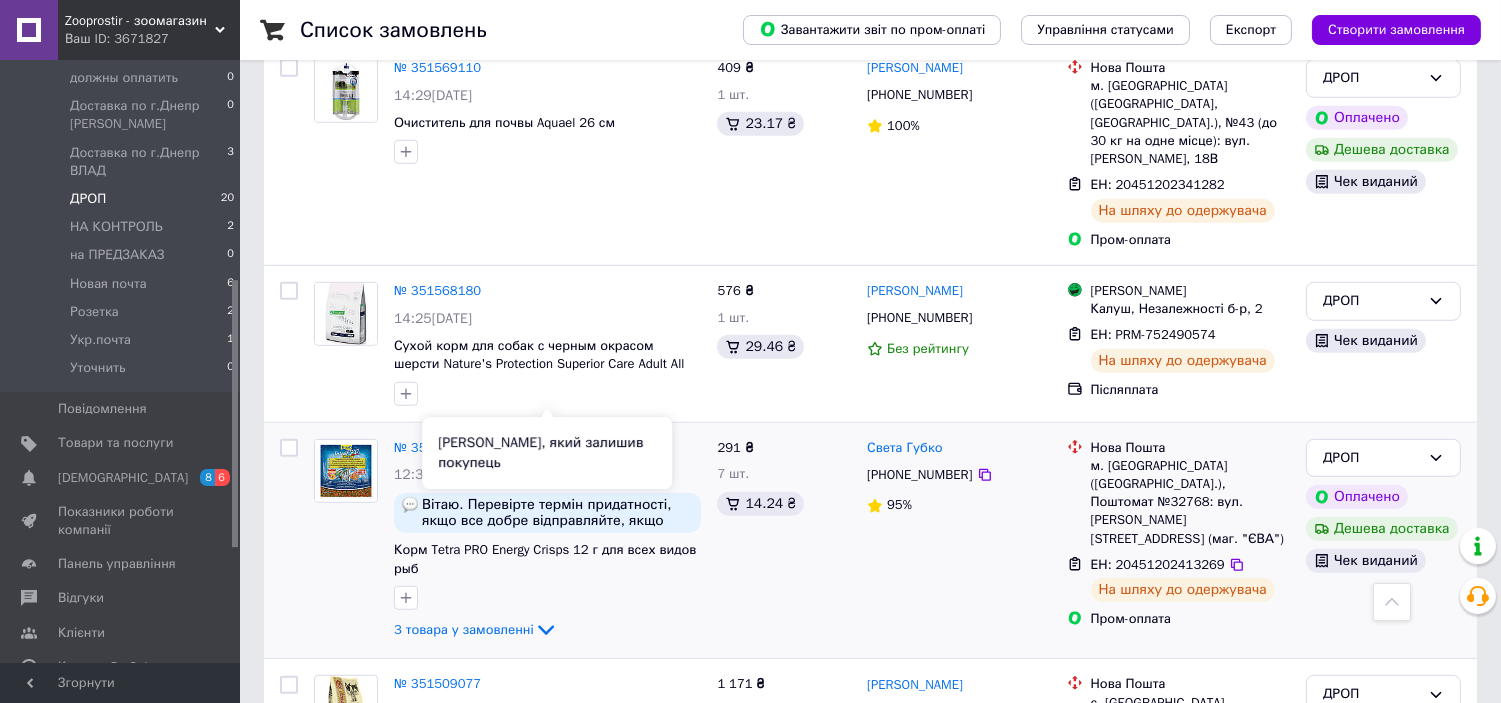 scroll, scrollTop: 2714, scrollLeft: 0, axis: vertical 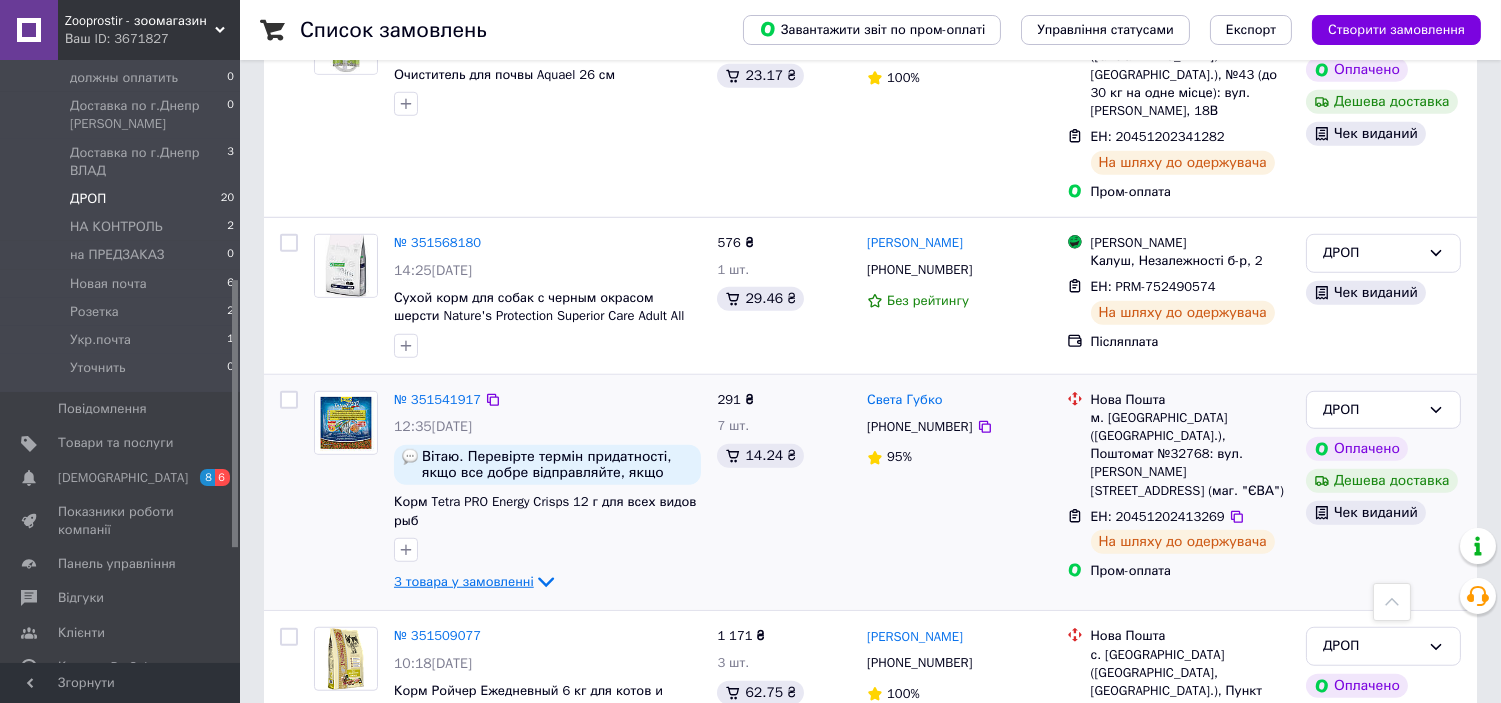 click 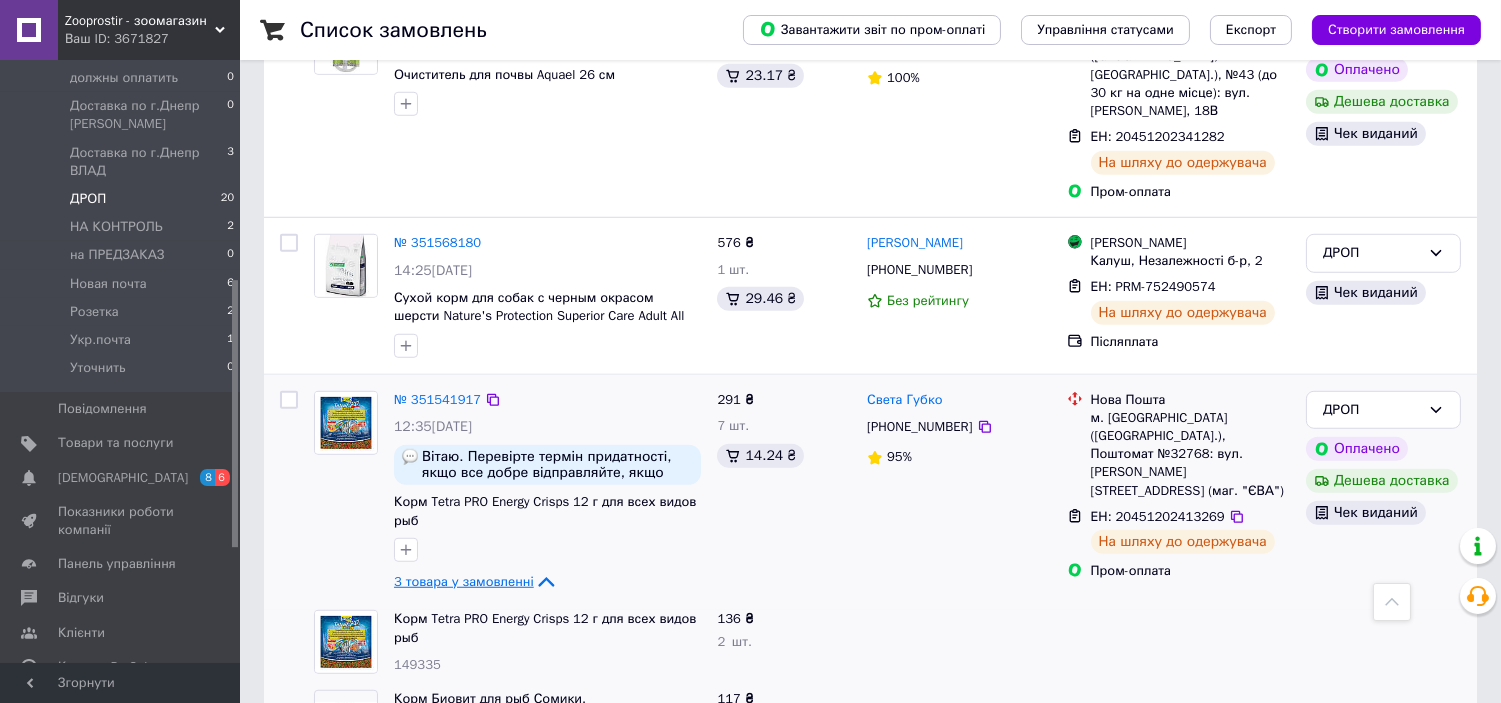 click 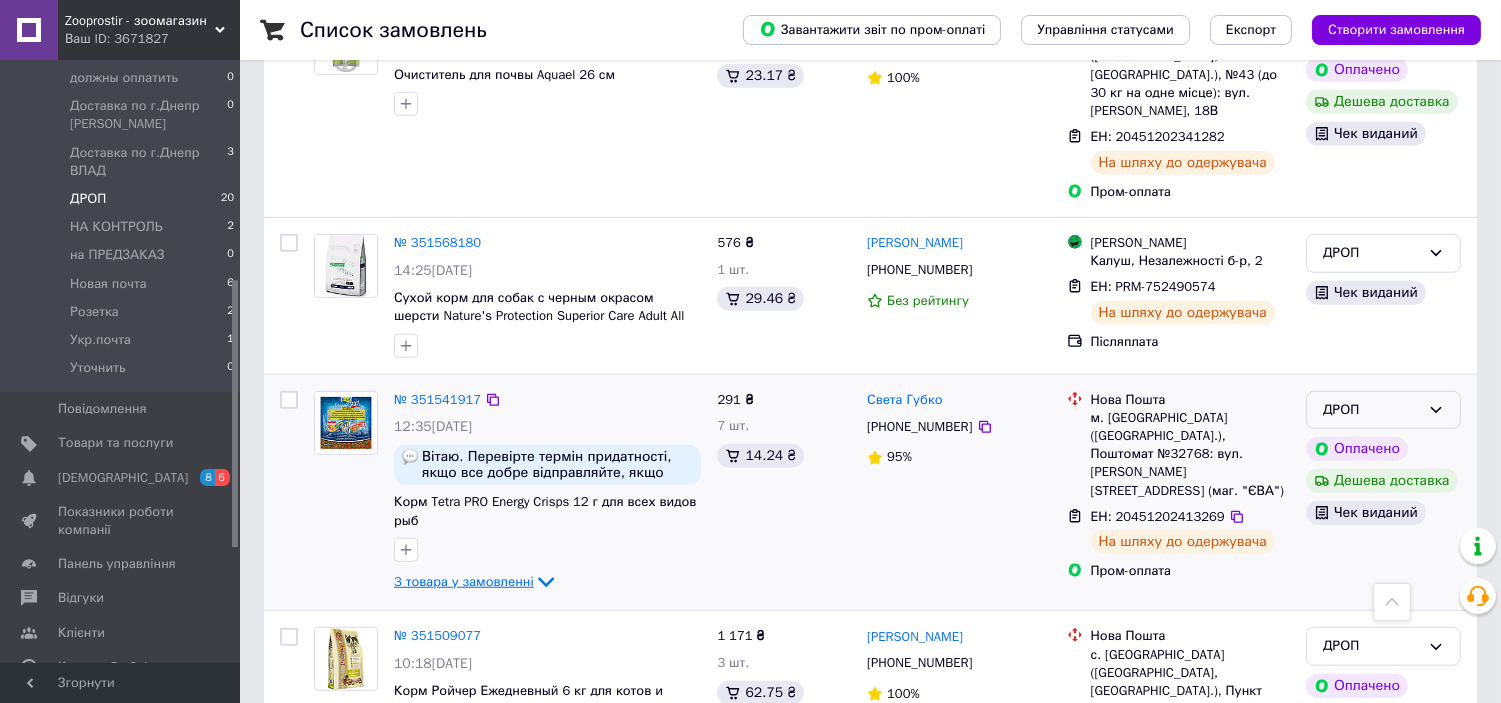 click on "ДРОП" at bounding box center [1383, 410] 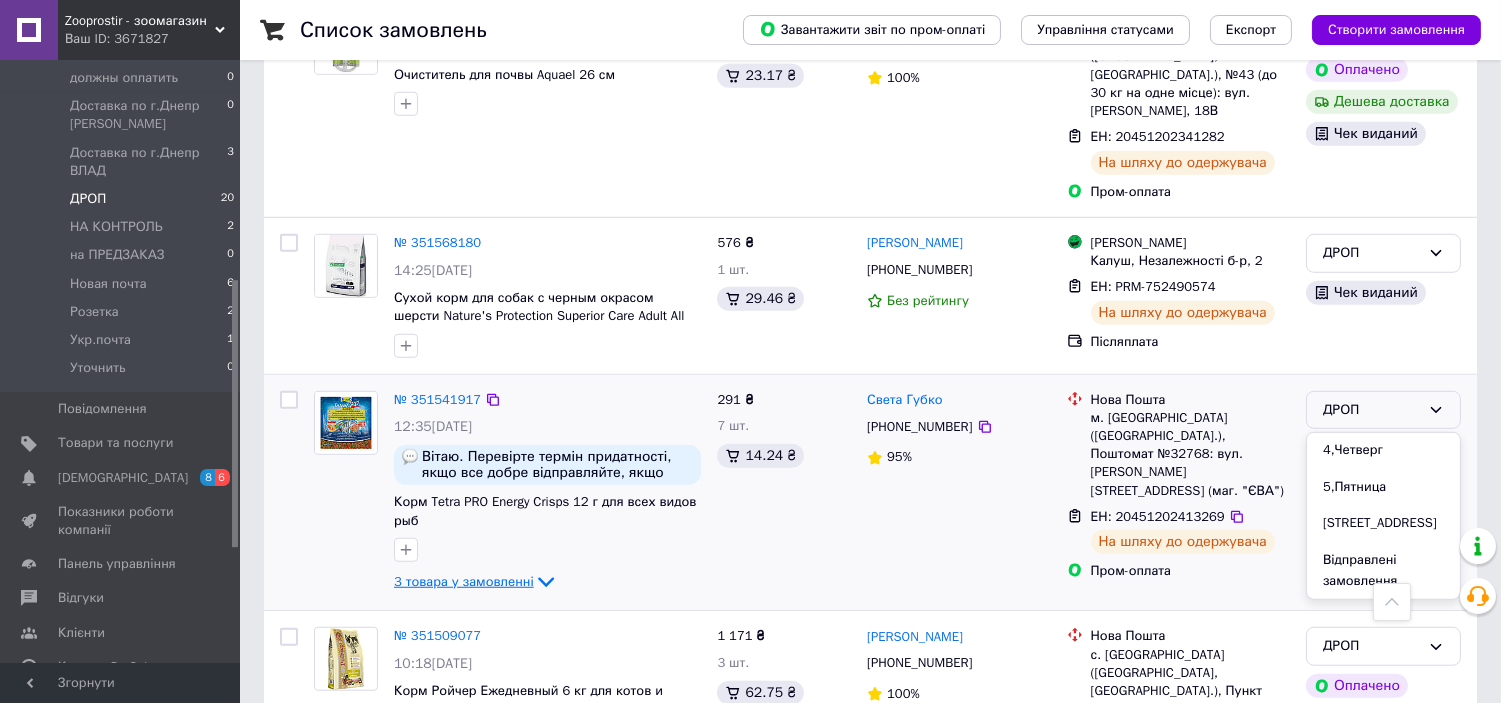 scroll, scrollTop: 284, scrollLeft: 0, axis: vertical 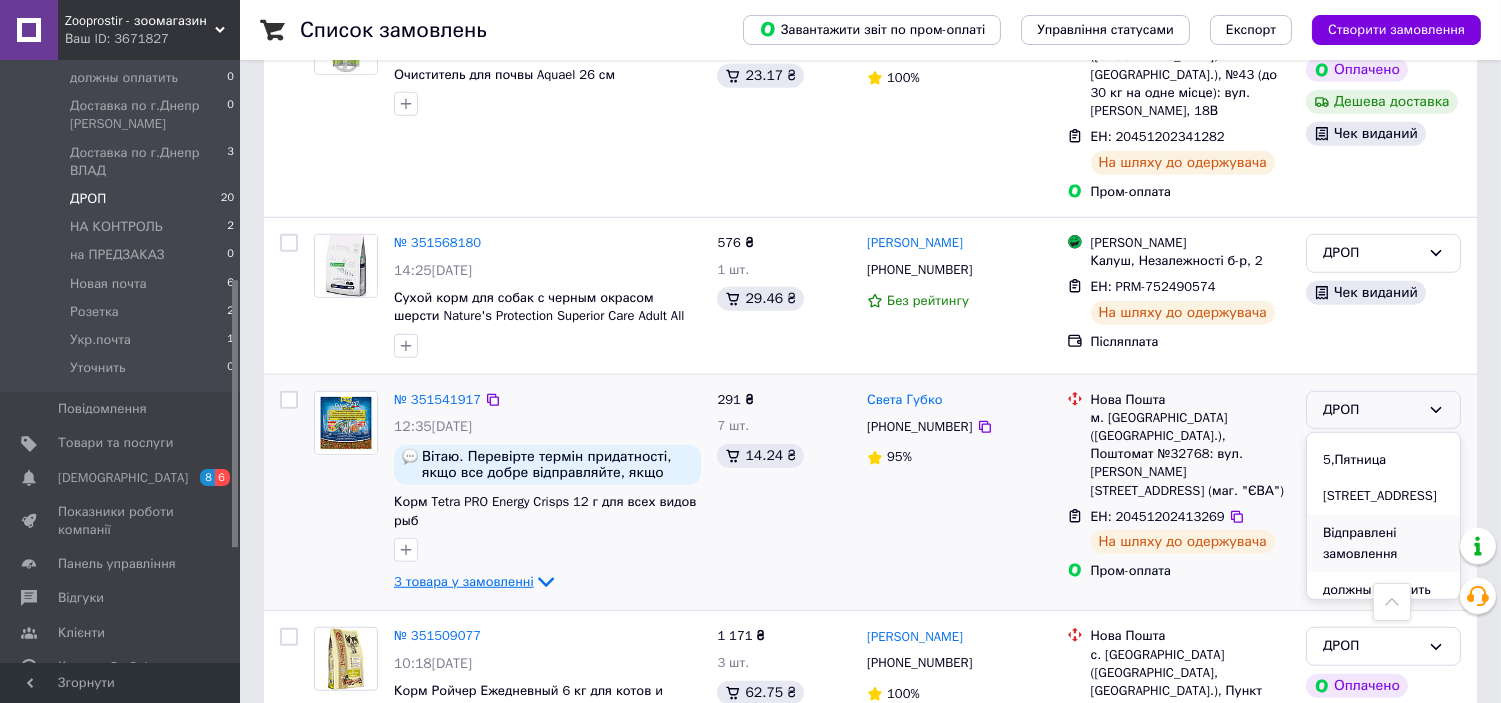 click on "Відправлені замовлення" at bounding box center [1383, 543] 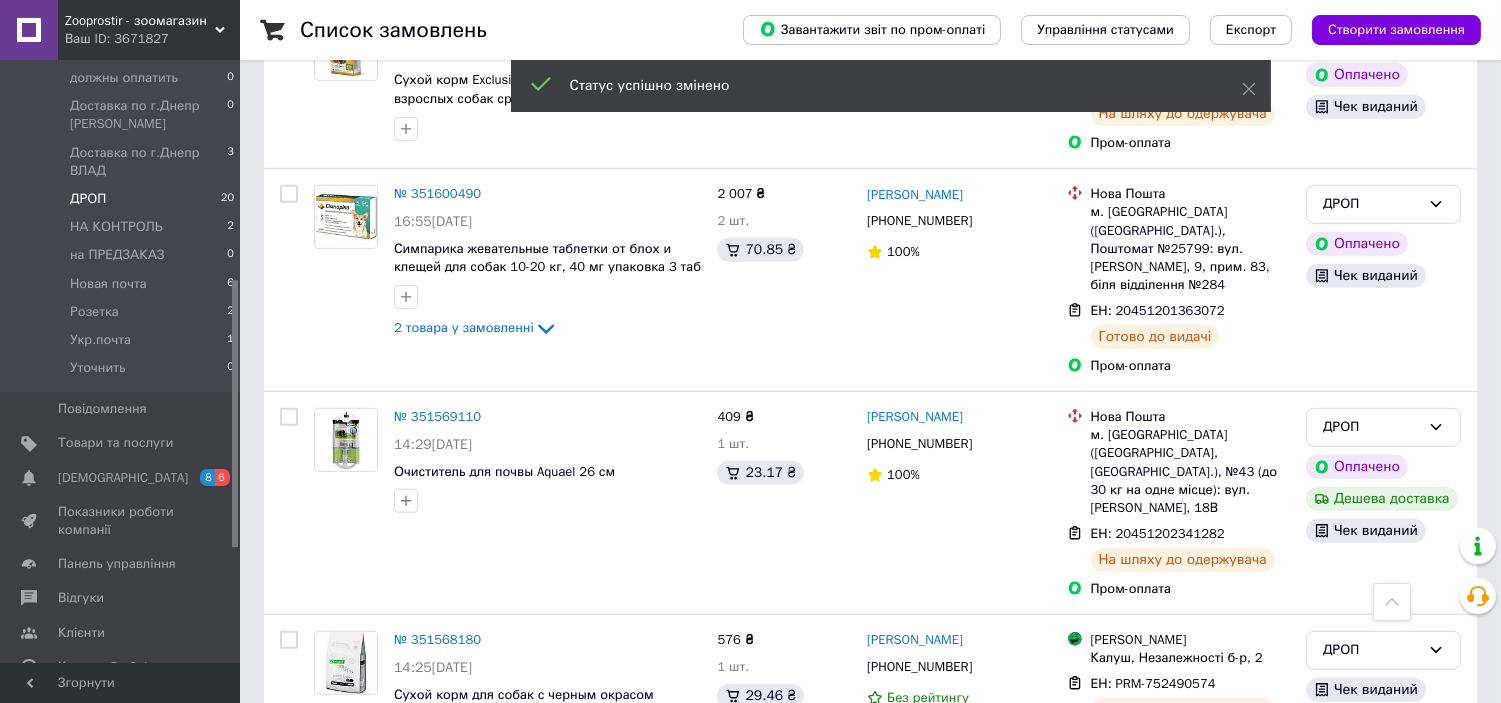 scroll, scrollTop: 2292, scrollLeft: 0, axis: vertical 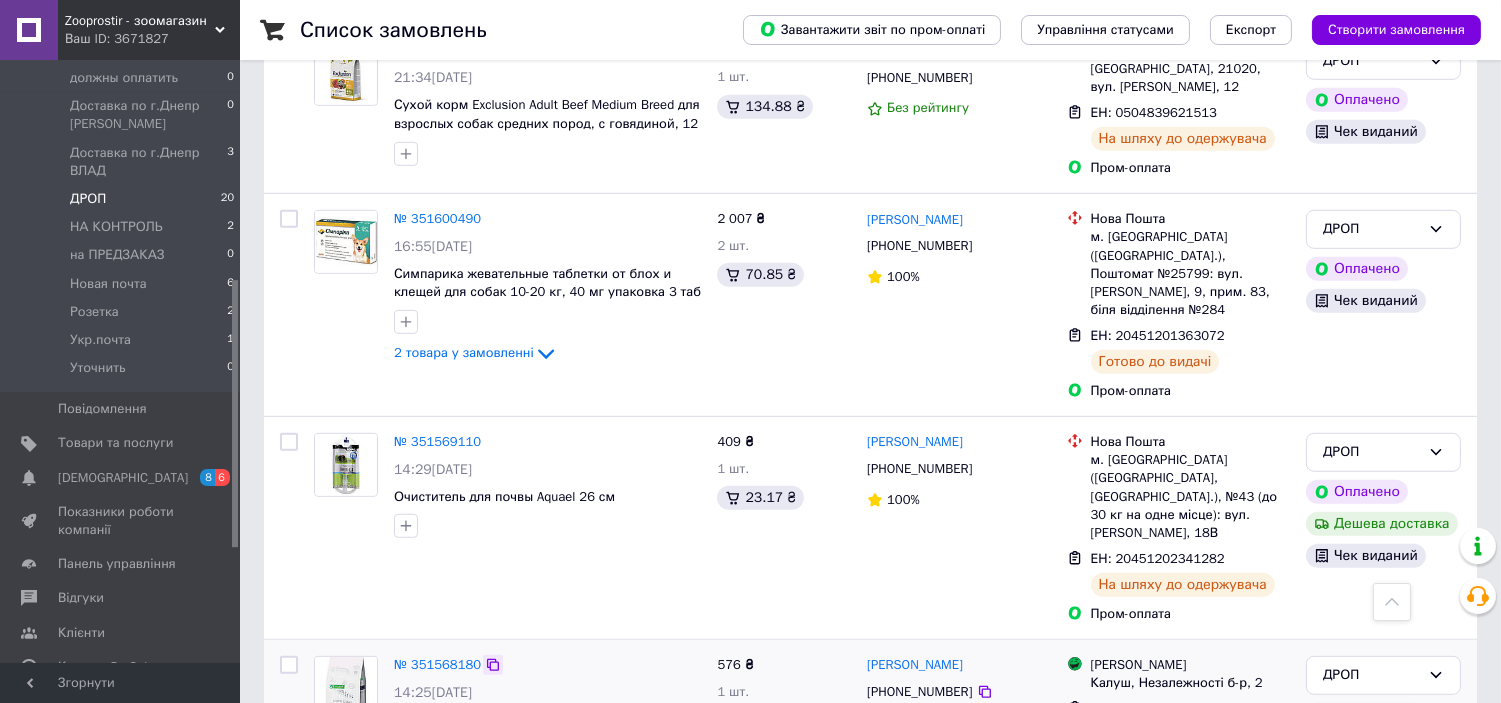 click 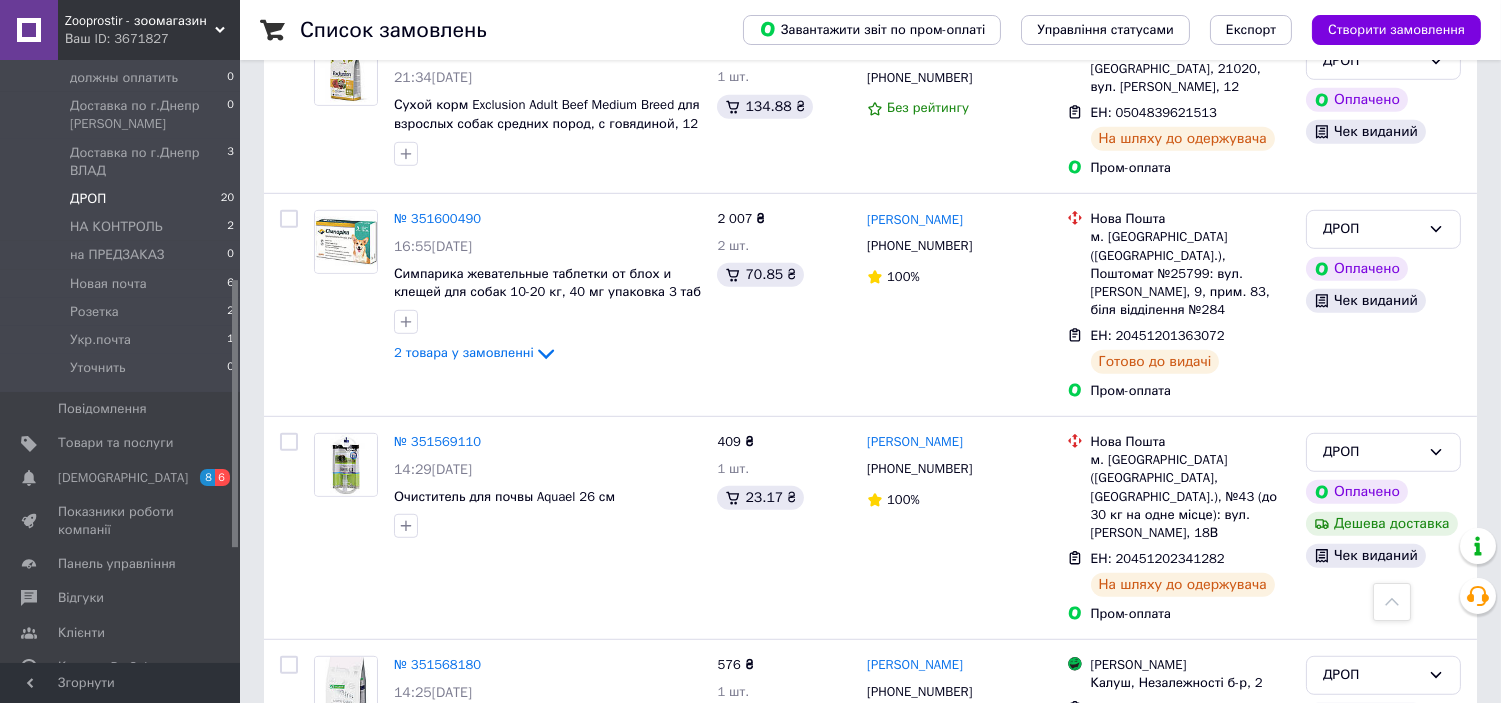 scroll, scrollTop: 2355, scrollLeft: 0, axis: vertical 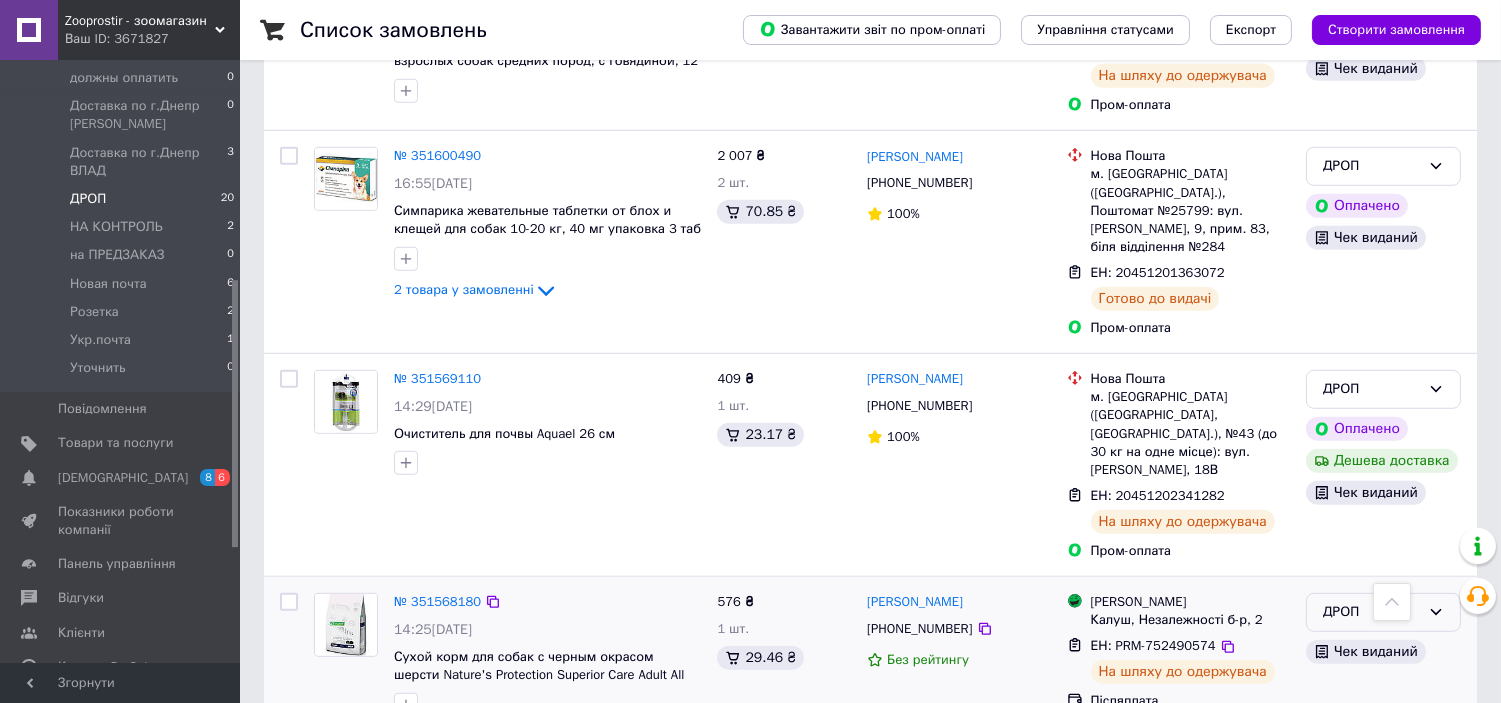click on "ДРОП" at bounding box center (1383, 612) 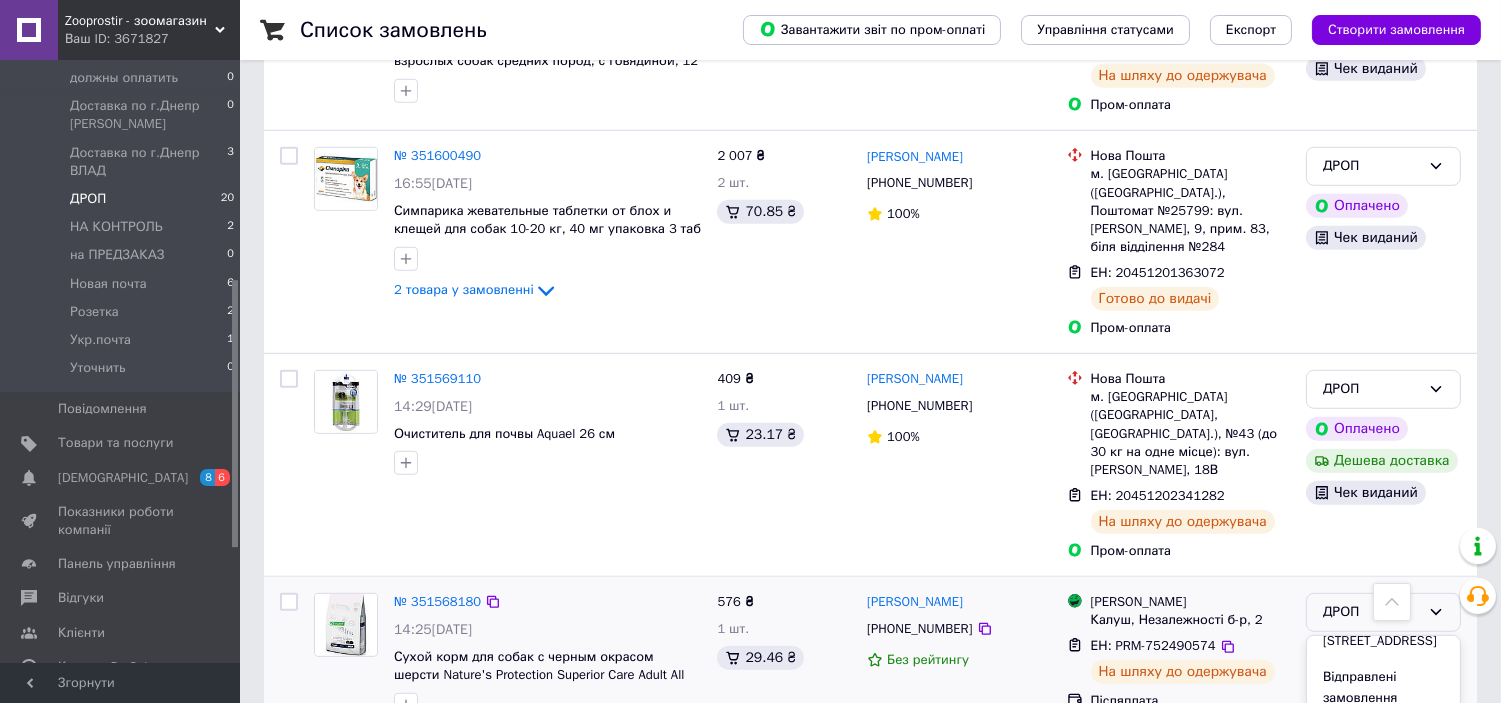 scroll, scrollTop: 347, scrollLeft: 0, axis: vertical 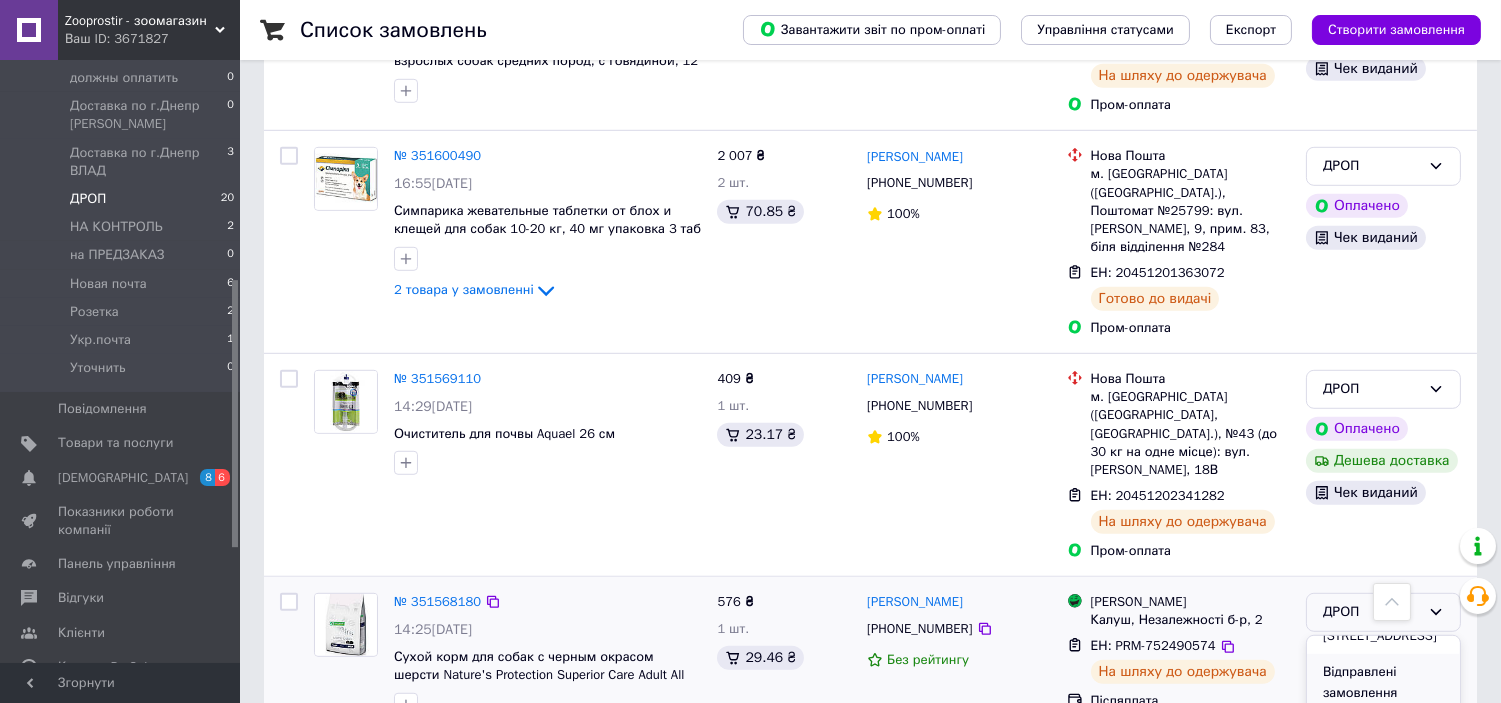 click on "Відправлені замовлення" at bounding box center (1383, 682) 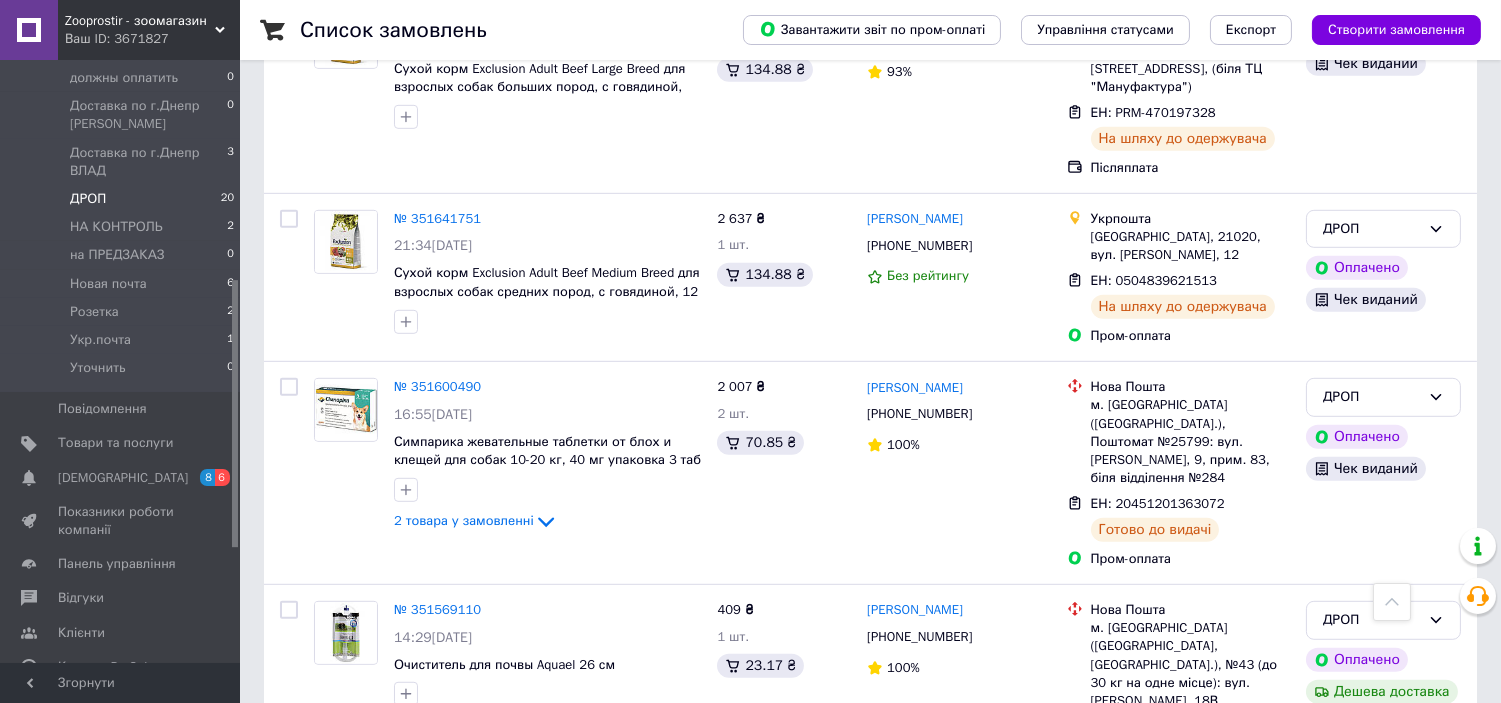 scroll, scrollTop: 2088, scrollLeft: 0, axis: vertical 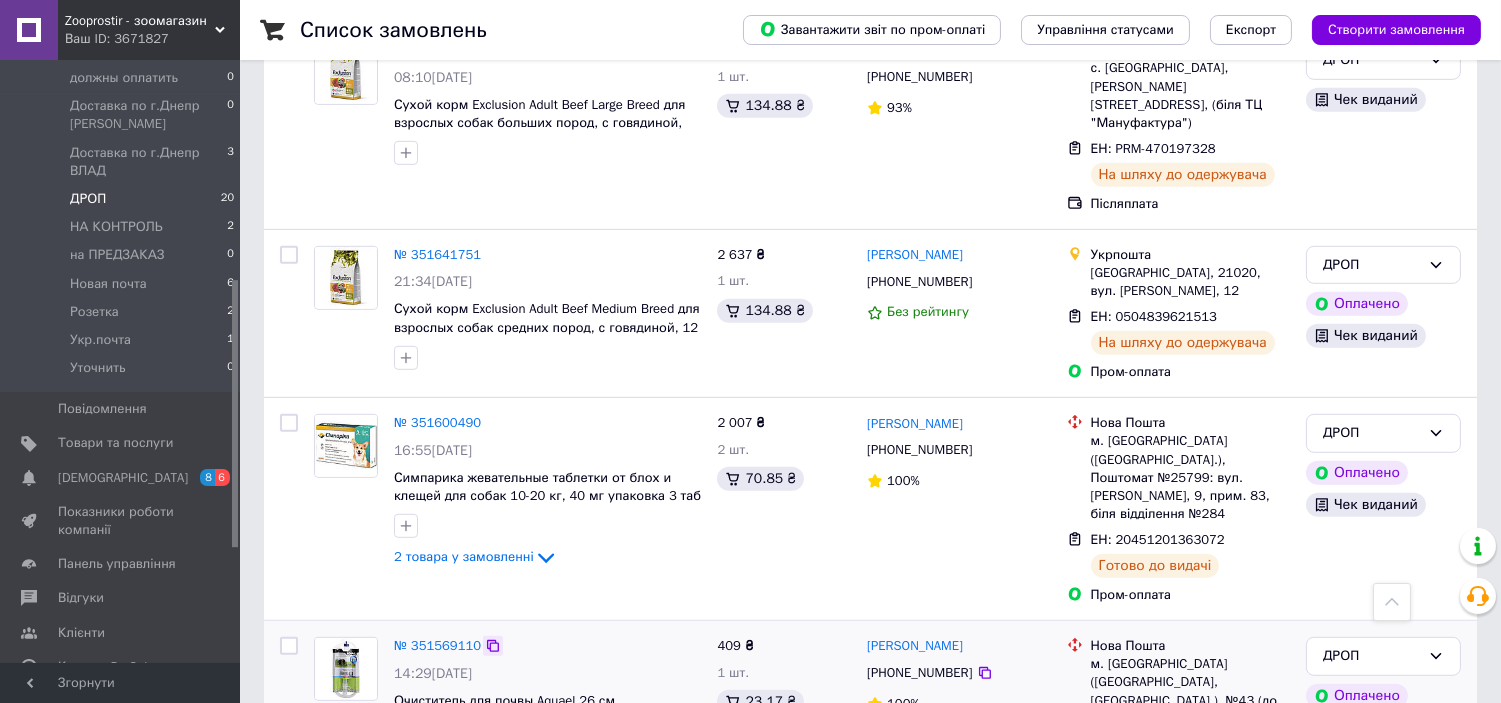 click 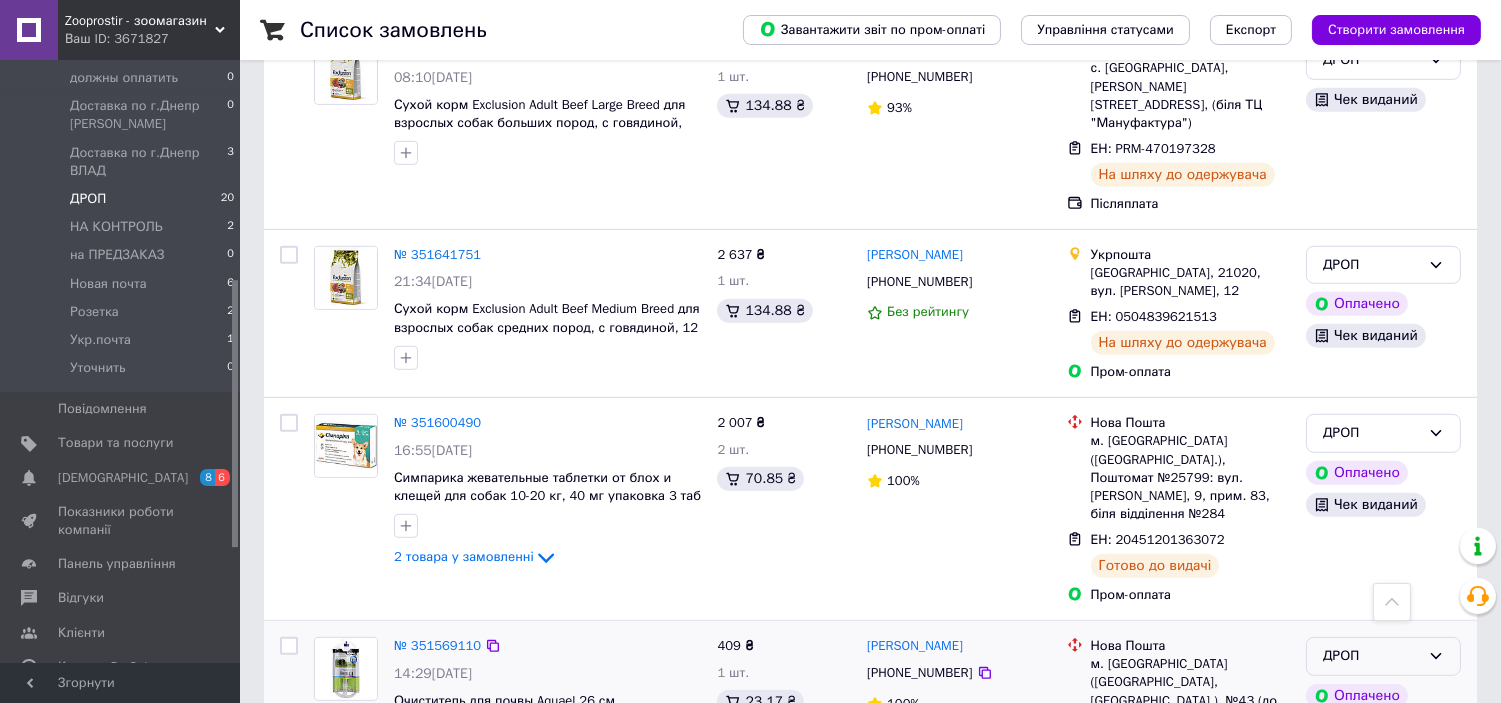 click on "ДРОП" at bounding box center (1383, 656) 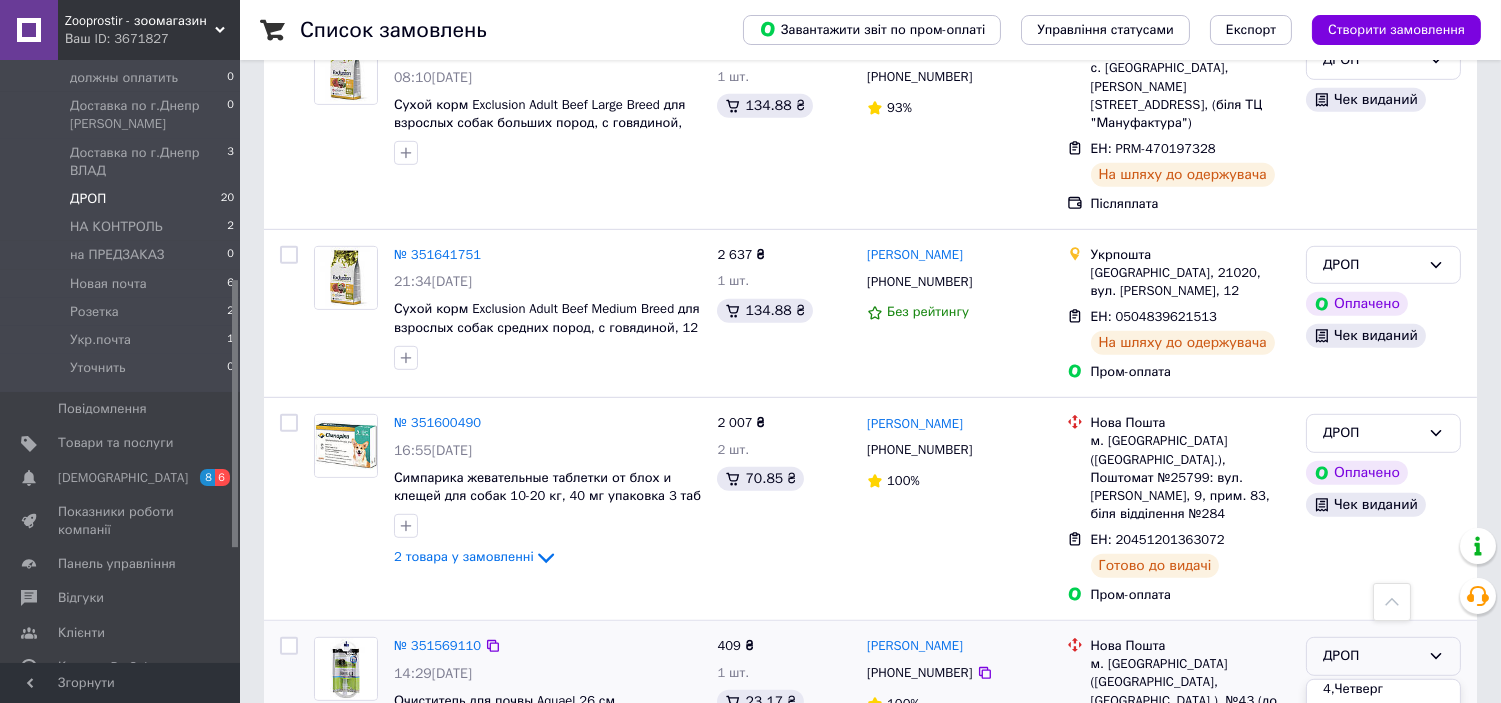 scroll, scrollTop: 281, scrollLeft: 0, axis: vertical 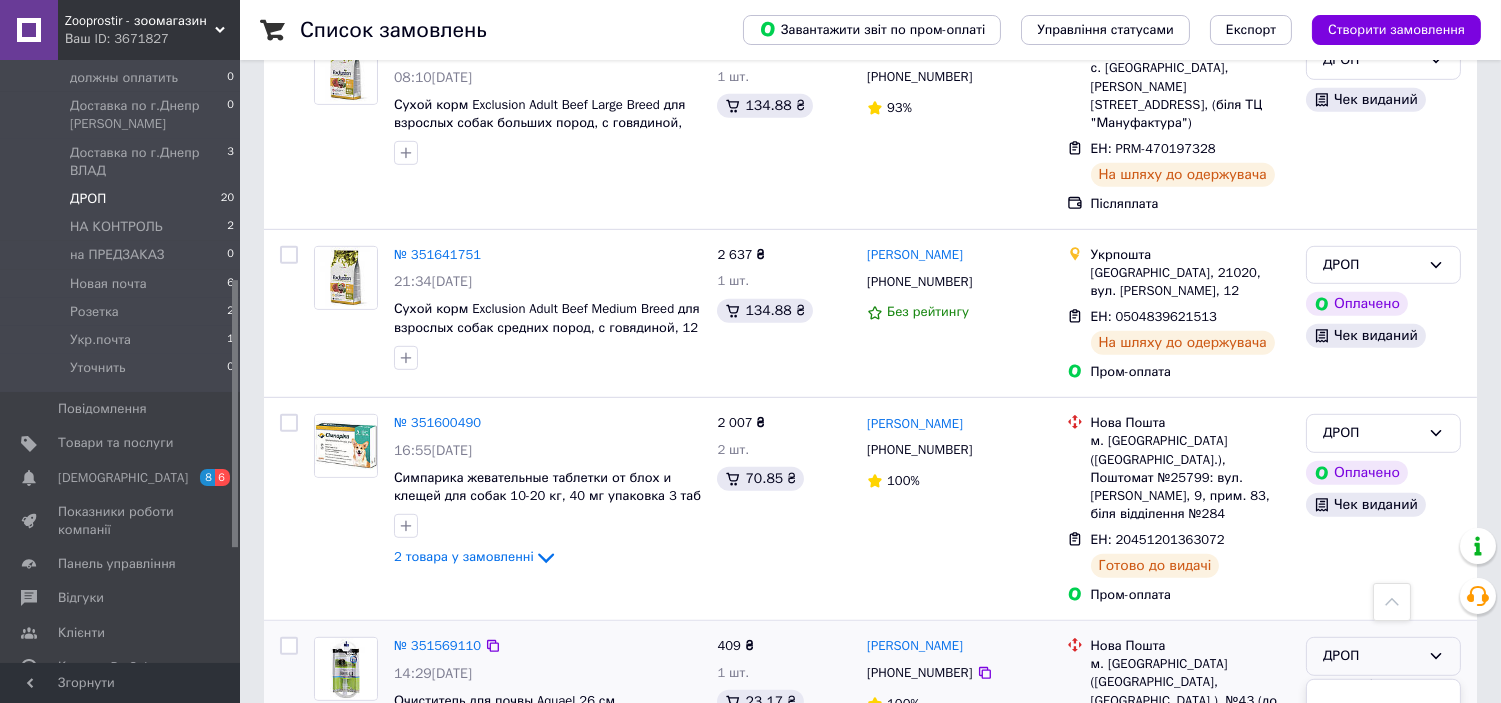 click on "Відправлені замовлення" at bounding box center (1383, 792) 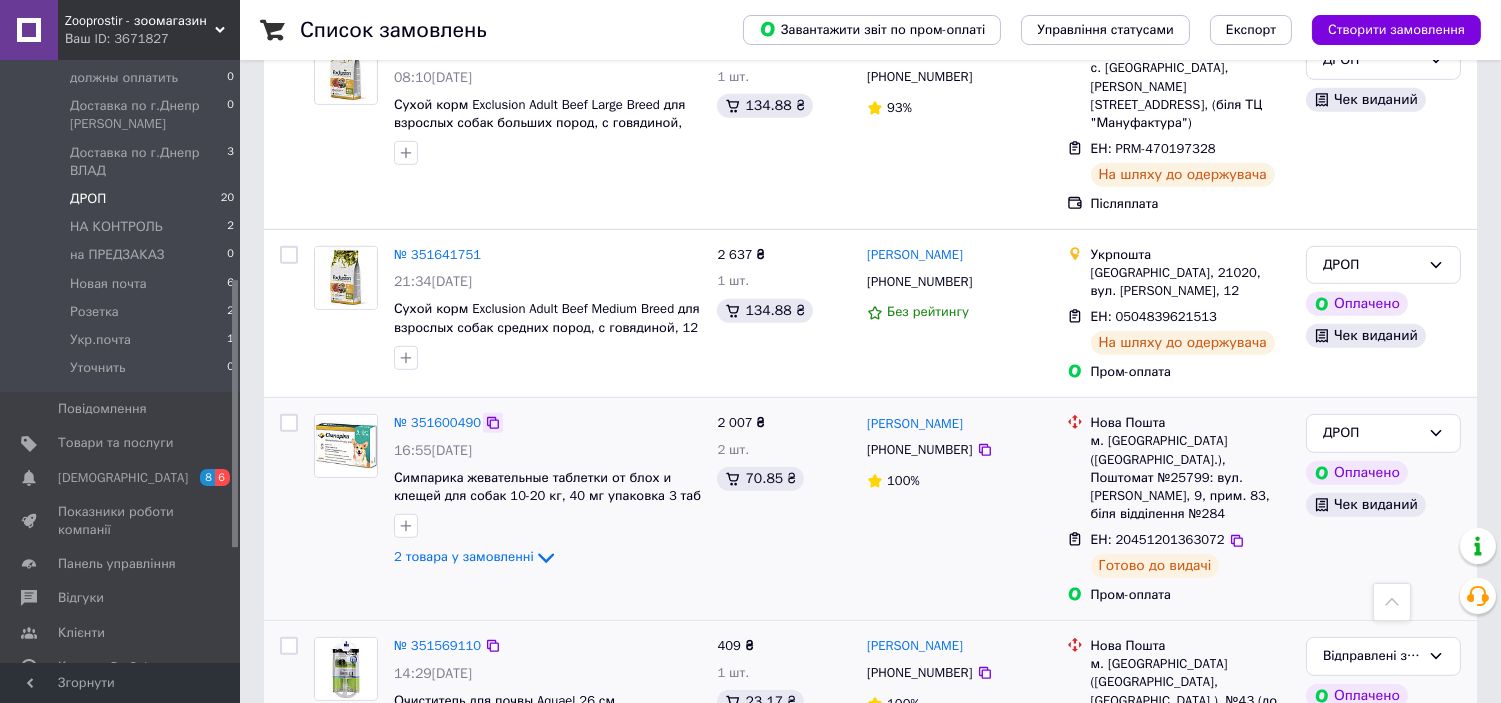 click 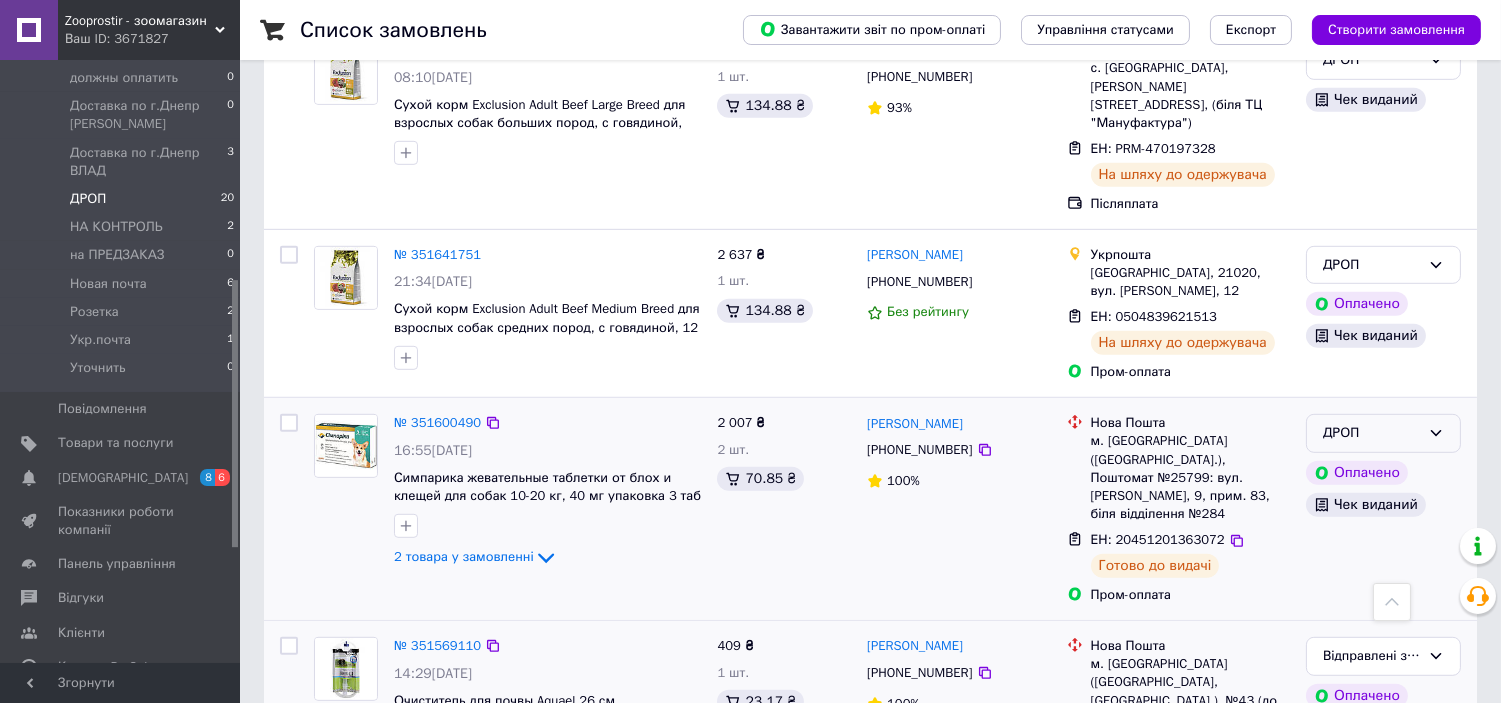 click on "ДРОП" at bounding box center [1383, 433] 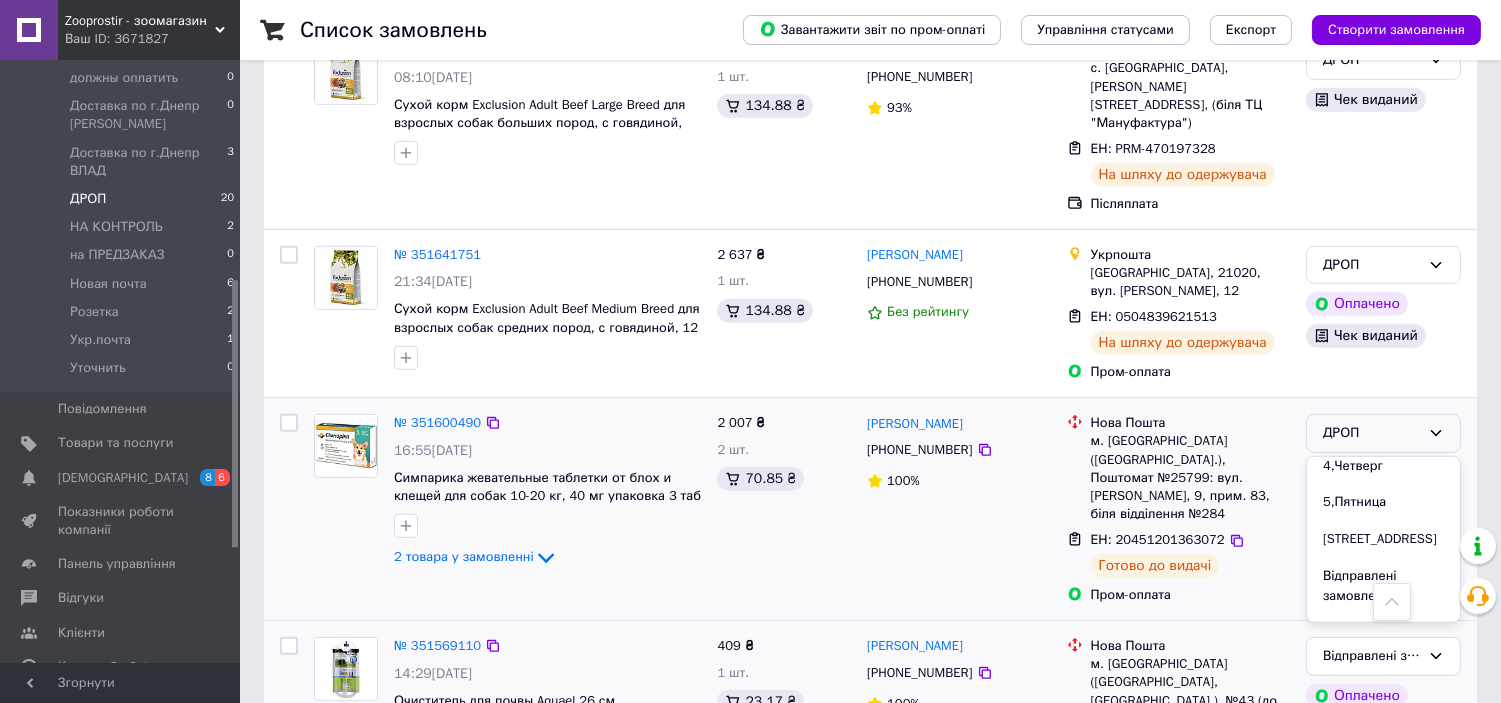 scroll, scrollTop: 297, scrollLeft: 0, axis: vertical 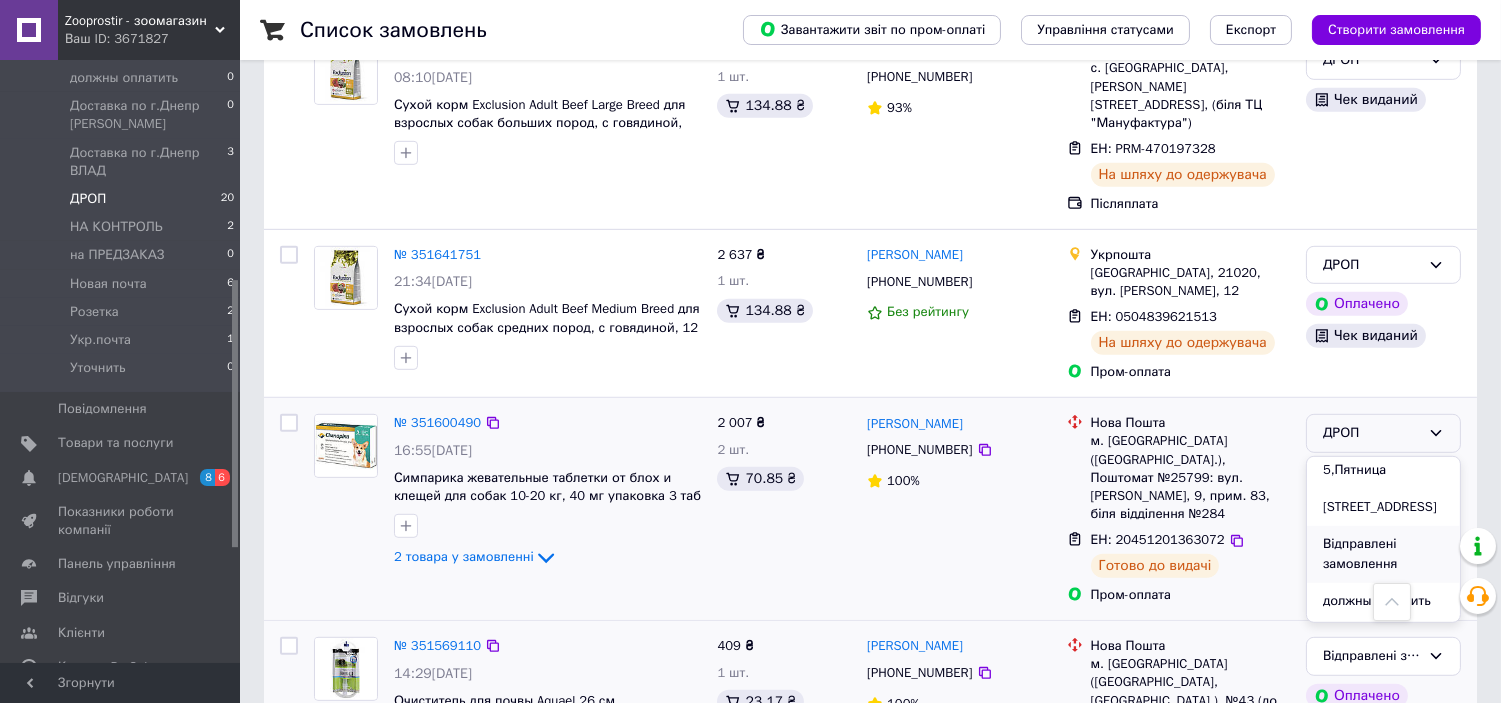 click on "Відправлені замовлення" at bounding box center [1383, 554] 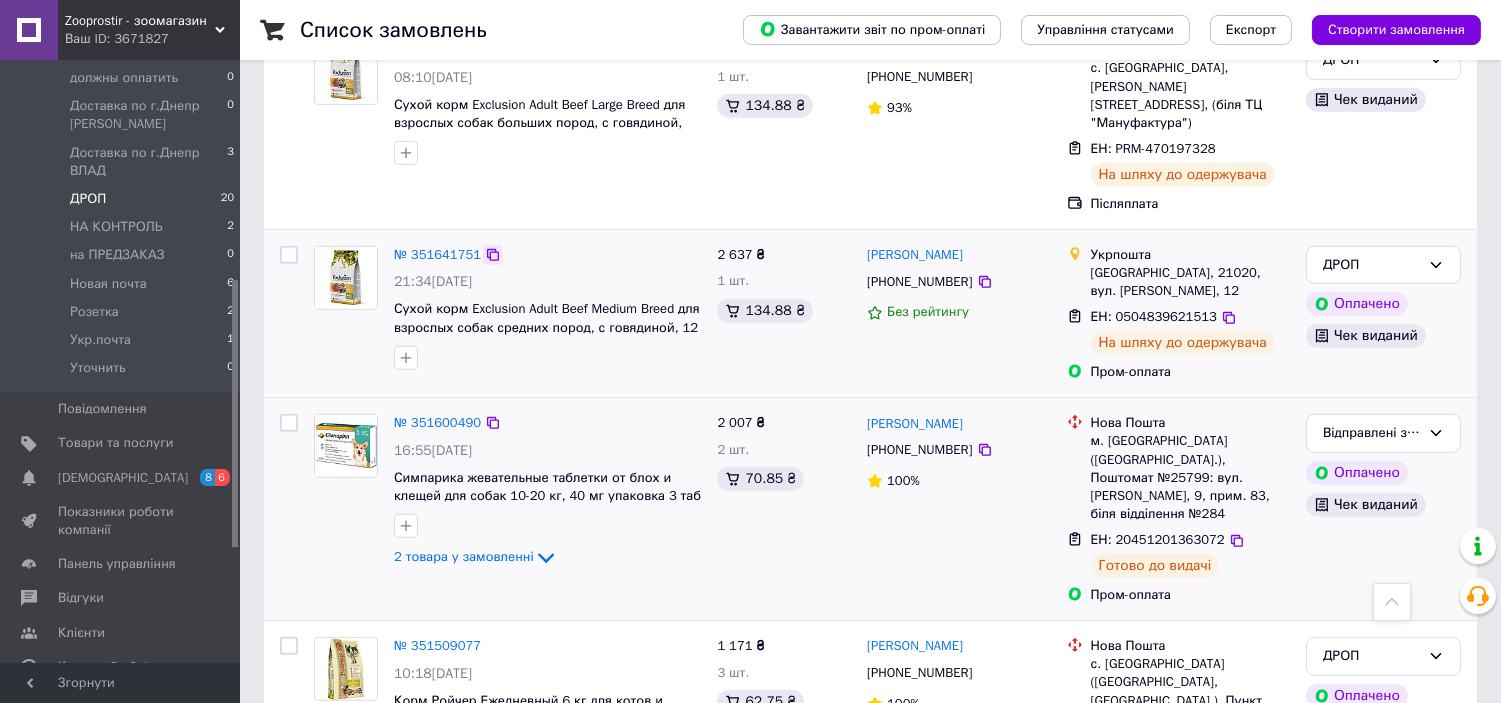 click 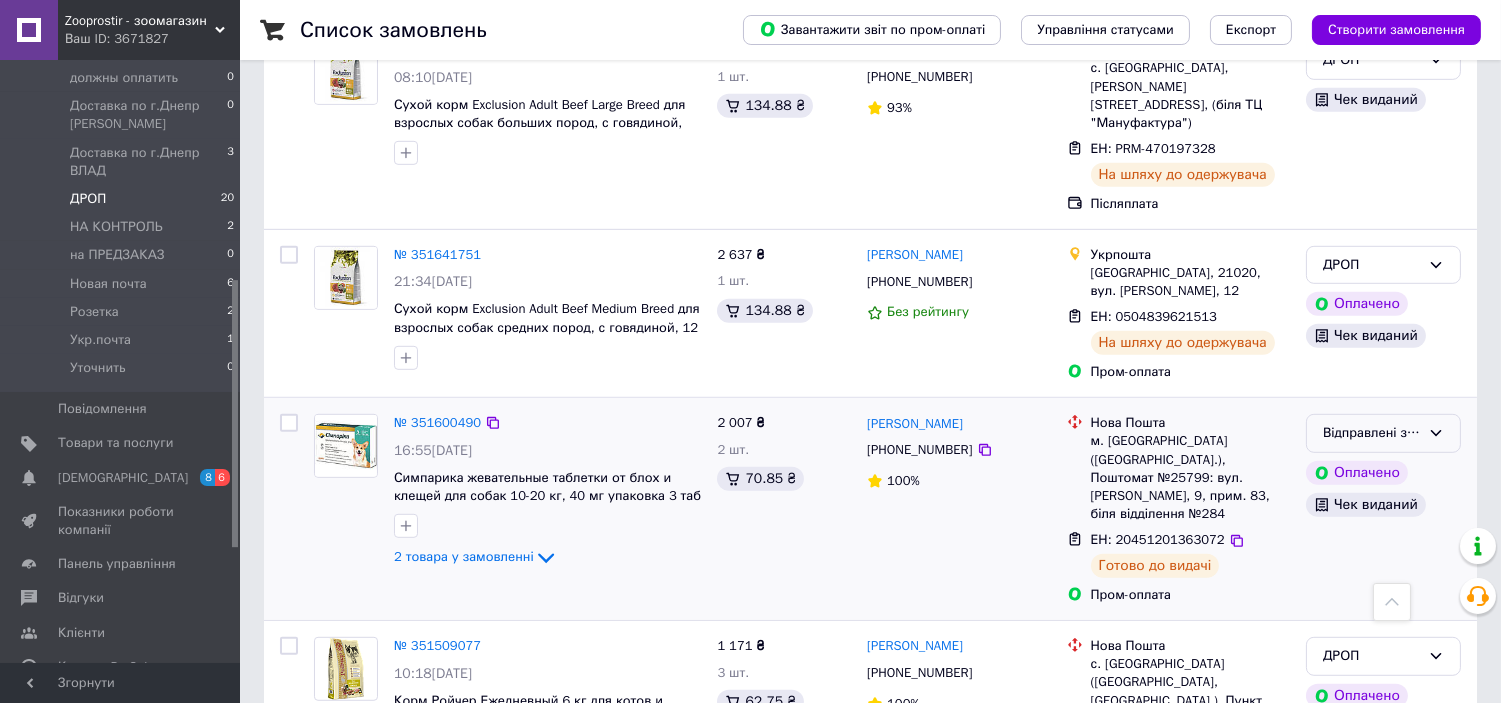 click on "Відправлені замовлення" at bounding box center [1383, 433] 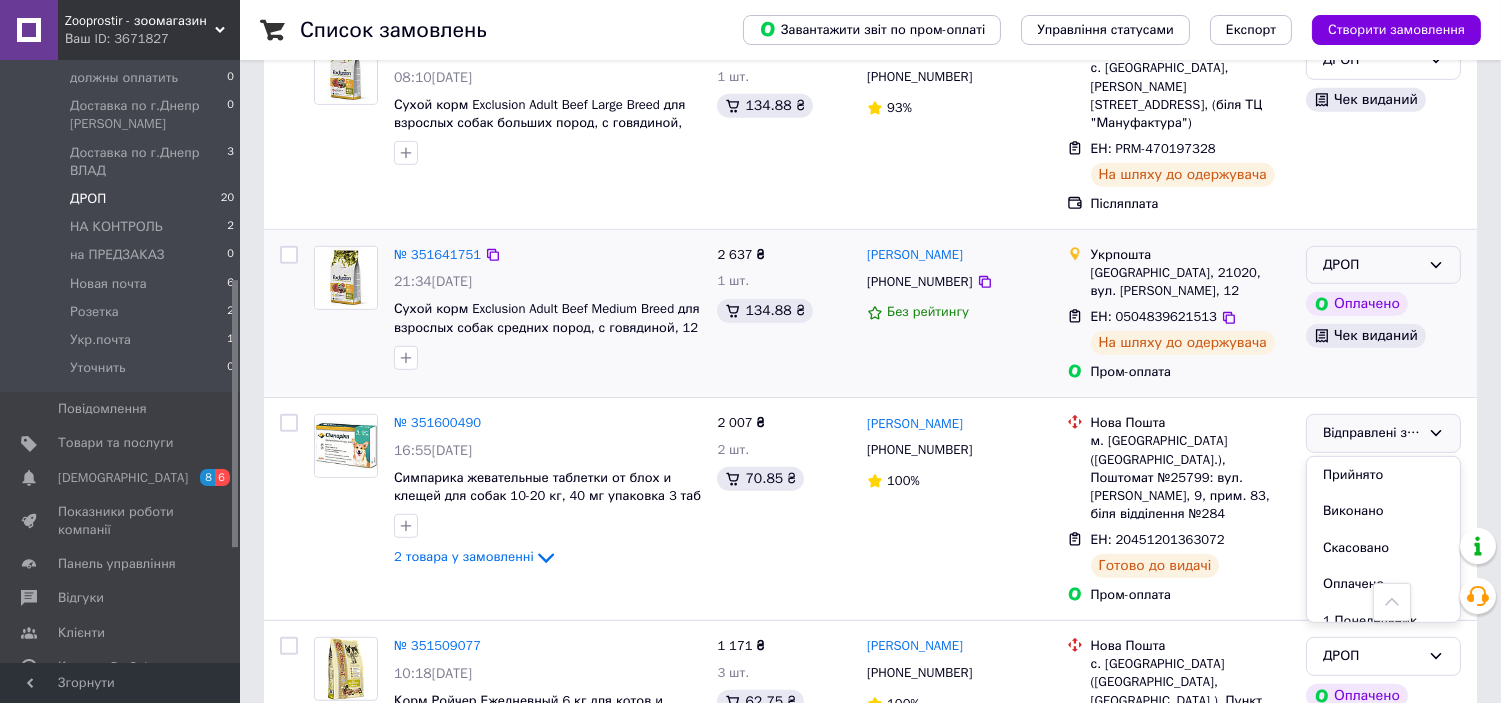 click on "ДРОП" at bounding box center (1383, 265) 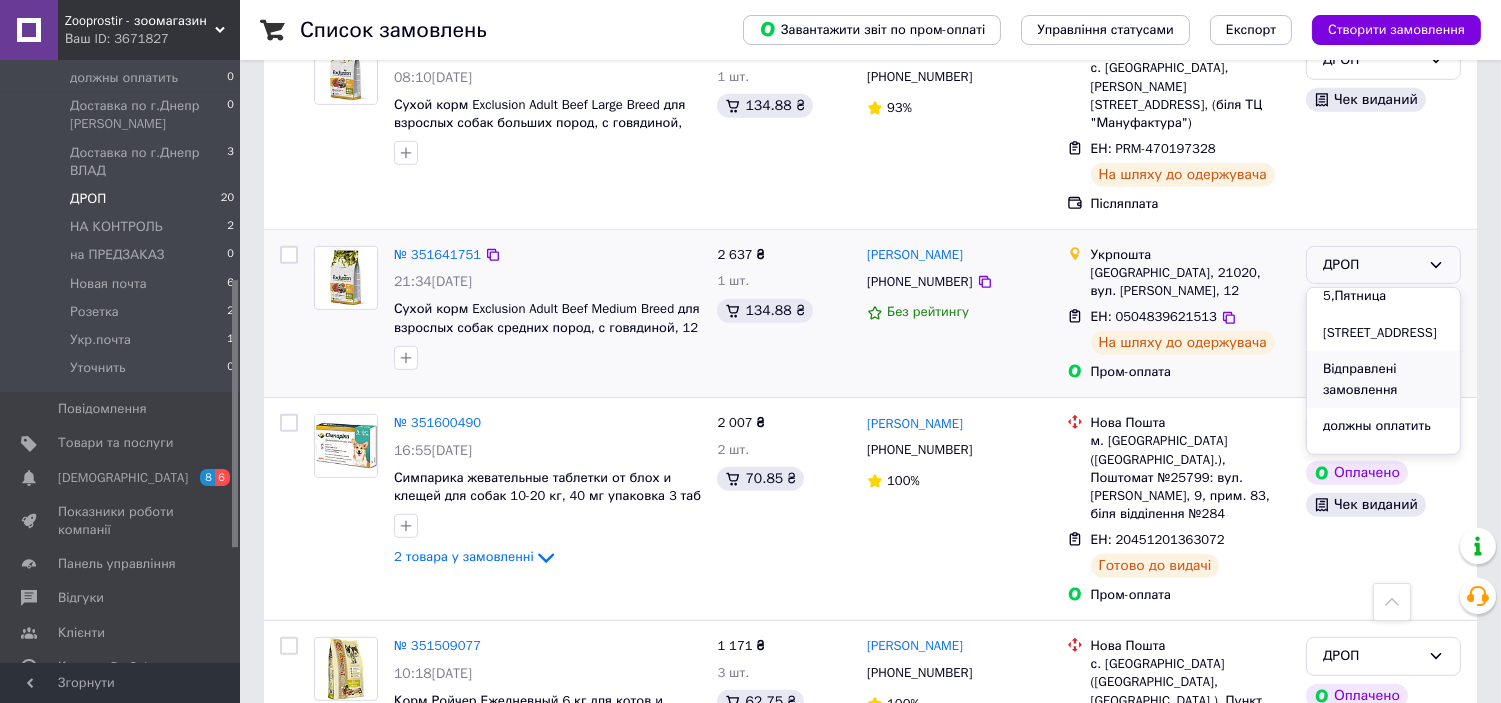 scroll, scrollTop: 307, scrollLeft: 0, axis: vertical 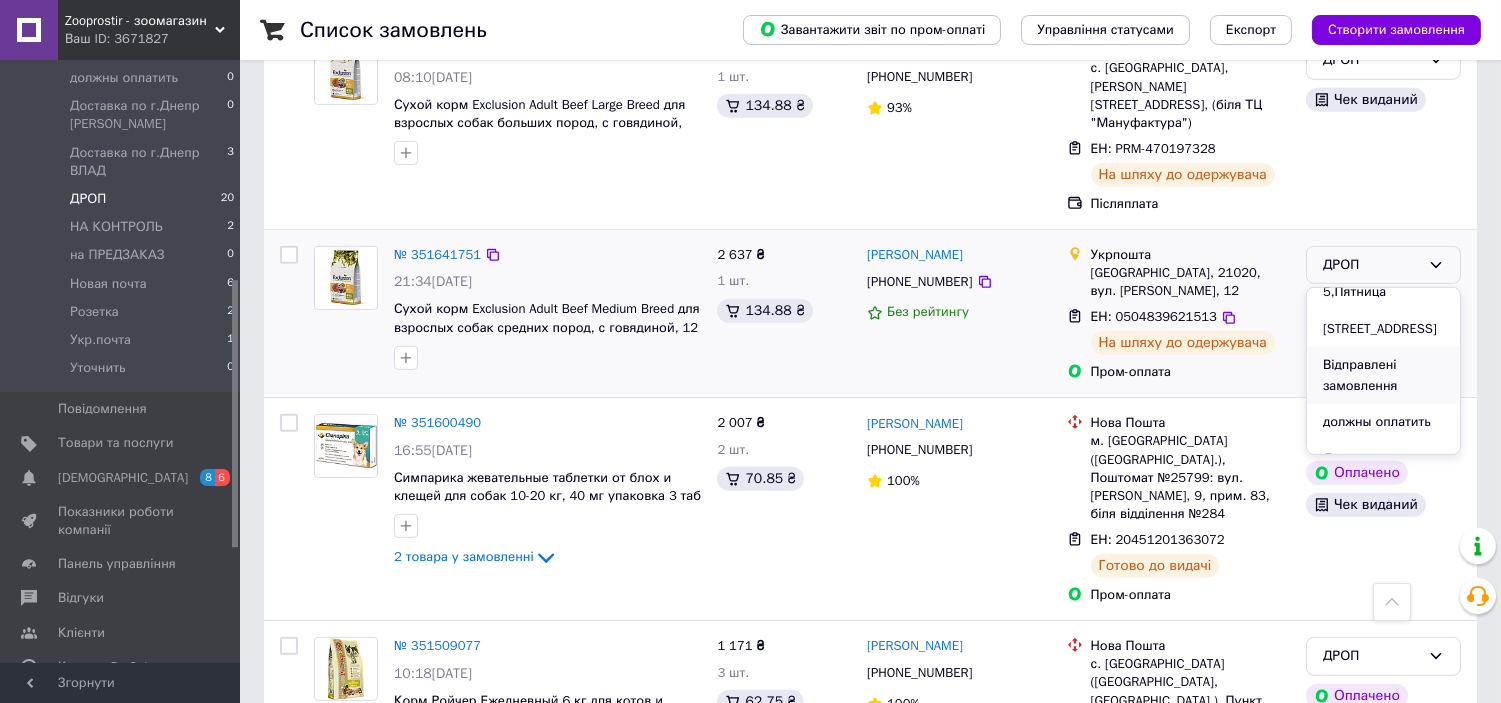 click on "Відправлені замовлення" at bounding box center [1383, 375] 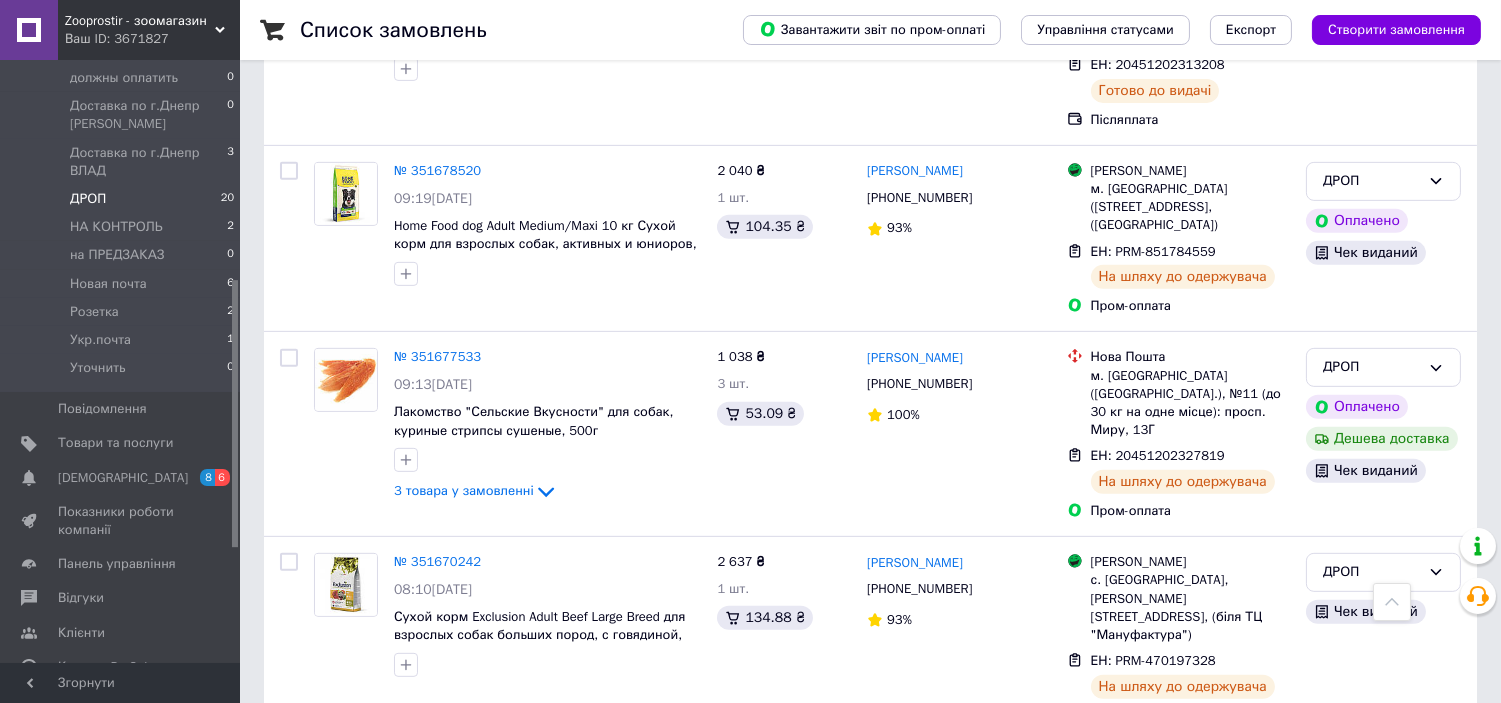 scroll, scrollTop: 1566, scrollLeft: 0, axis: vertical 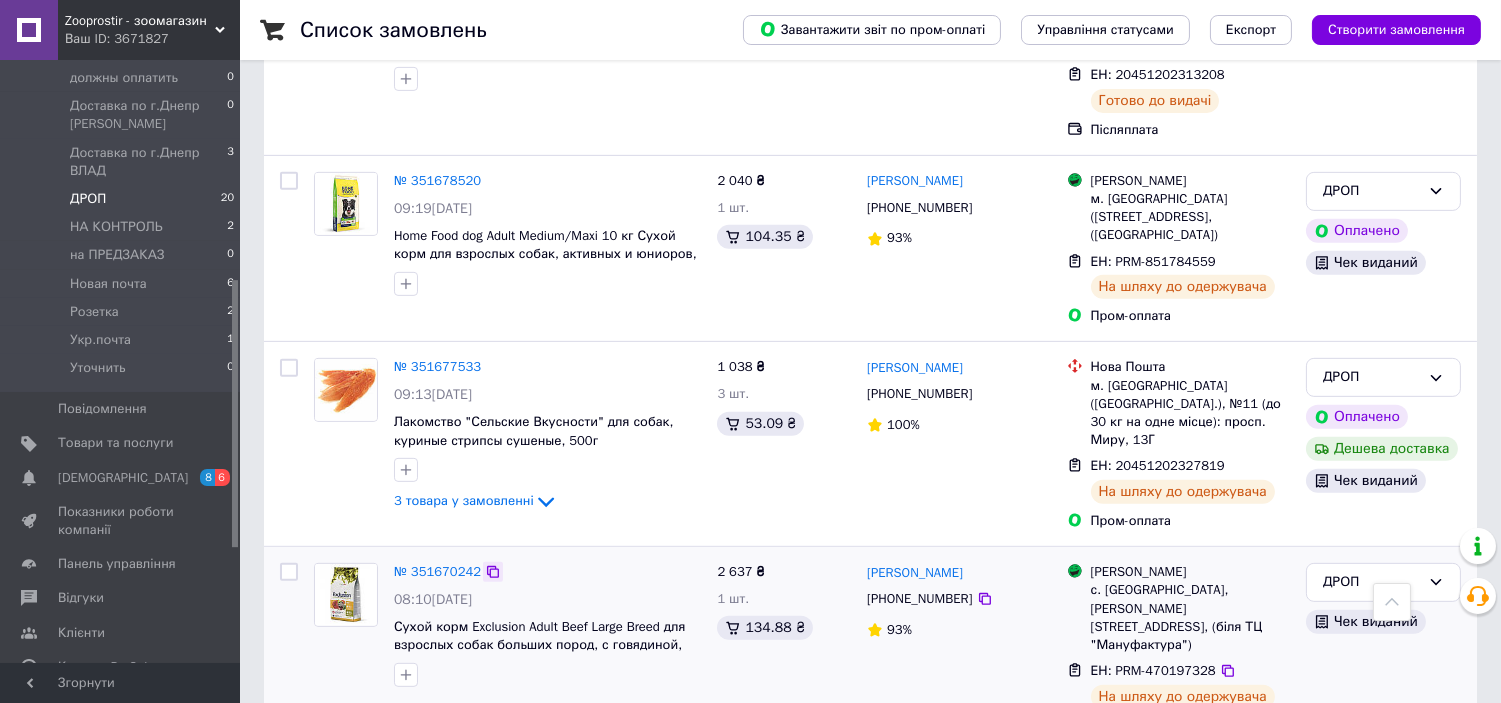 click 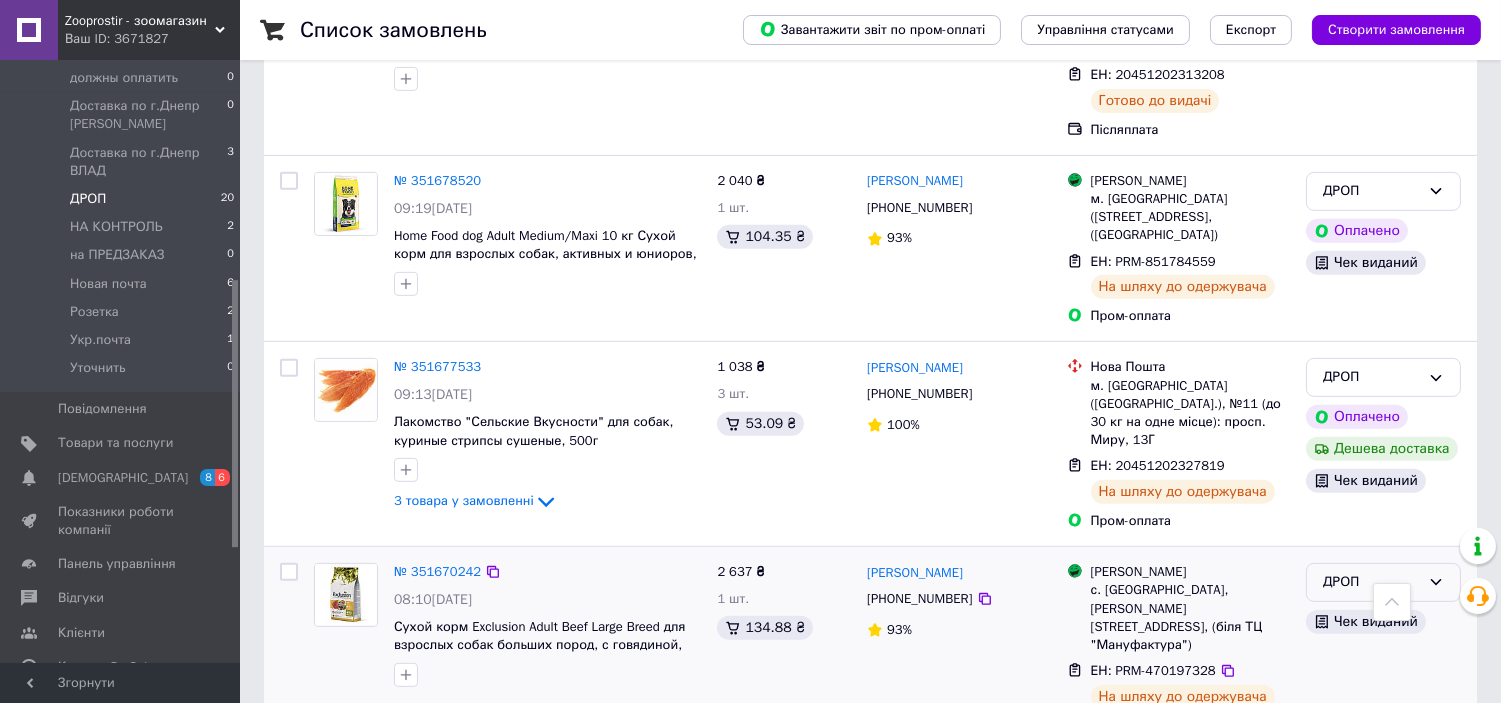 click 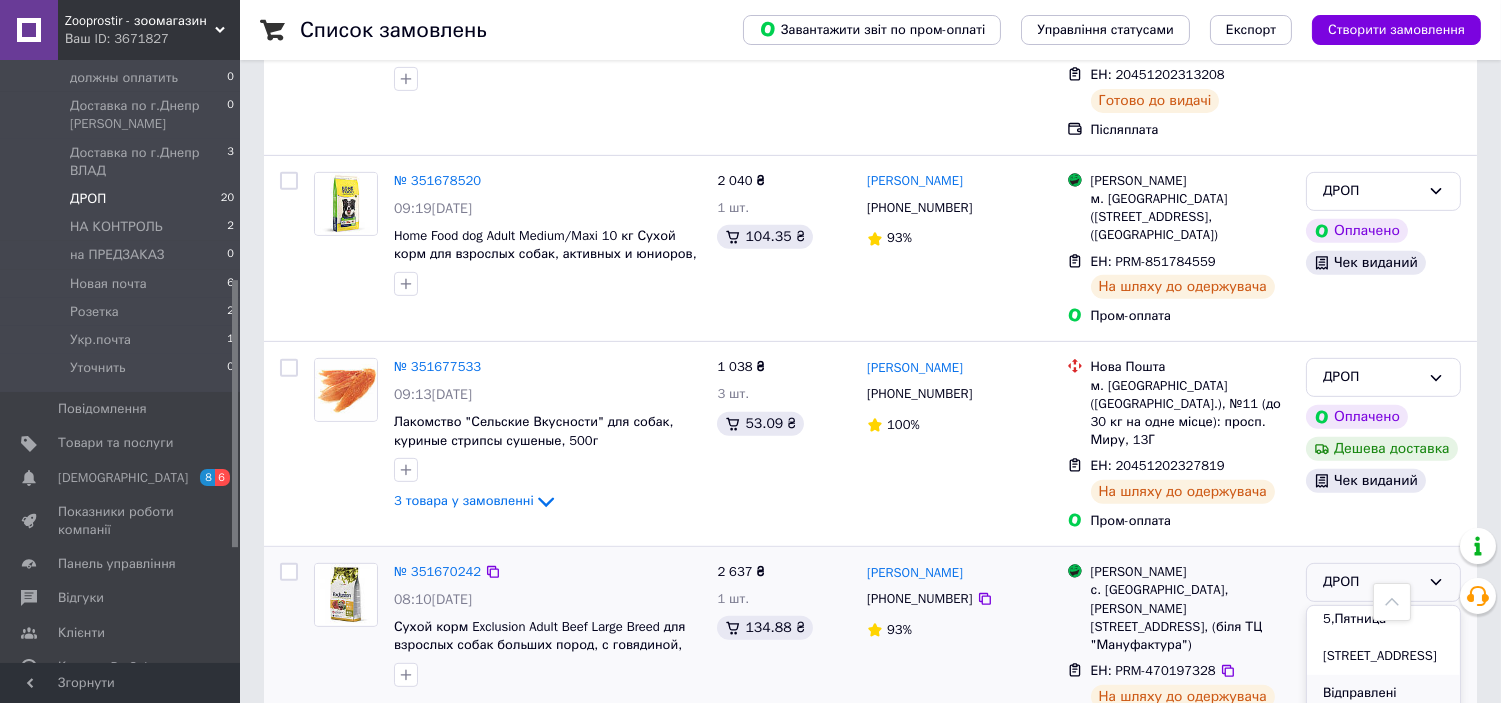 scroll, scrollTop: 313, scrollLeft: 0, axis: vertical 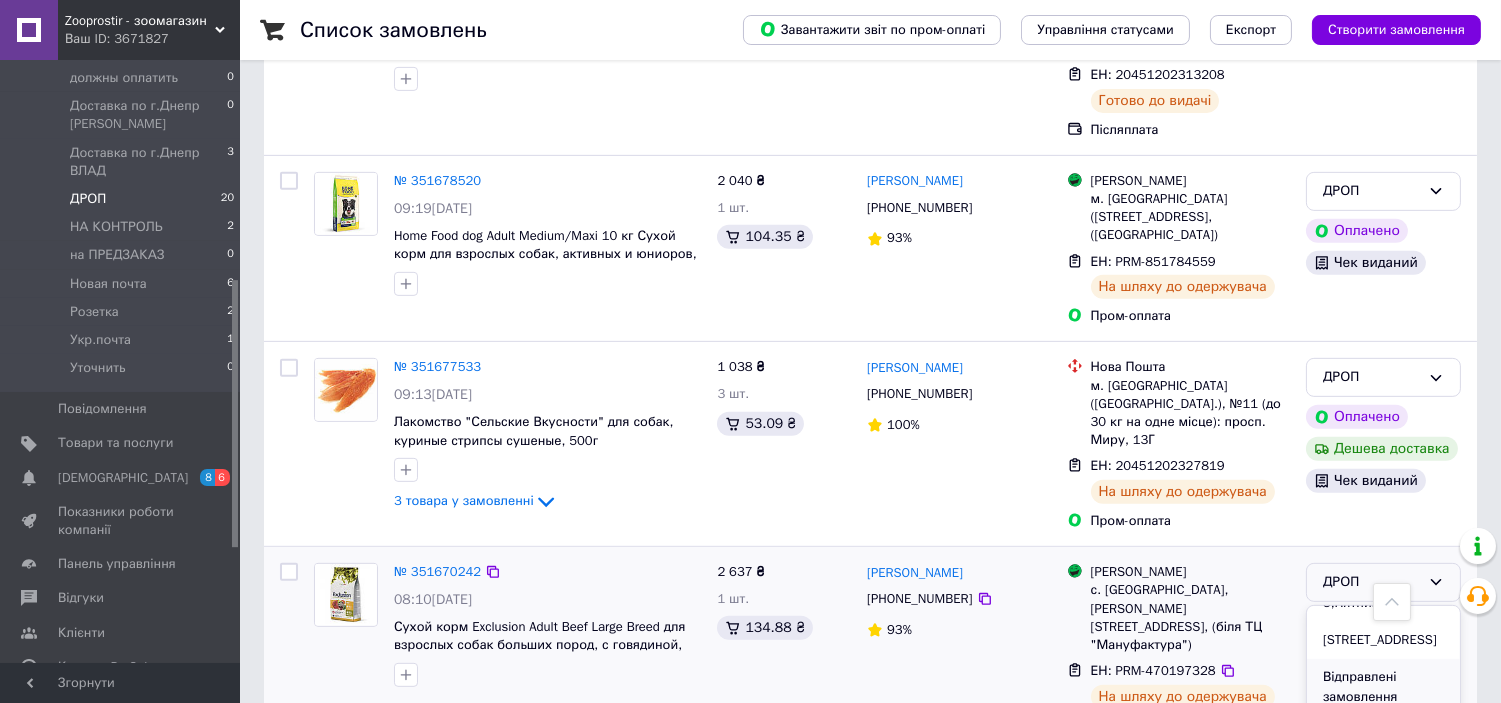 click on "Відправлені замовлення" at bounding box center [1383, 687] 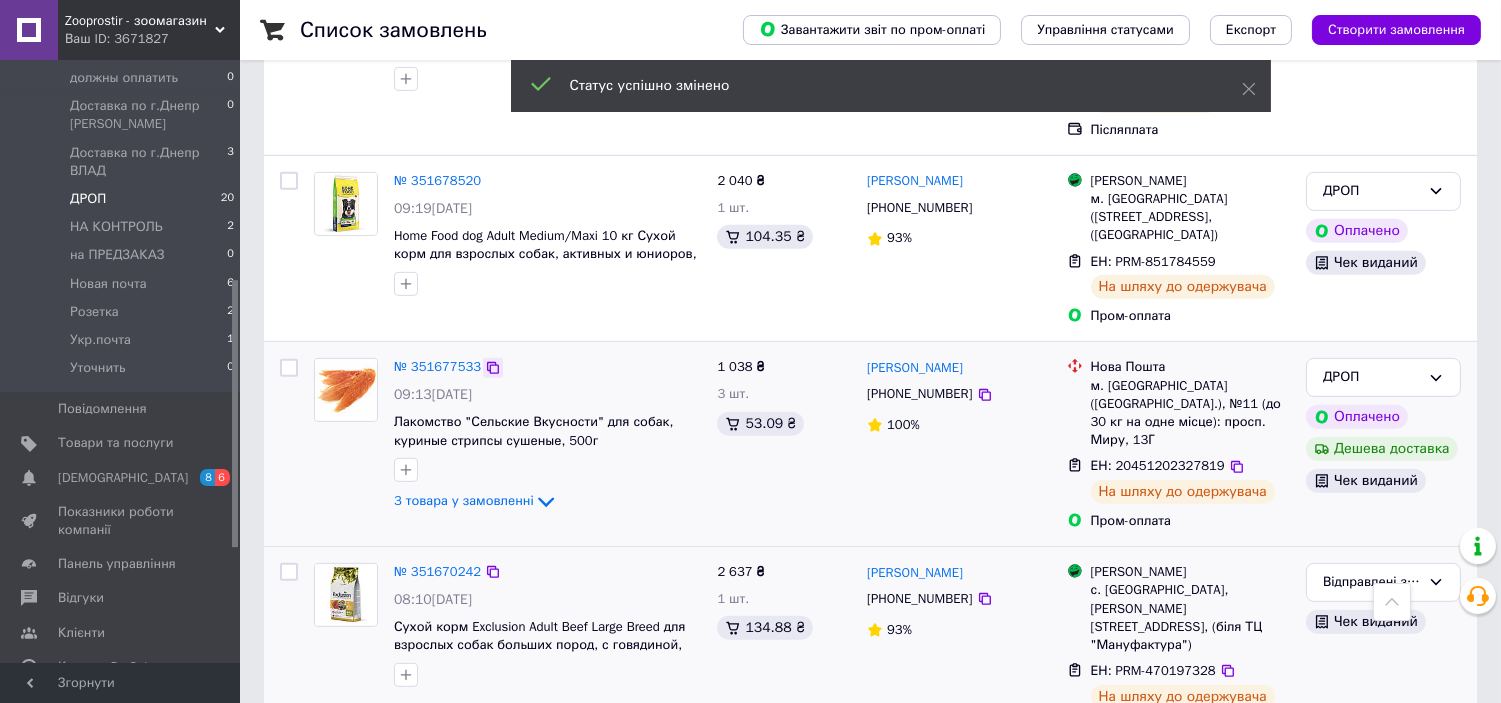 click 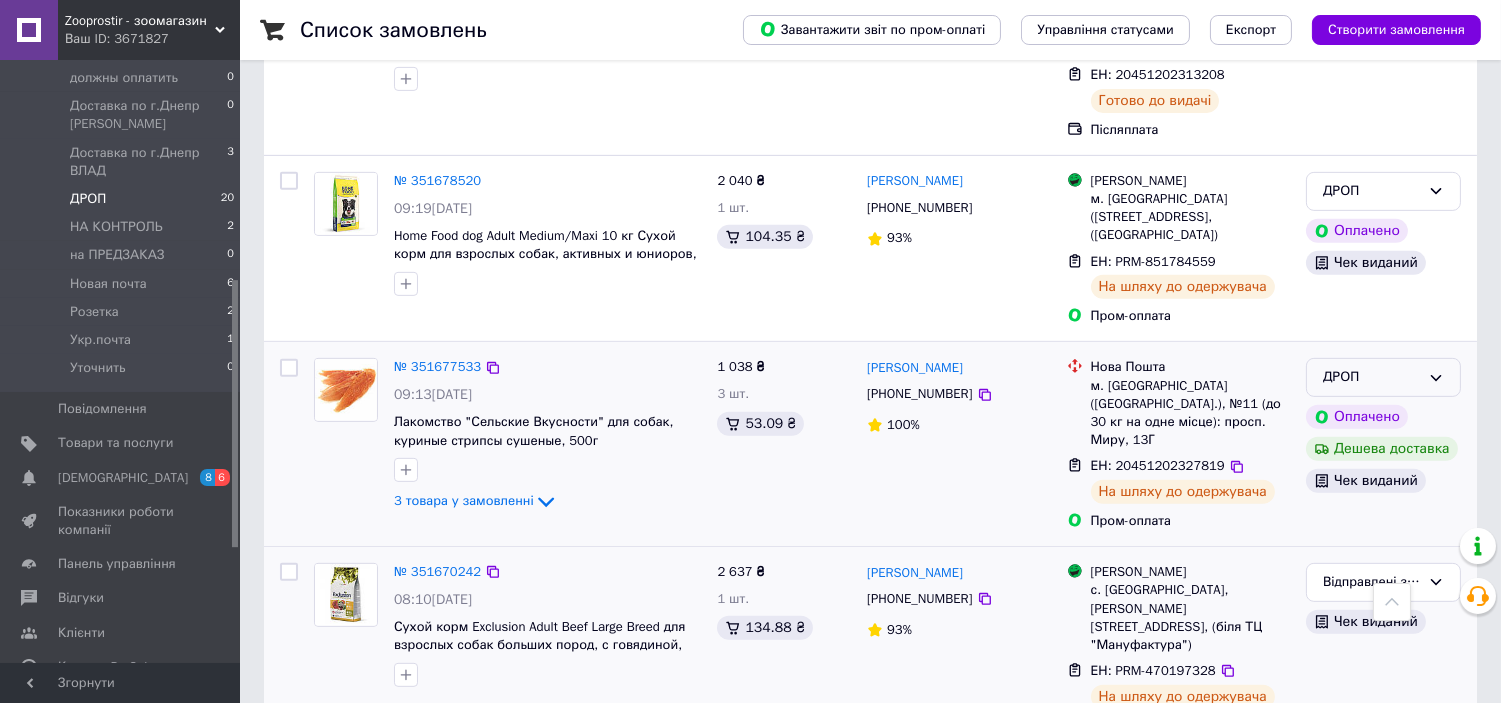 click 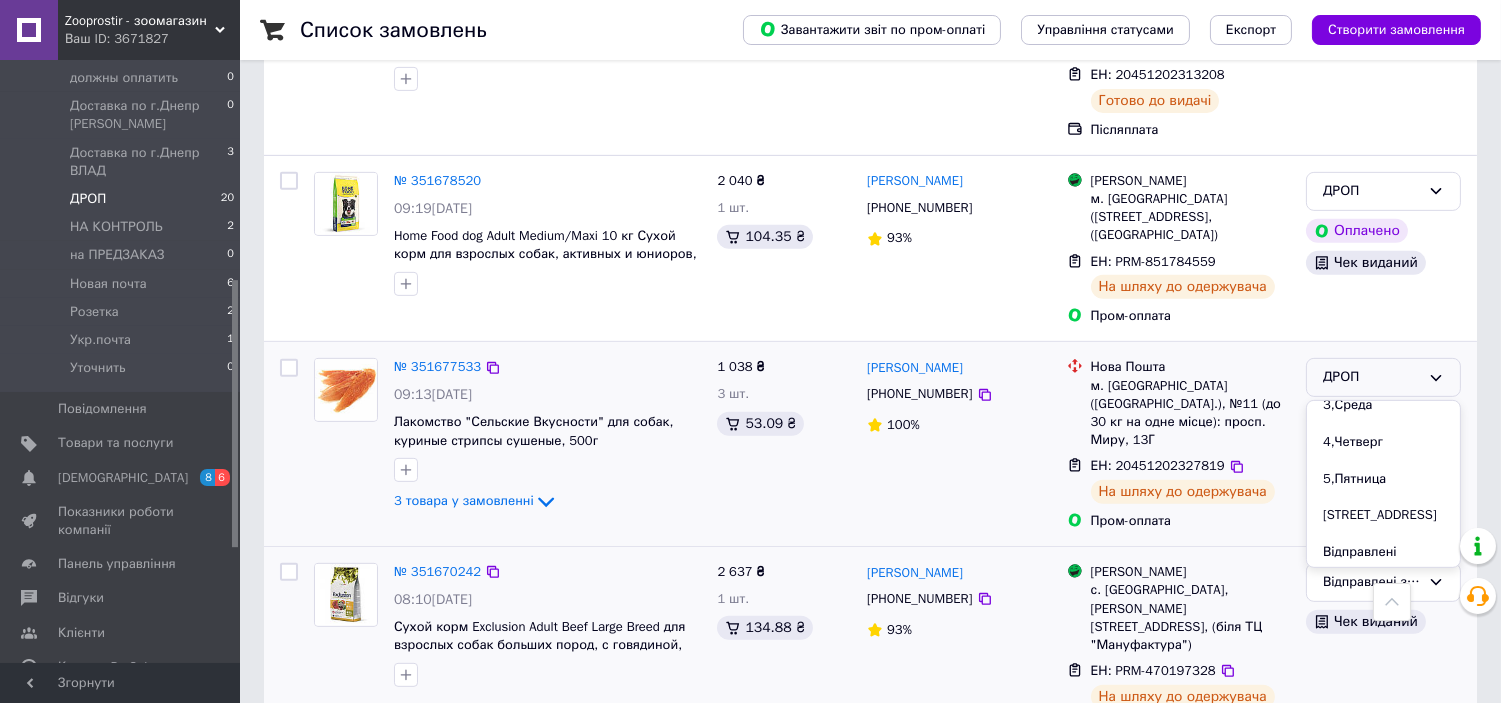 scroll, scrollTop: 313, scrollLeft: 0, axis: vertical 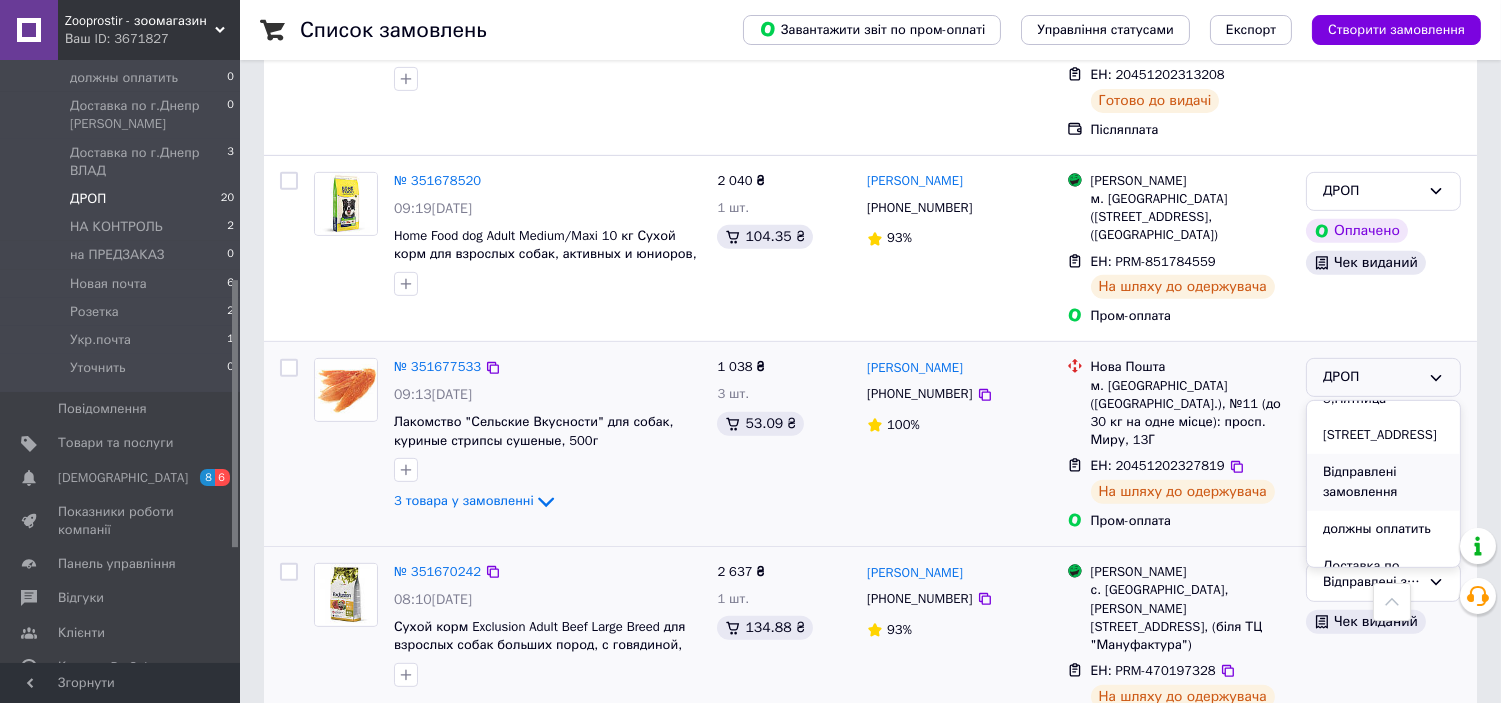click on "Відправлені замовлення" at bounding box center (1383, 482) 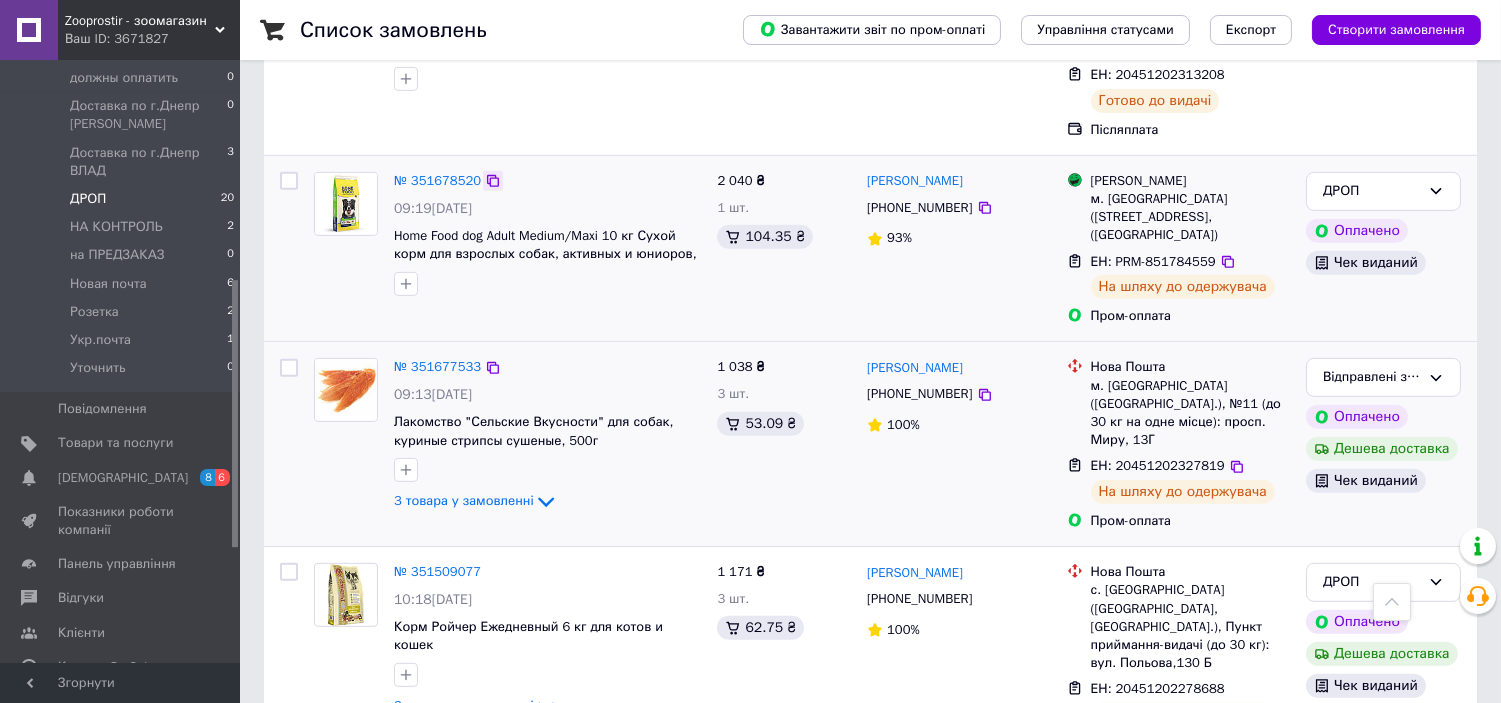 click 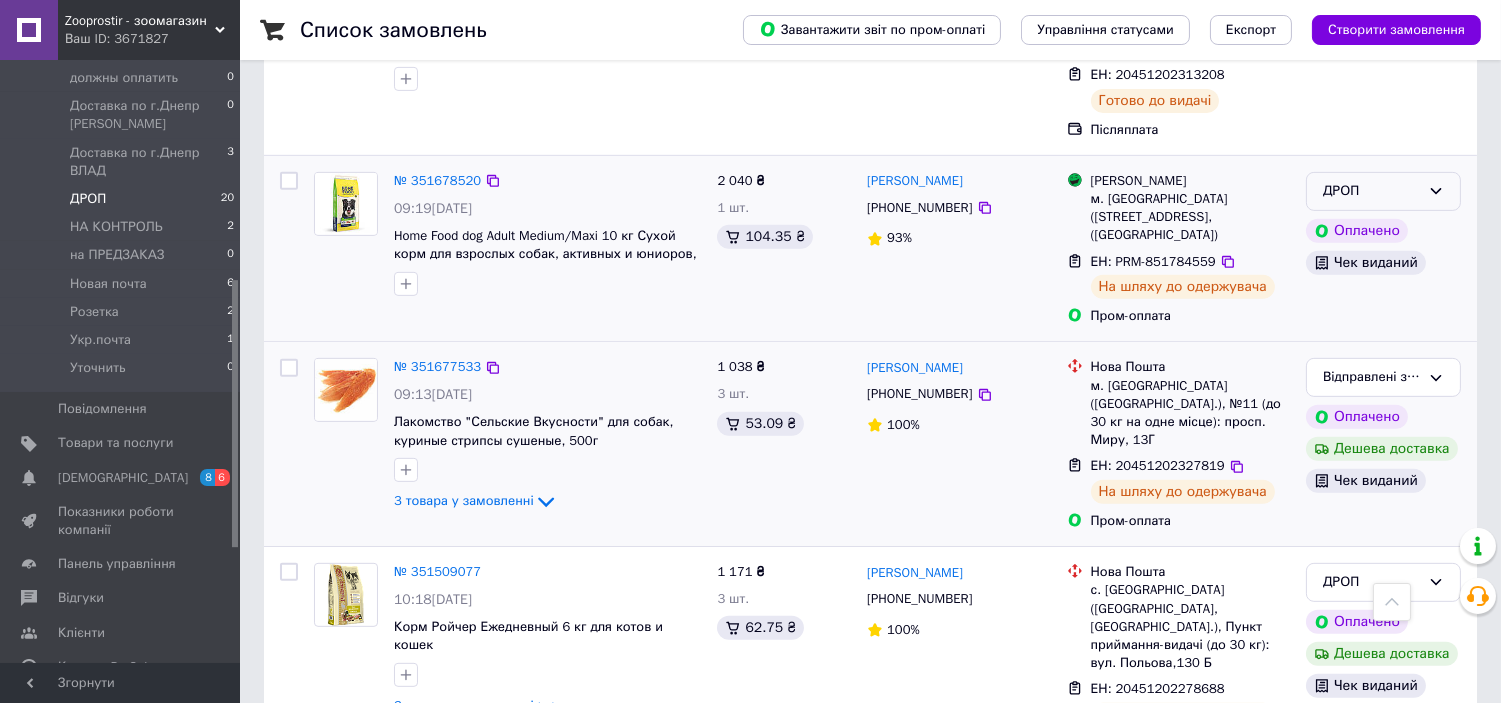 click 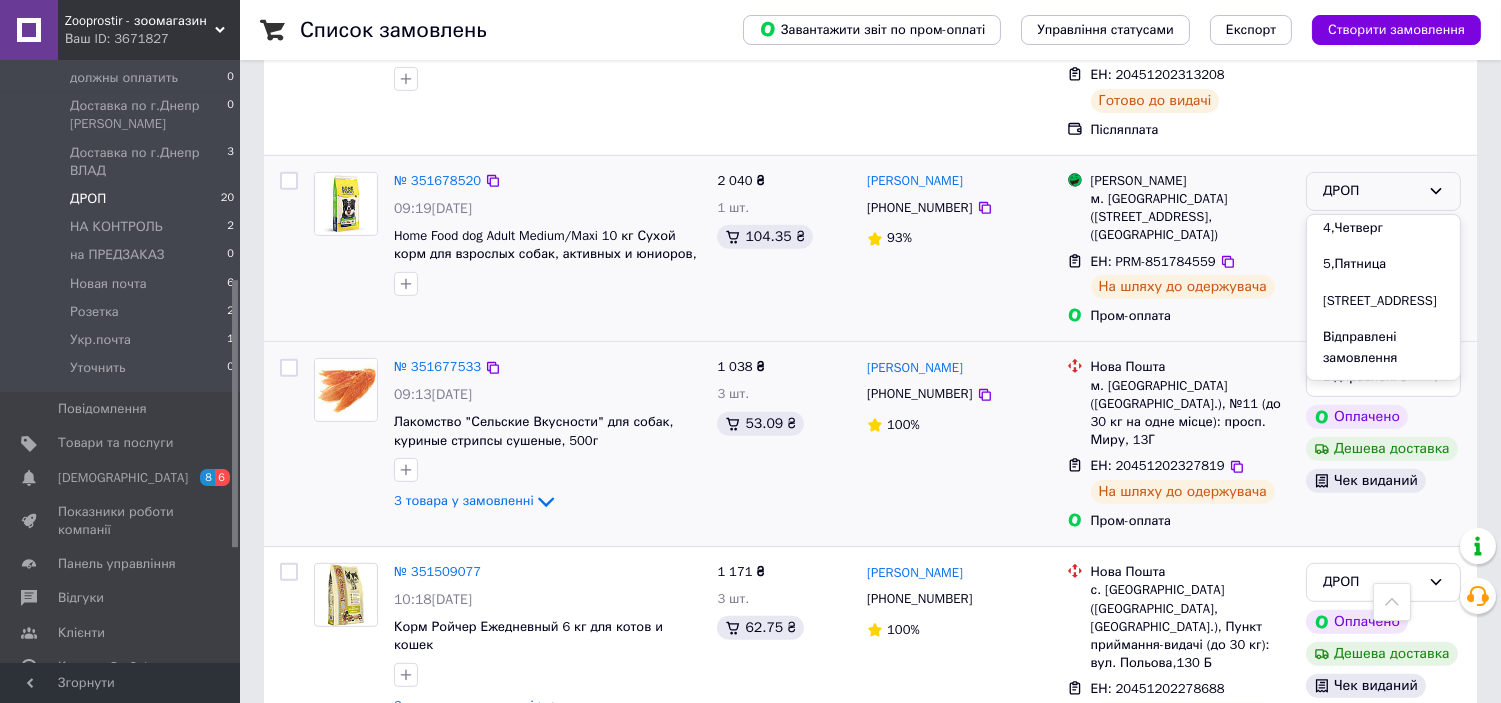 scroll, scrollTop: 282, scrollLeft: 0, axis: vertical 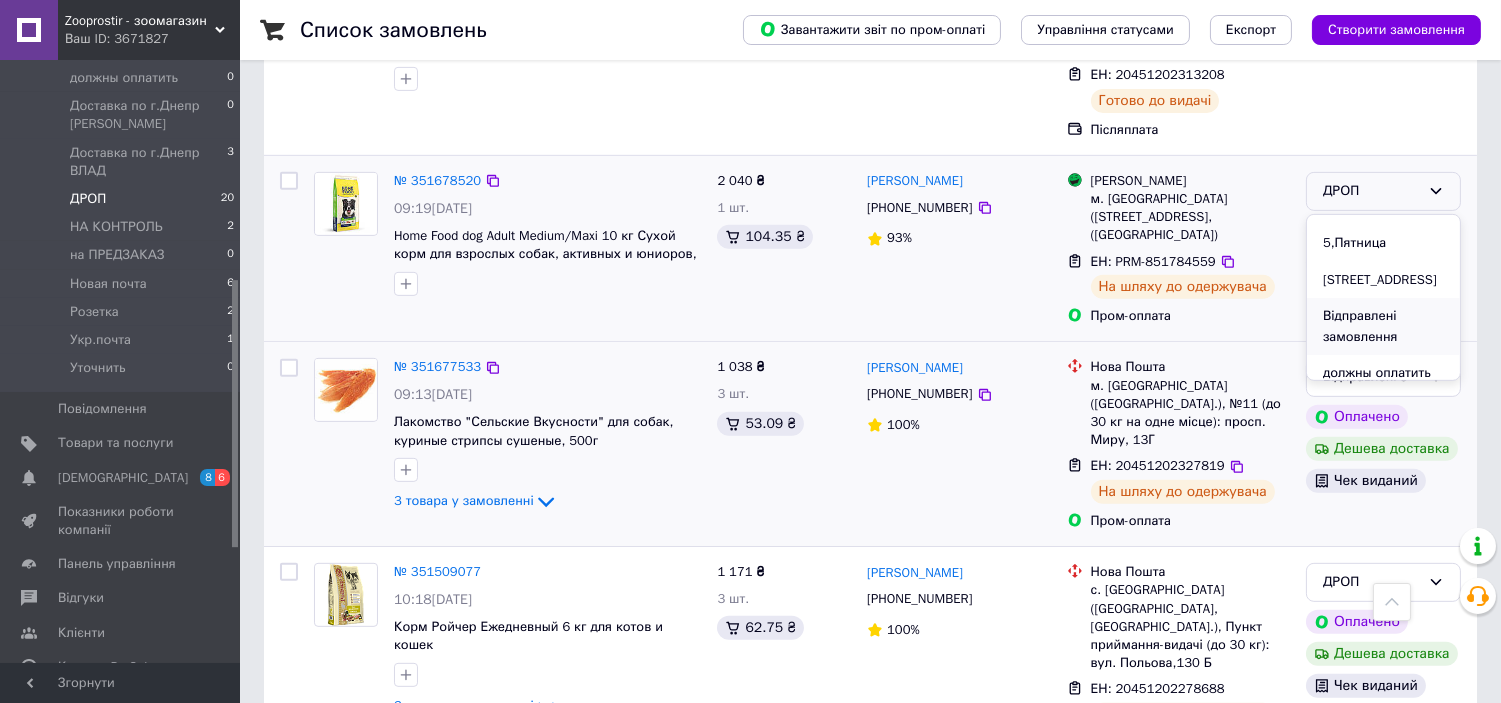 click on "Відправлені замовлення" at bounding box center [1383, 326] 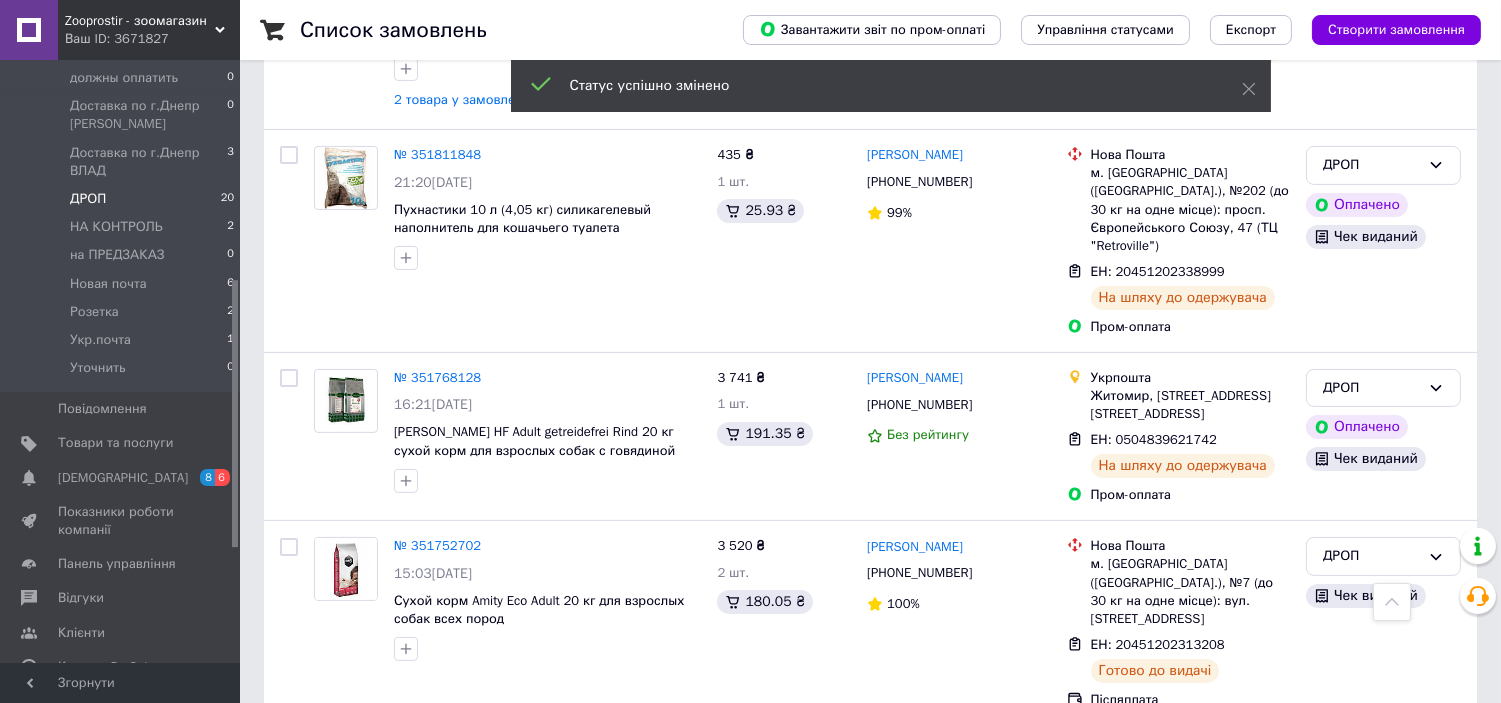 scroll, scrollTop: 952, scrollLeft: 0, axis: vertical 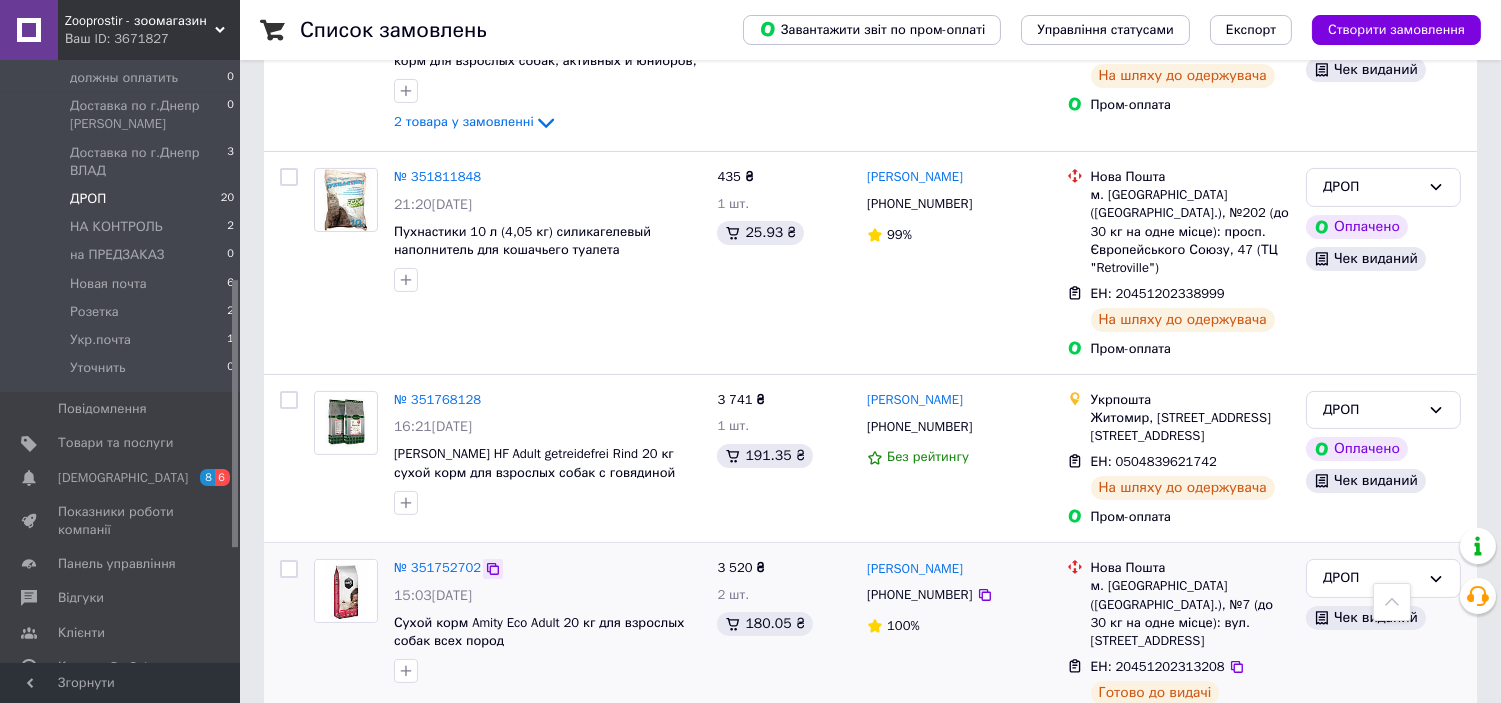 click 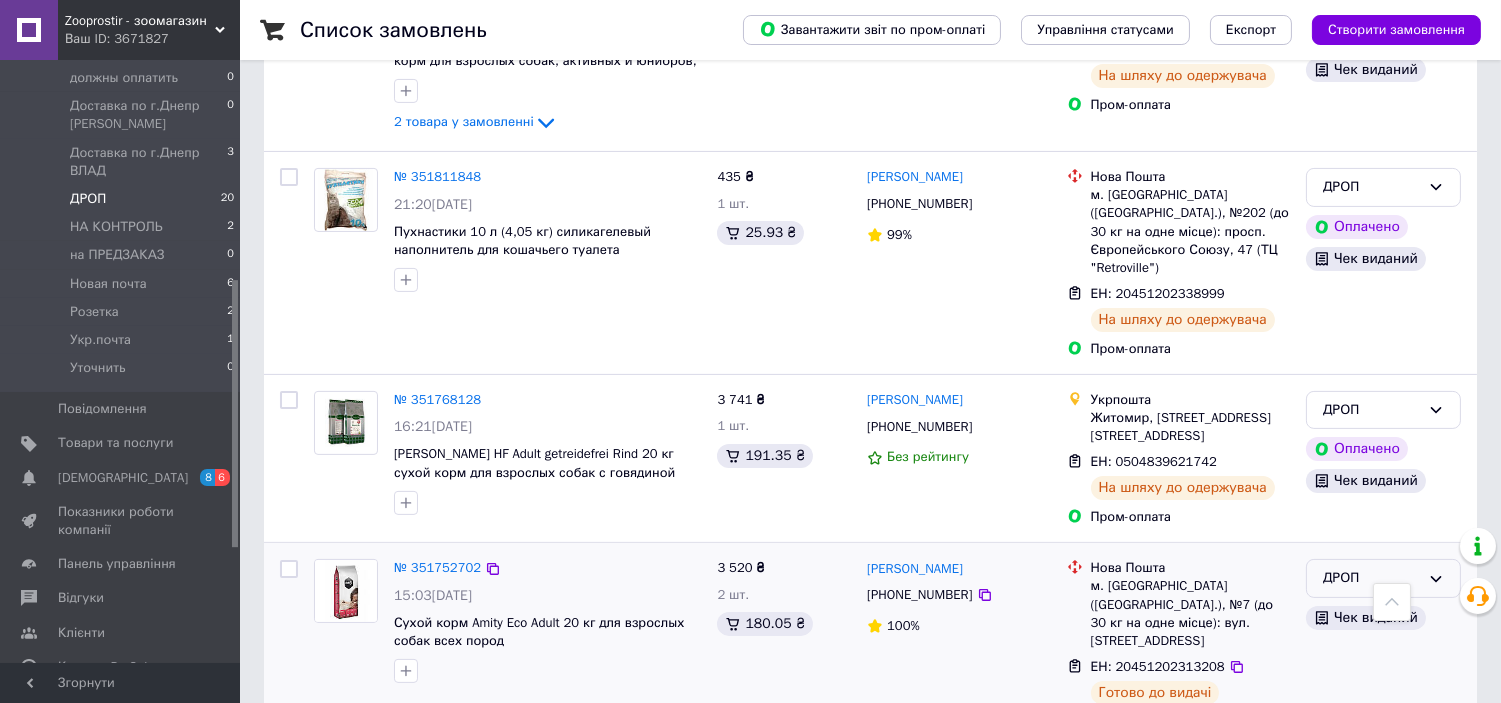 click on "ДРОП" at bounding box center (1383, 578) 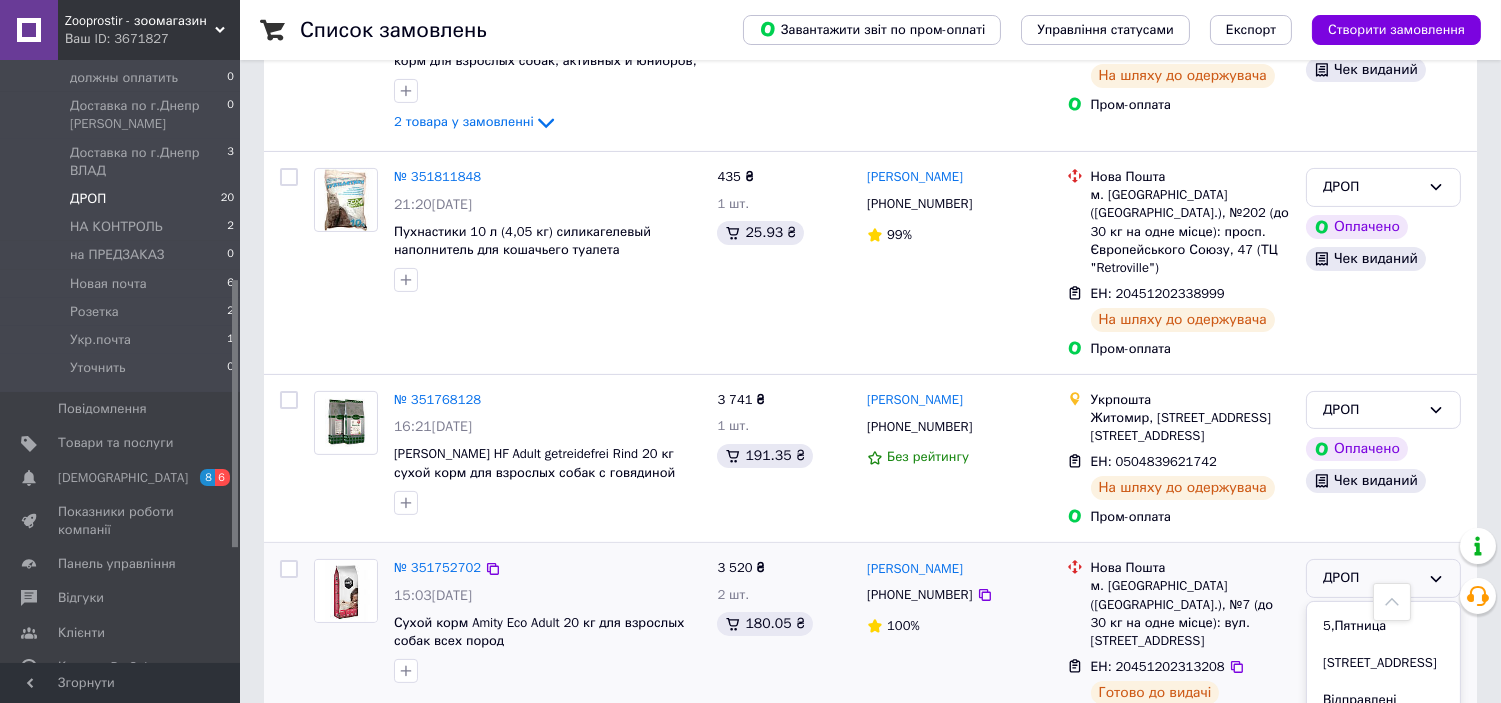 scroll, scrollTop: 292, scrollLeft: 0, axis: vertical 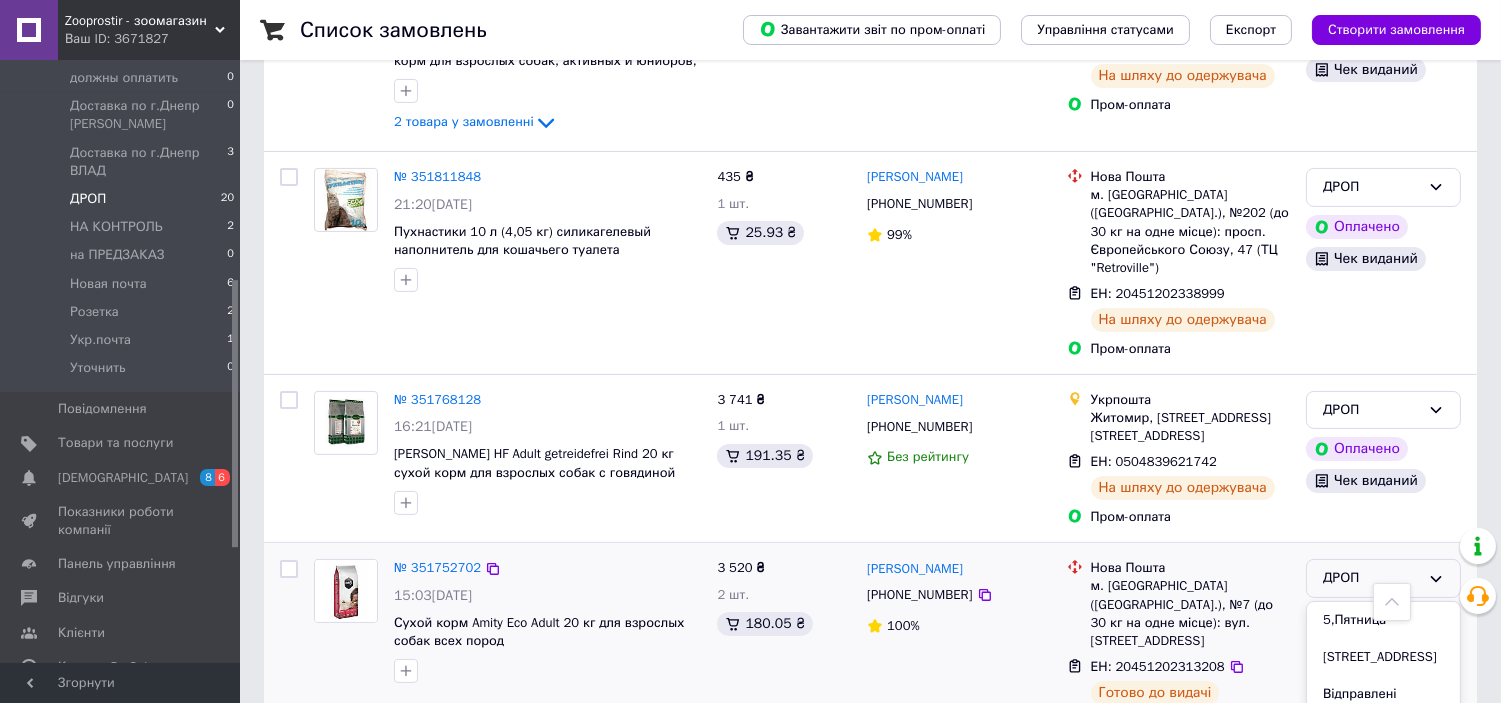click on "Відправлені замовлення" at bounding box center (1383, 704) 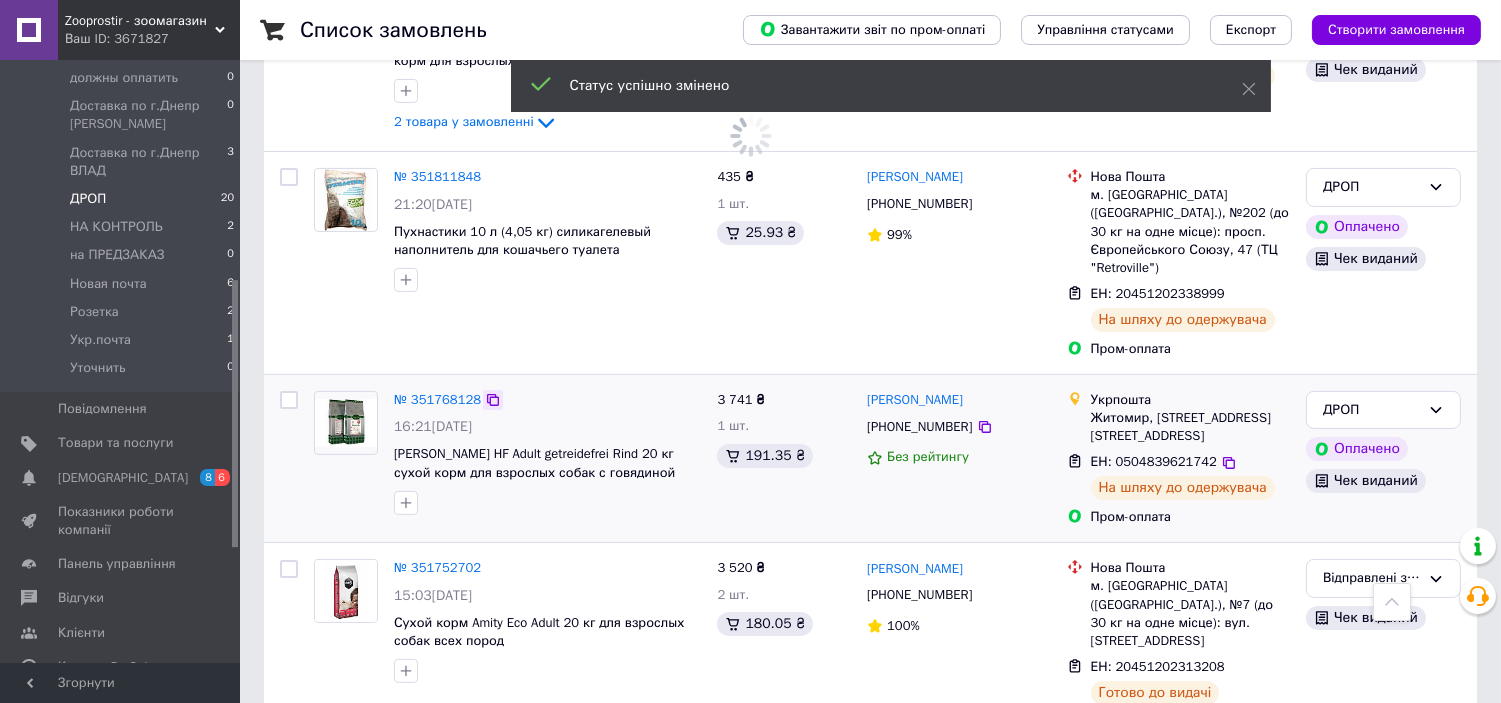 click 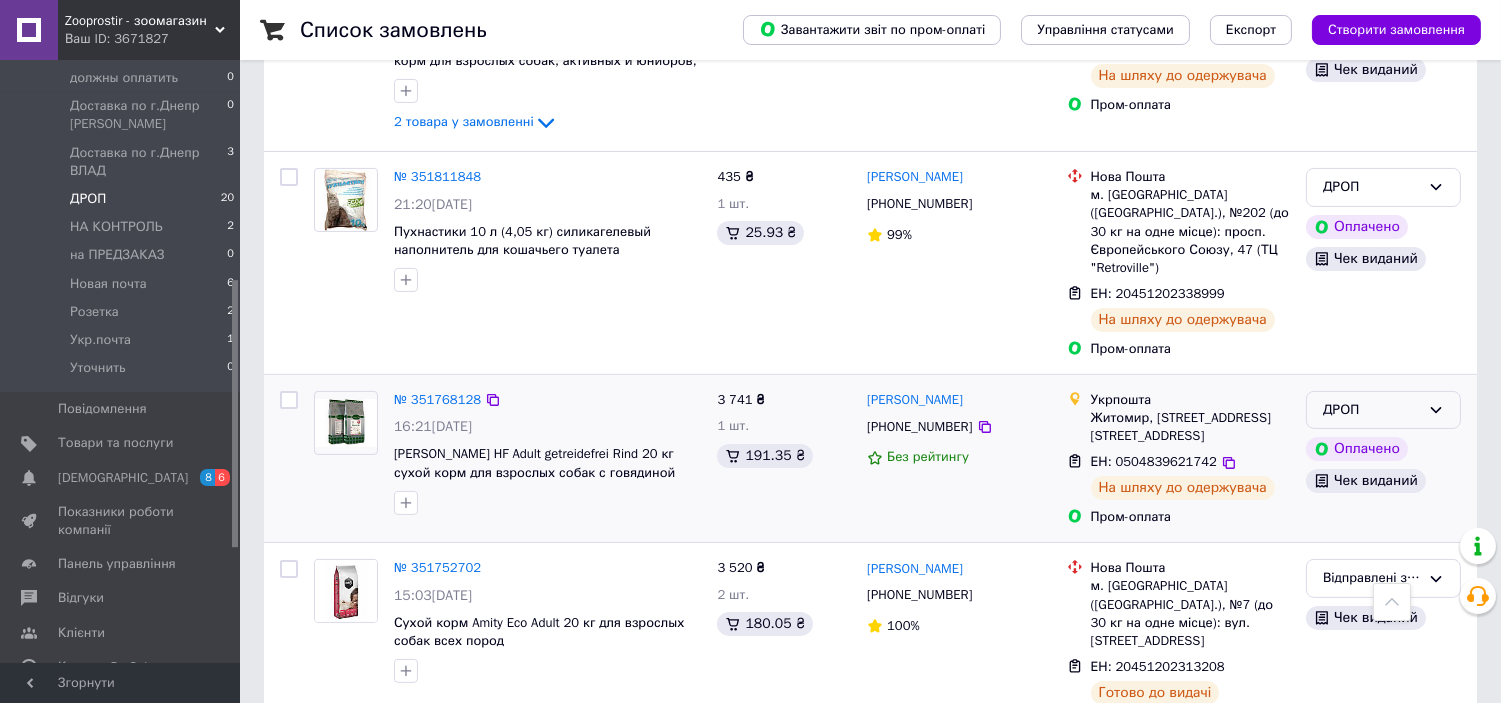 click 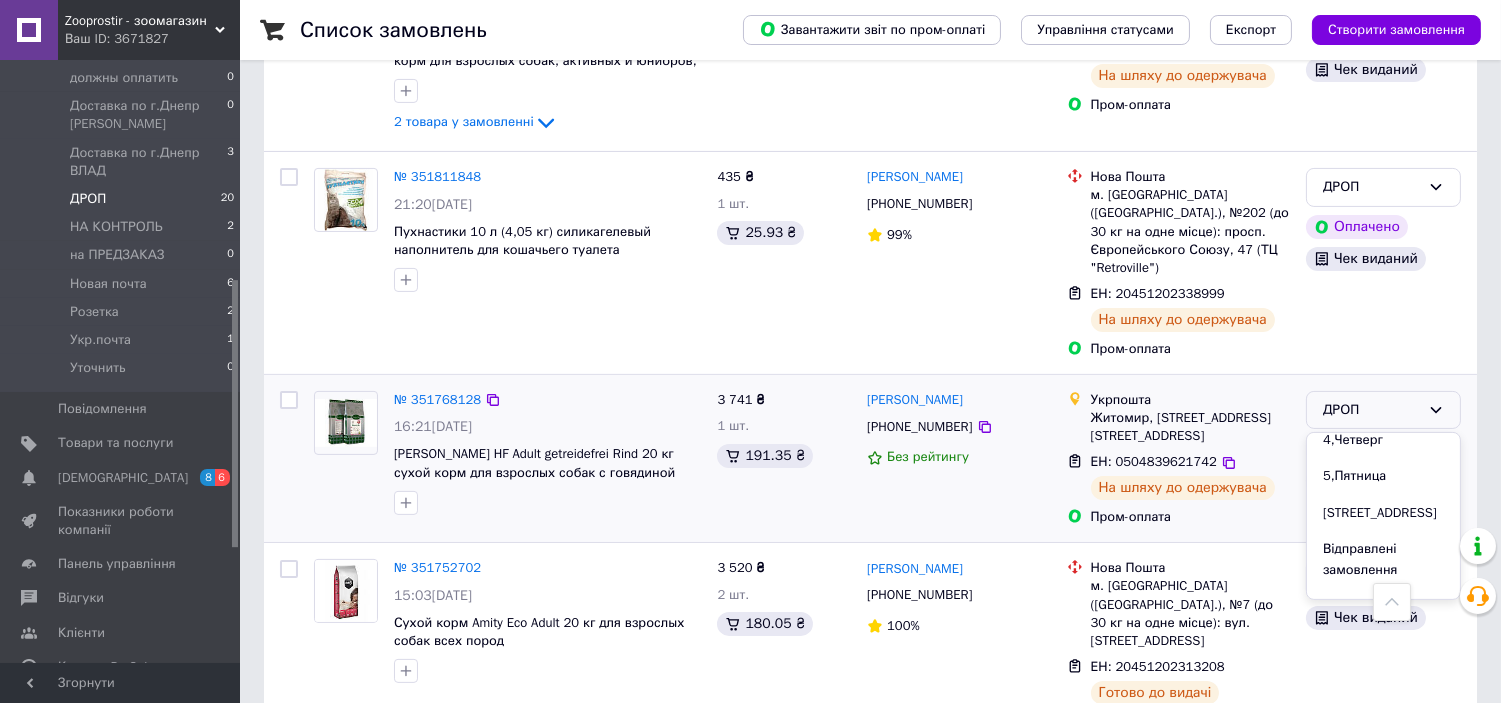 scroll, scrollTop: 326, scrollLeft: 0, axis: vertical 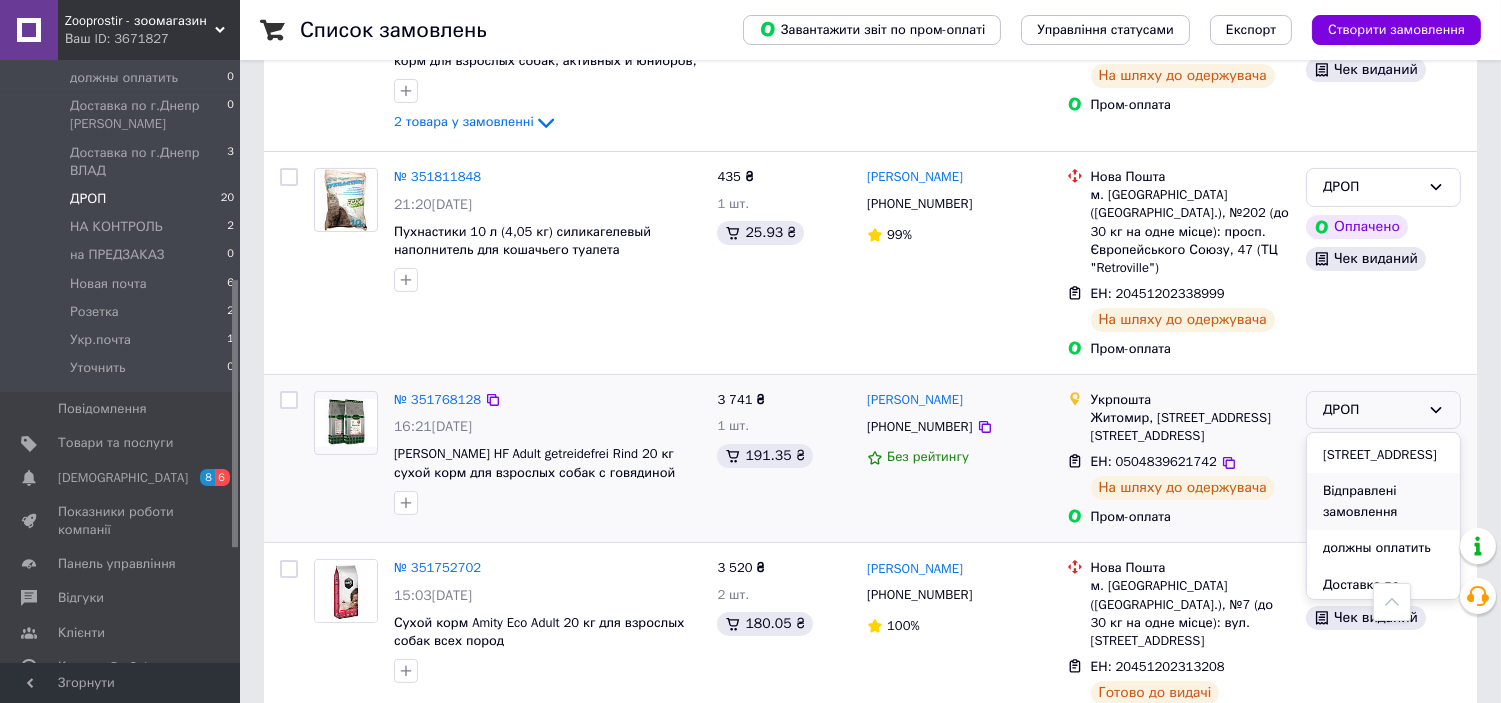 click on "Відправлені замовлення" at bounding box center [1383, 501] 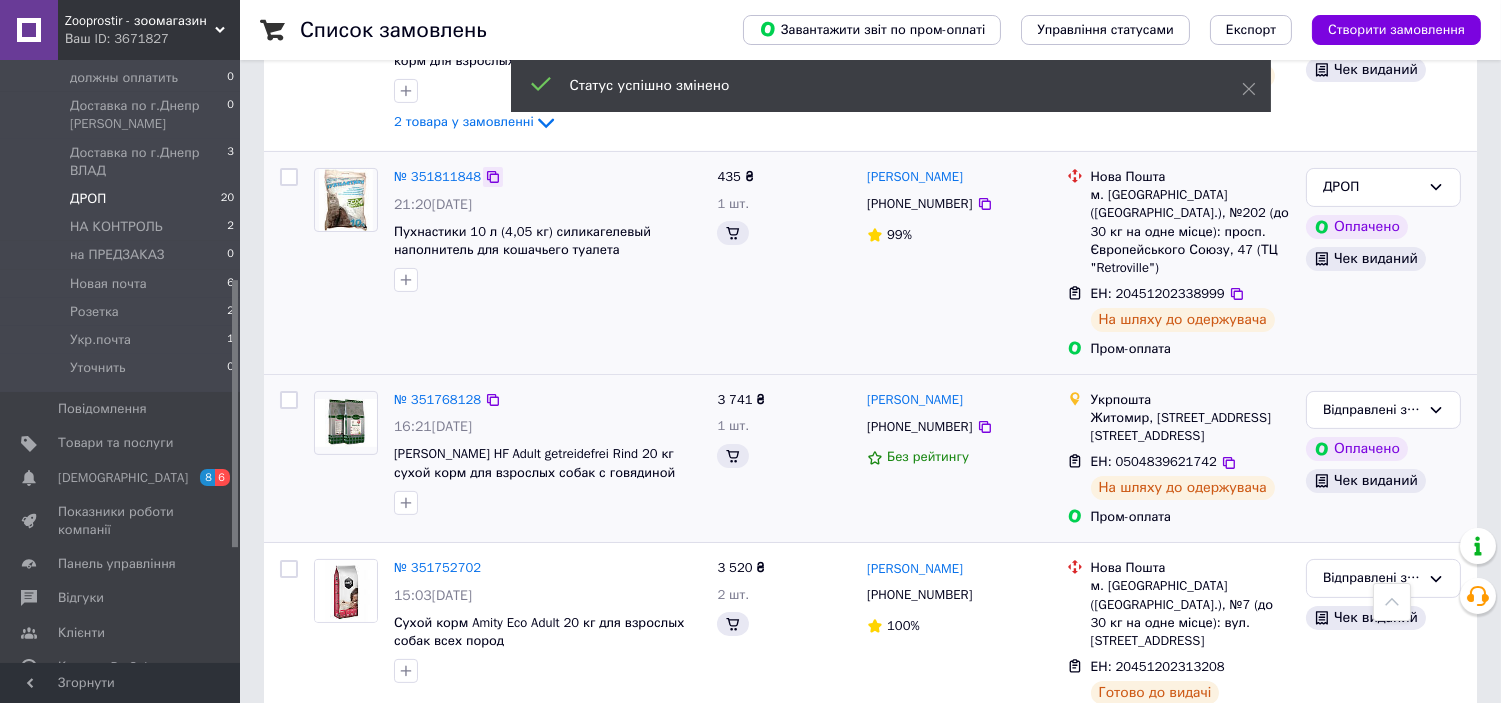 click 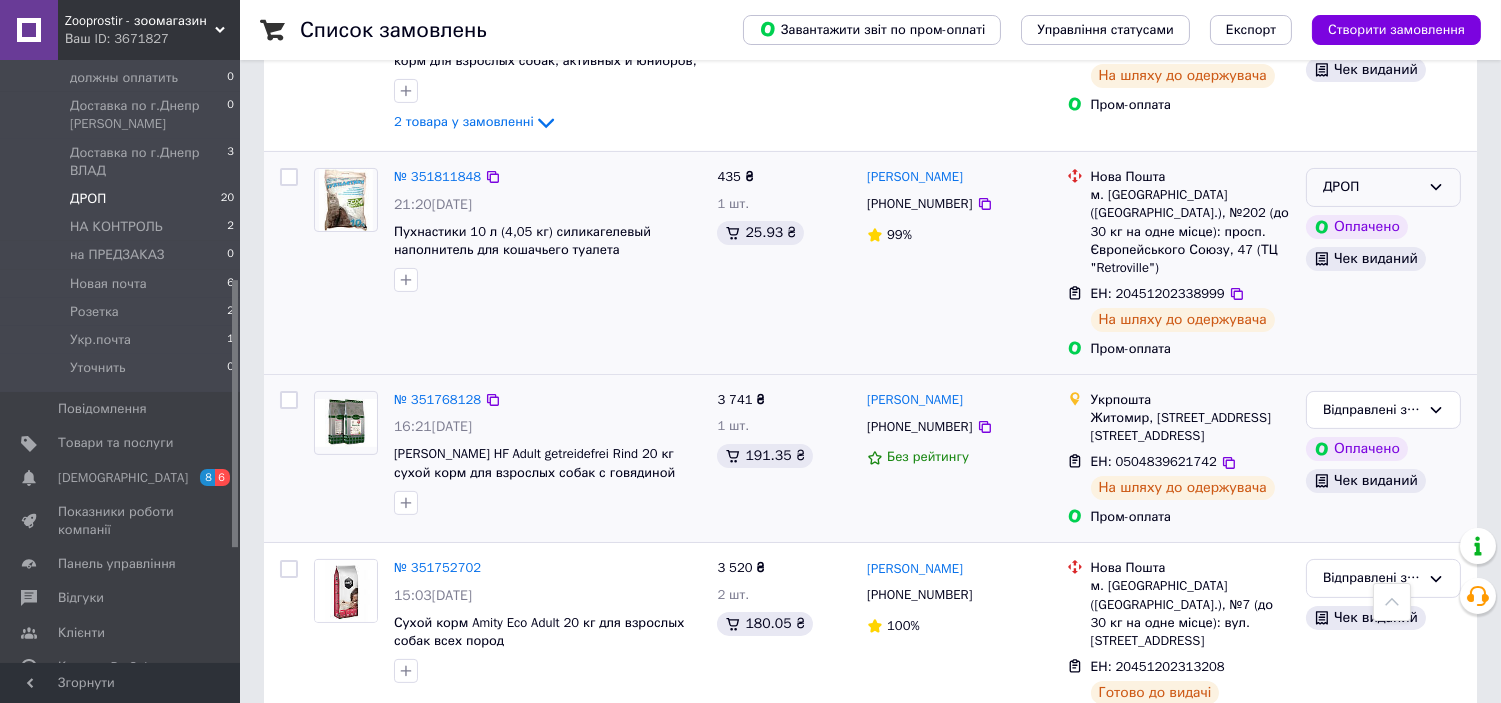 click 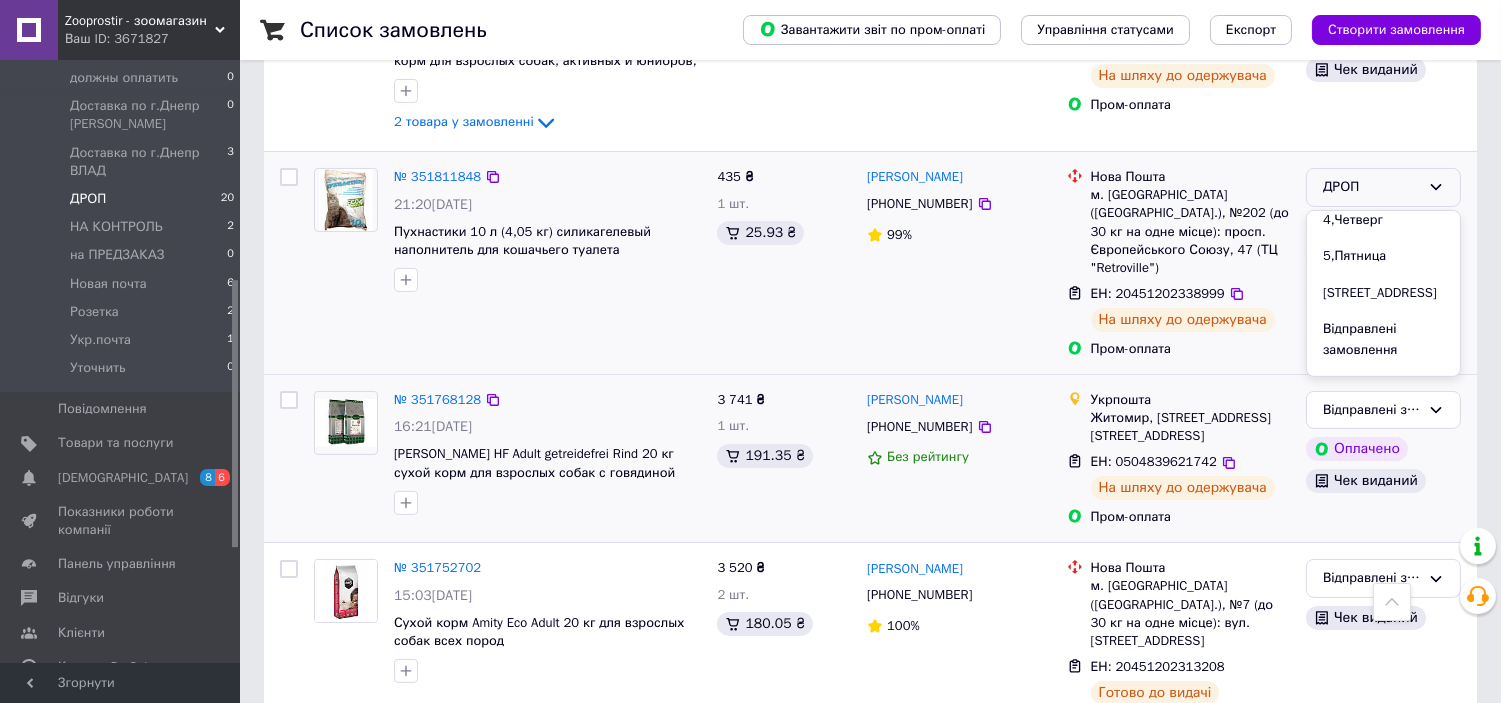 scroll, scrollTop: 281, scrollLeft: 0, axis: vertical 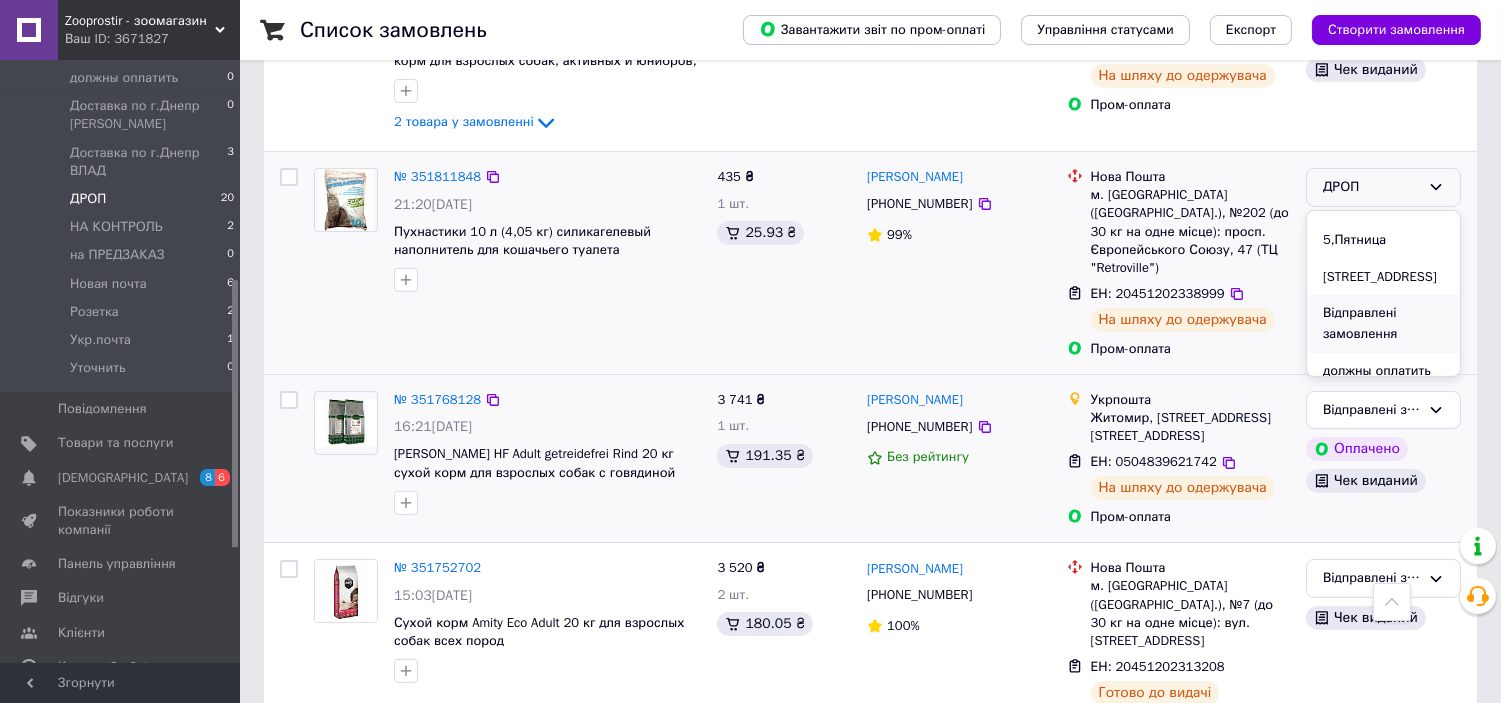 click on "Відправлені замовлення" at bounding box center (1383, 323) 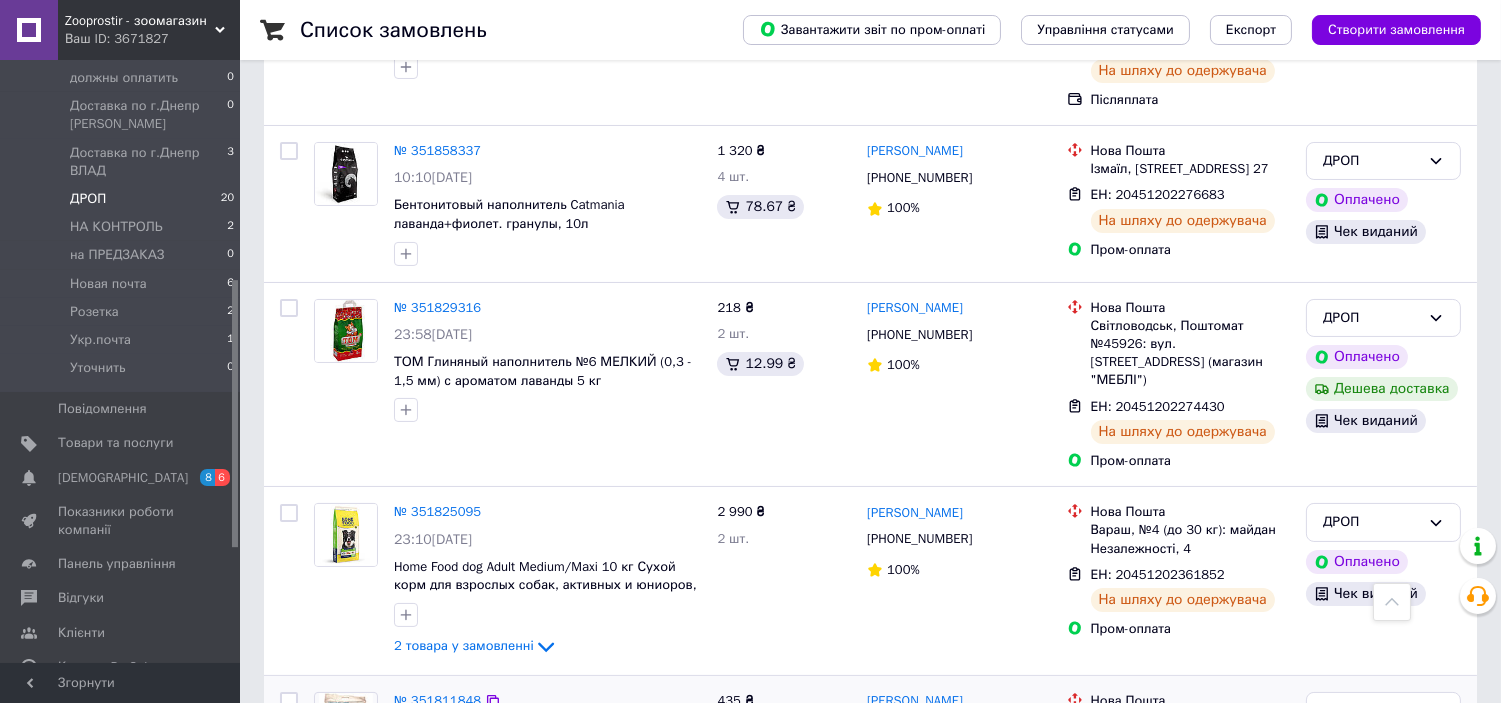 scroll, scrollTop: 421, scrollLeft: 0, axis: vertical 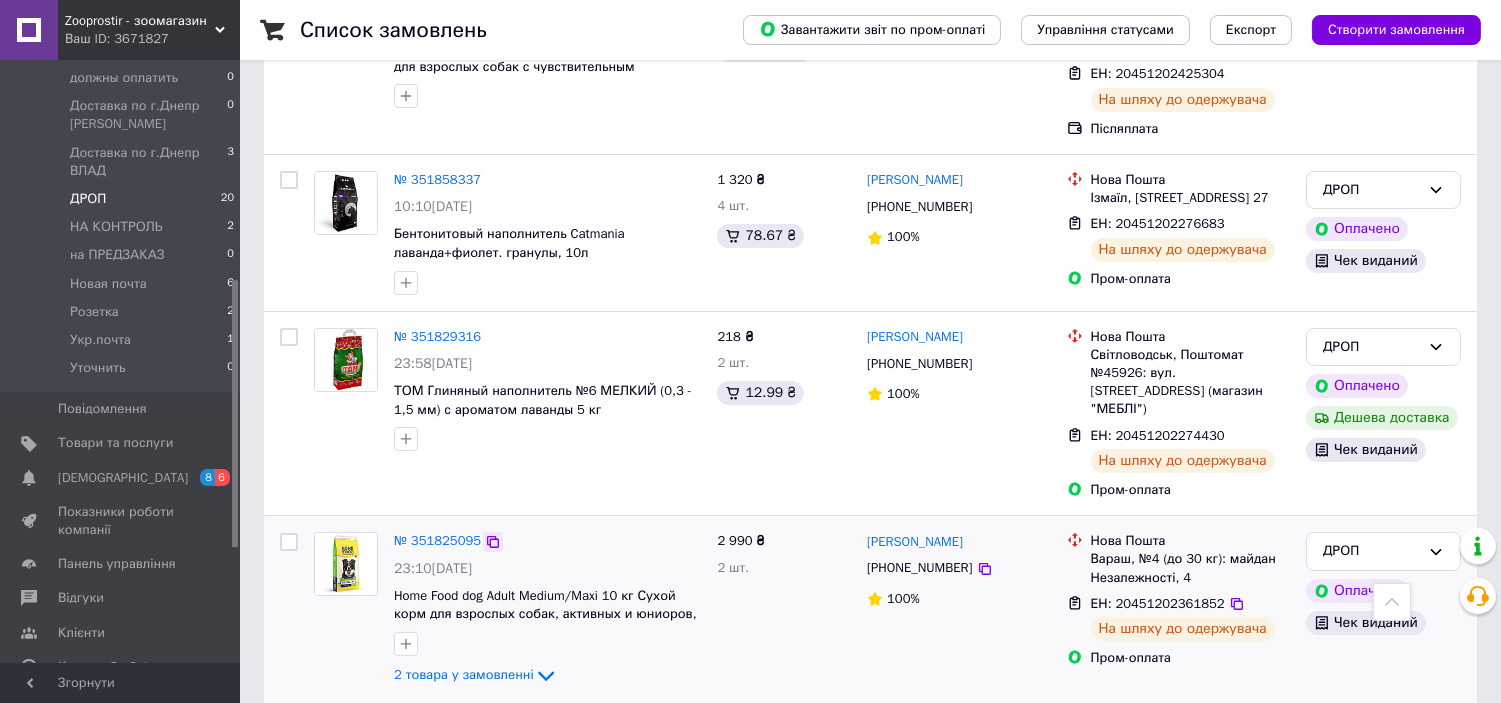 click 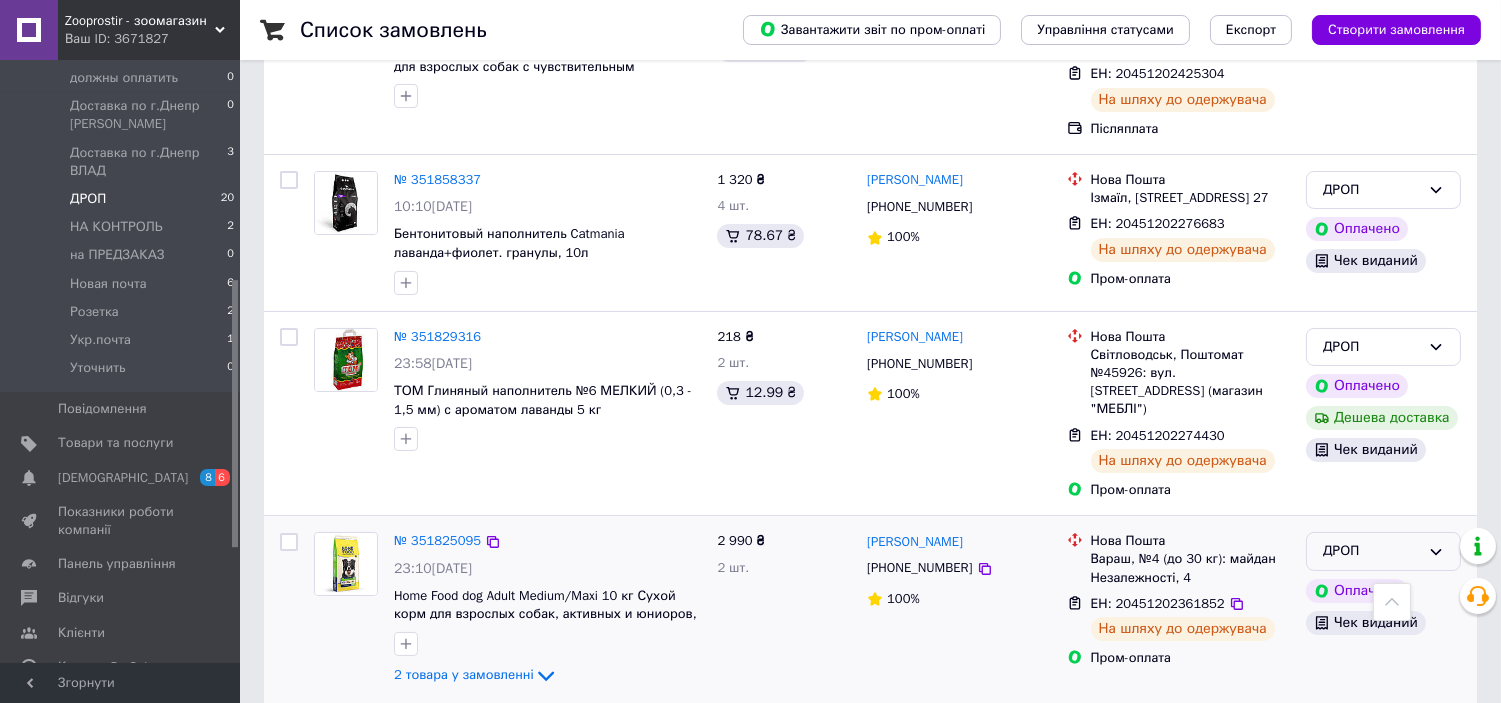 click 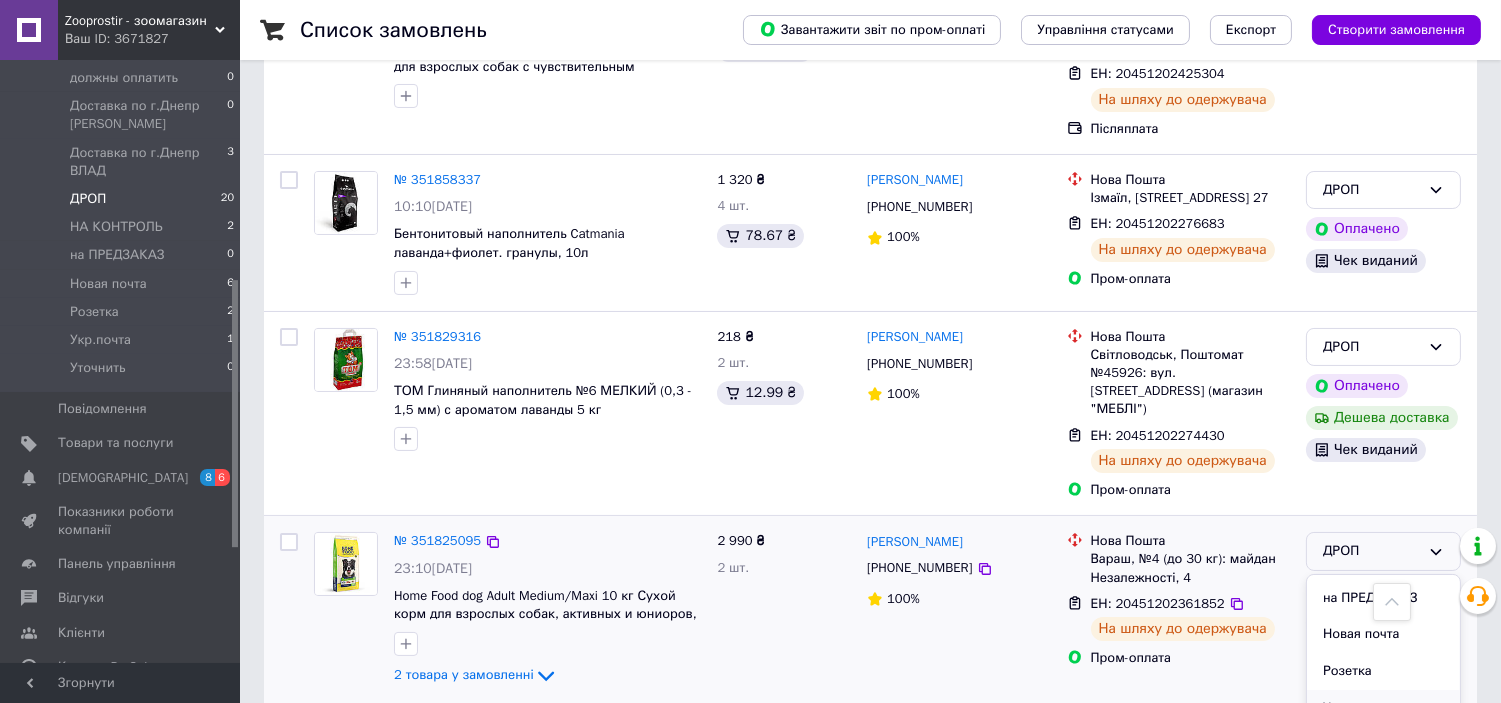 scroll, scrollTop: 367, scrollLeft: 0, axis: vertical 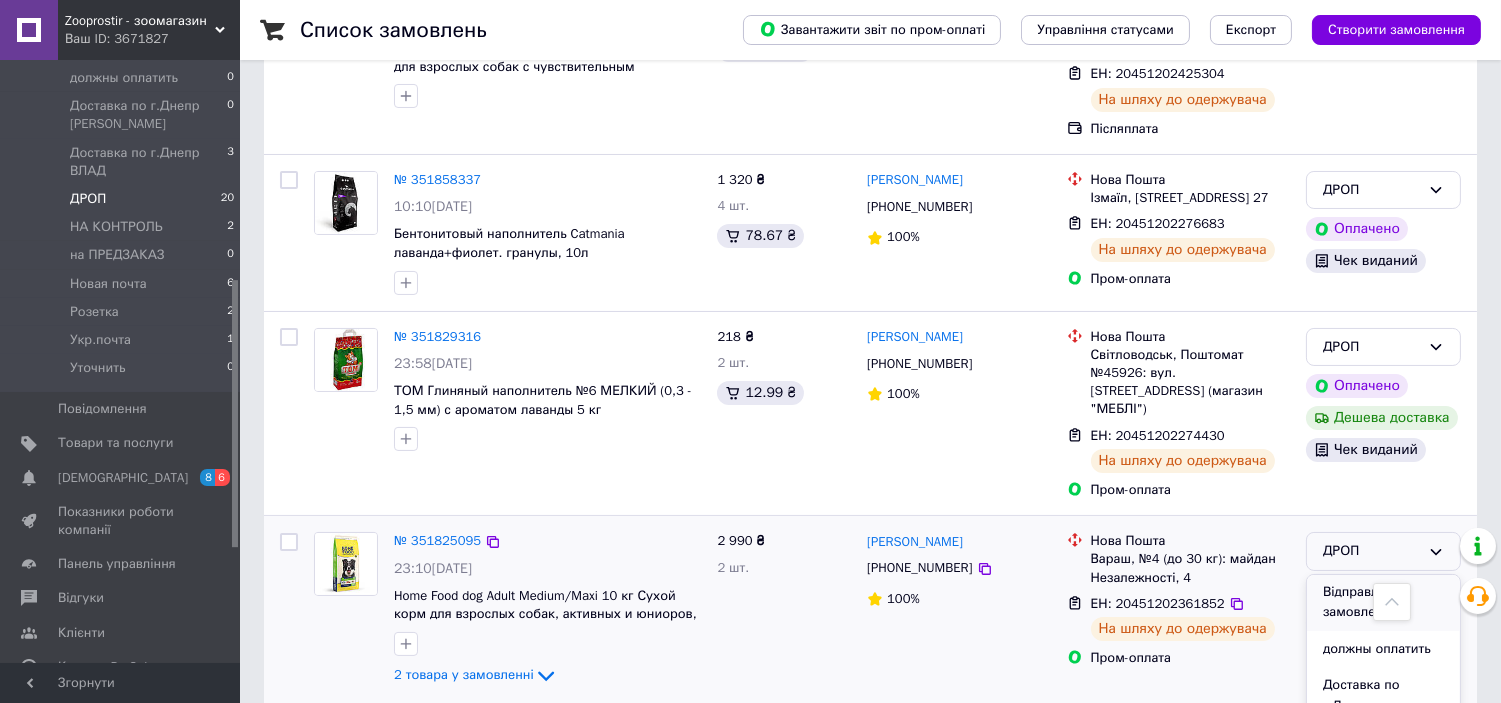 click on "Відправлені замовлення" at bounding box center [1383, 602] 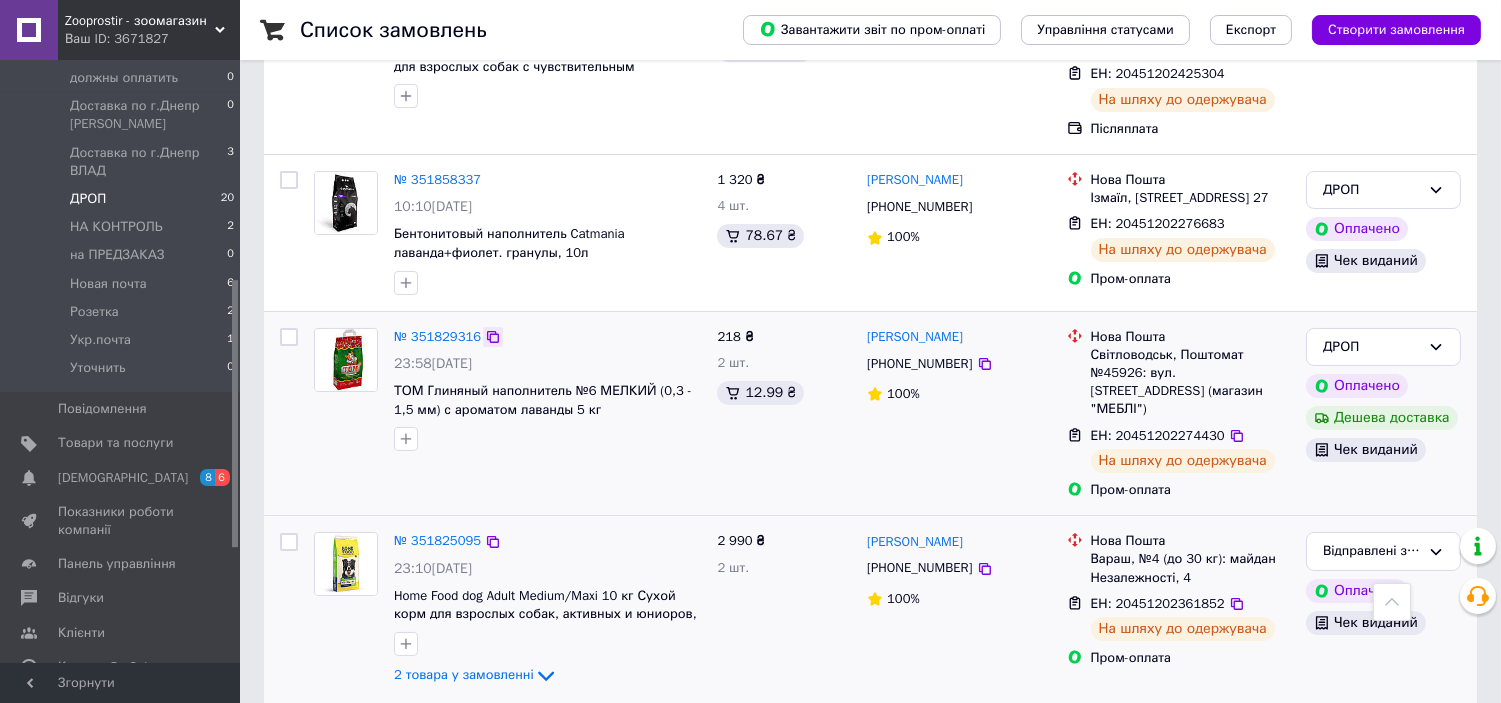 click 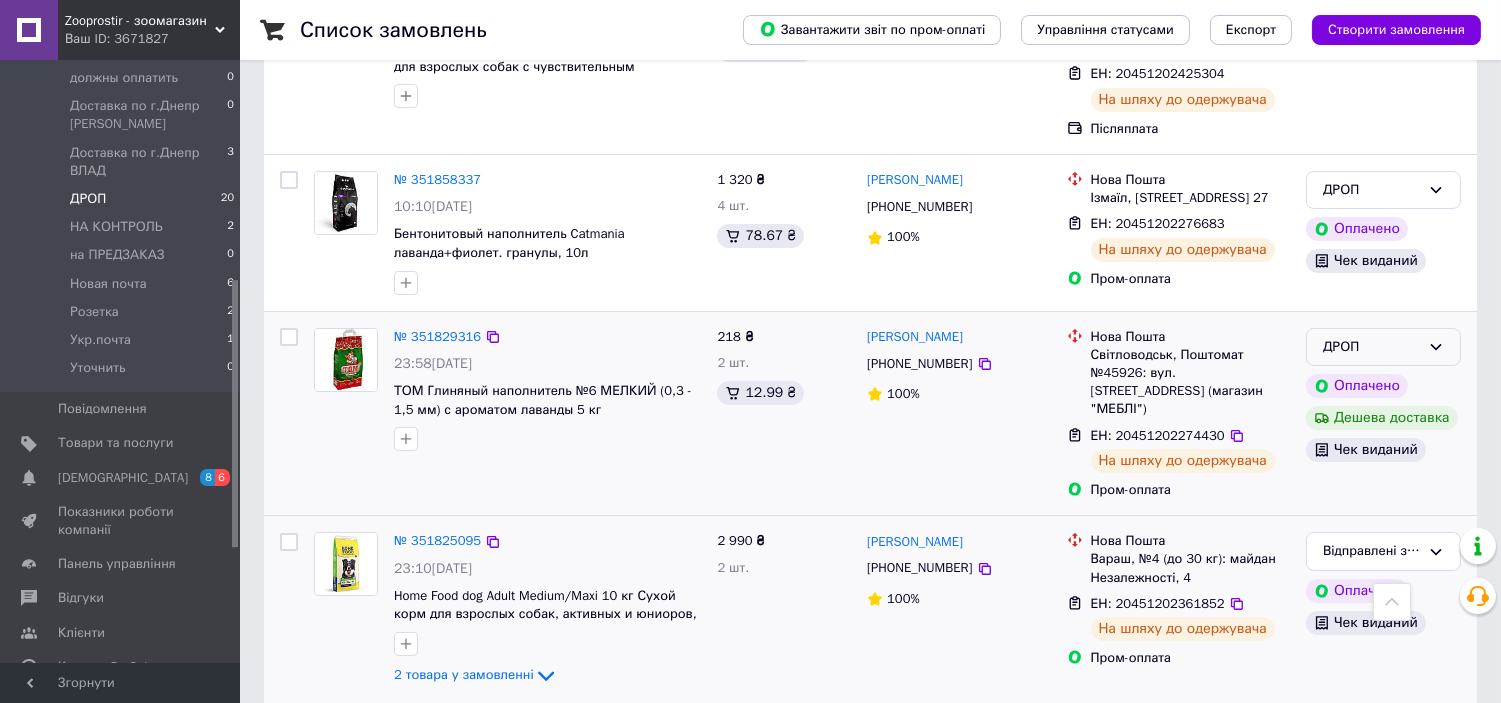 click on "ДРОП" at bounding box center (1383, 347) 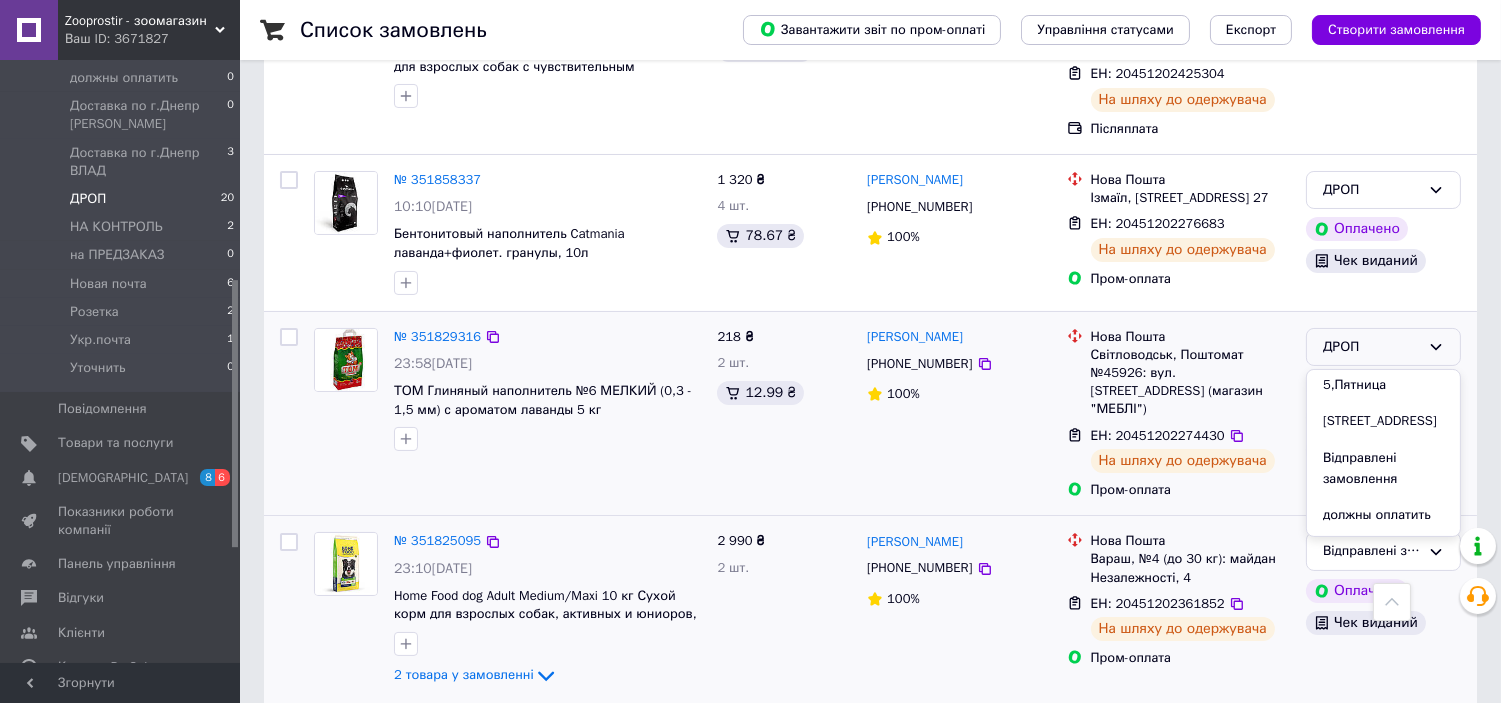 scroll, scrollTop: 303, scrollLeft: 0, axis: vertical 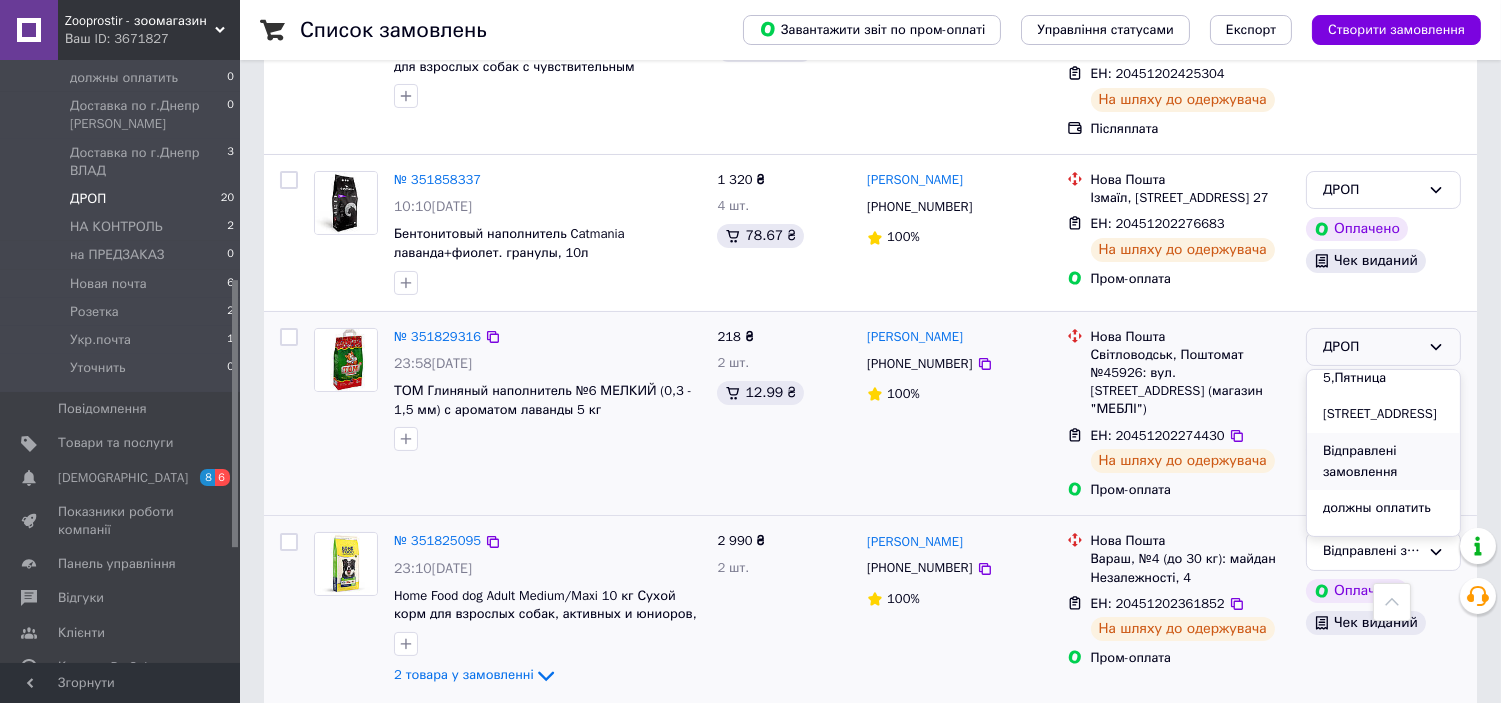 click on "Відправлені замовлення" at bounding box center [1383, 461] 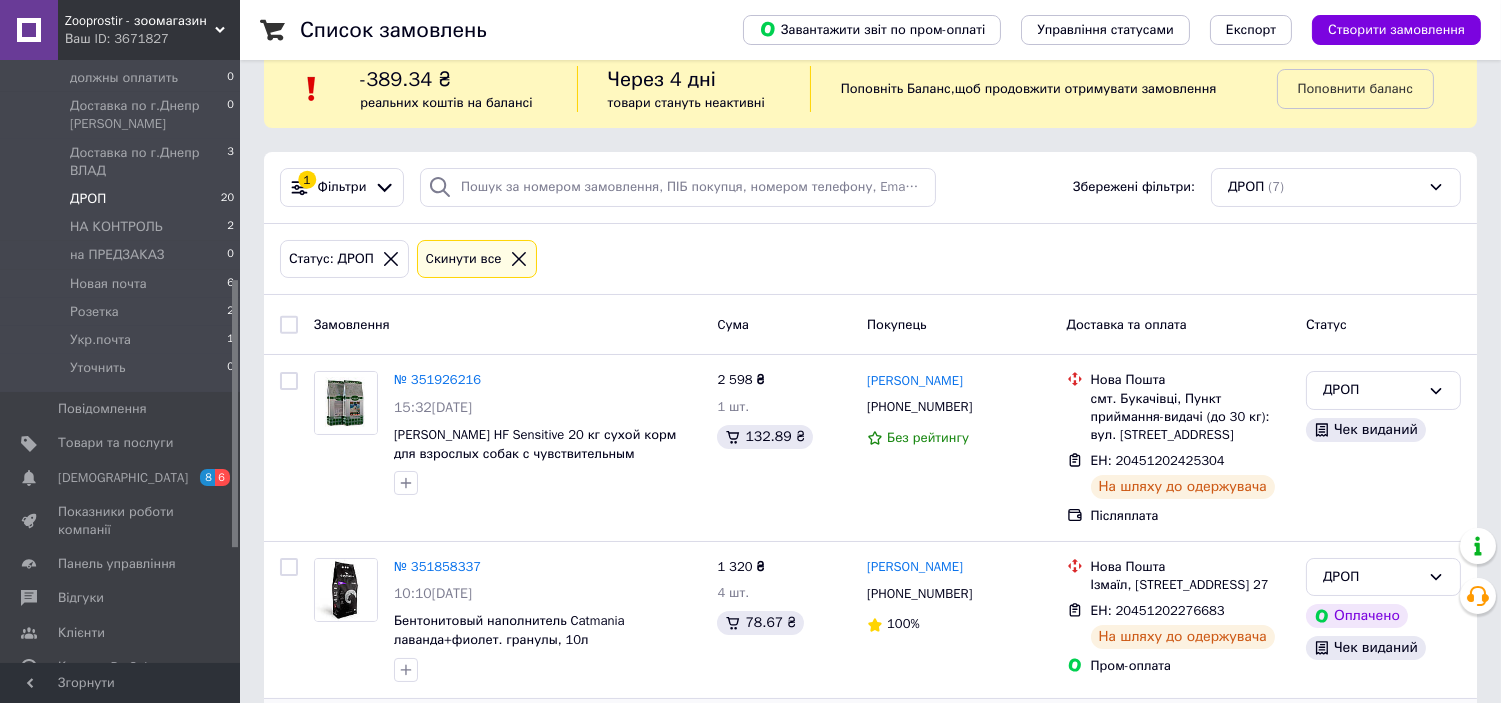 scroll, scrollTop: 0, scrollLeft: 0, axis: both 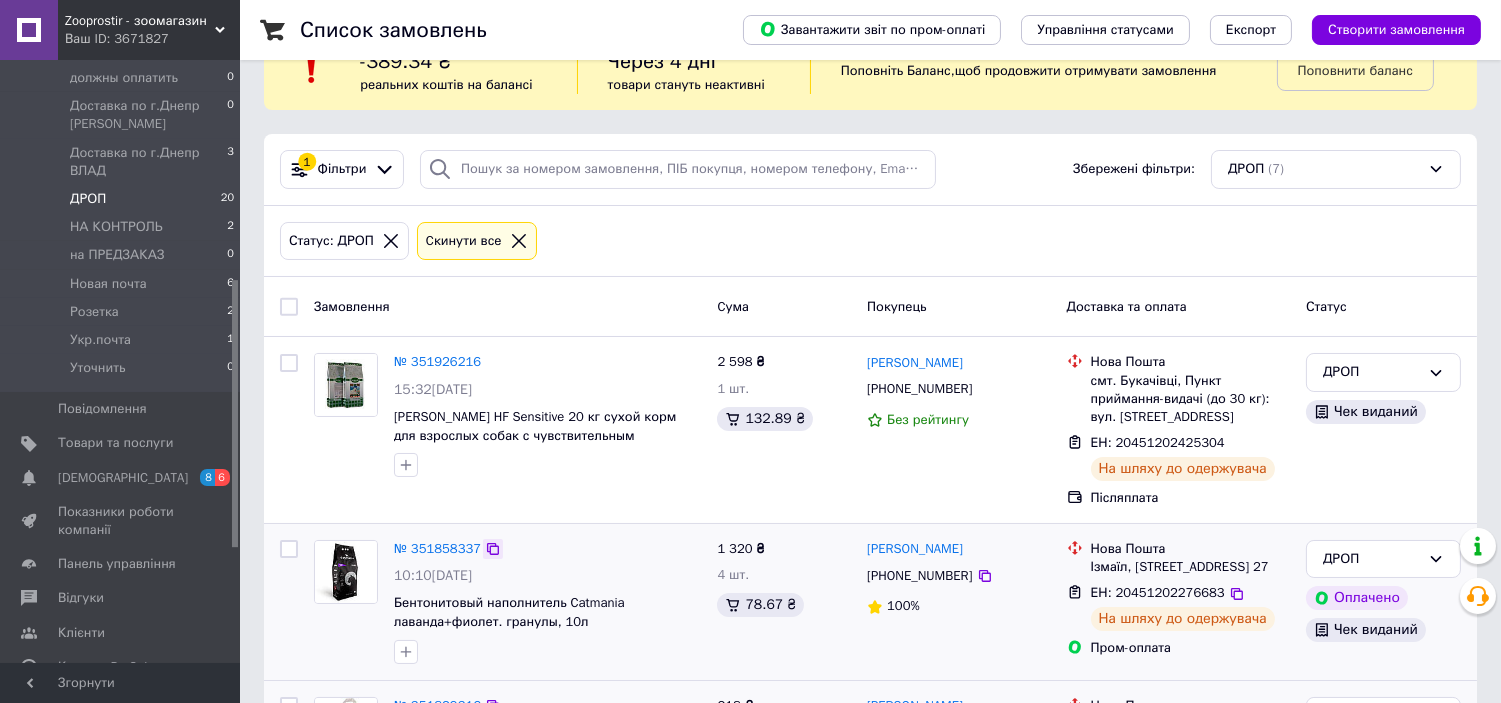 click 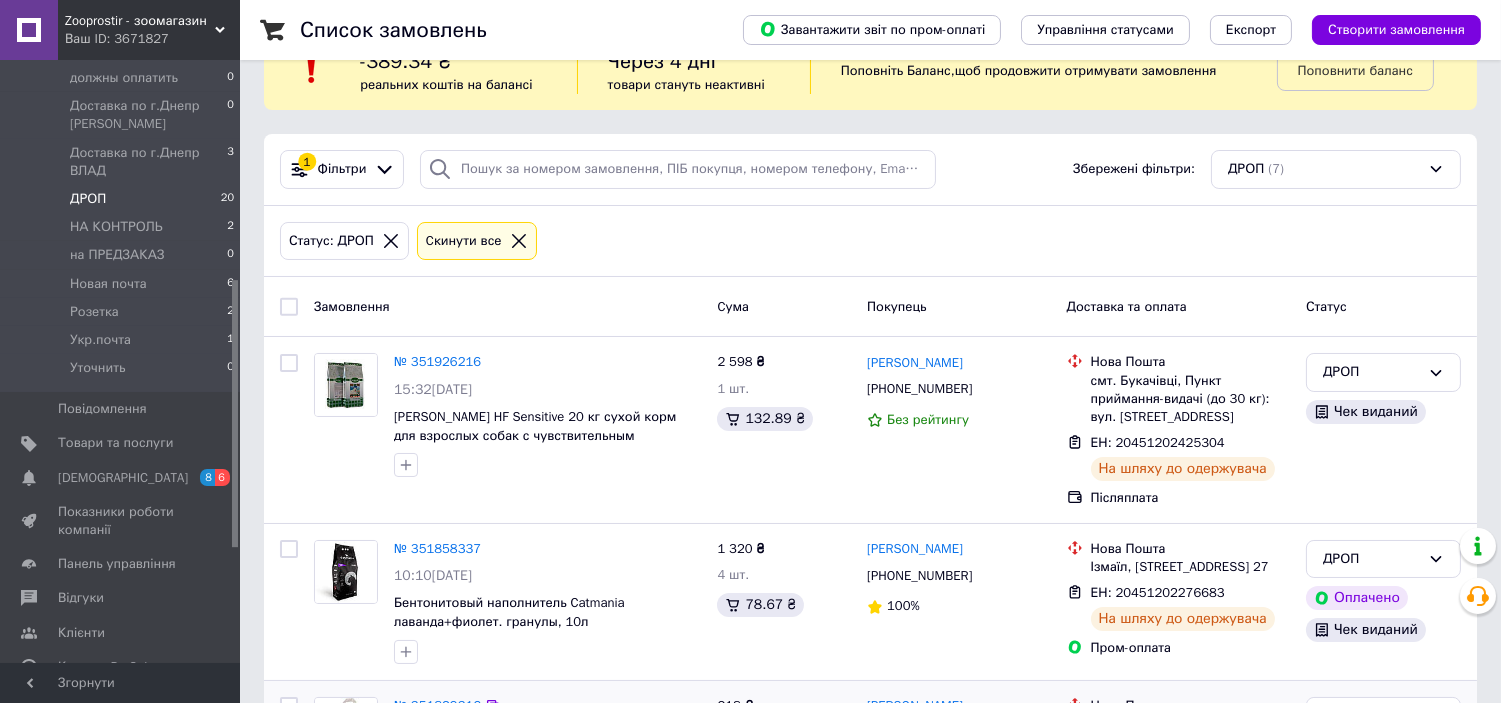 scroll, scrollTop: 174, scrollLeft: 0, axis: vertical 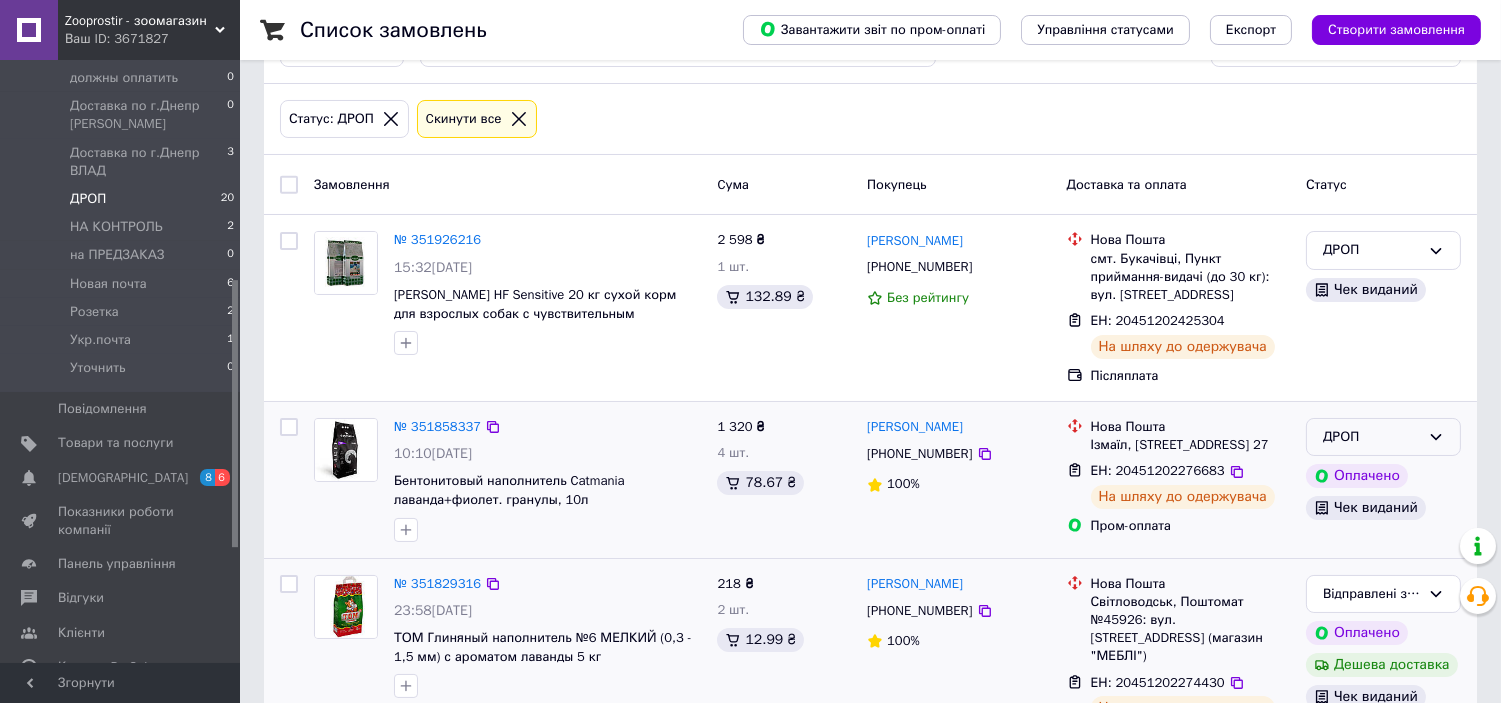 click 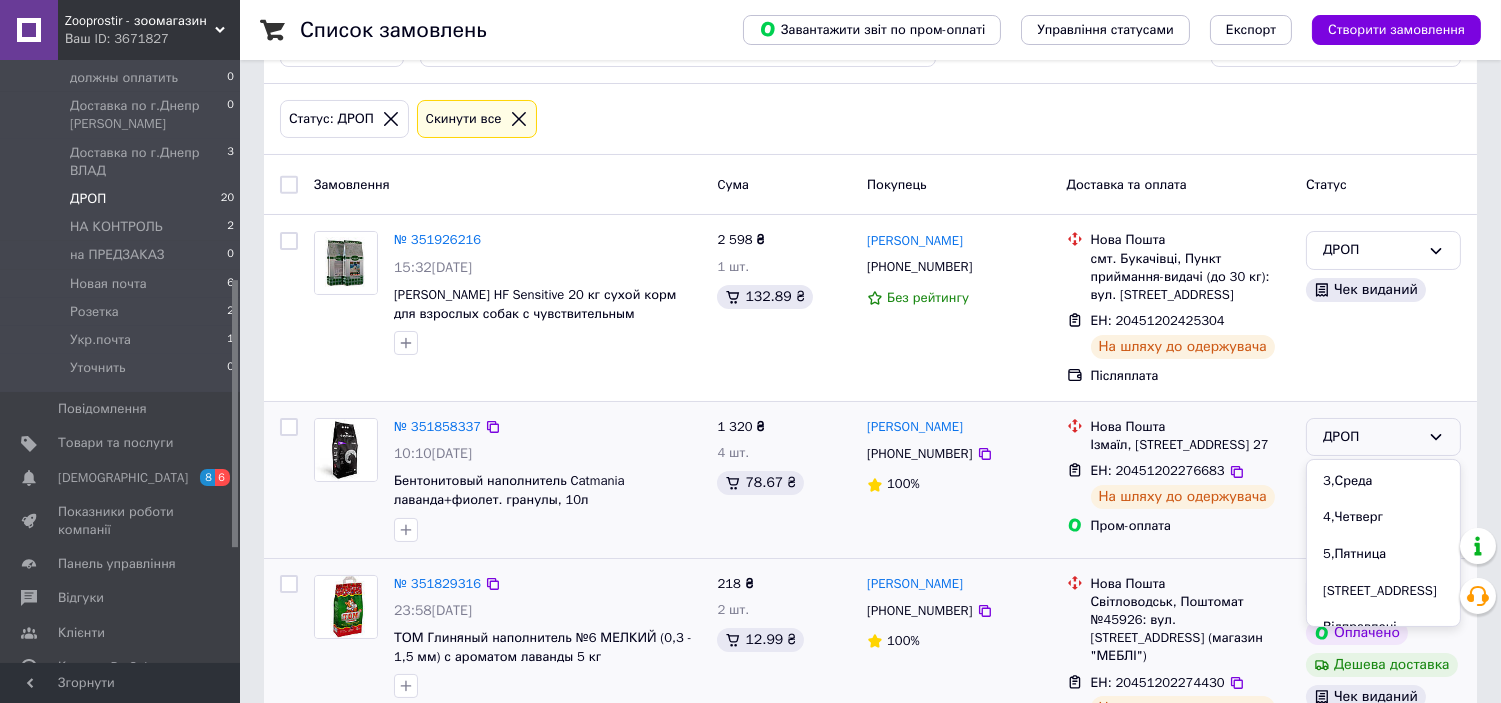 scroll, scrollTop: 271, scrollLeft: 0, axis: vertical 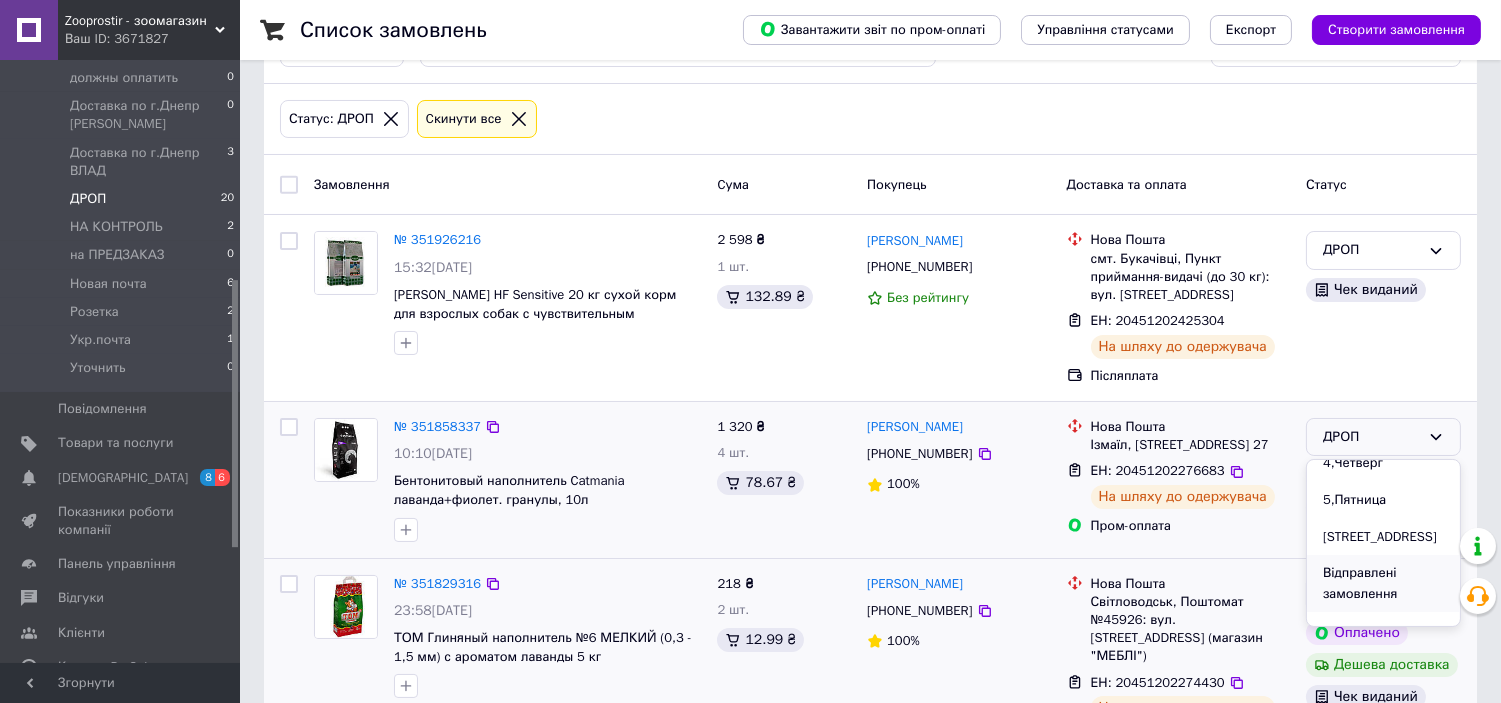 click on "Відправлені замовлення" at bounding box center [1383, 583] 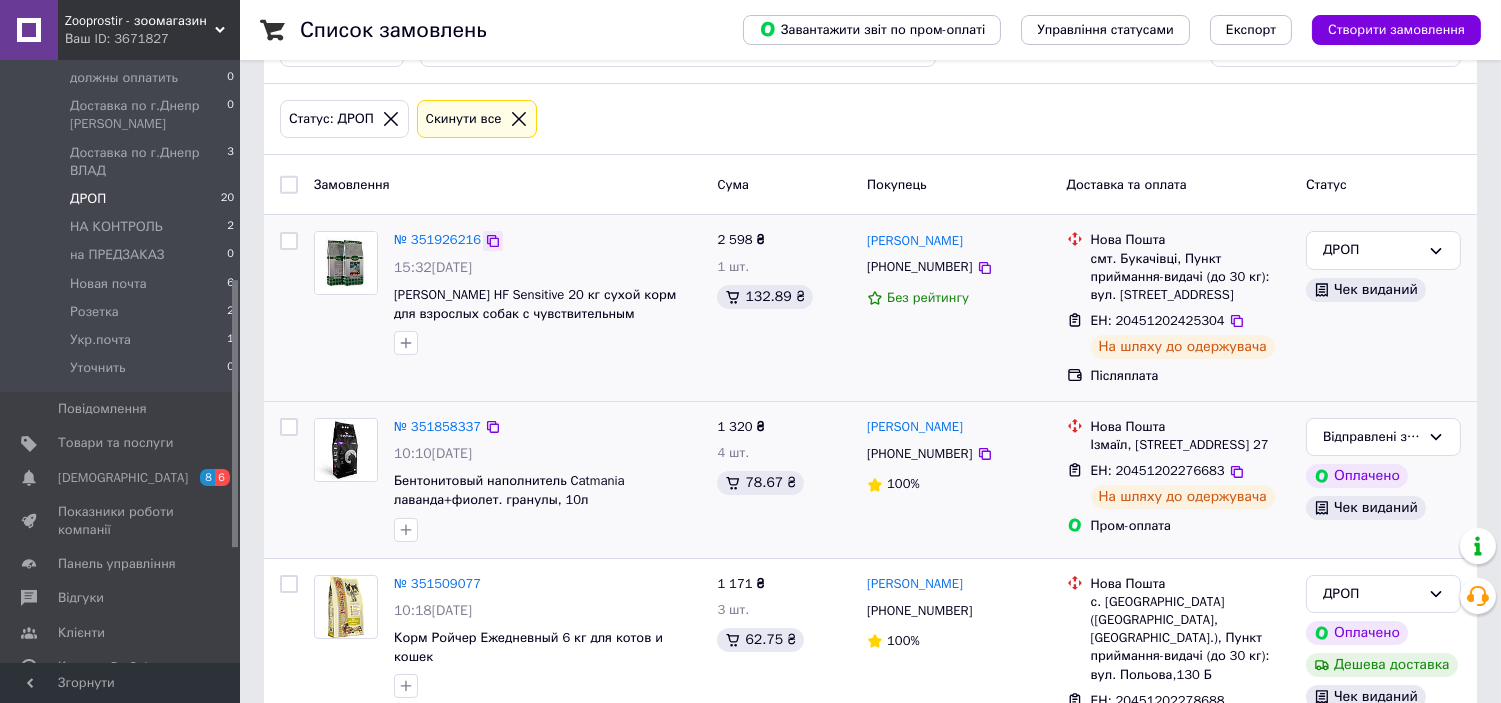 click 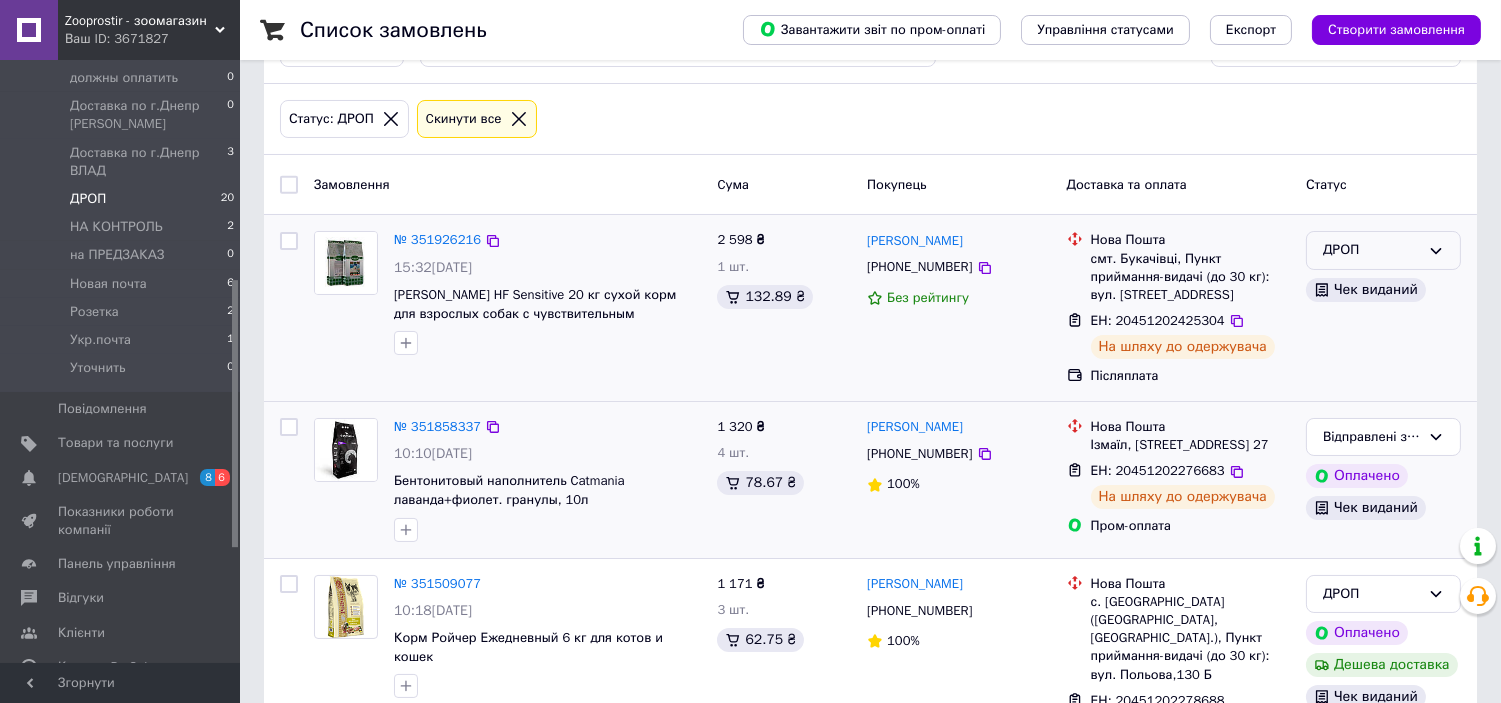 click on "ДРОП" at bounding box center (1383, 250) 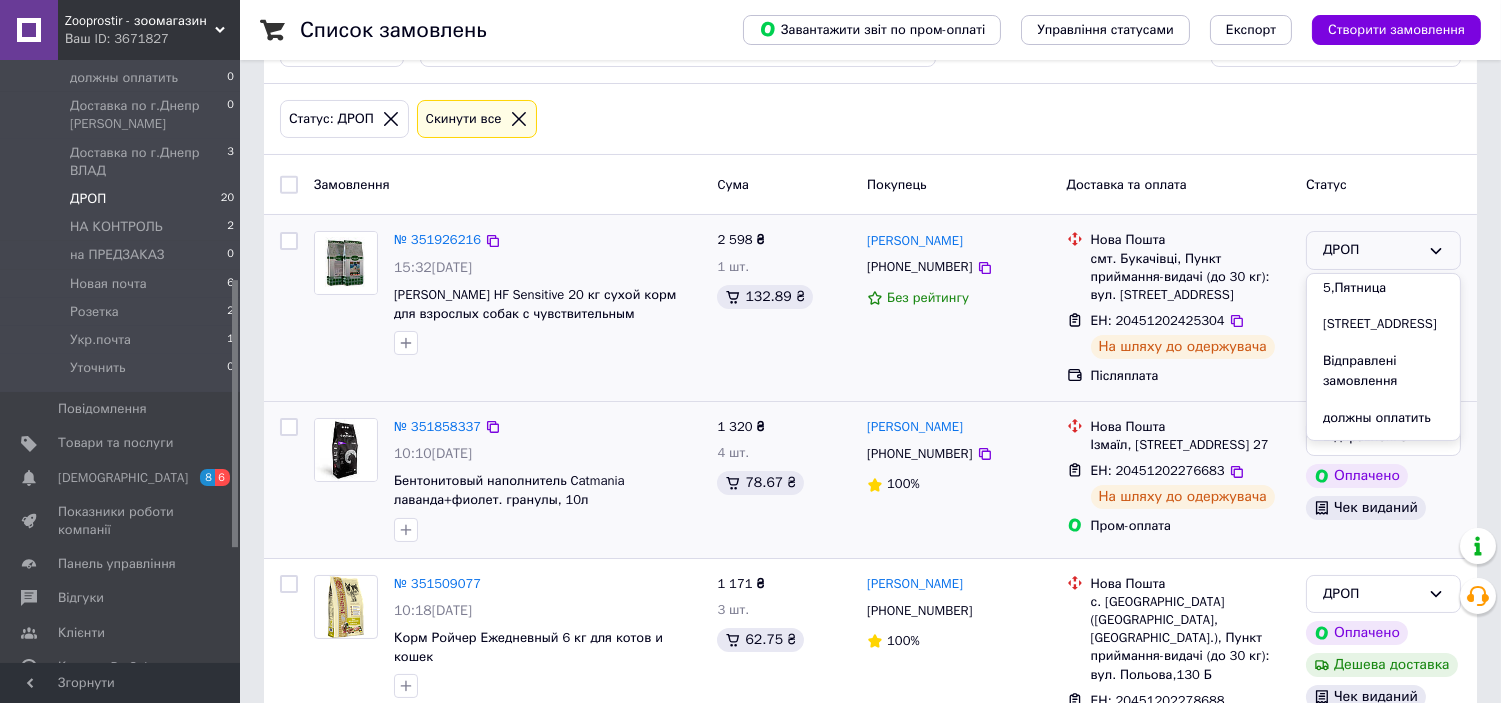 scroll, scrollTop: 307, scrollLeft: 0, axis: vertical 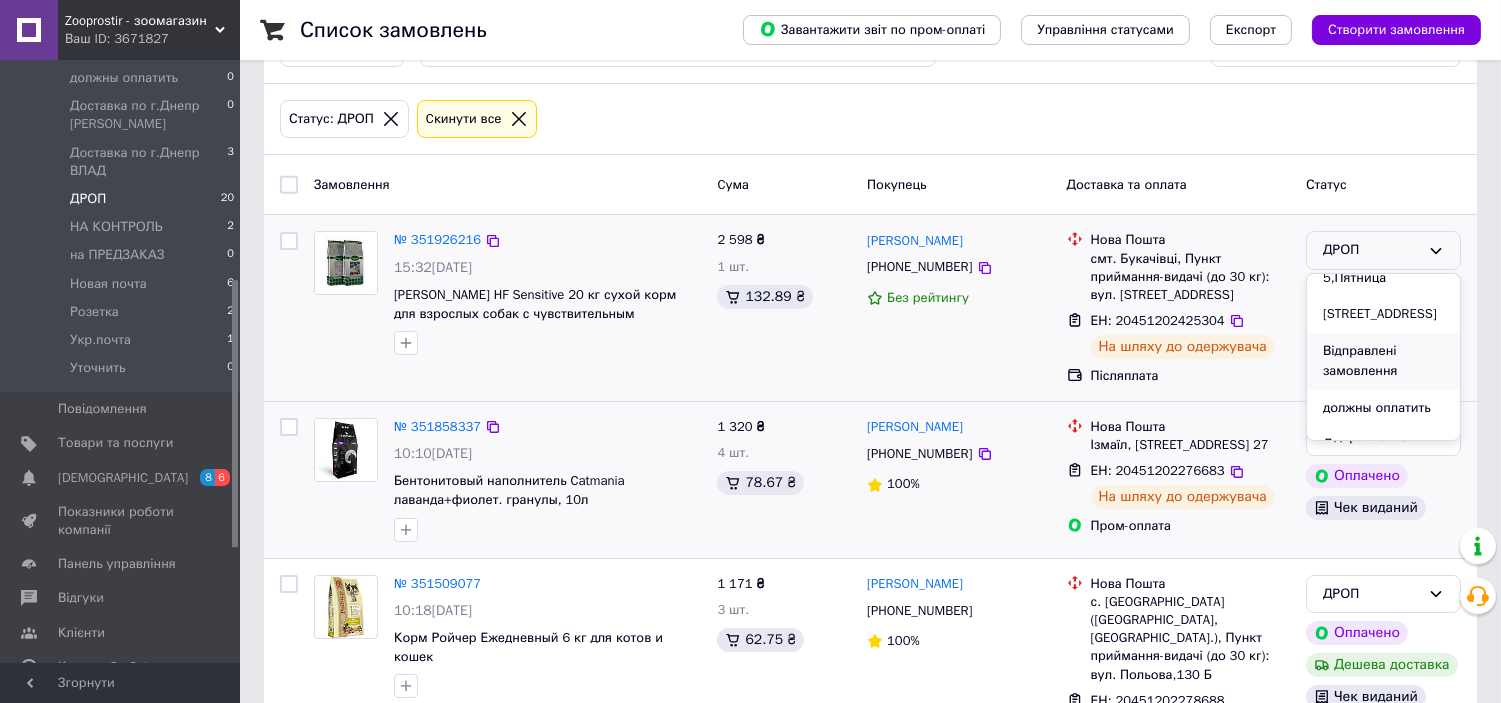 click on "Відправлені замовлення" at bounding box center [1383, 361] 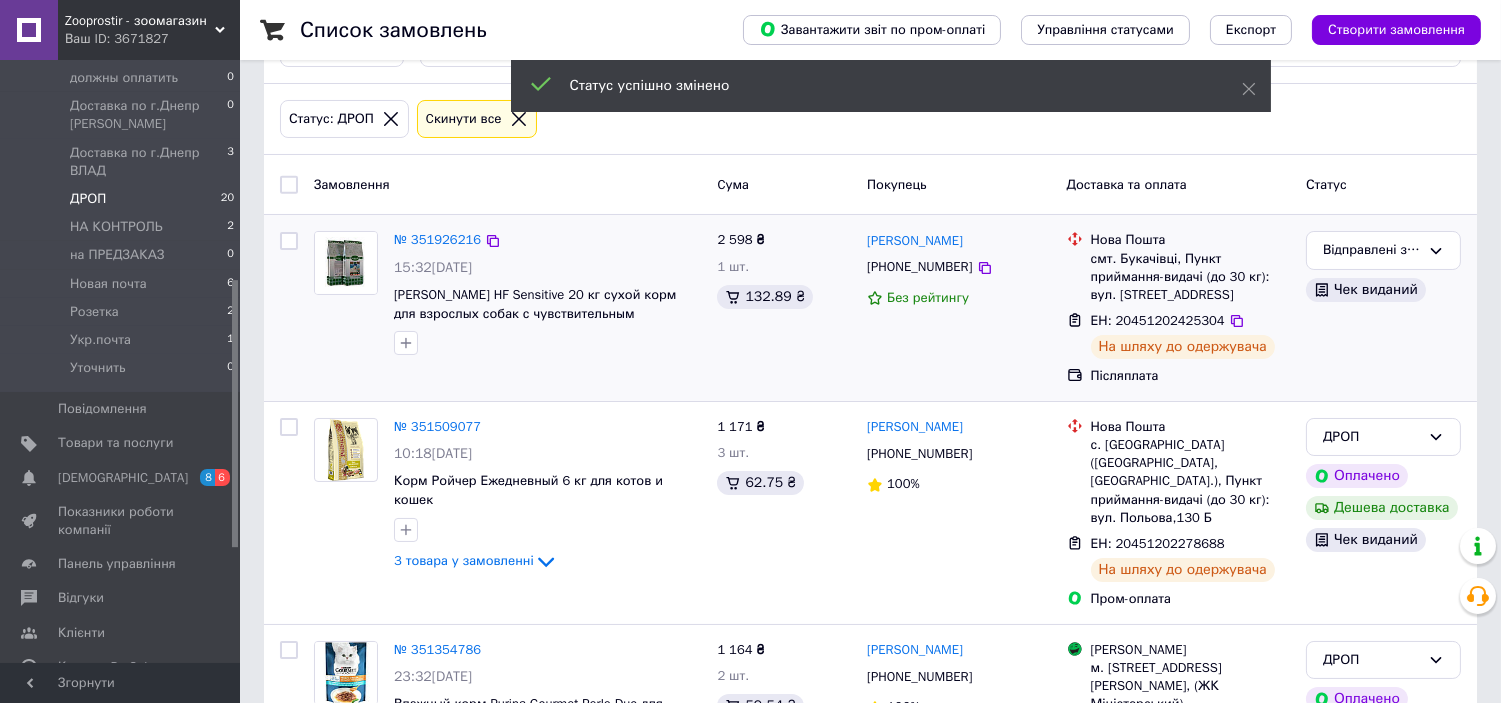 scroll, scrollTop: 0, scrollLeft: 0, axis: both 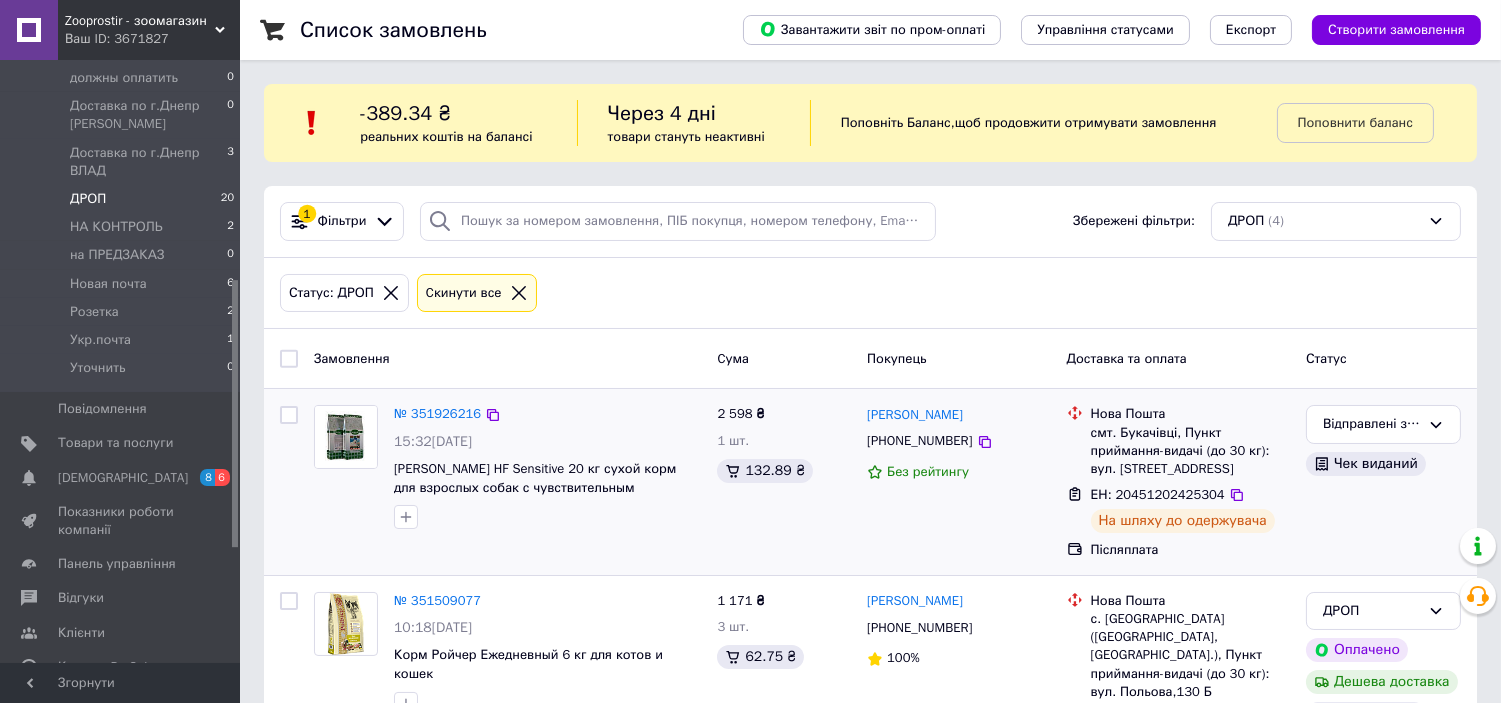 click 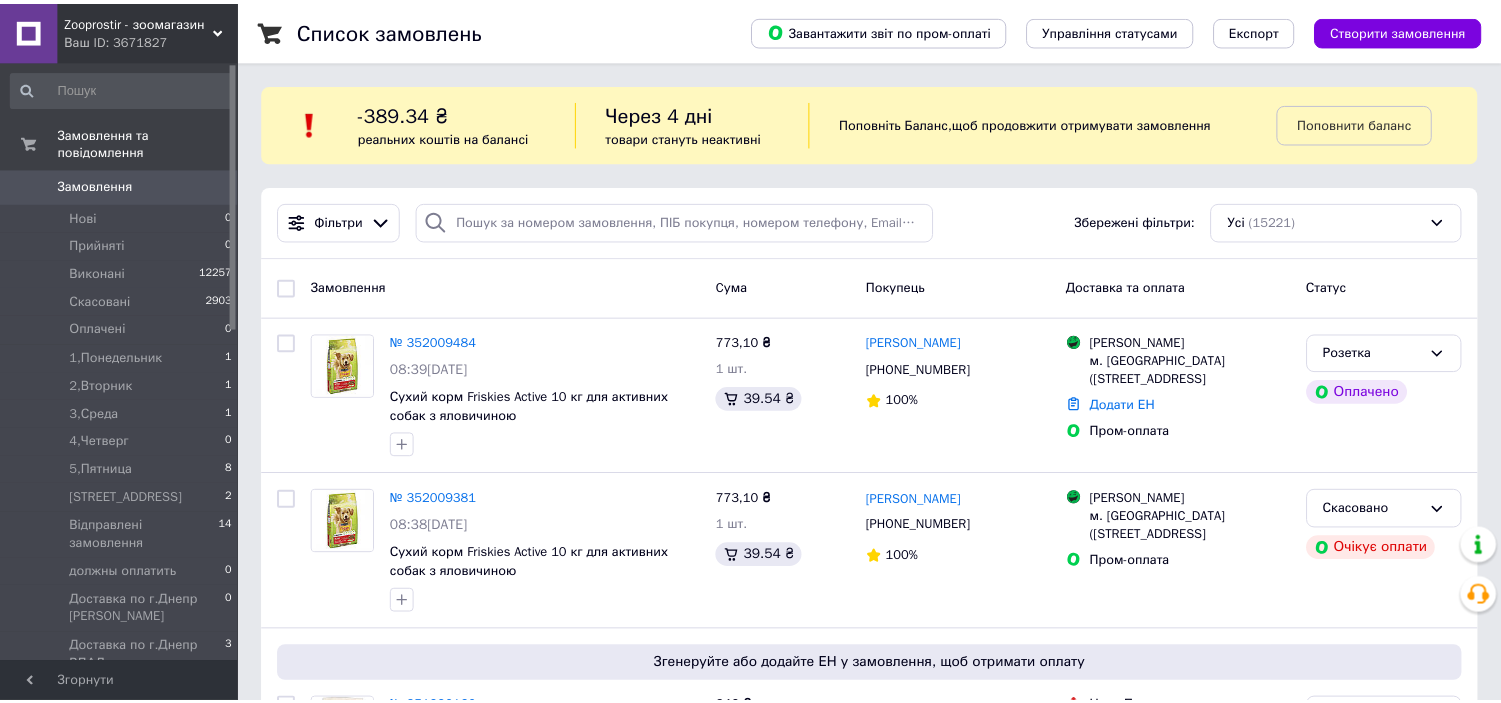 scroll, scrollTop: 0, scrollLeft: 0, axis: both 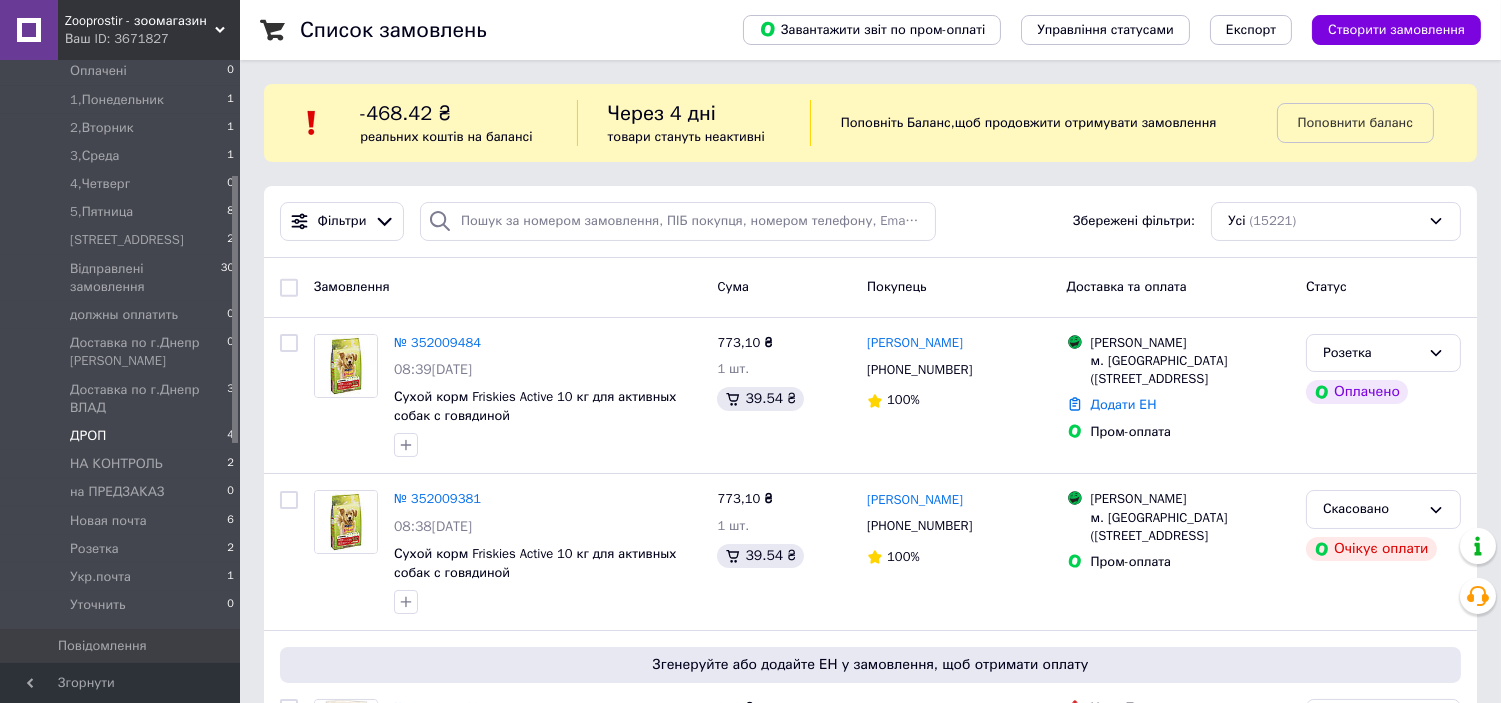 click on "ДРОП" at bounding box center (88, 436) 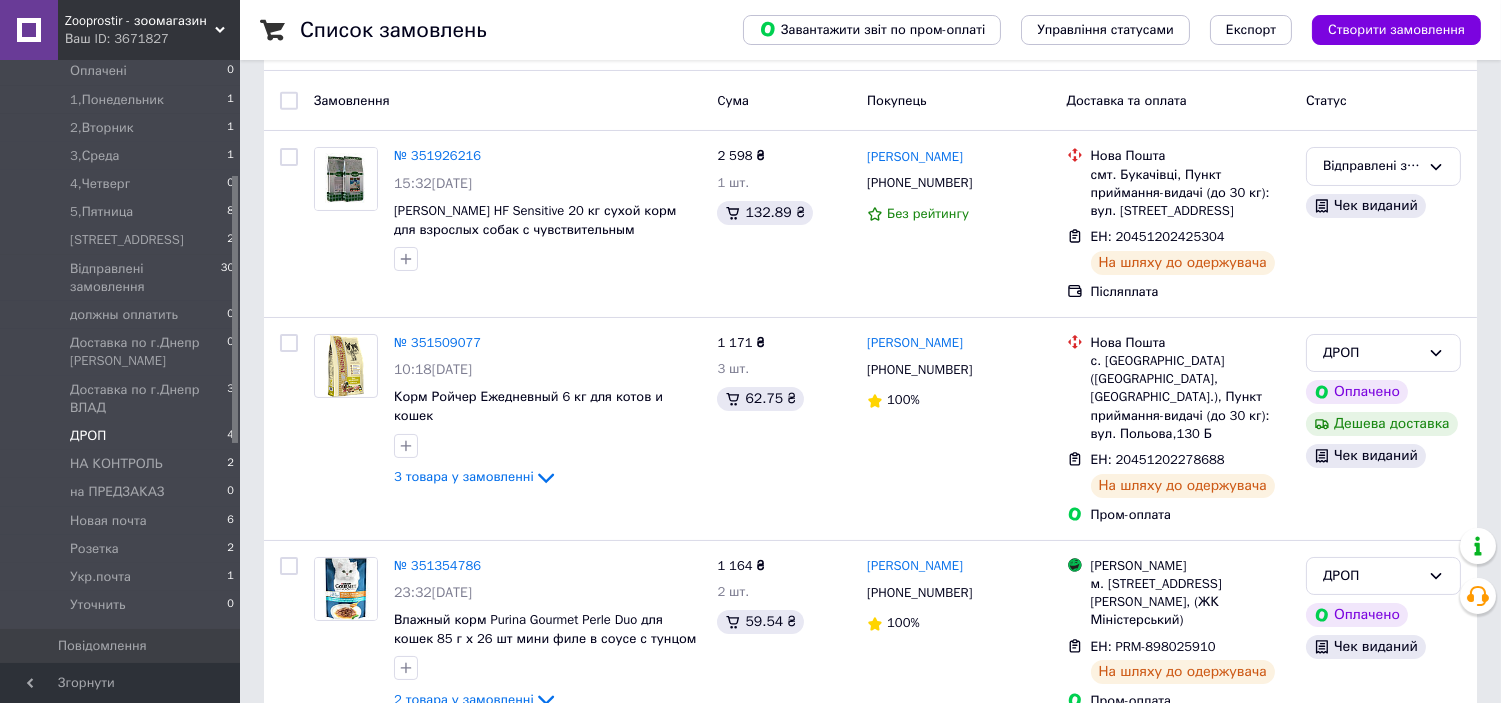 scroll, scrollTop: 457, scrollLeft: 0, axis: vertical 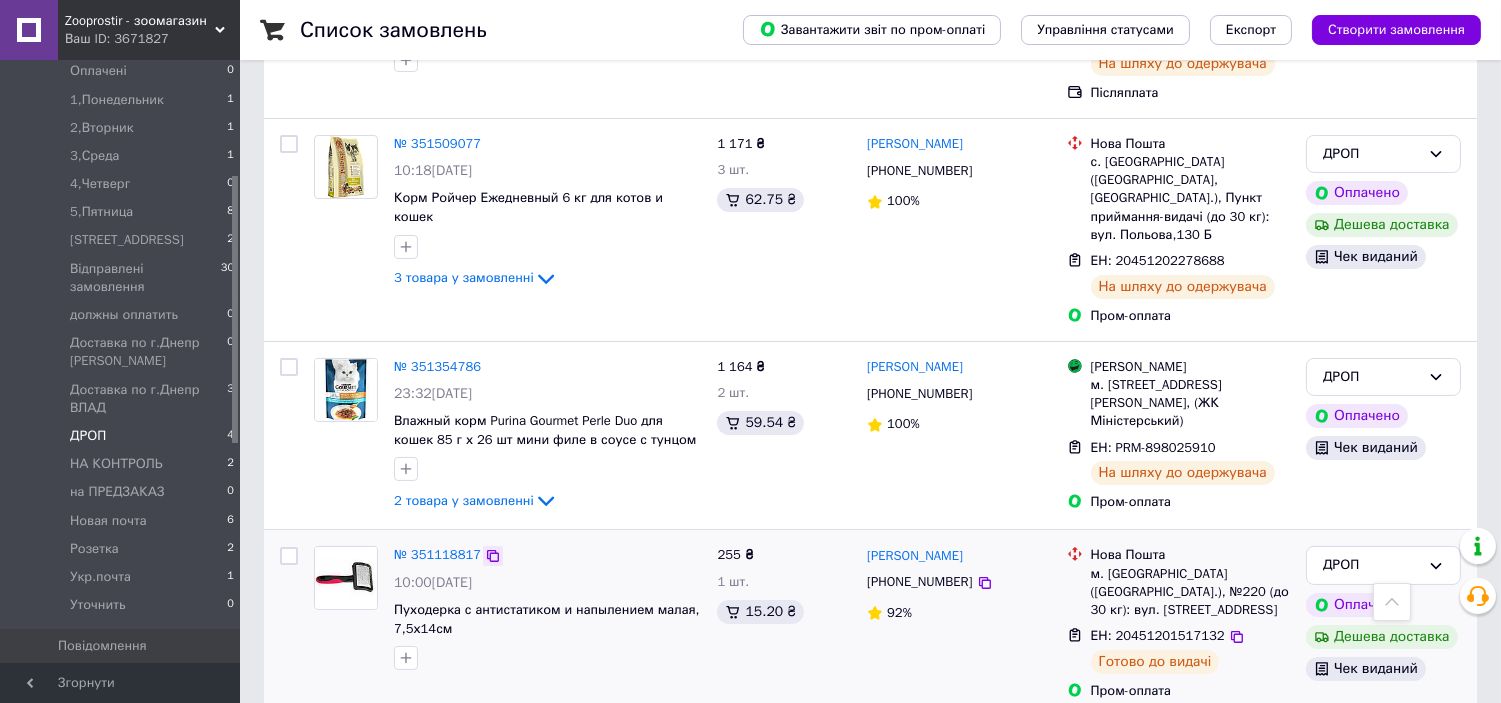 click 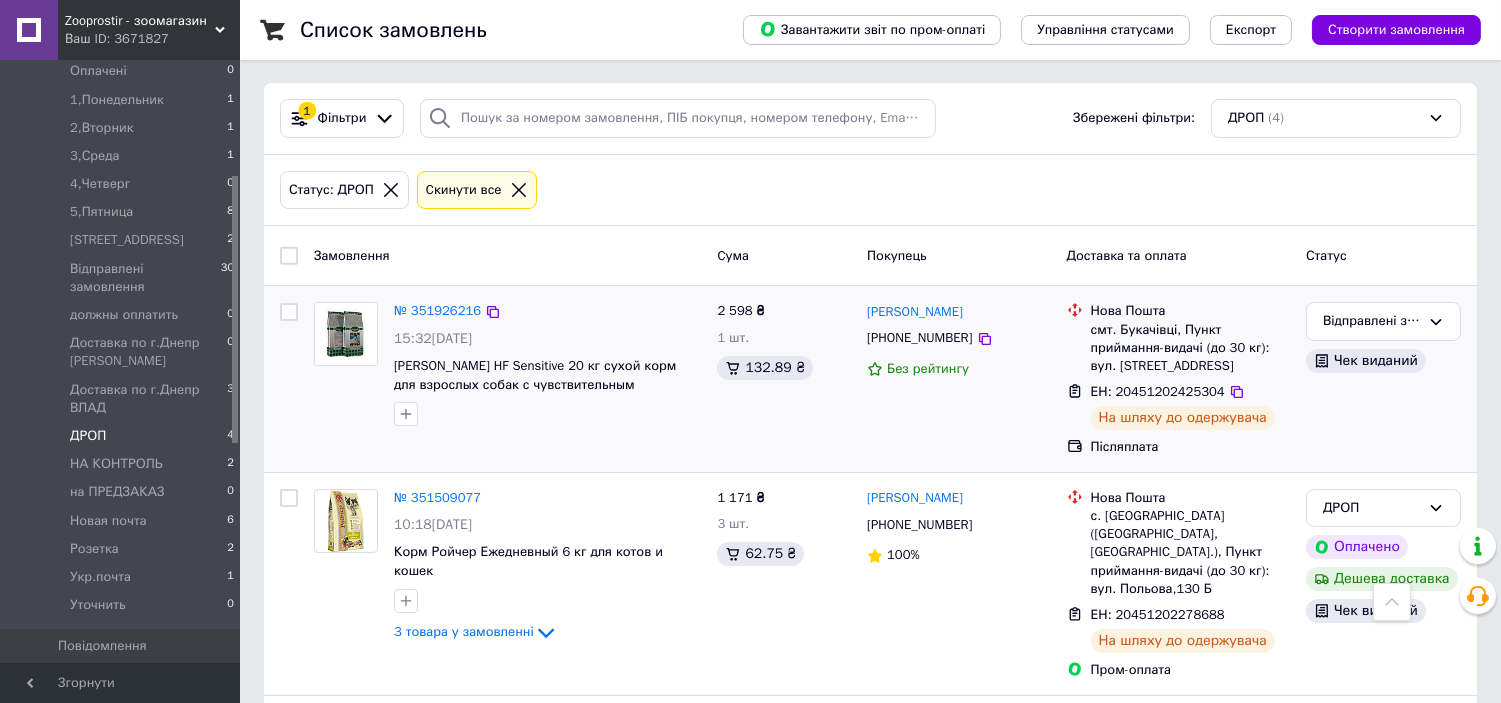 scroll, scrollTop: 0, scrollLeft: 0, axis: both 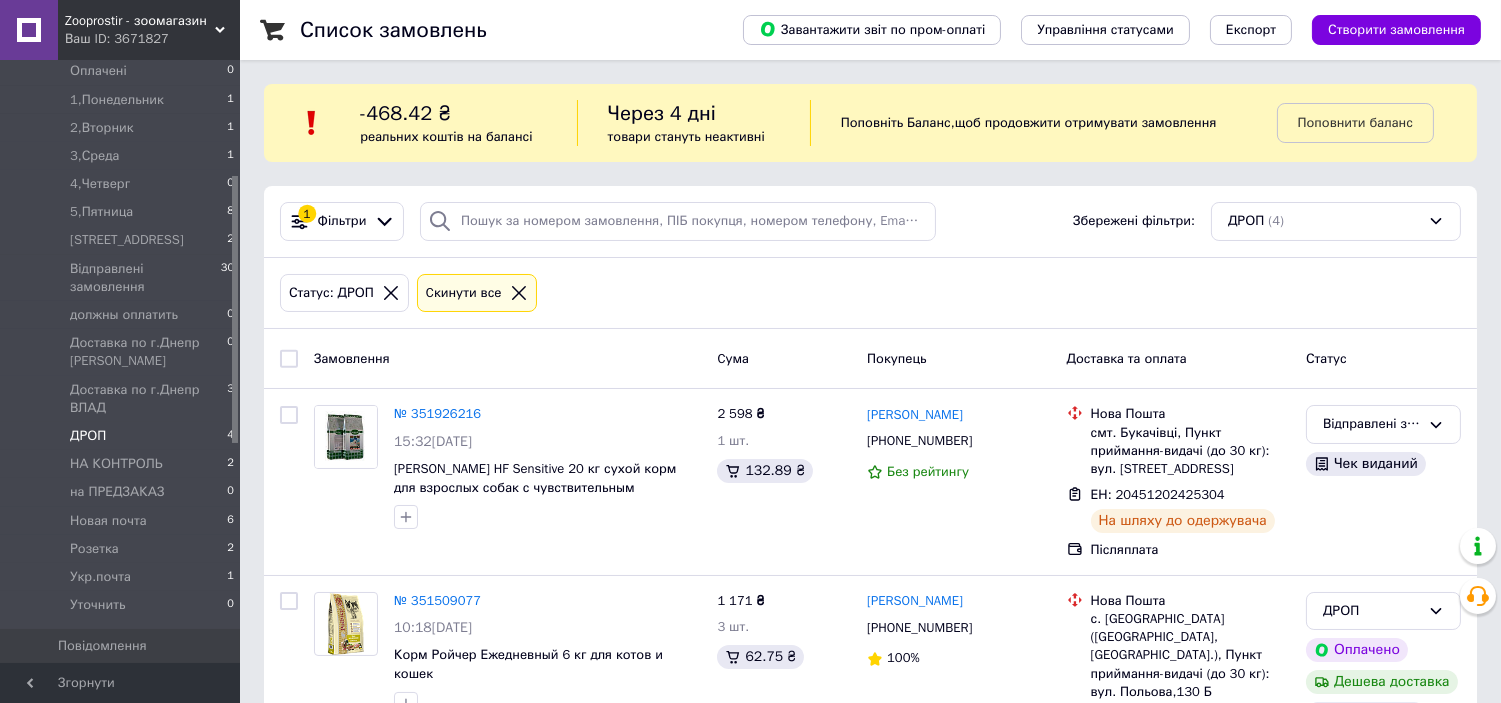 click 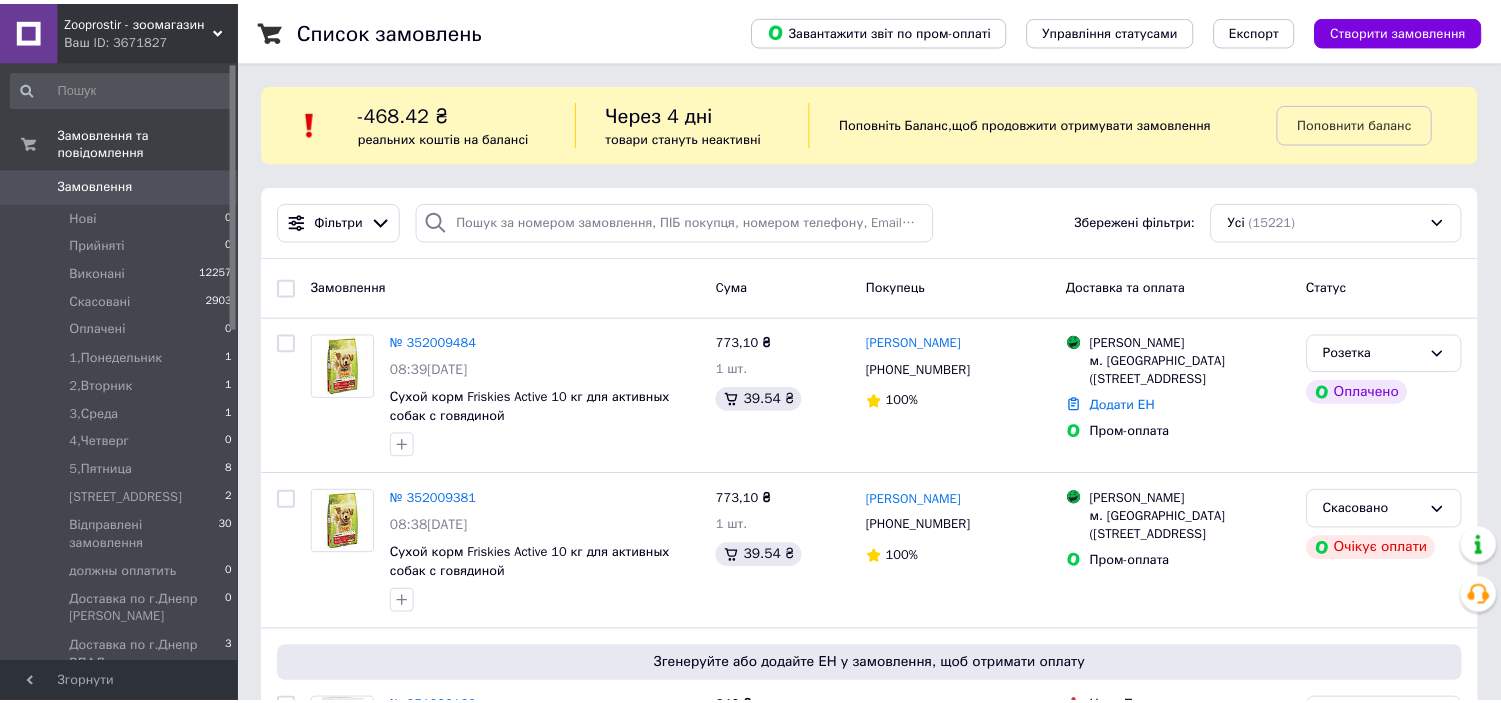 scroll, scrollTop: 0, scrollLeft: 0, axis: both 